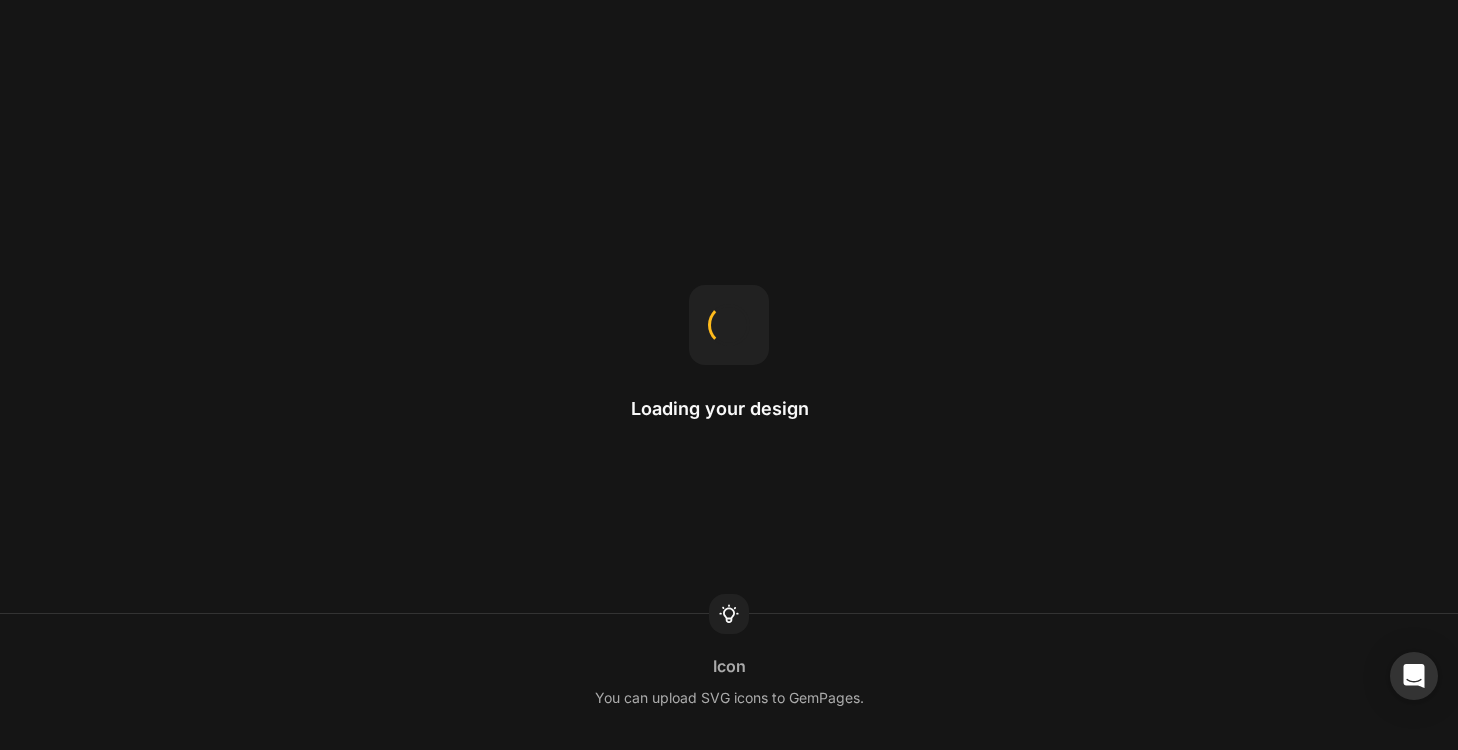 scroll, scrollTop: 0, scrollLeft: 0, axis: both 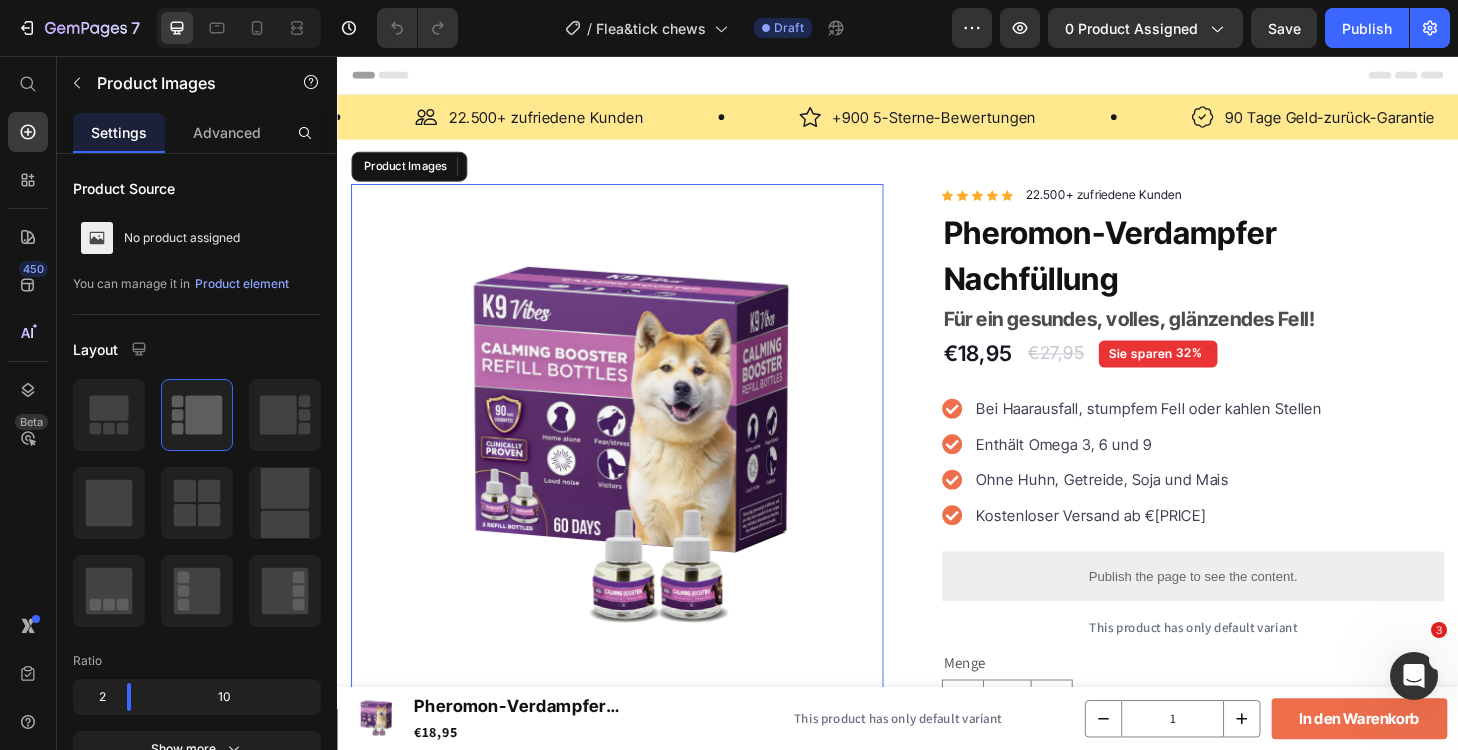click at bounding box center (637, 478) 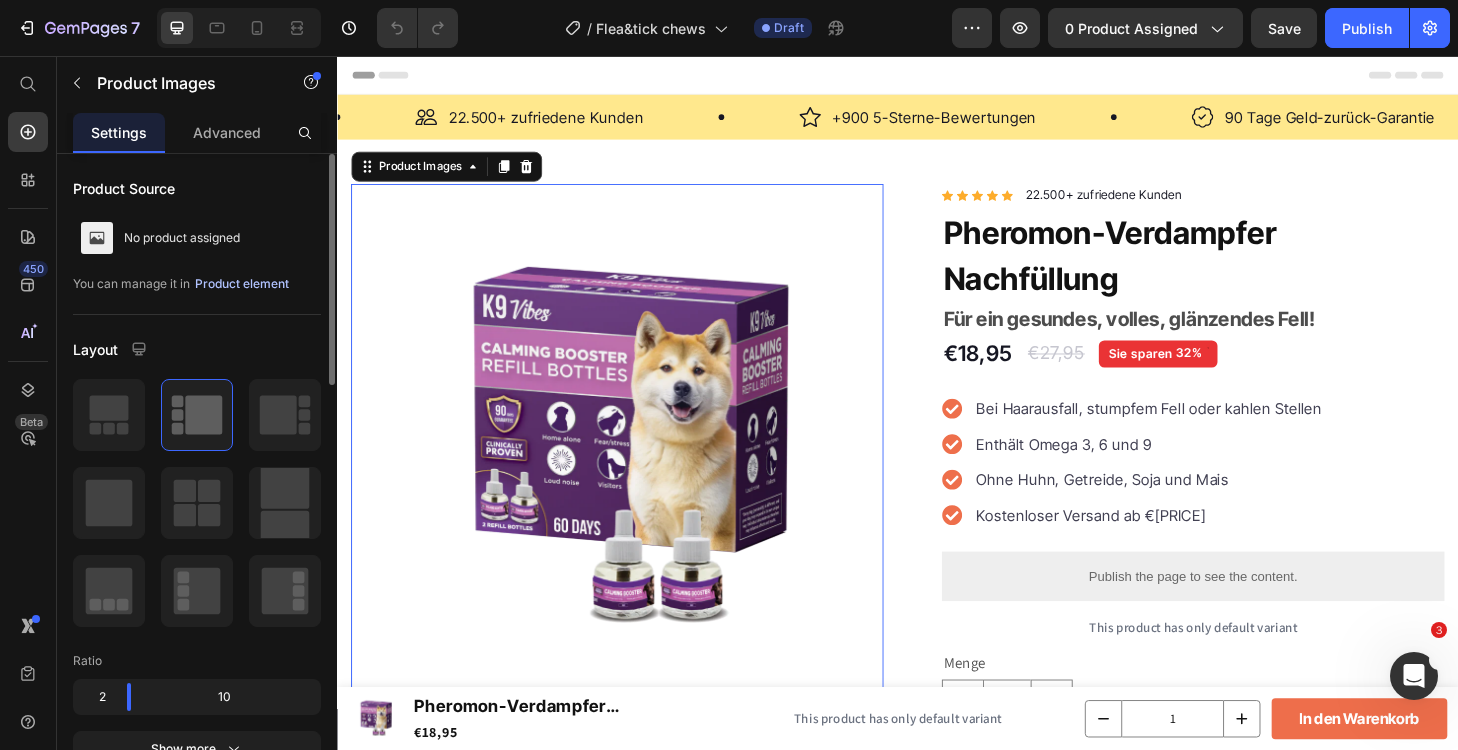 click on "Product element" at bounding box center (242, 284) 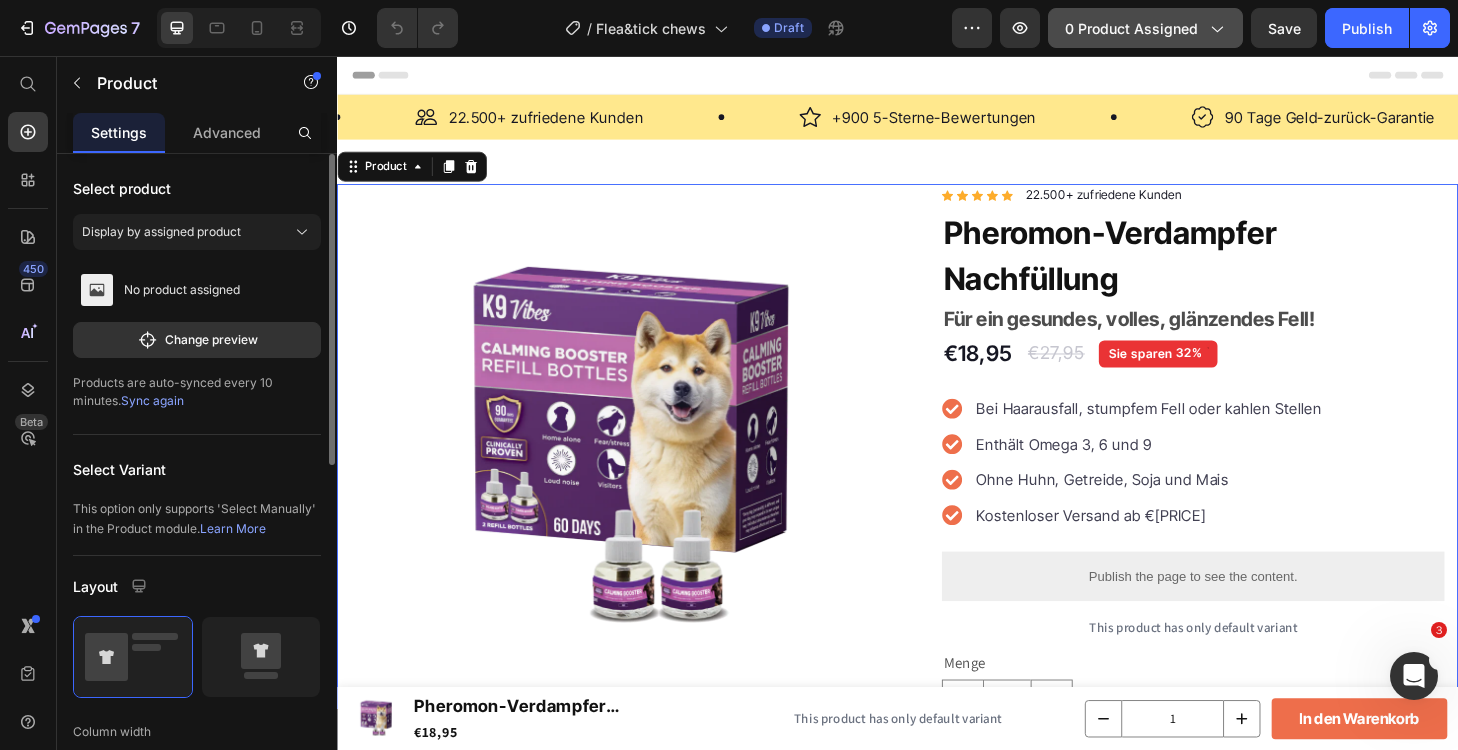 click on "0 product assigned" 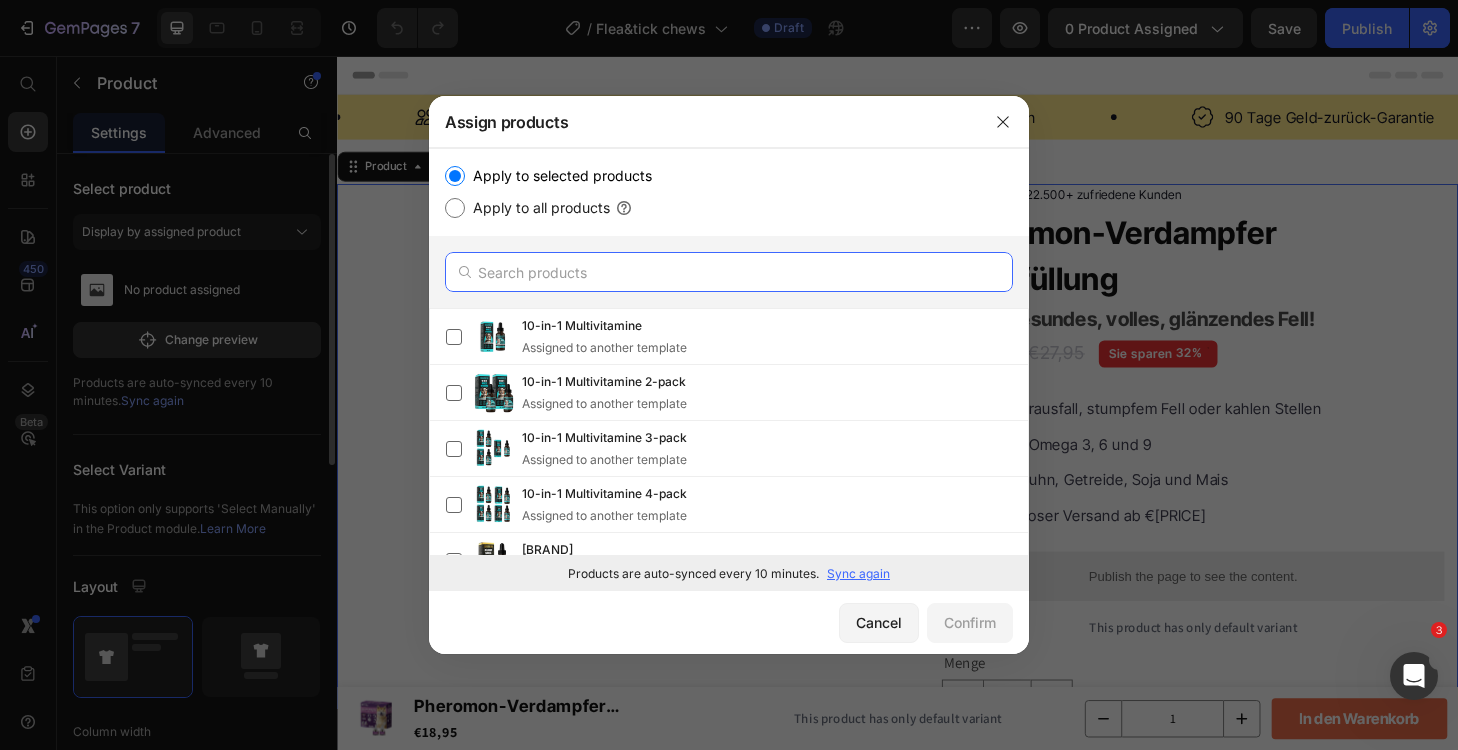 click at bounding box center [729, 272] 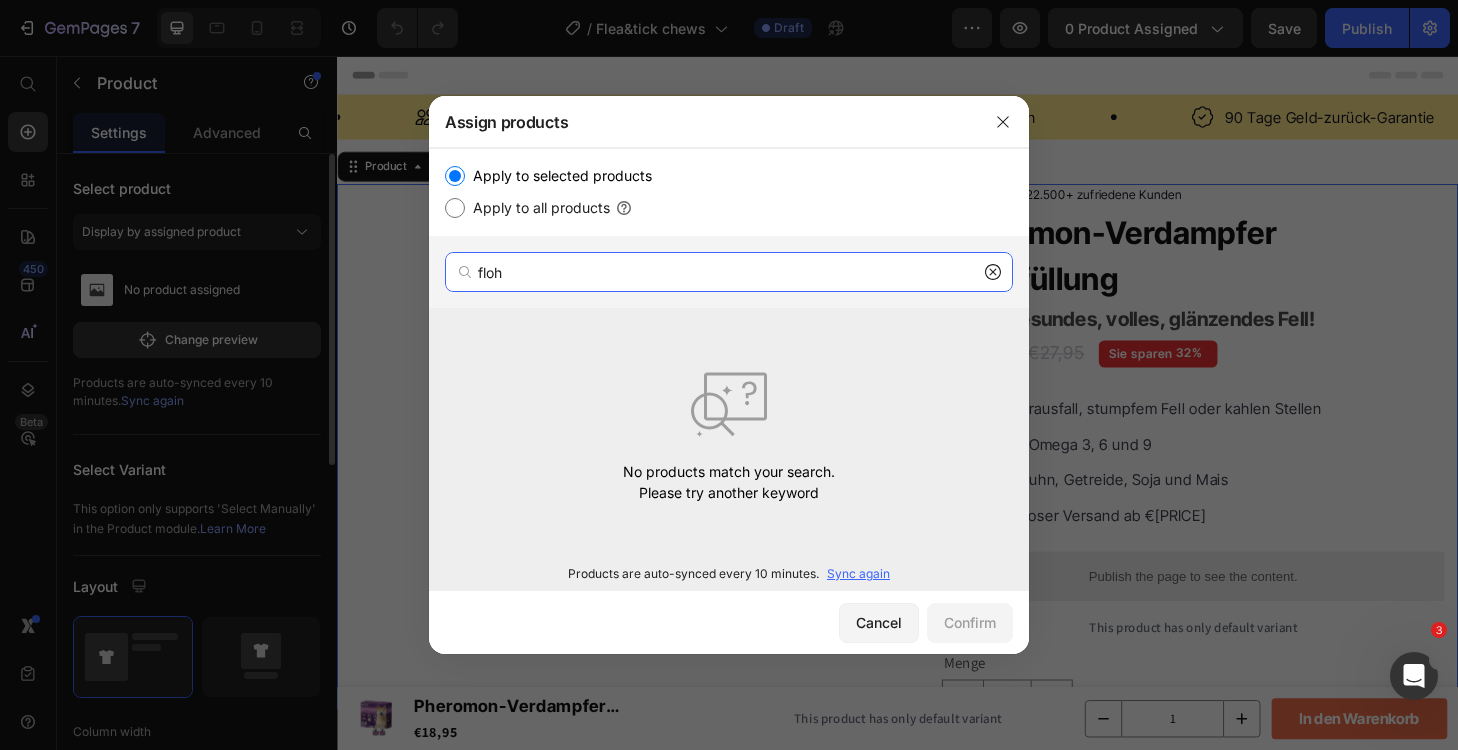 type on "floh" 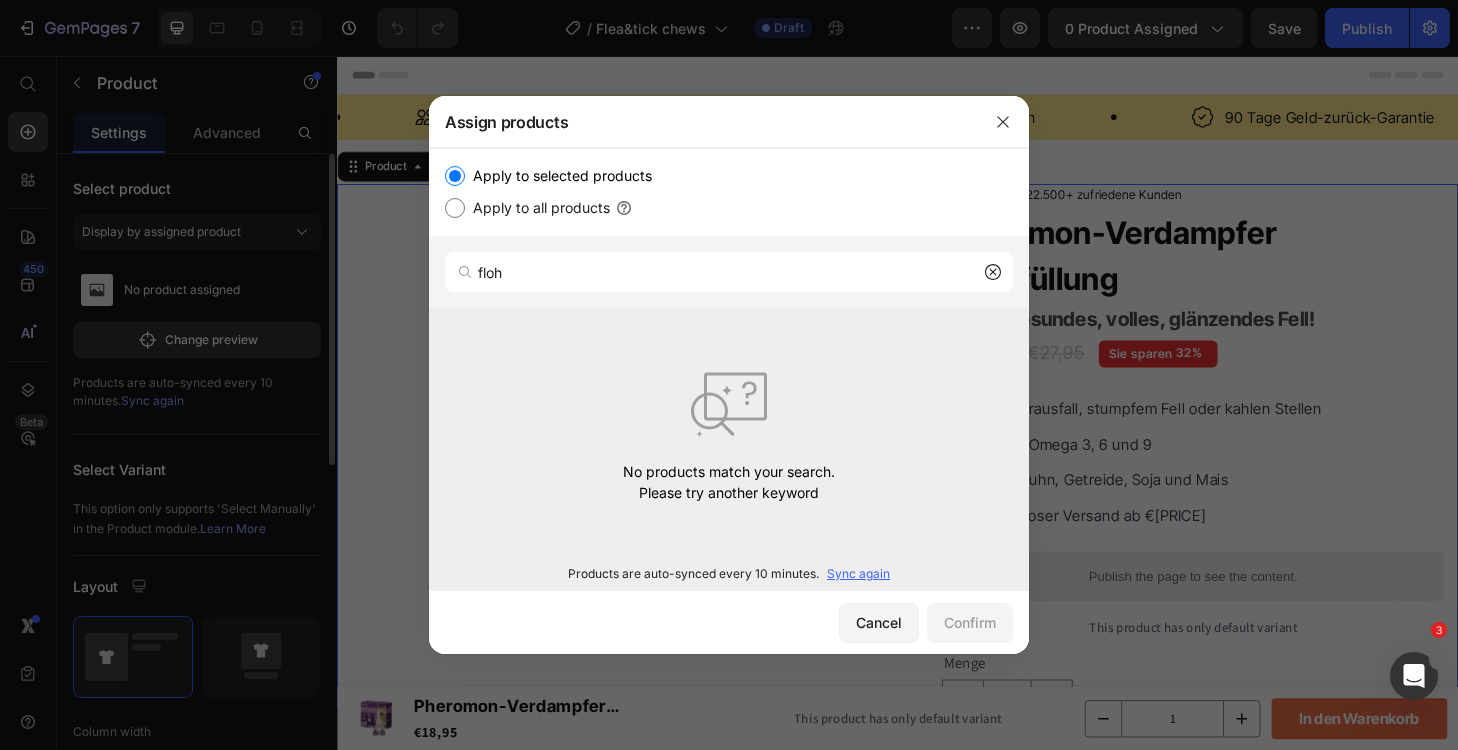 click on "Sync again" at bounding box center [858, 574] 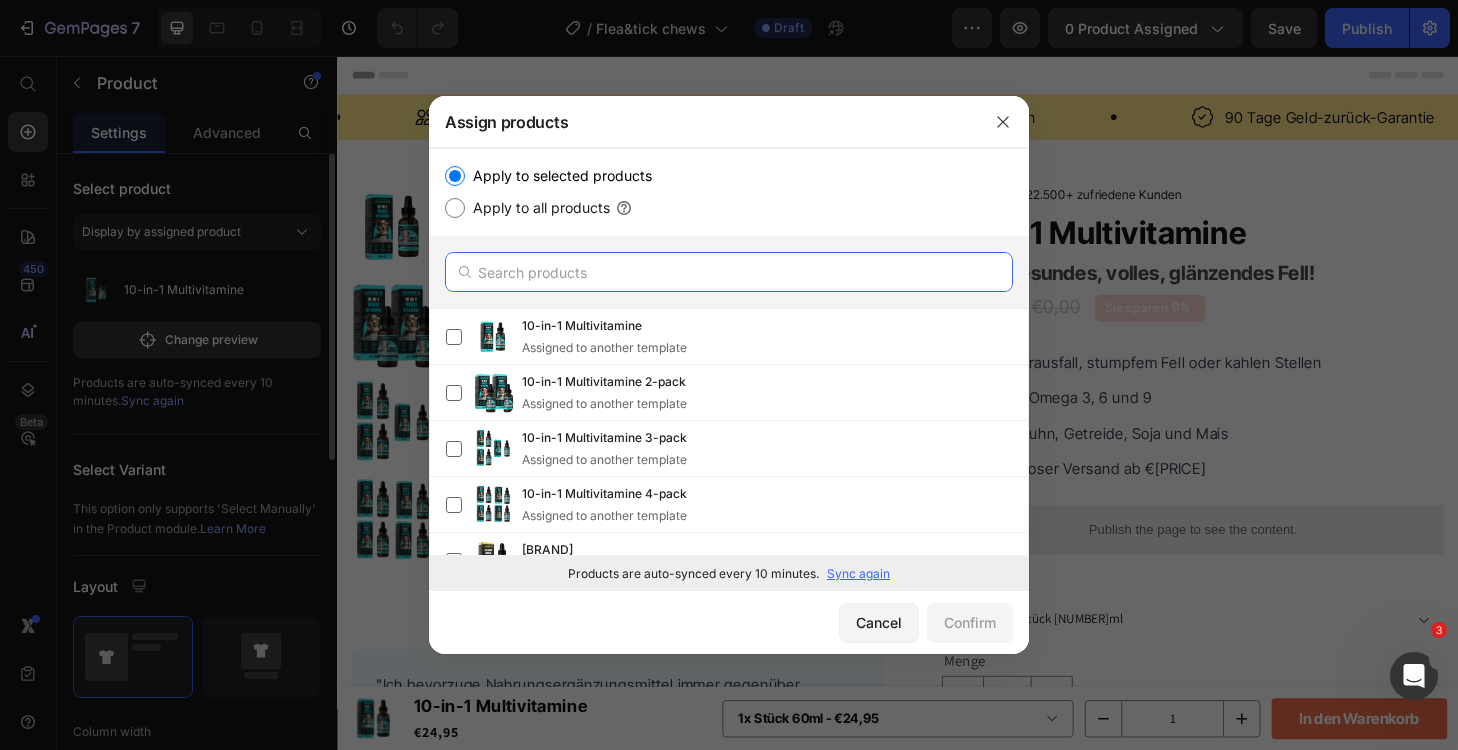 click at bounding box center [729, 272] 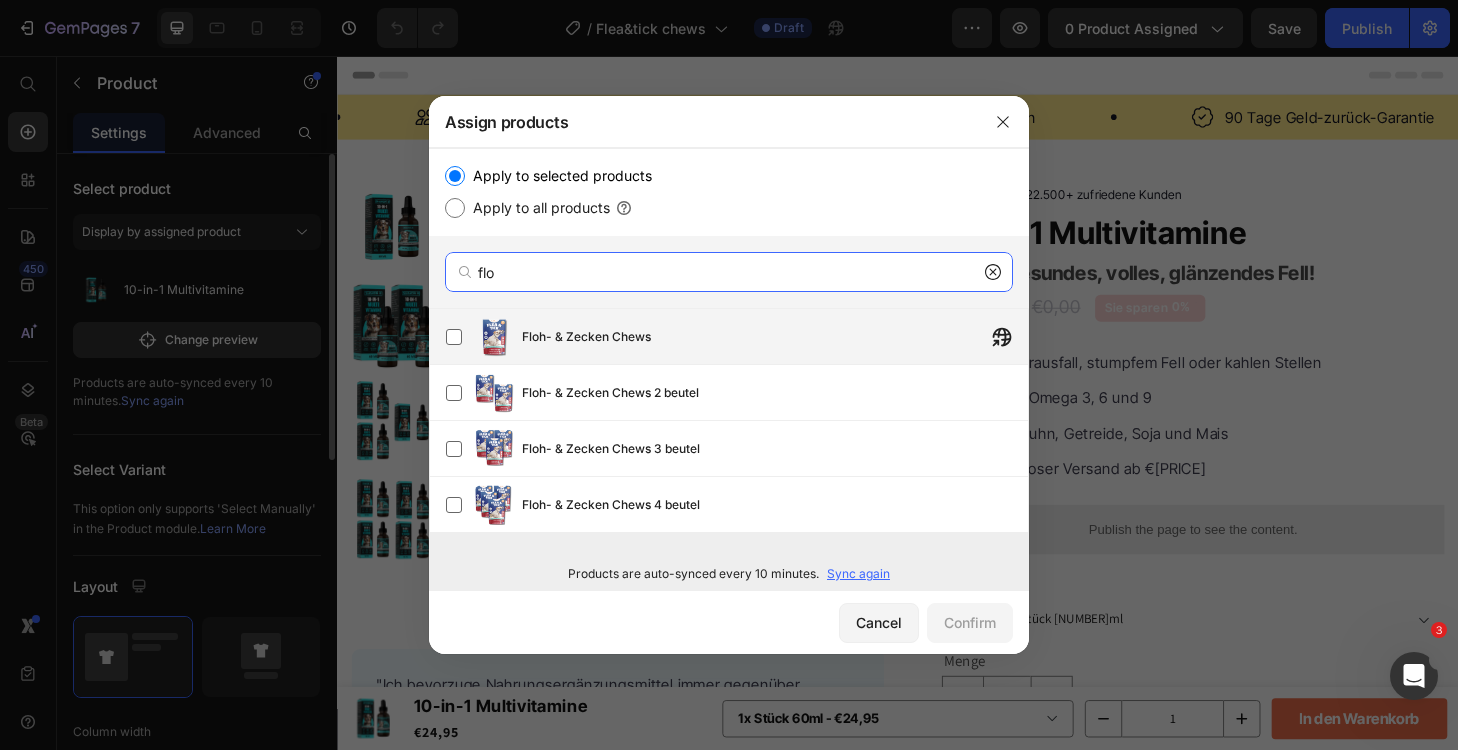 type on "flo" 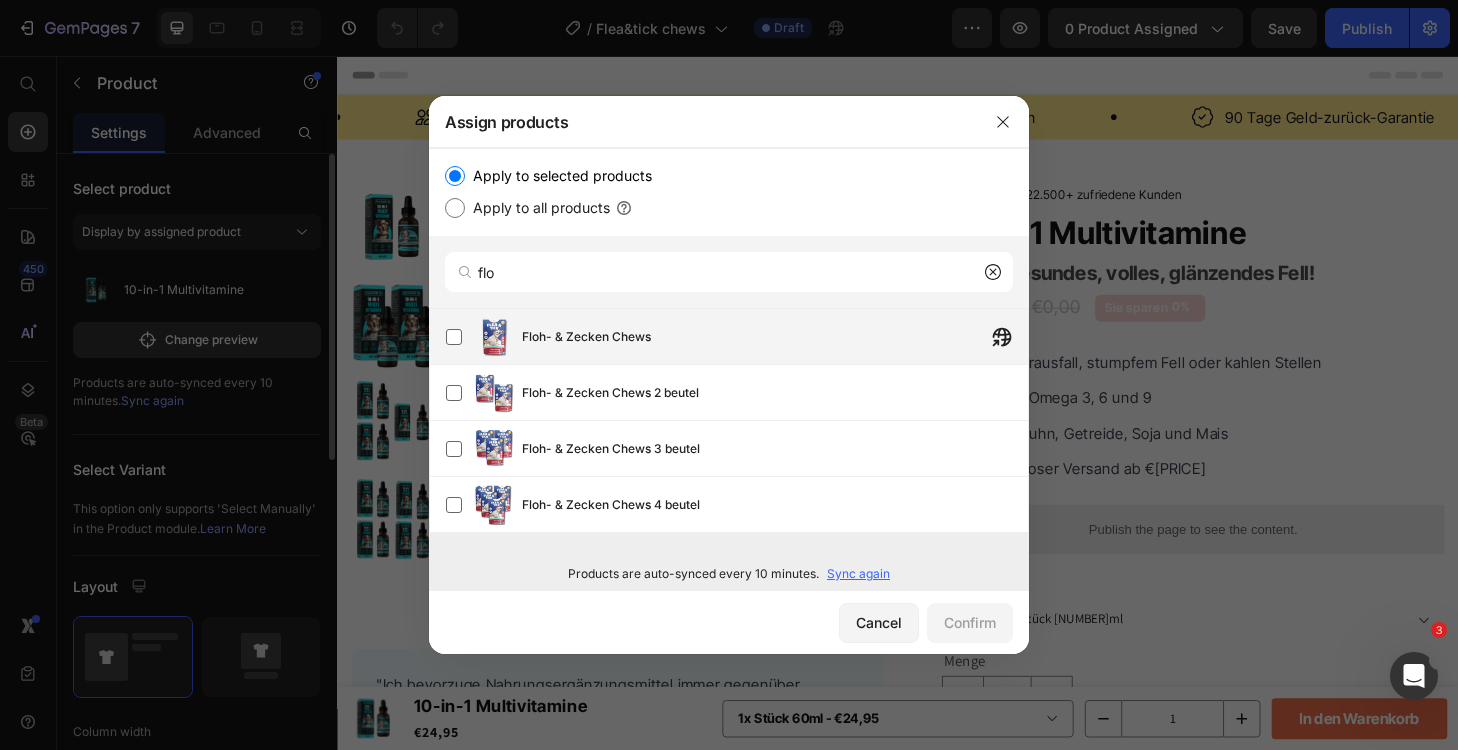 click on "Floh- & Zecken Chews" at bounding box center [586, 337] 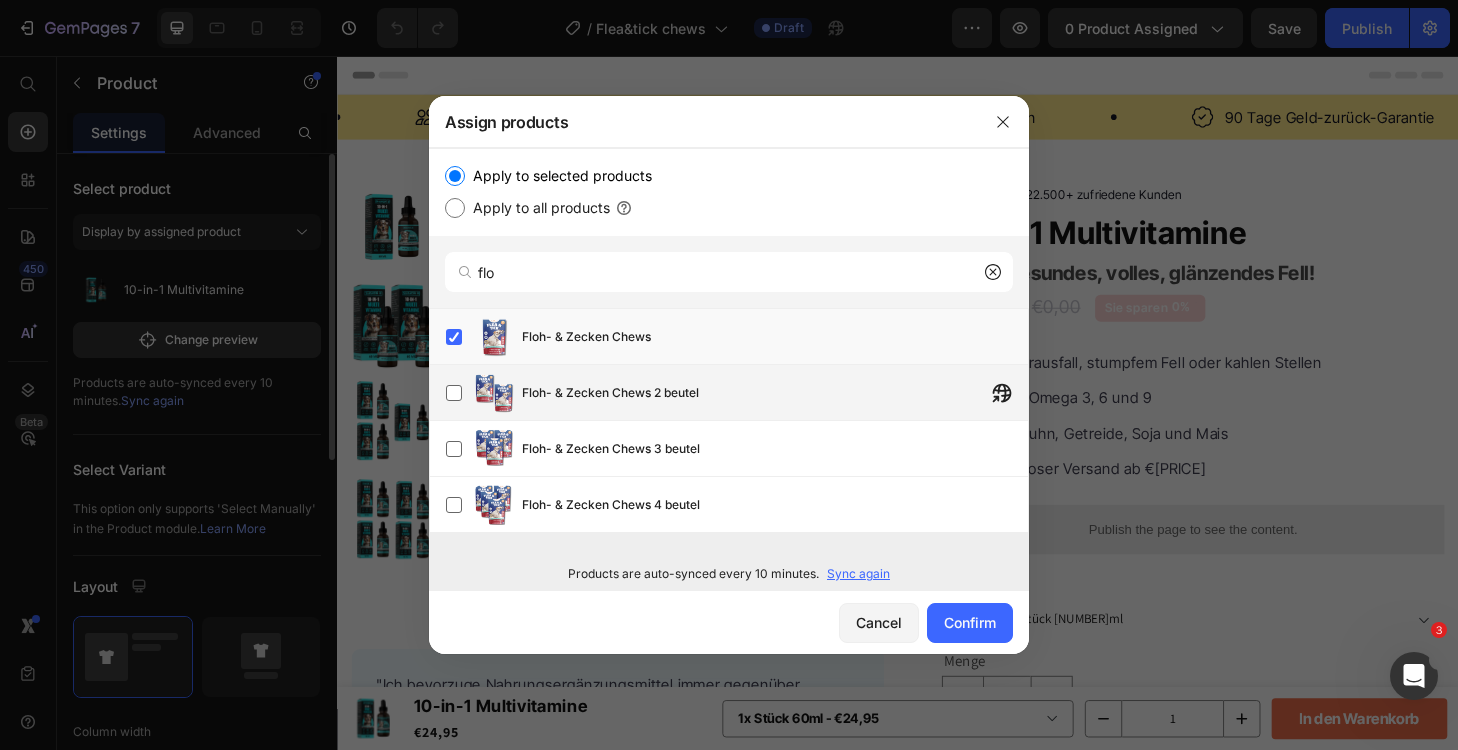 click on "Floh- & Zecken Chews 2 beutel" at bounding box center (610, 393) 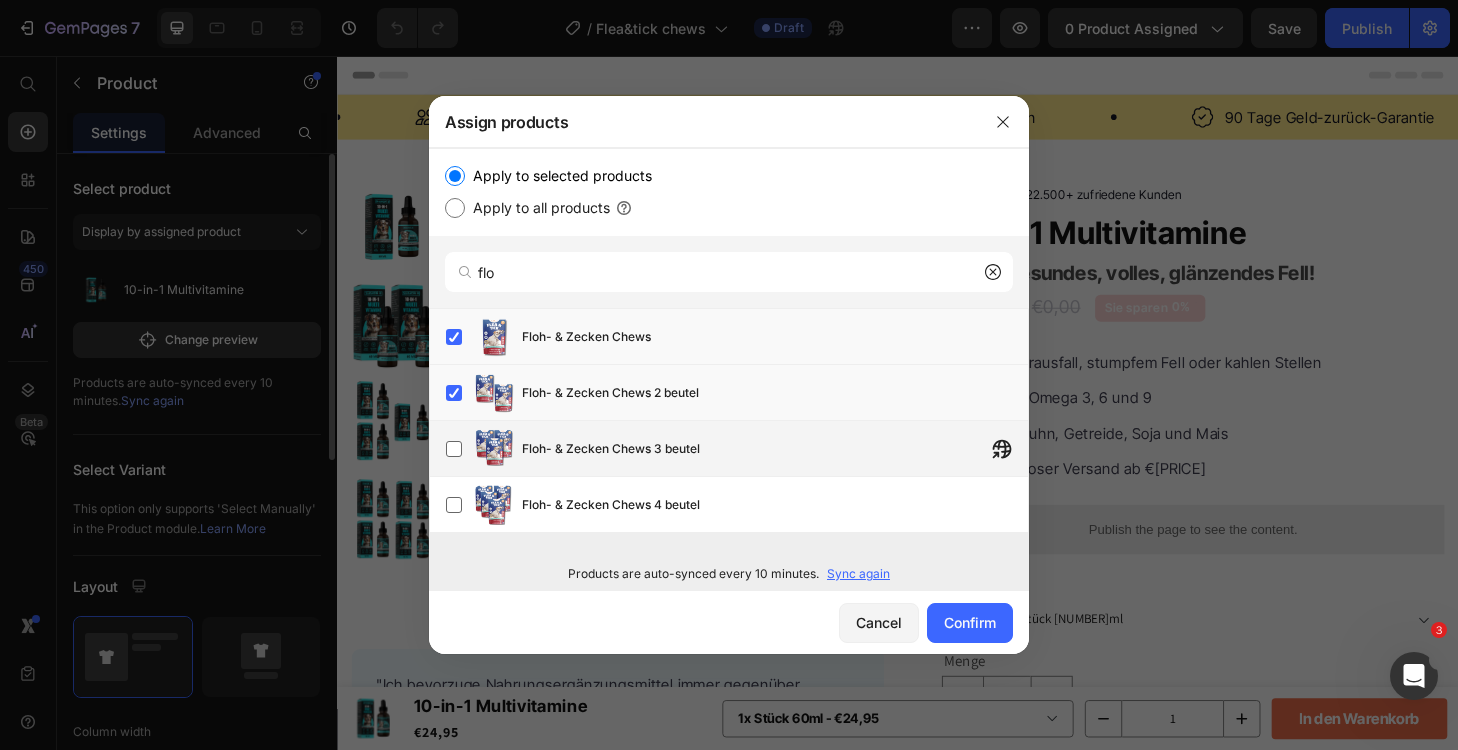 click on "Floh- & Zecken Chews 3 beutel" at bounding box center (775, 449) 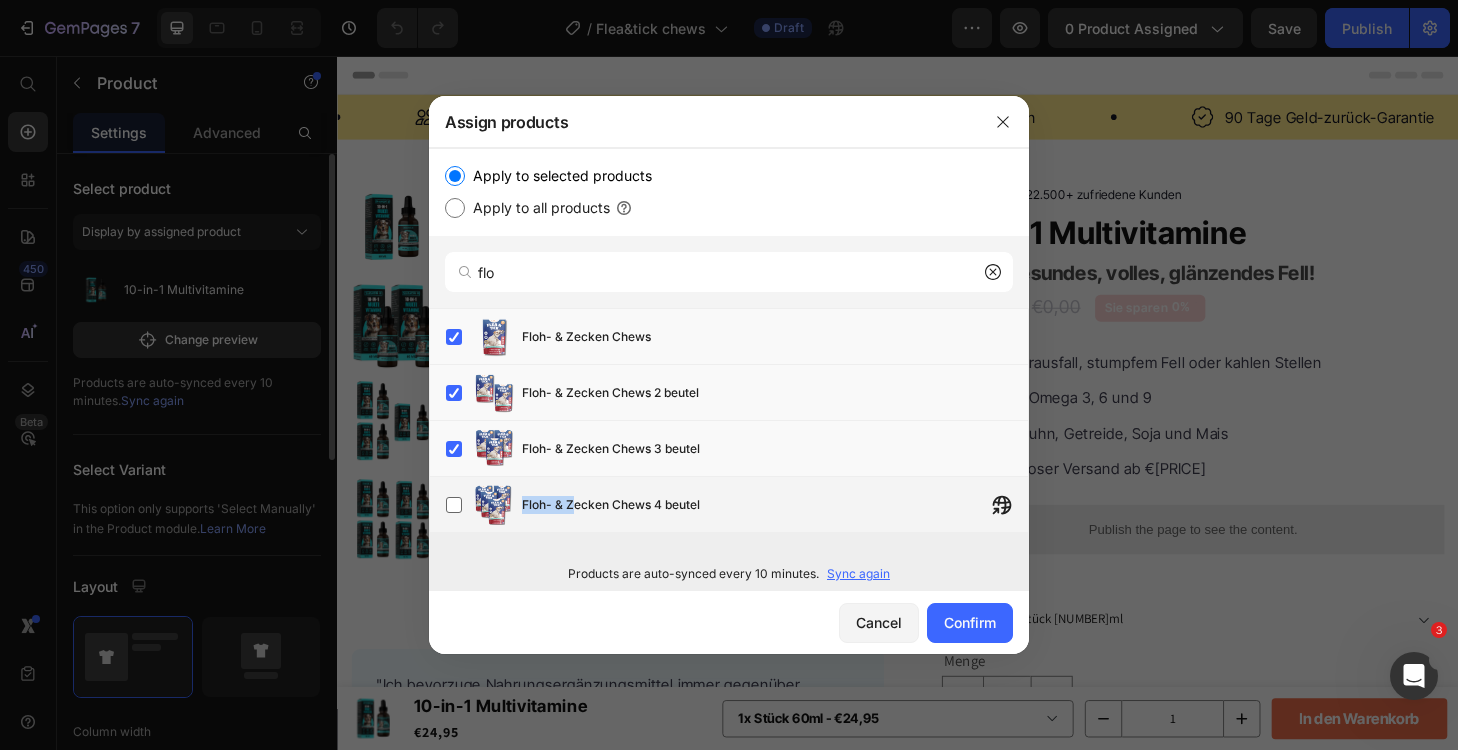 click on "Floh- & Zecken Chews 4 beutel" at bounding box center (611, 505) 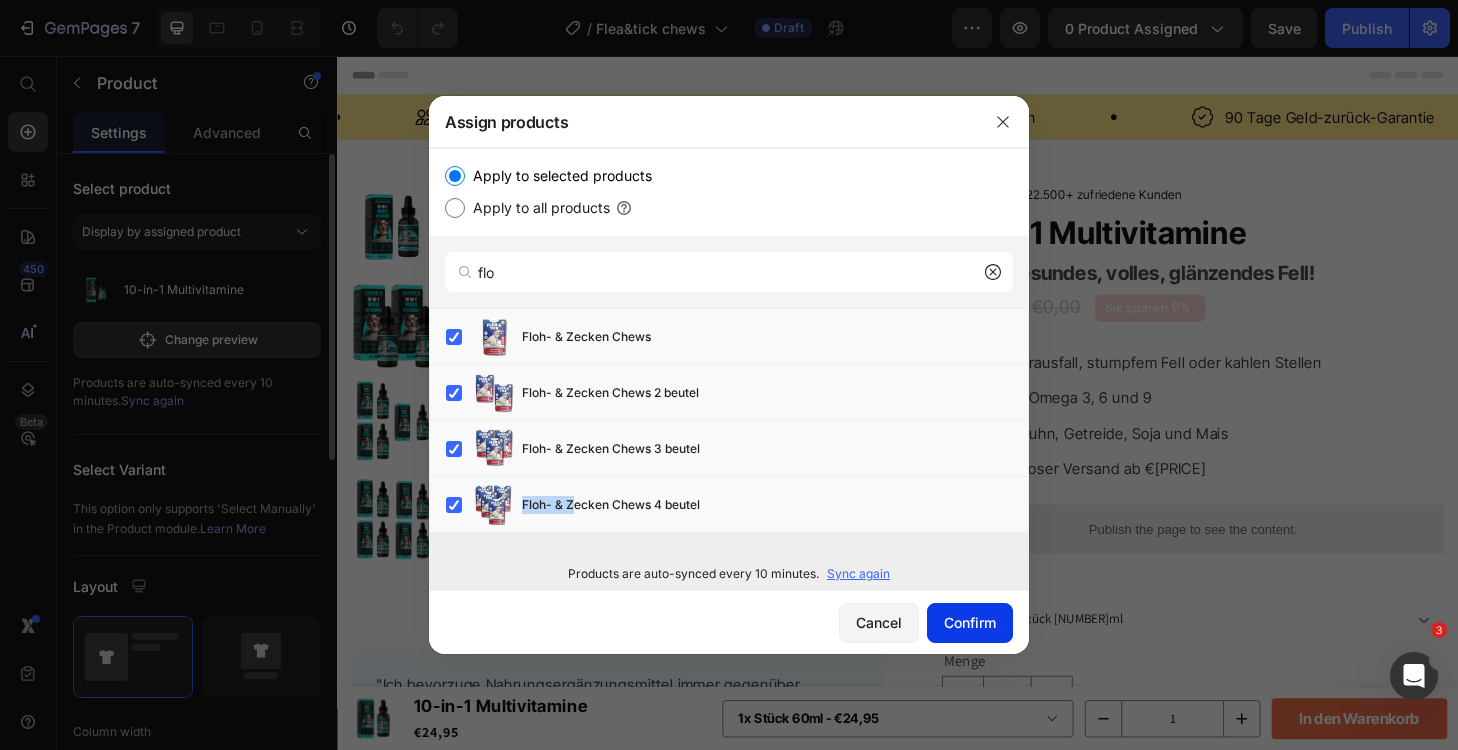 click on "Confirm" at bounding box center (970, 622) 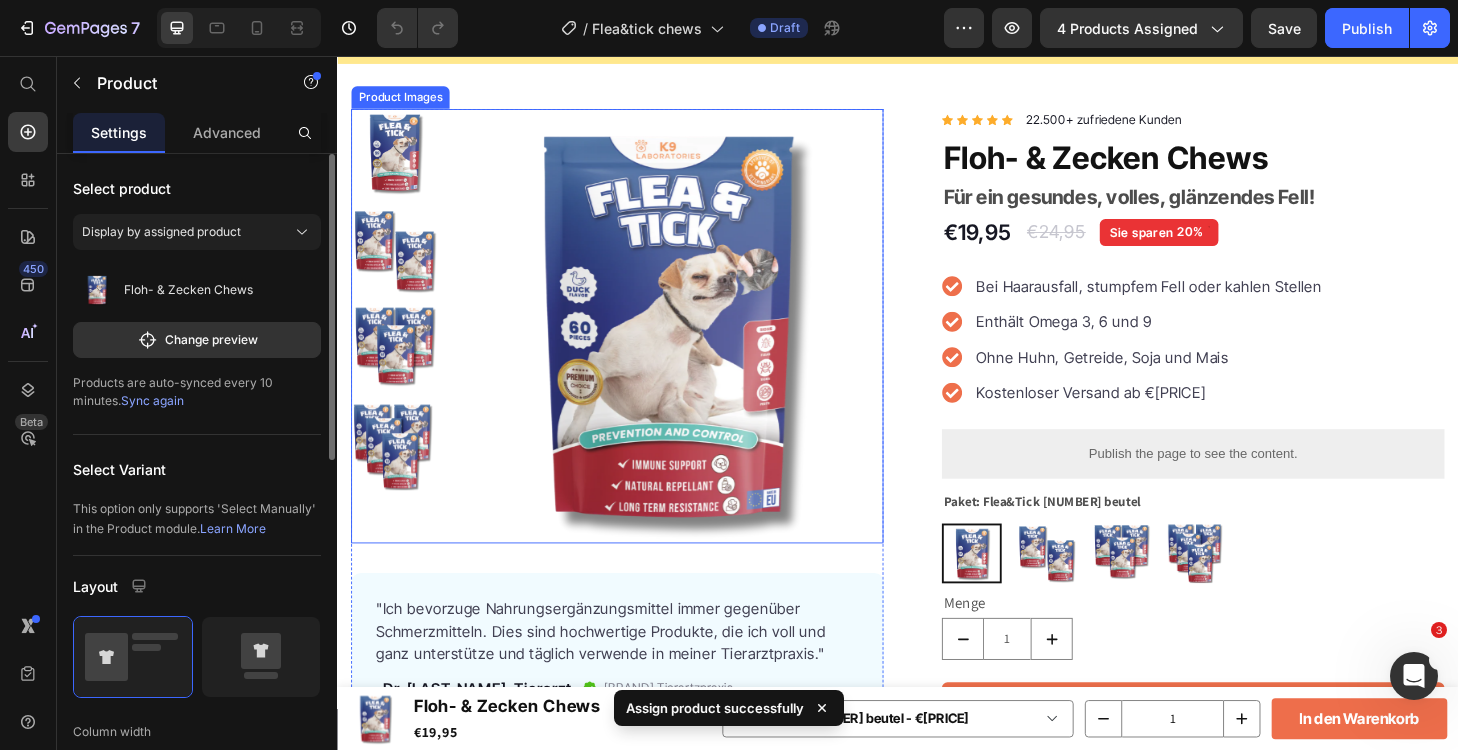 scroll, scrollTop: 97, scrollLeft: 0, axis: vertical 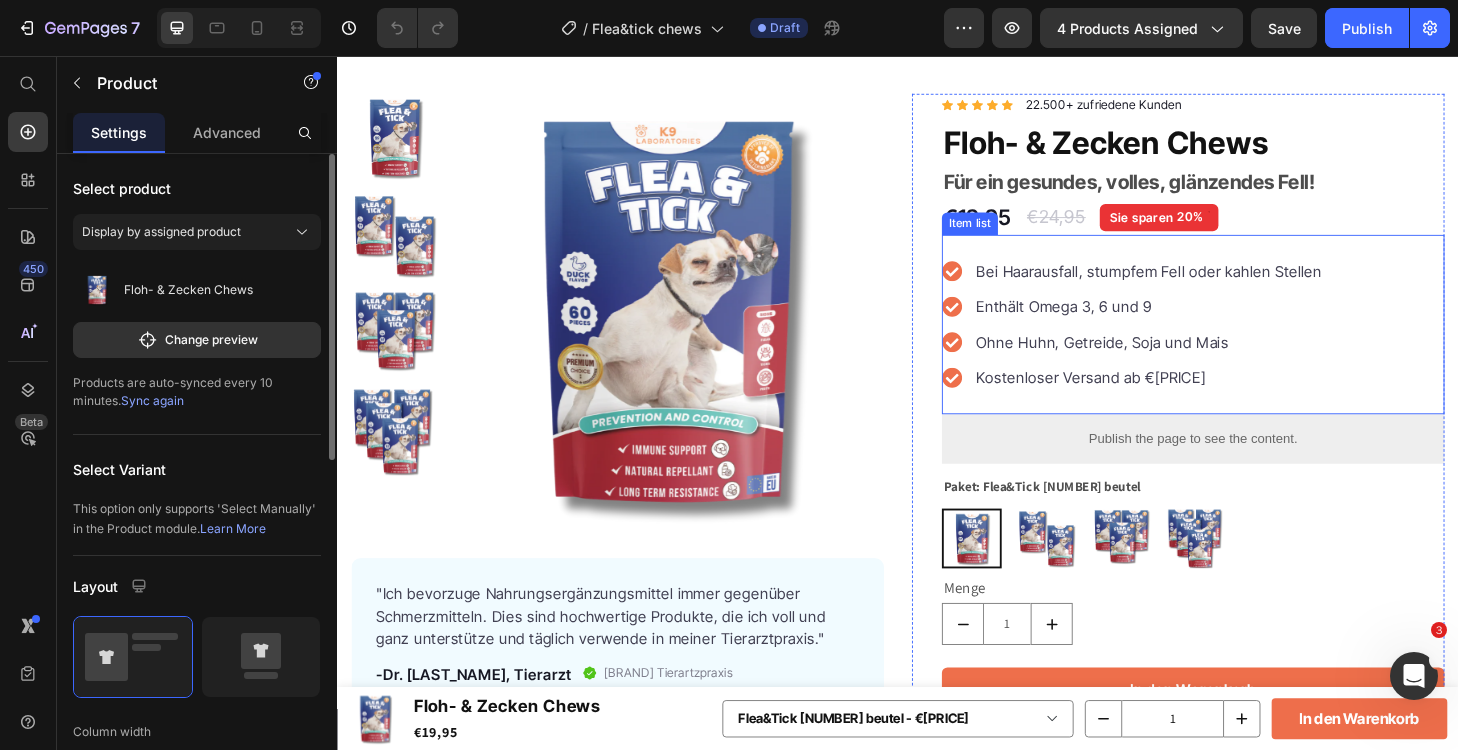 click on "Bei Haarausfall, stumpfem Fell oder kahlen Stellen" at bounding box center (1206, 286) 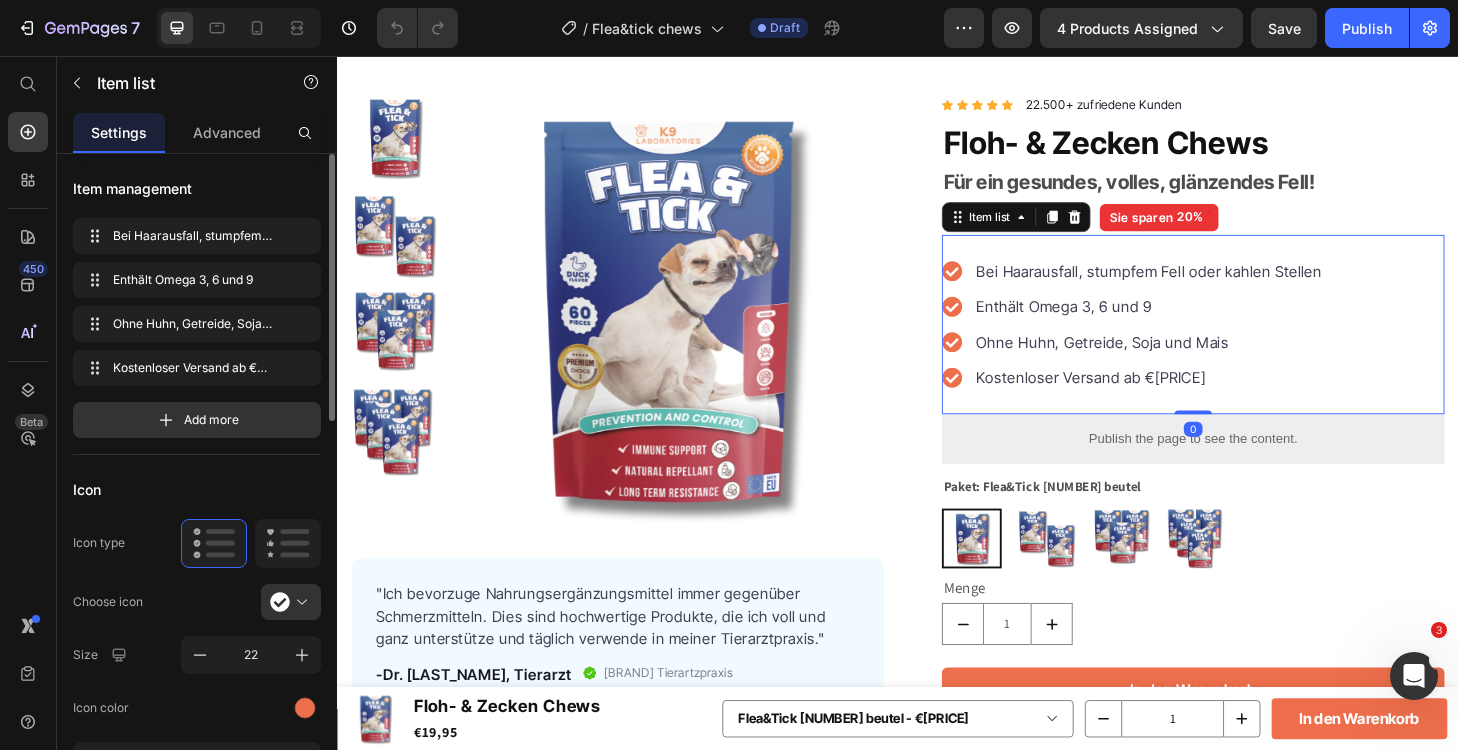 click on "Bei Haarausfall, stumpfem Fell oder kahlen Stellen" at bounding box center [1206, 286] 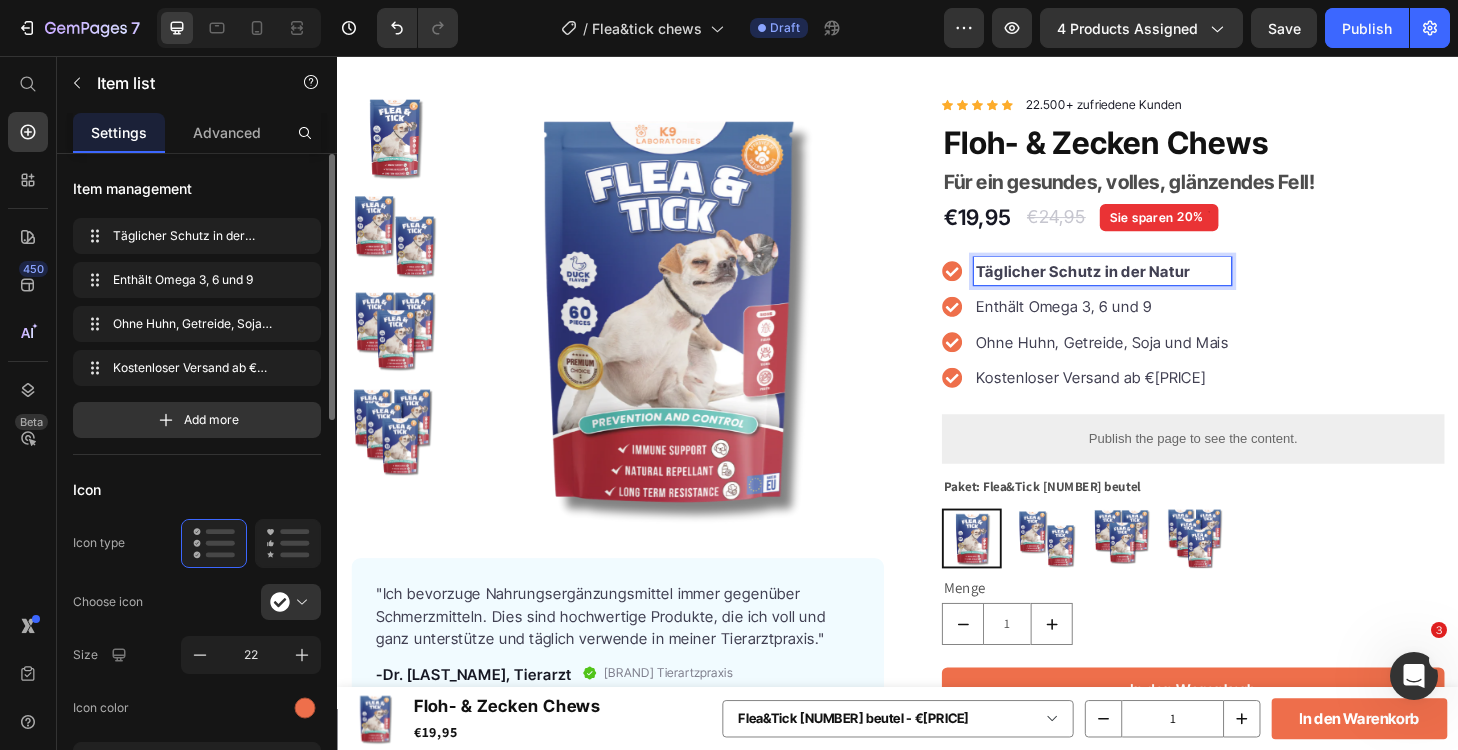click on "Täglicher Schutz in der Natur" at bounding box center [1135, 286] 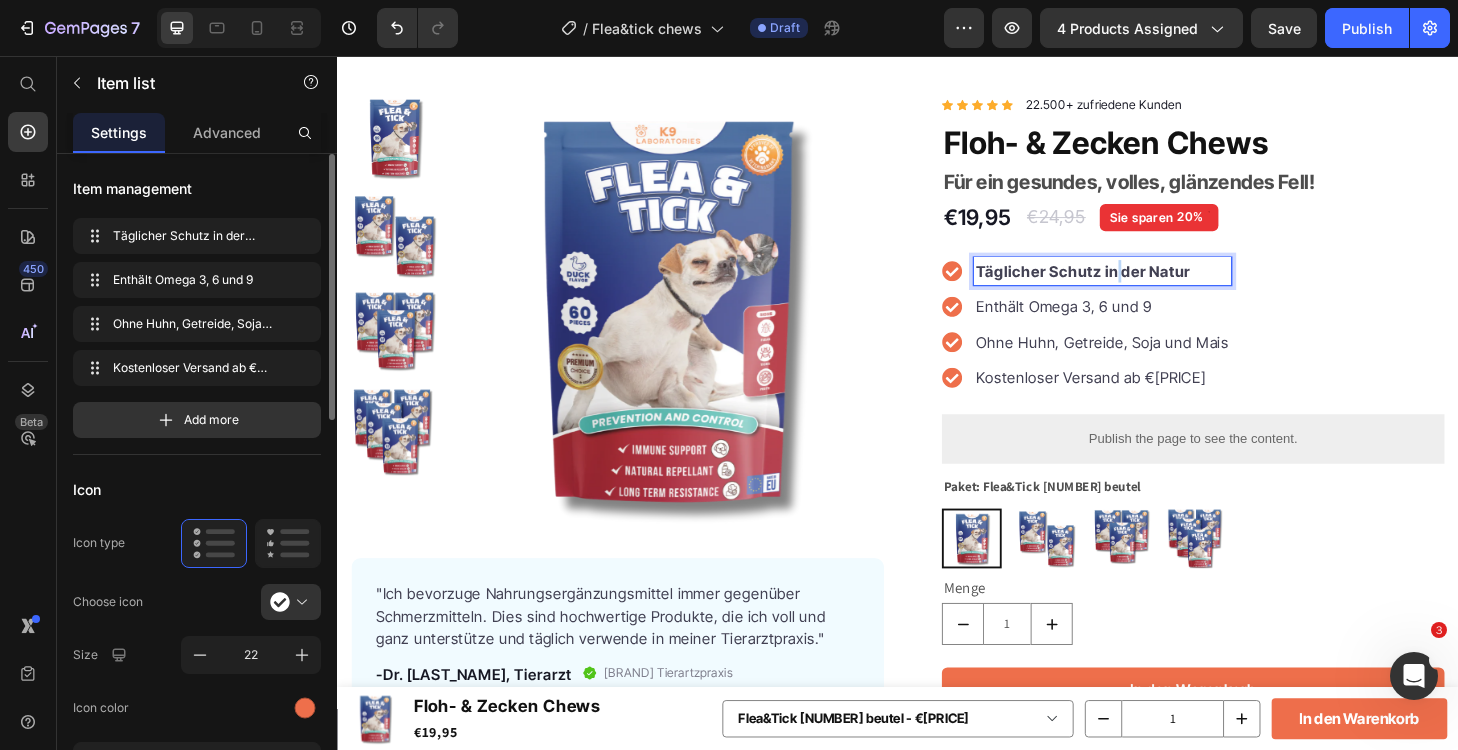click on "Täglicher Schutz in der Natur" at bounding box center (1135, 286) 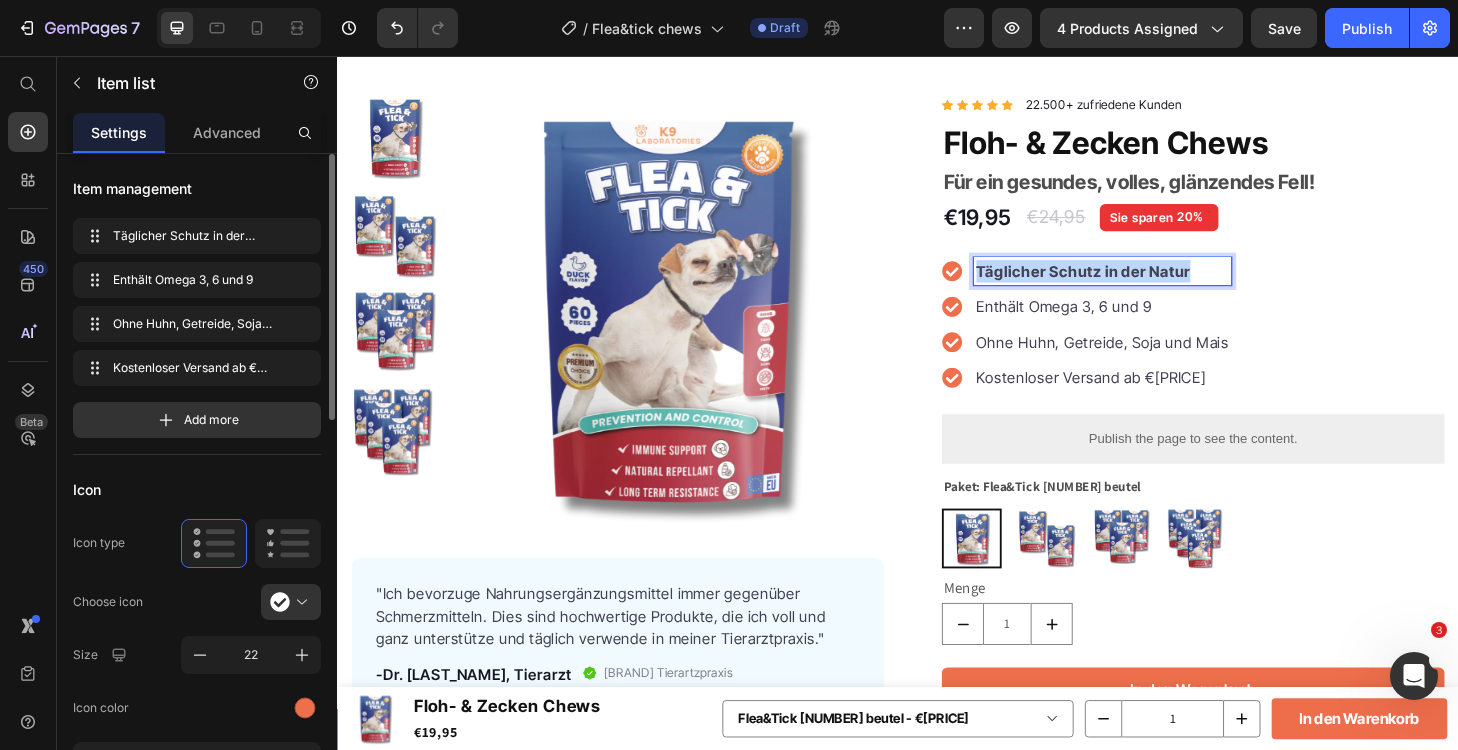 click on "Täglicher Schutz in der Natur" at bounding box center (1135, 286) 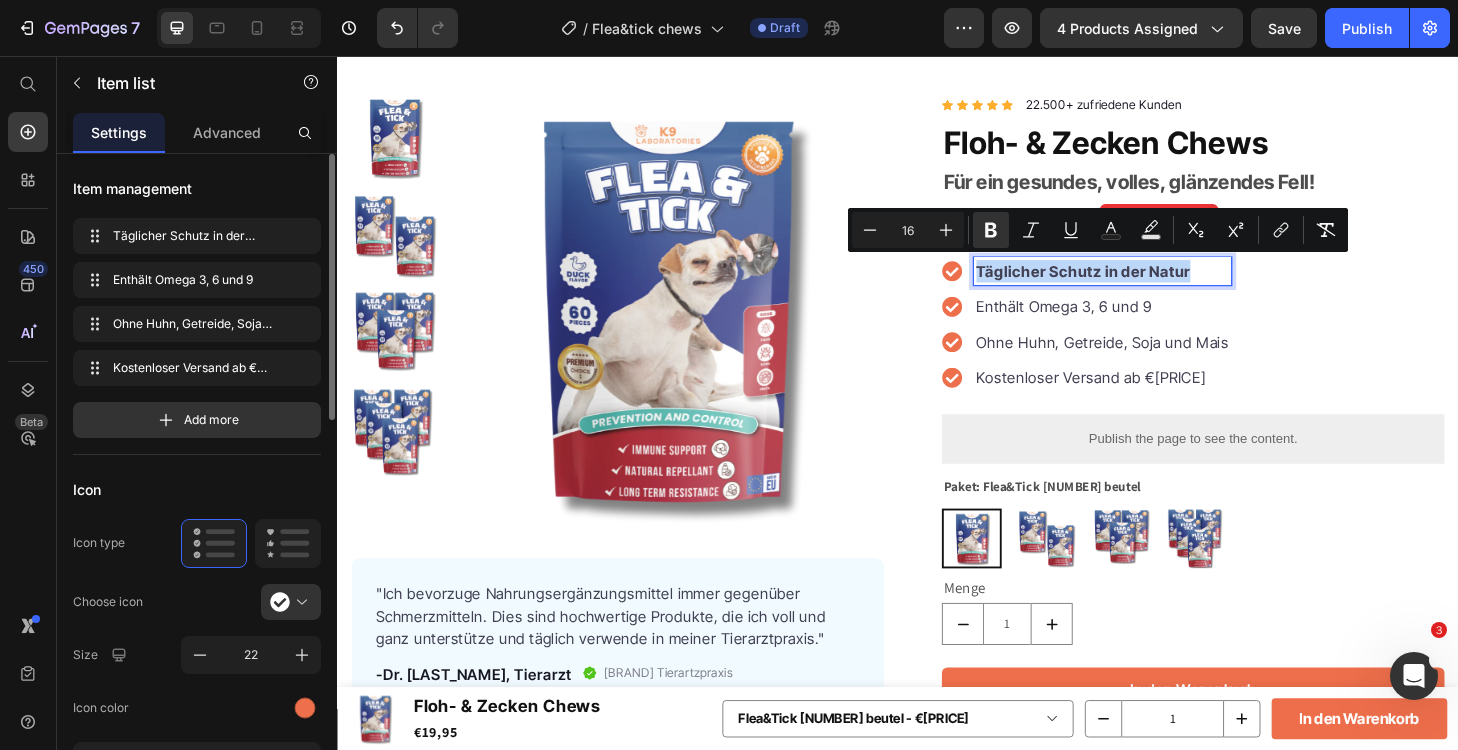 click on "Täglicher Schutz in der Natur" at bounding box center [1135, 286] 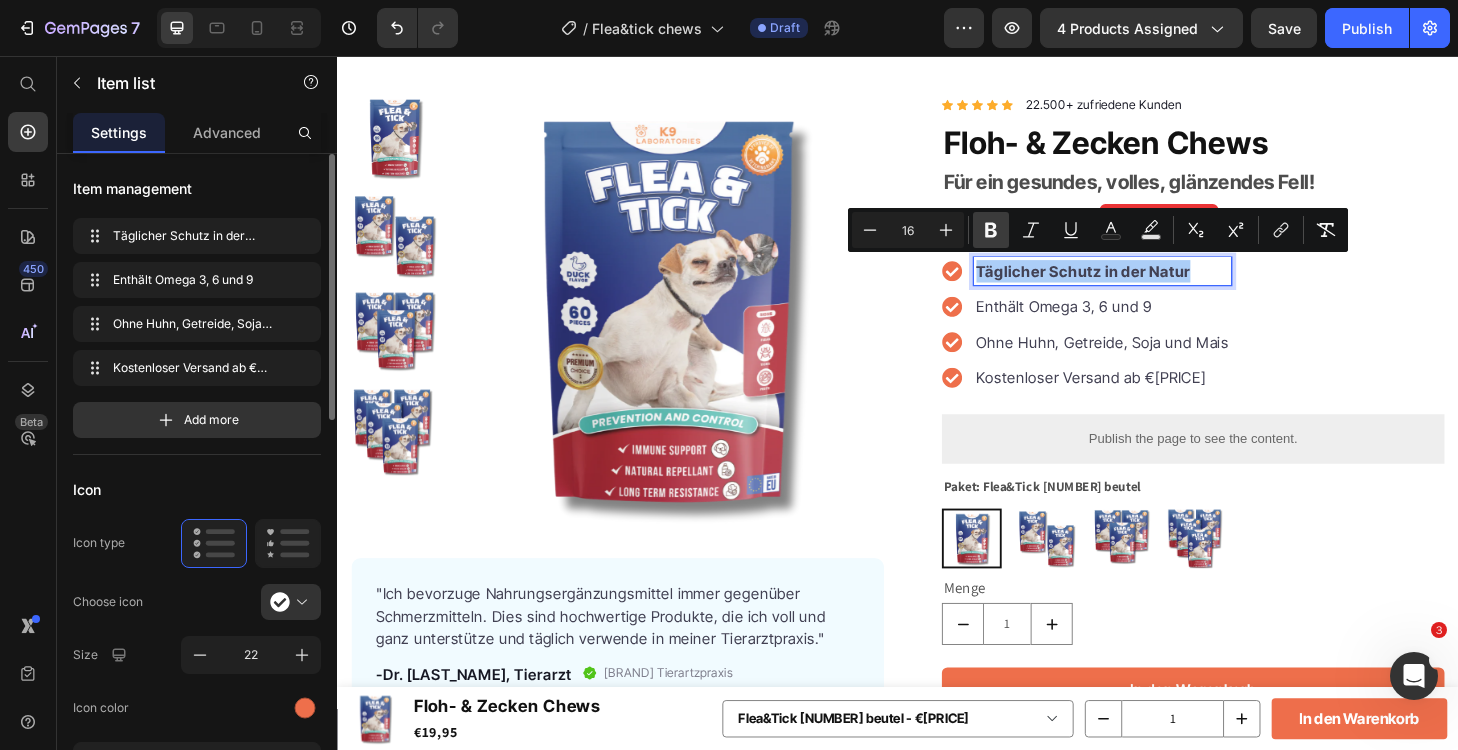 click 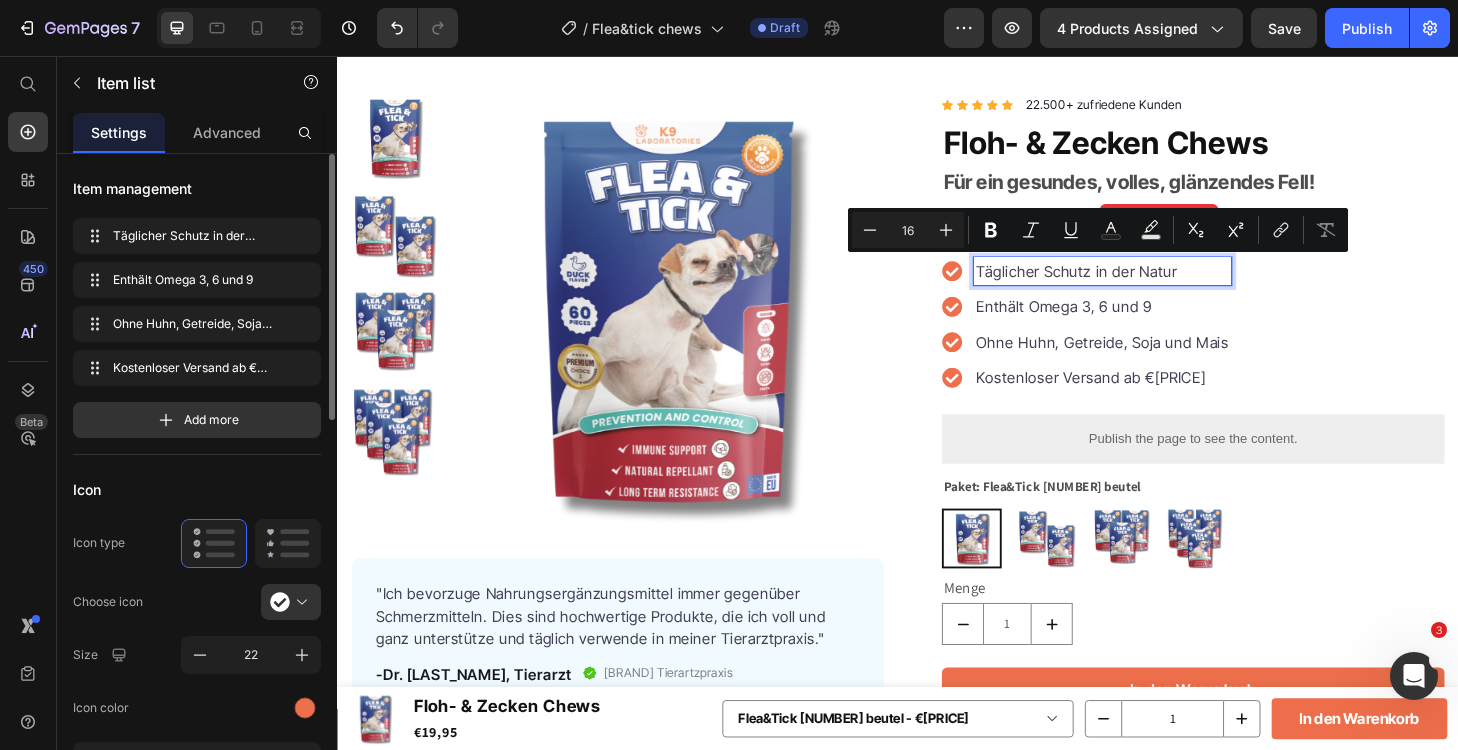 click on "Täglicher Schutz in der Natur Enthält Omega [NUMBER], [NUMBER] und [NUMBER] Ohne Huhn, Getreide, Soja und Mais Kostenloser Versand ab €[PRICE]" at bounding box center (1253, 343) 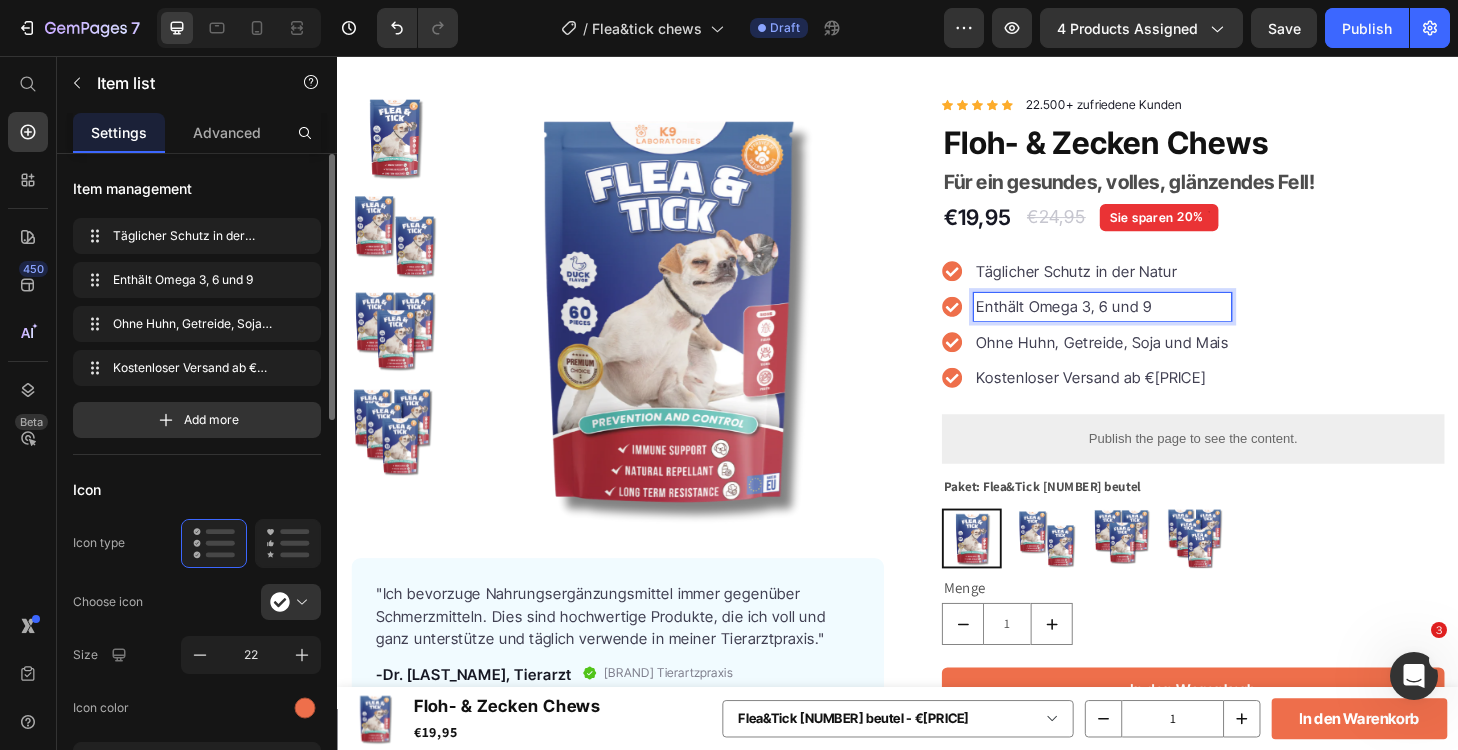 click on "Enthält Omega 3, 6 und 9" at bounding box center [1156, 324] 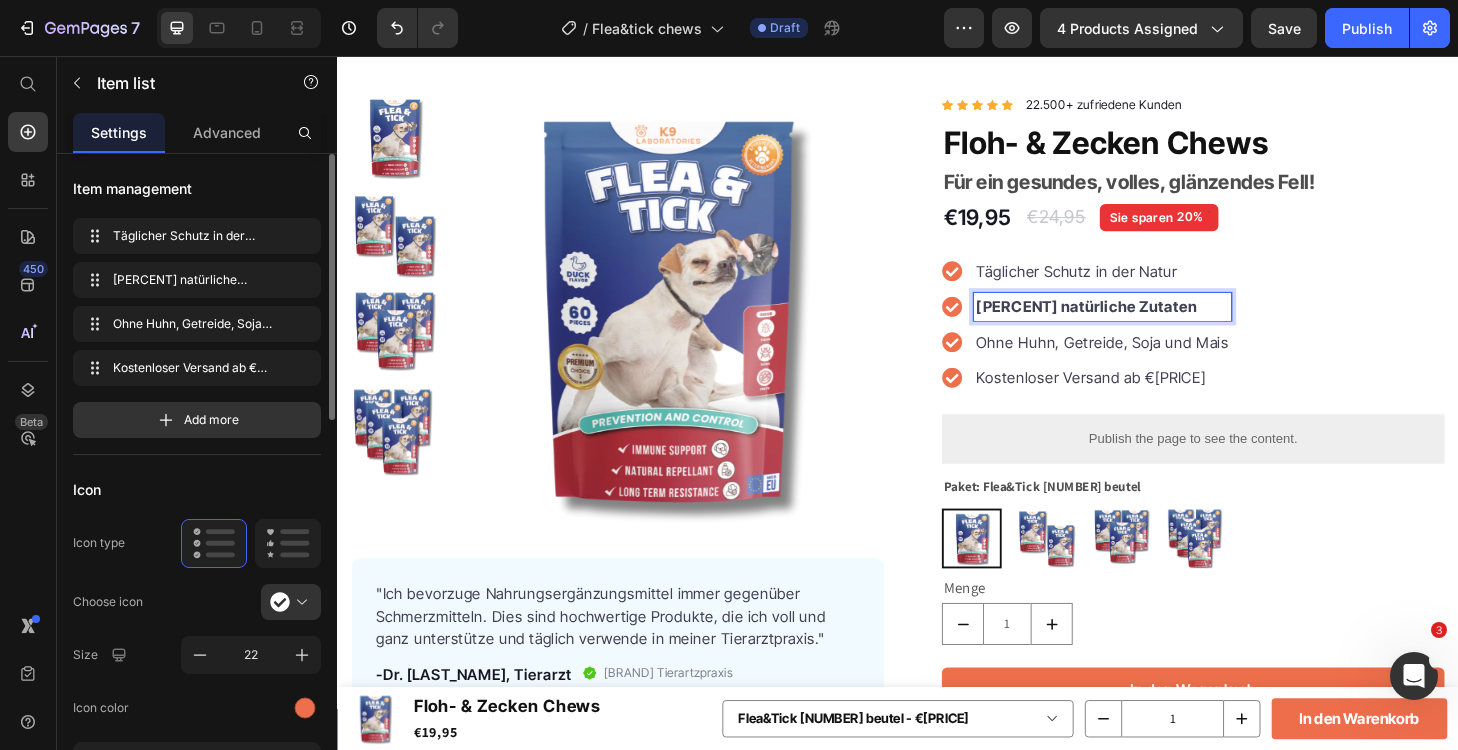 click on "[PERCENT] natürliche Zutaten" at bounding box center (1139, 324) 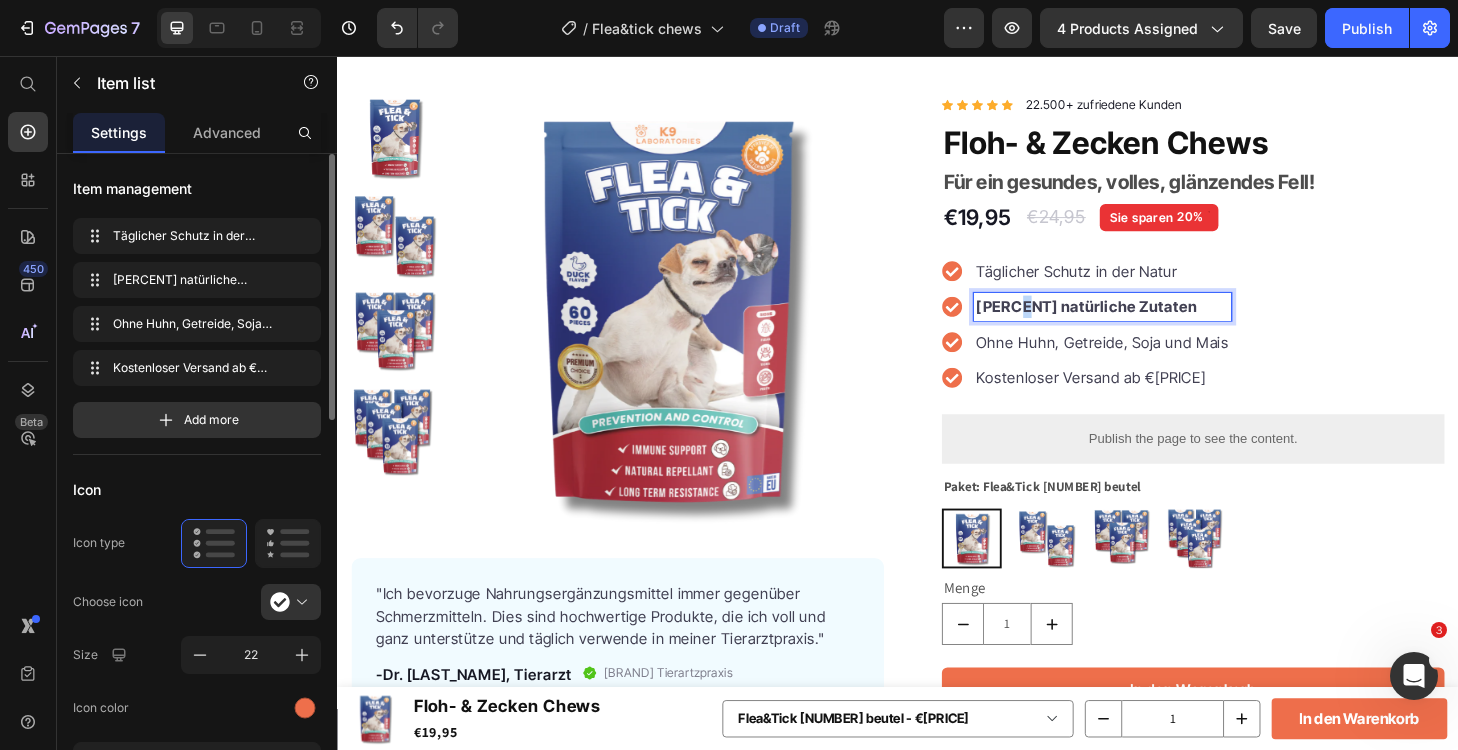 click on "[PERCENT] natürliche Zutaten" at bounding box center (1139, 324) 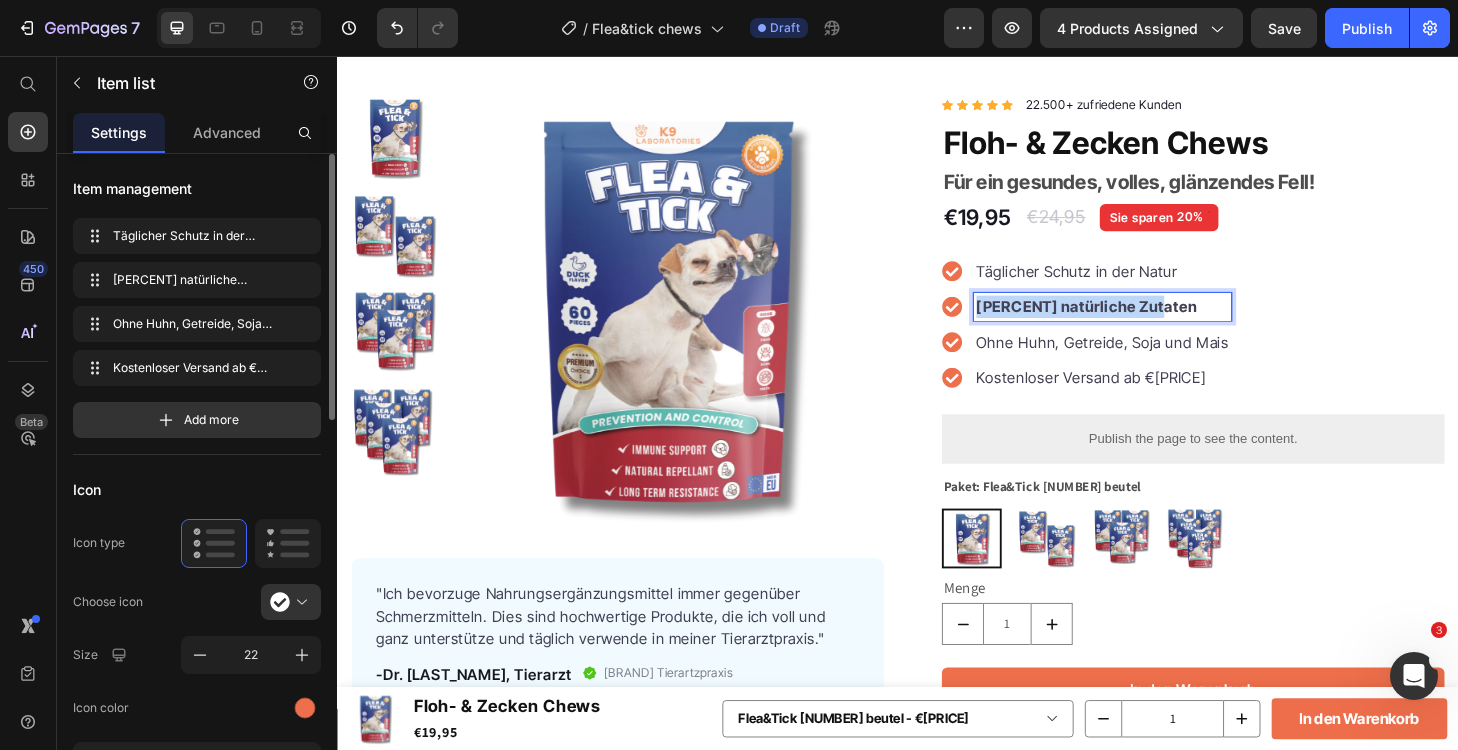 click on "[PERCENT] natürliche Zutaten" at bounding box center [1139, 324] 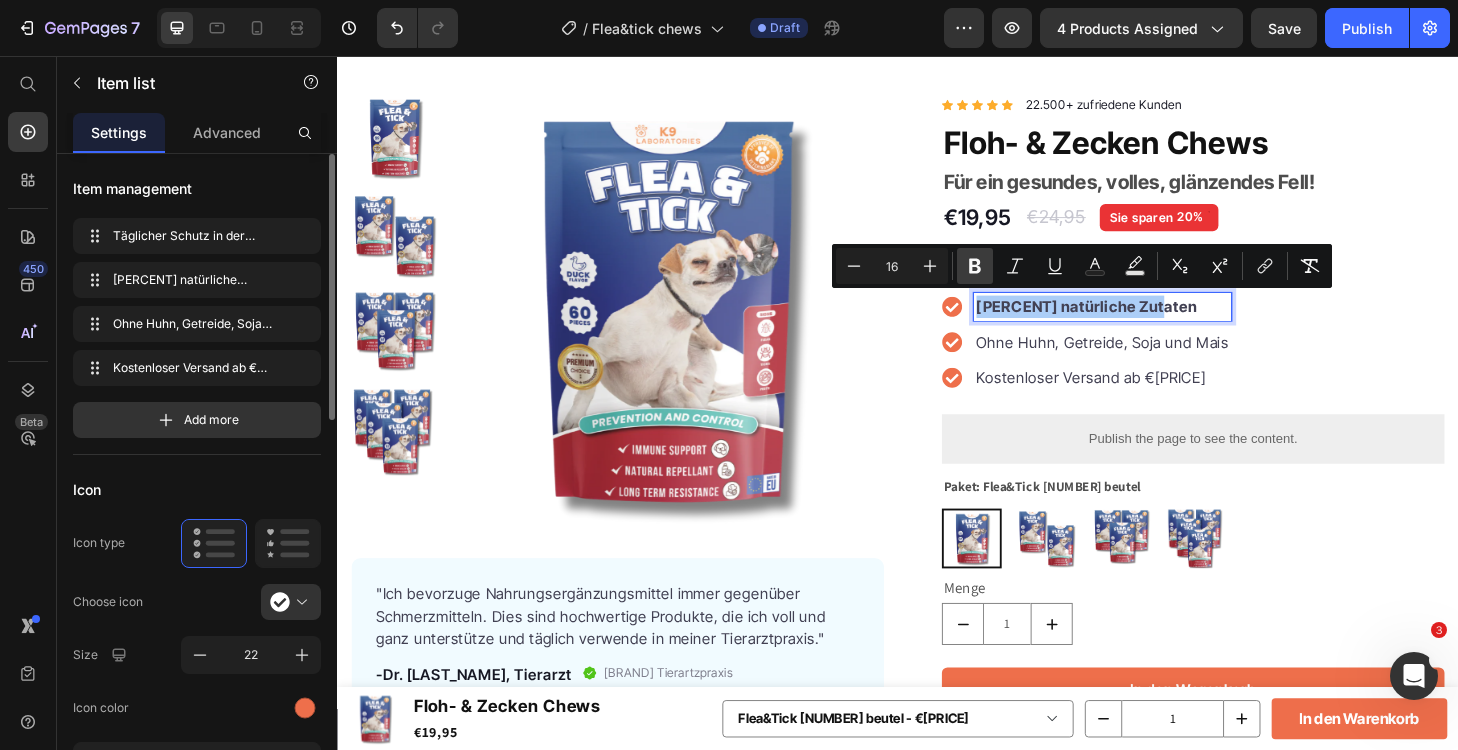 click 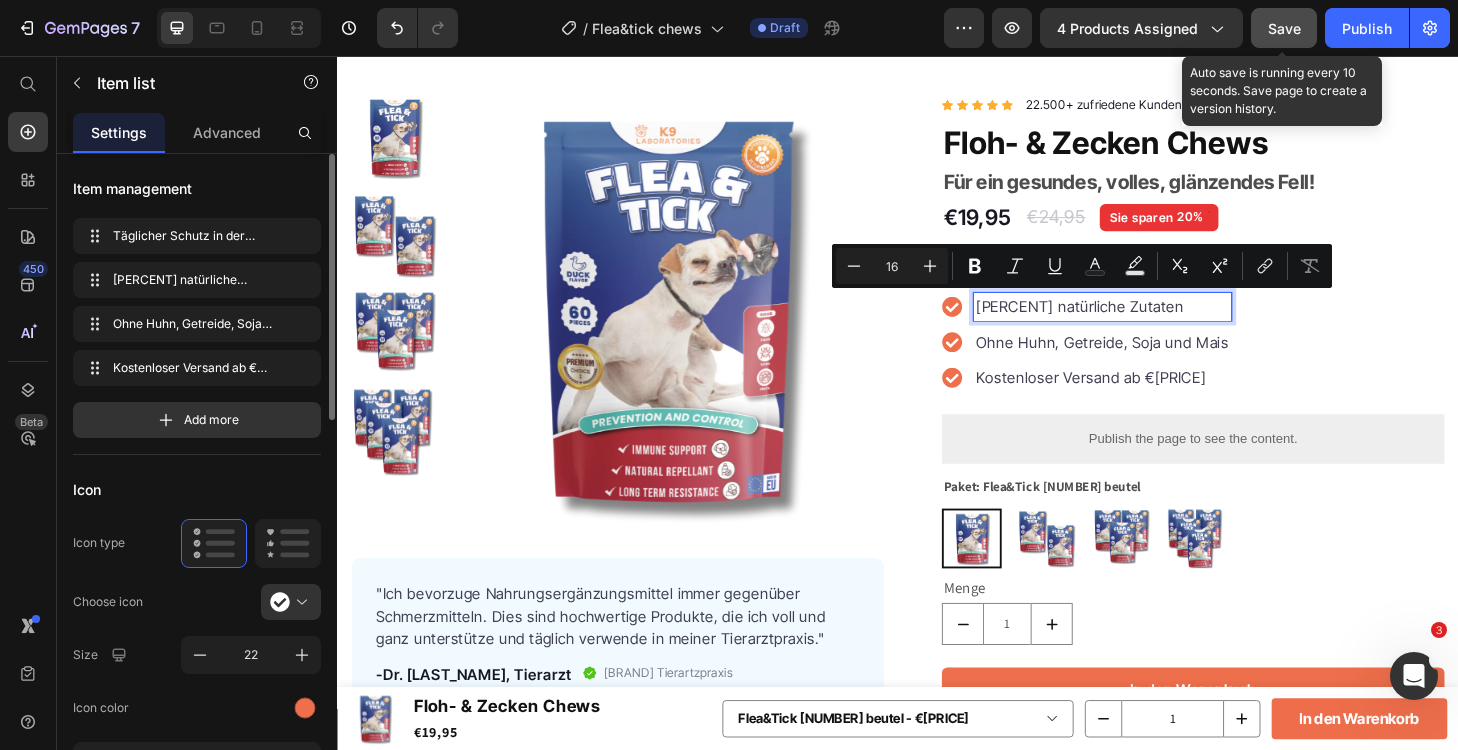 click on "Save" at bounding box center (1284, 28) 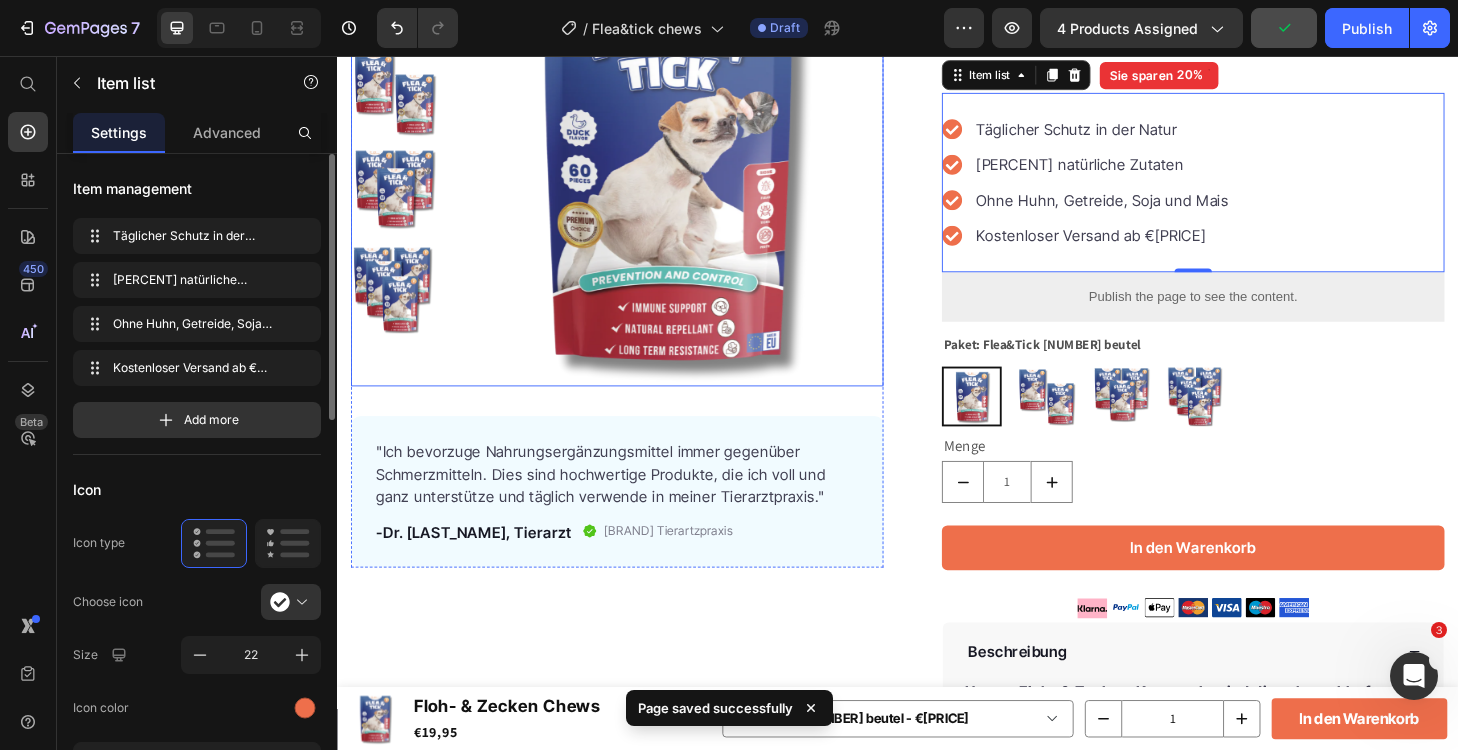 scroll, scrollTop: 256, scrollLeft: 0, axis: vertical 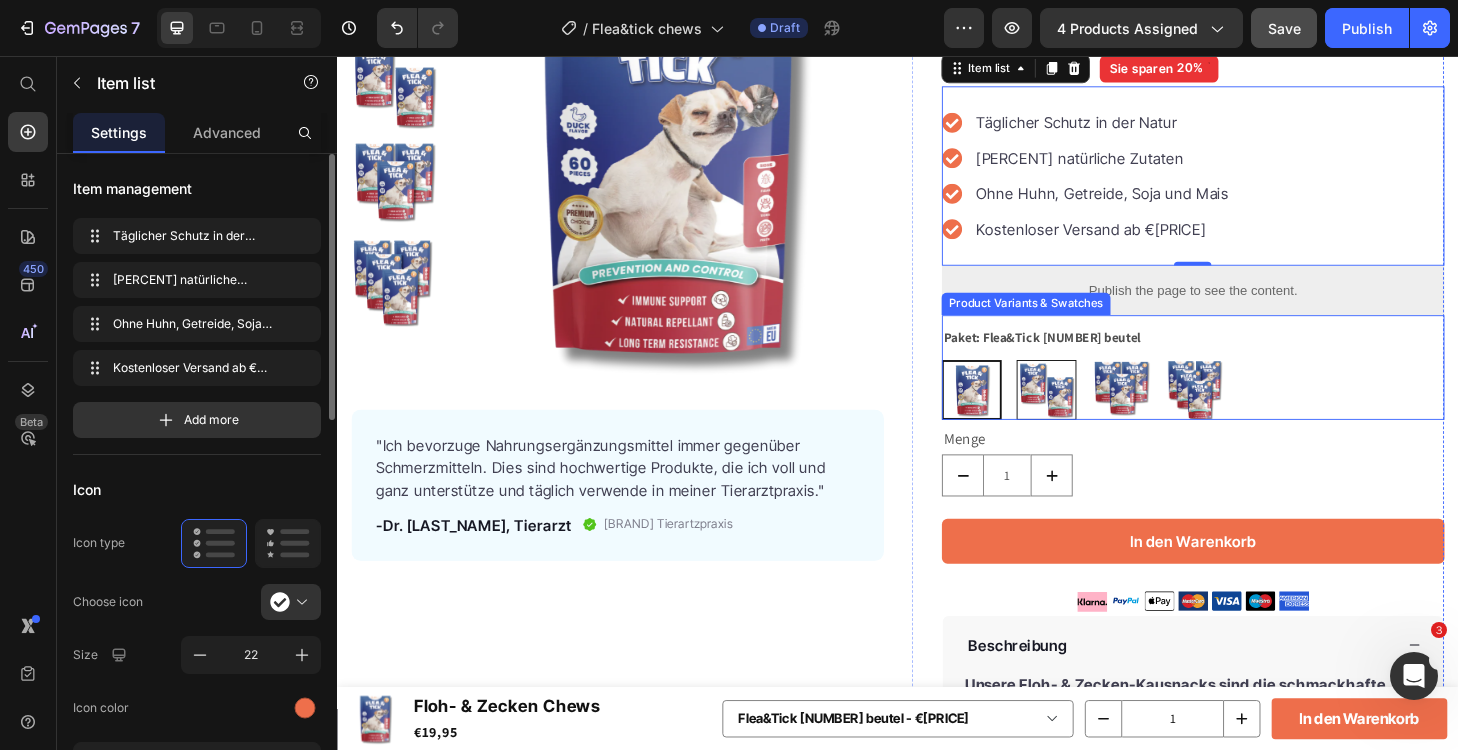 click at bounding box center [1096, 413] 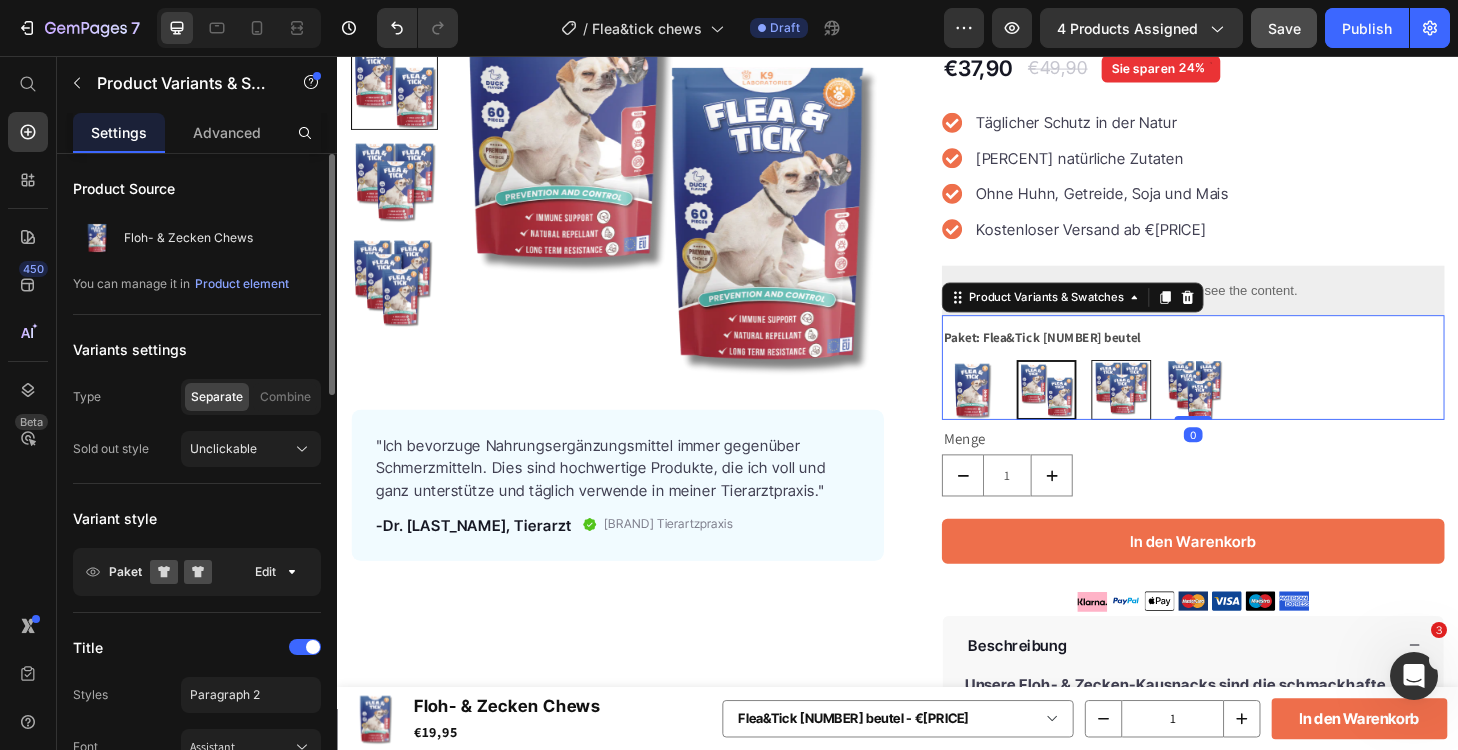 click at bounding box center [1176, 413] 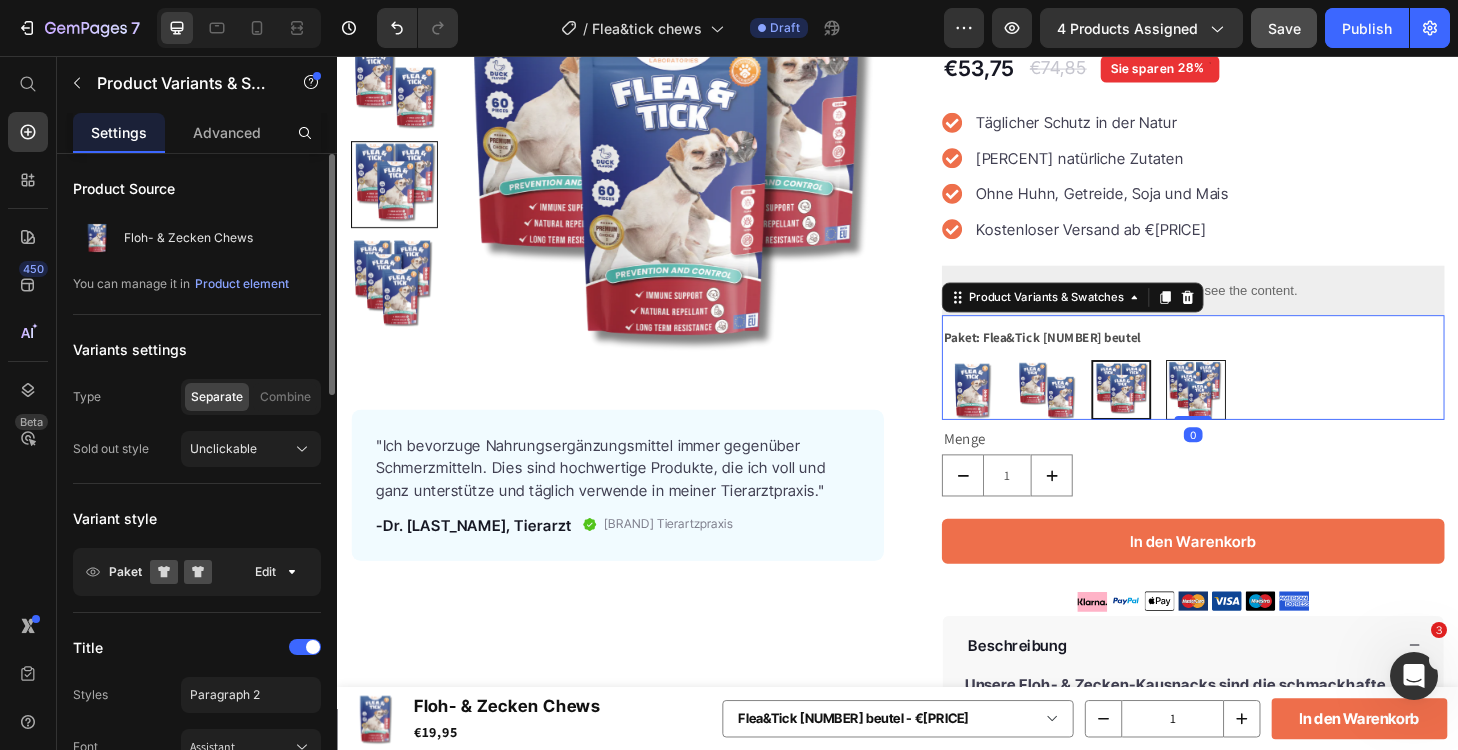 click at bounding box center (1256, 413) 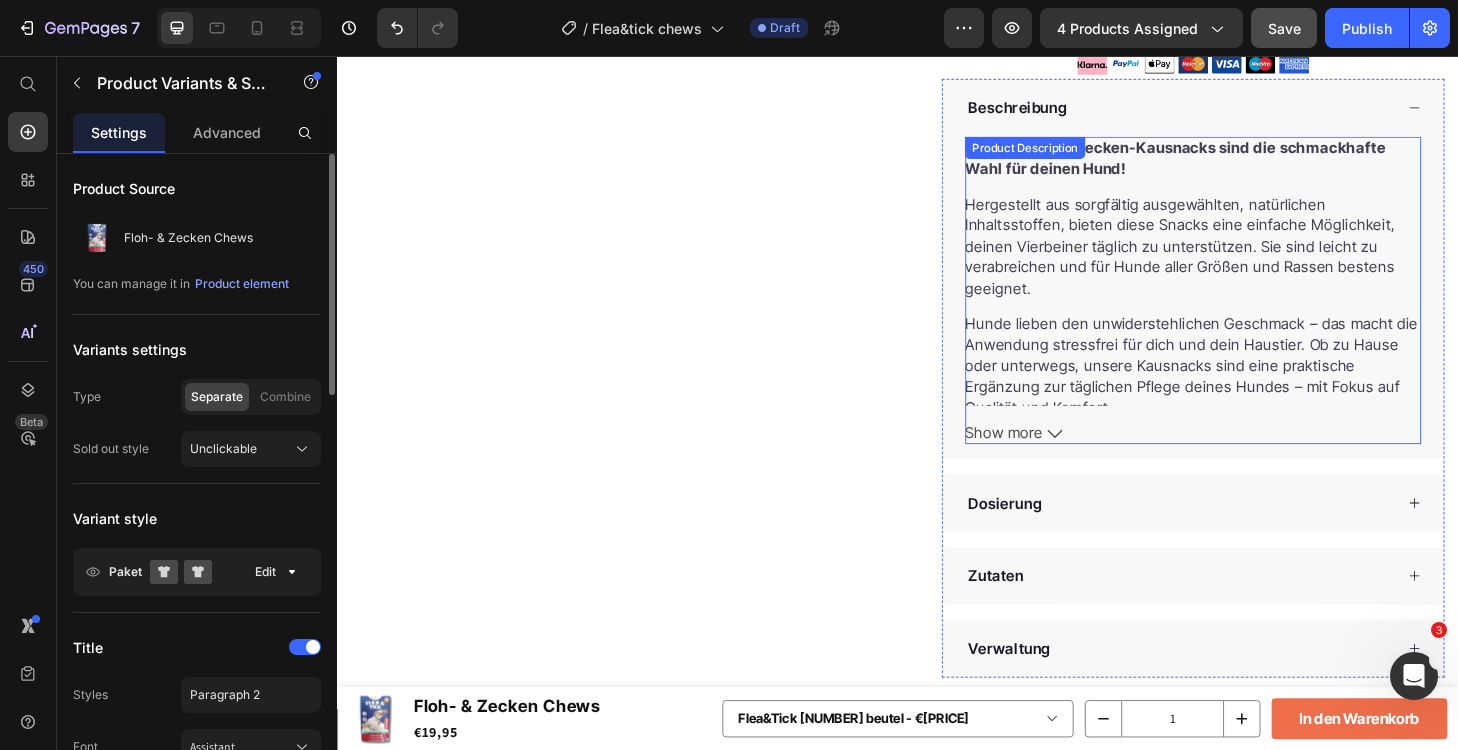 scroll, scrollTop: 857, scrollLeft: 0, axis: vertical 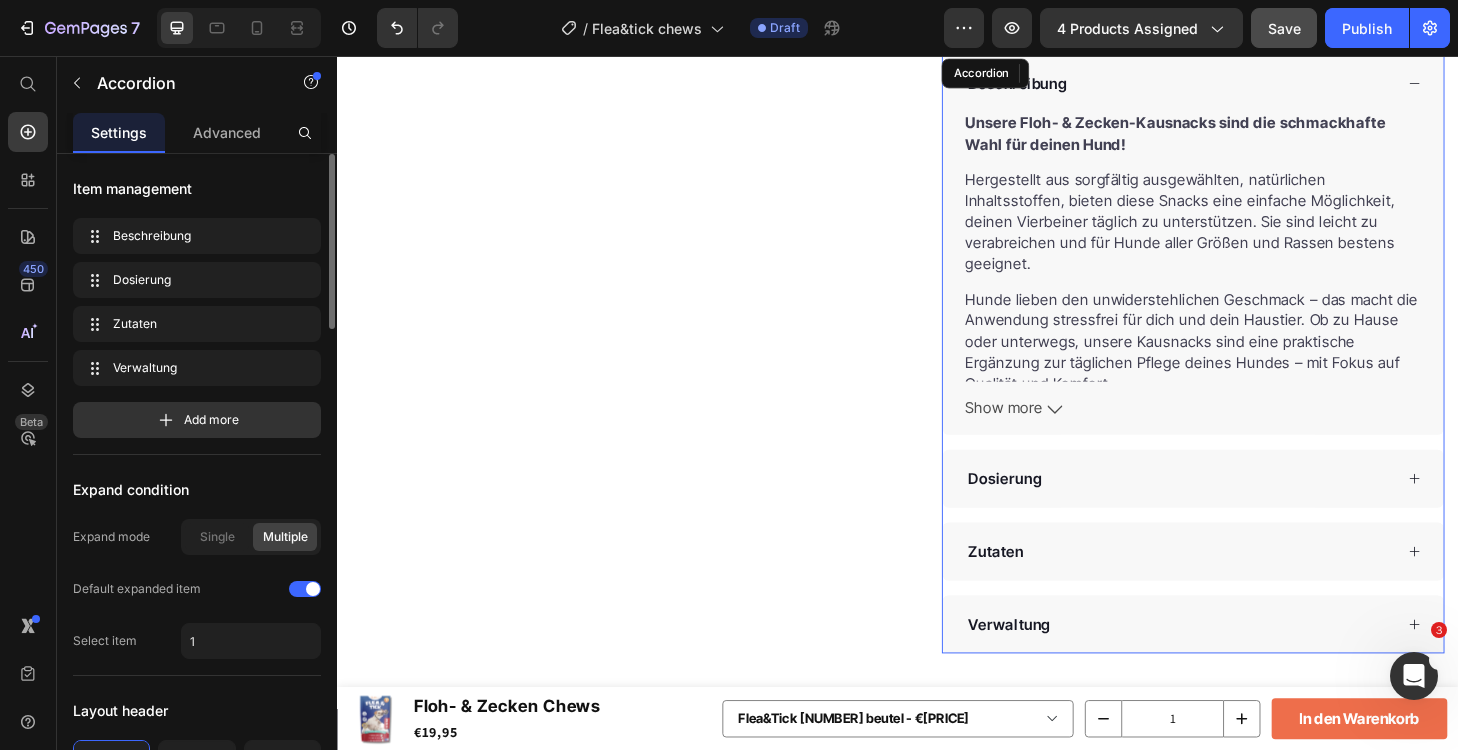 click on "Dosierung" at bounding box center [1253, 508] 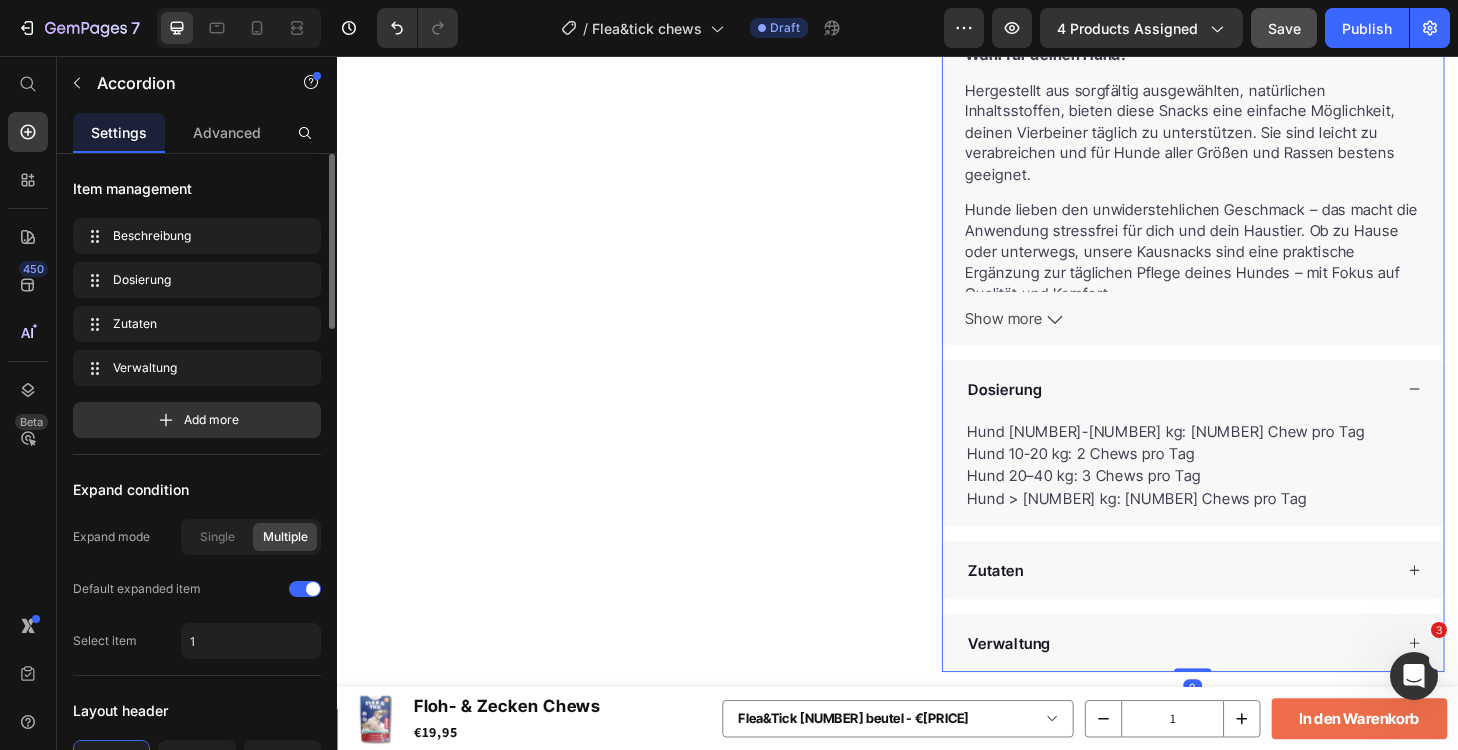 scroll, scrollTop: 955, scrollLeft: 0, axis: vertical 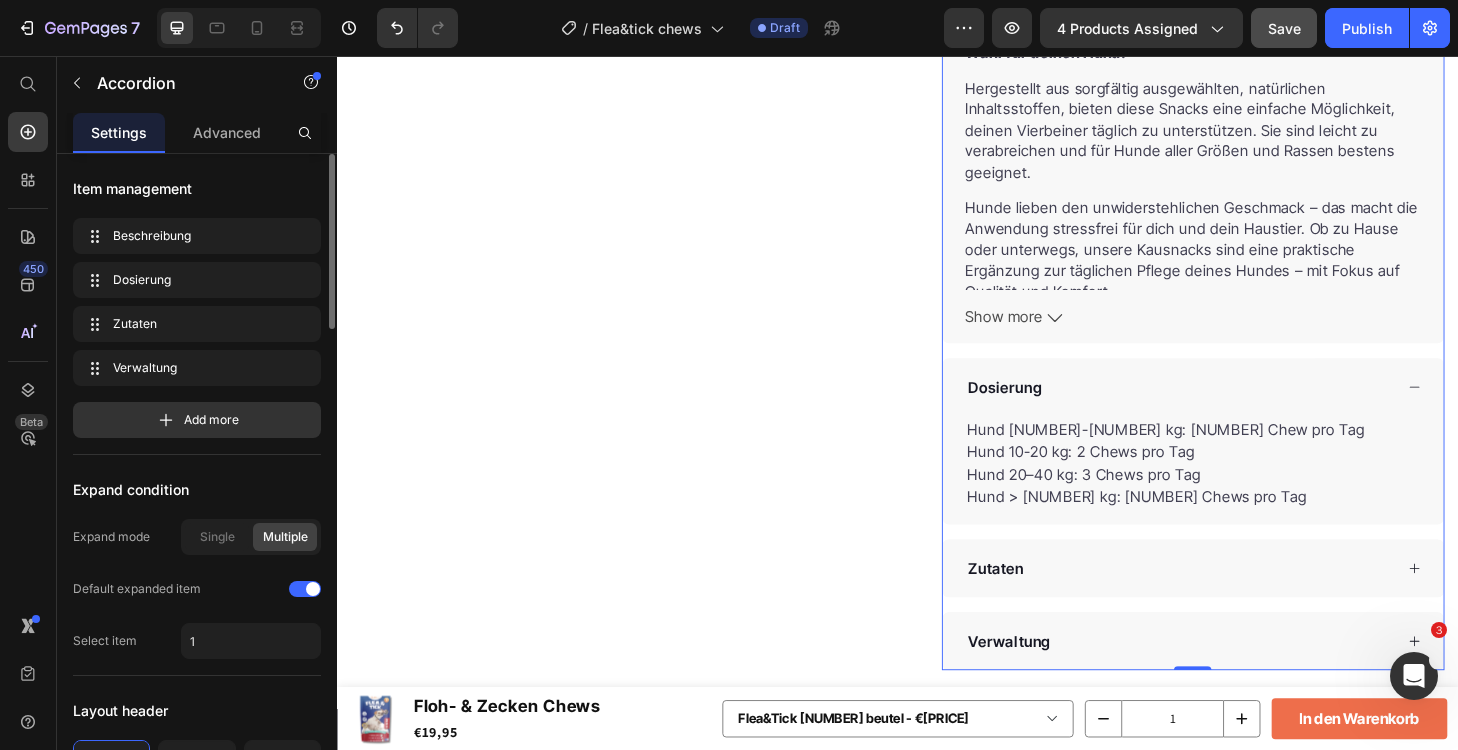 click on "Dosierung" at bounding box center (1253, 410) 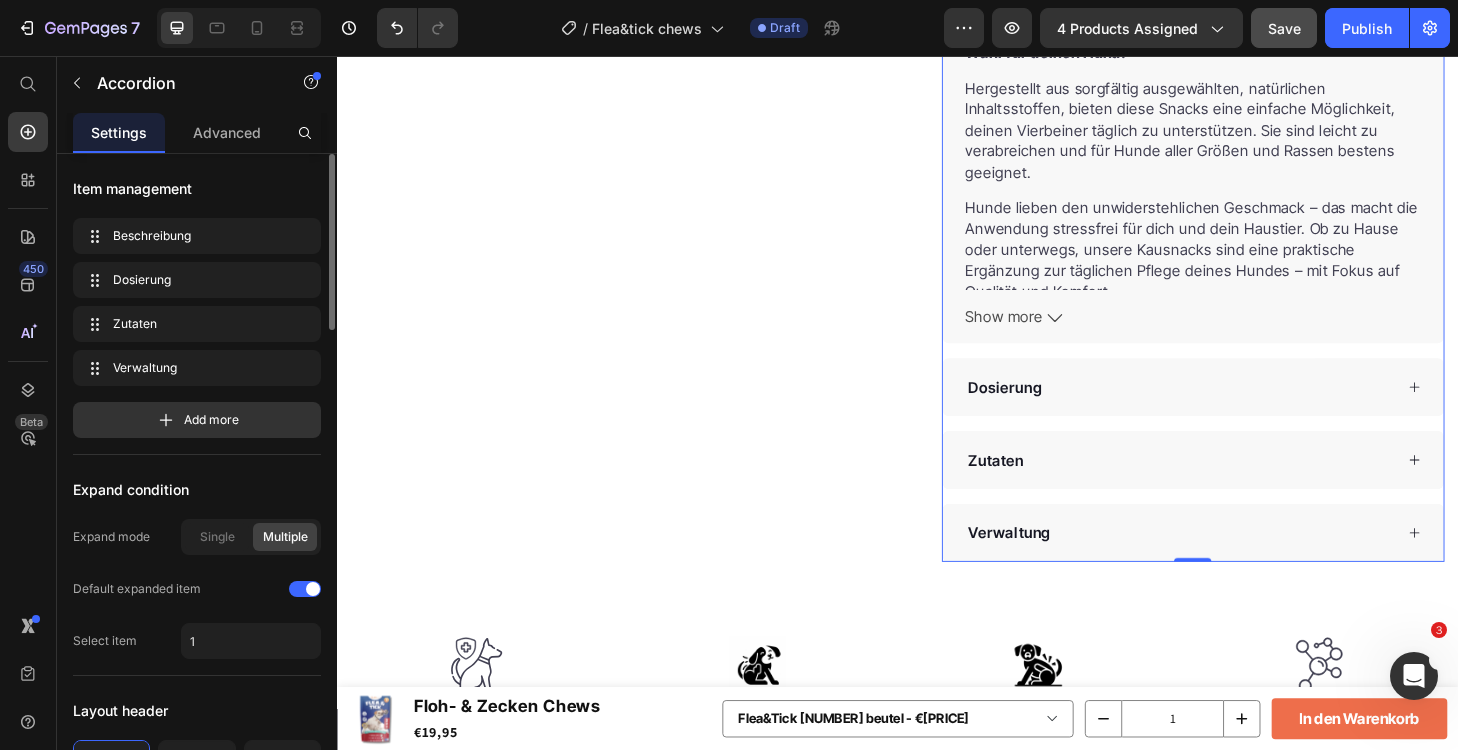 click on "Dosierung" at bounding box center [1238, 410] 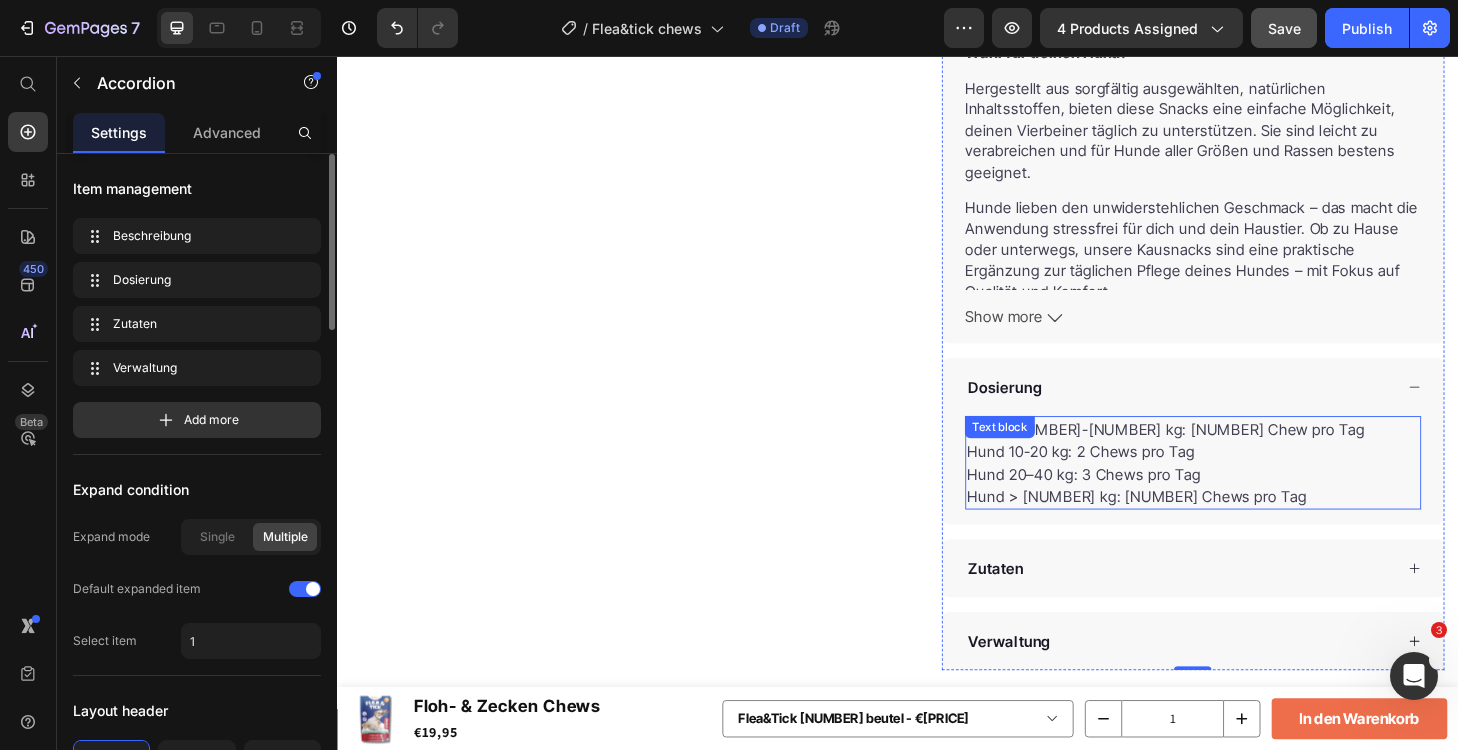 click on "Hund 10-20 kg: 2 Chews pro Tag" at bounding box center [1253, 479] 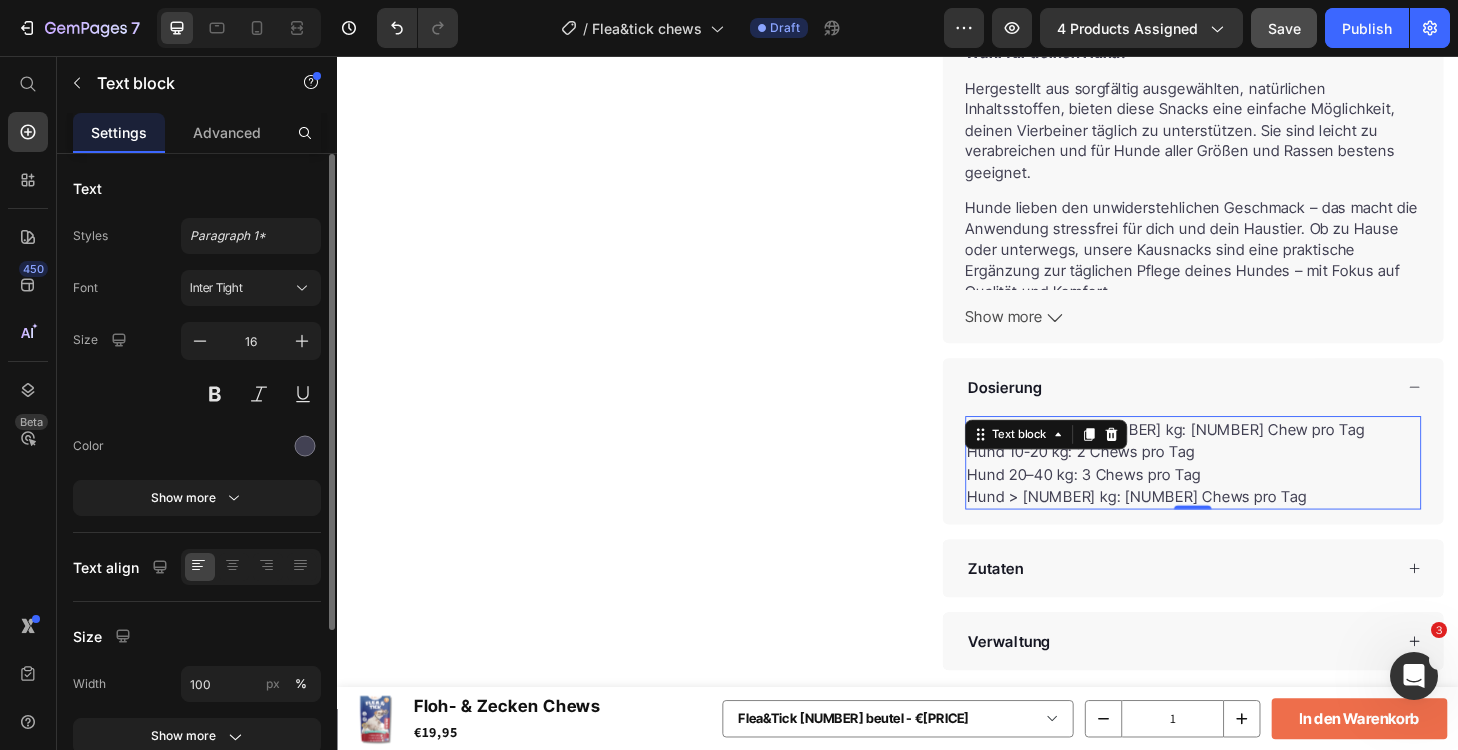 click on "Hund 20–40 kg: 3 Chews pro Tag" at bounding box center [1253, 503] 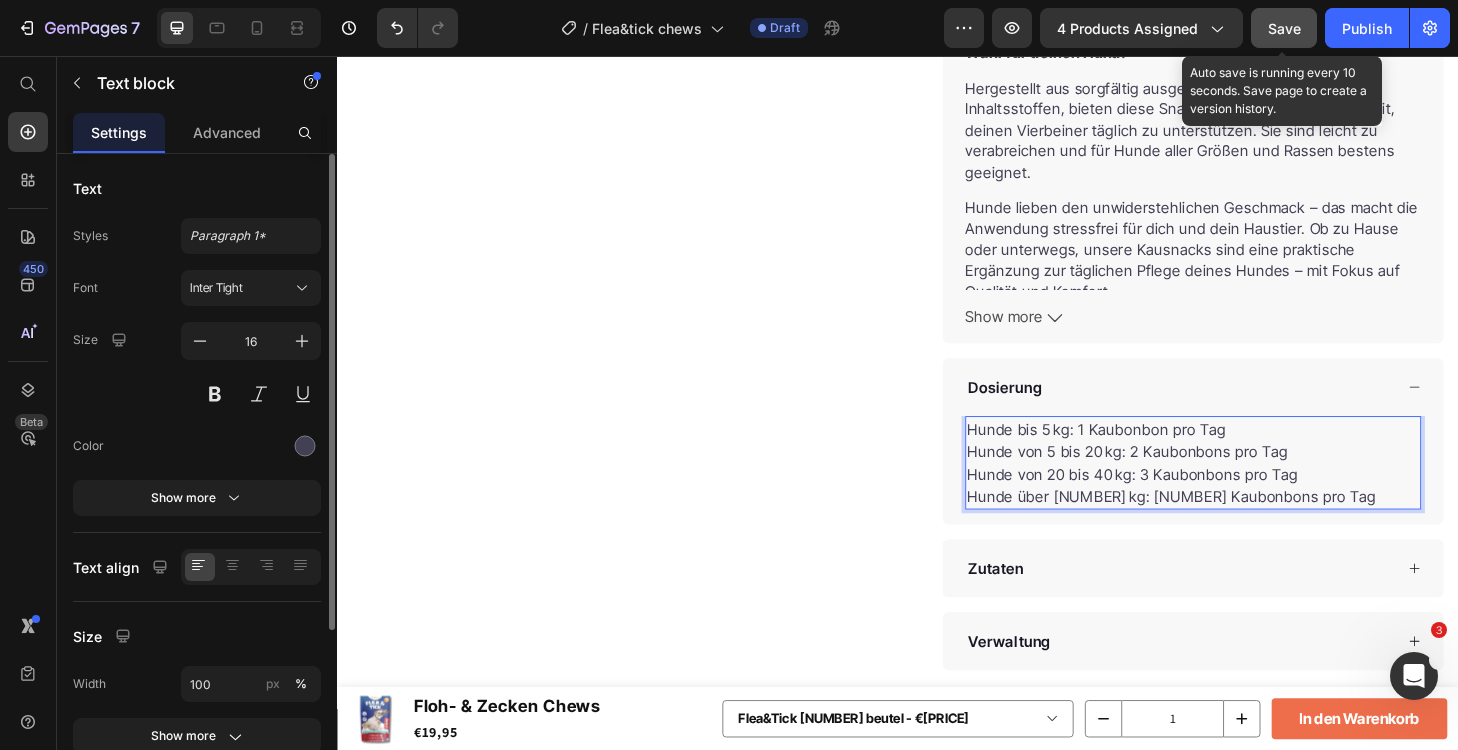 click on "Save" at bounding box center [1284, 28] 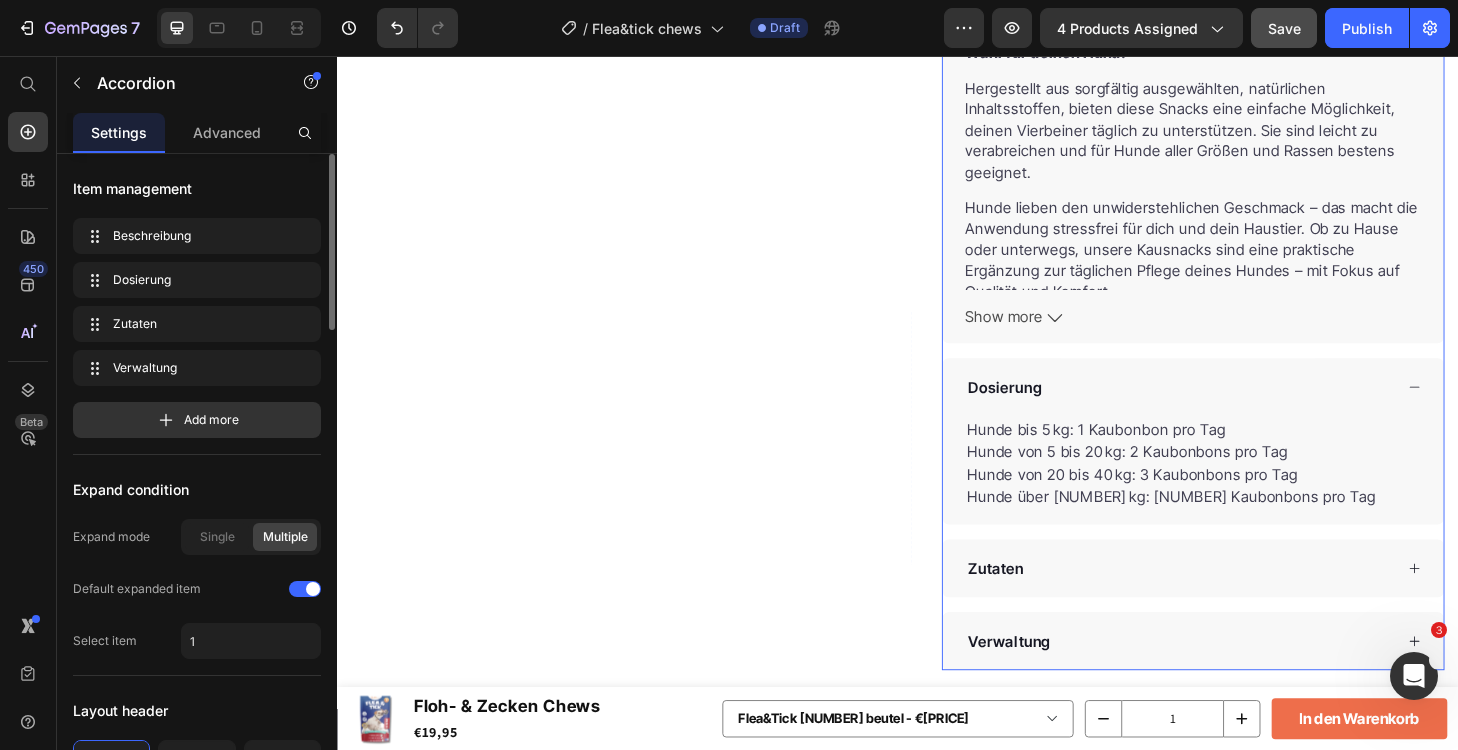 click on "Zutaten" at bounding box center (1238, 604) 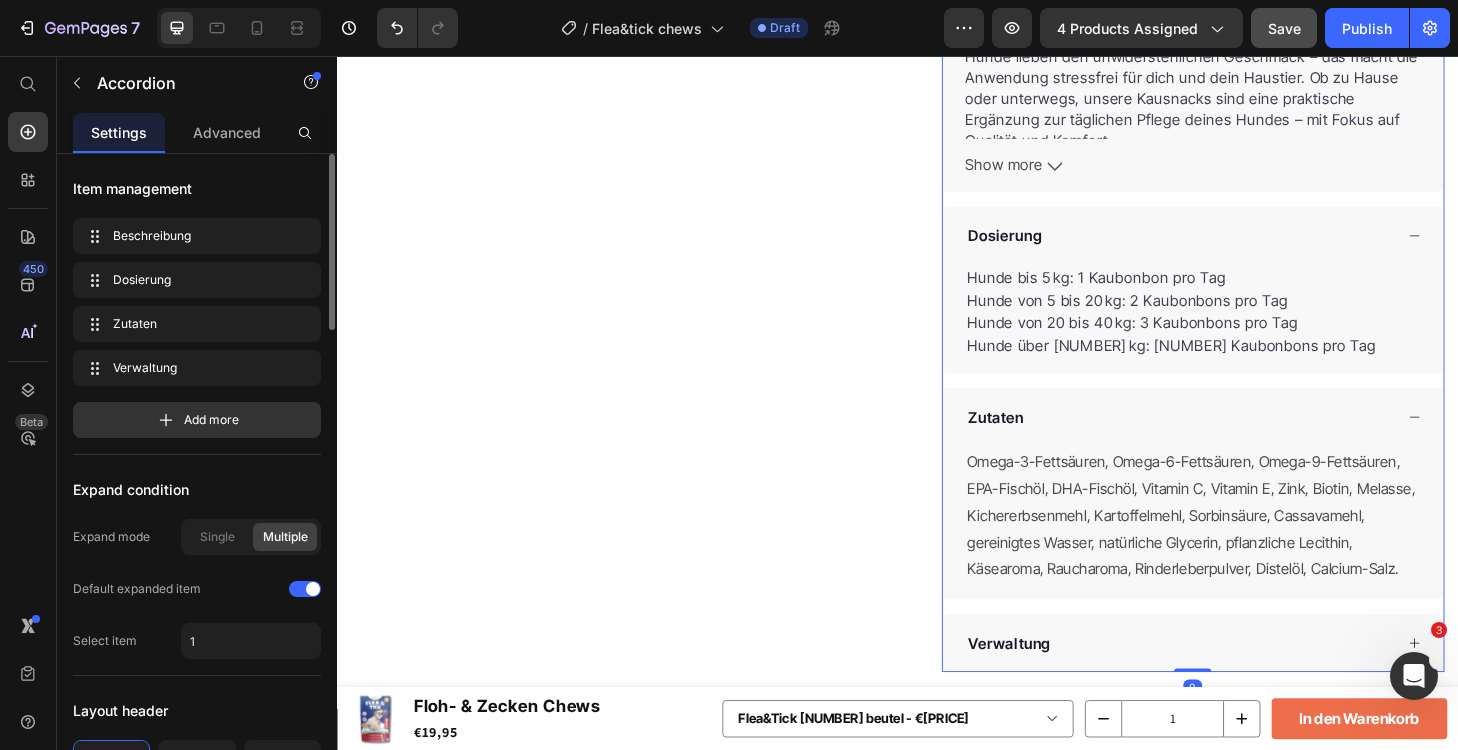 scroll, scrollTop: 1299, scrollLeft: 0, axis: vertical 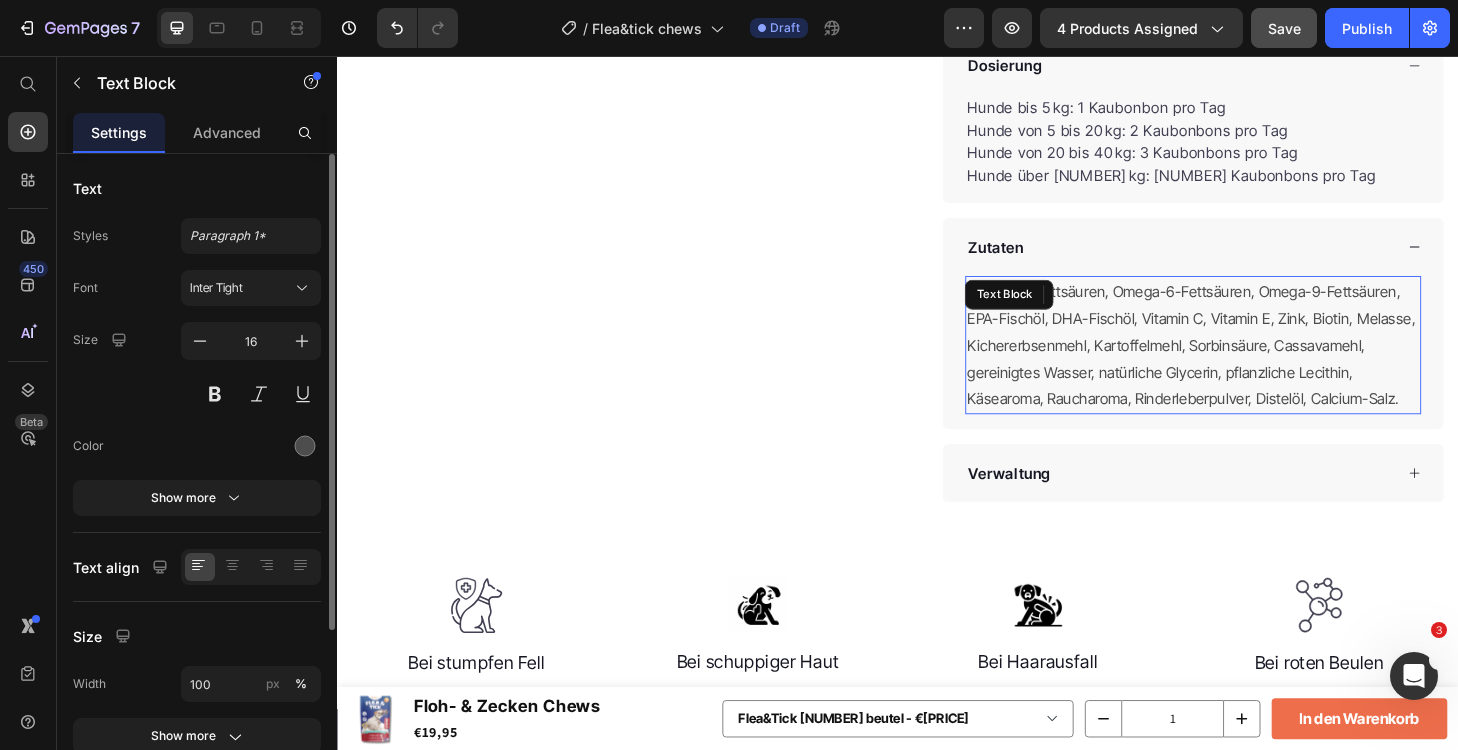 click on "Omega-3-Fettsäuren, Omega-6-Fettsäuren, Omega-9-Fettsäuren, EPA-Fischöl, DHA-Fischöl, Vitamin C, Vitamin E, Zink, Biotin, Melasse, Kichererbsenmehl, Kartoffelmehl, Sorbinsäure, Cassavamehl, gereinigtes Wasser, natürliche Glycerin, pflanzliche Lecithin, Käsearoma, Raucharoma, Rinderleberpulver, Distelöl, Calcium-Salz." at bounding box center [1253, 365] 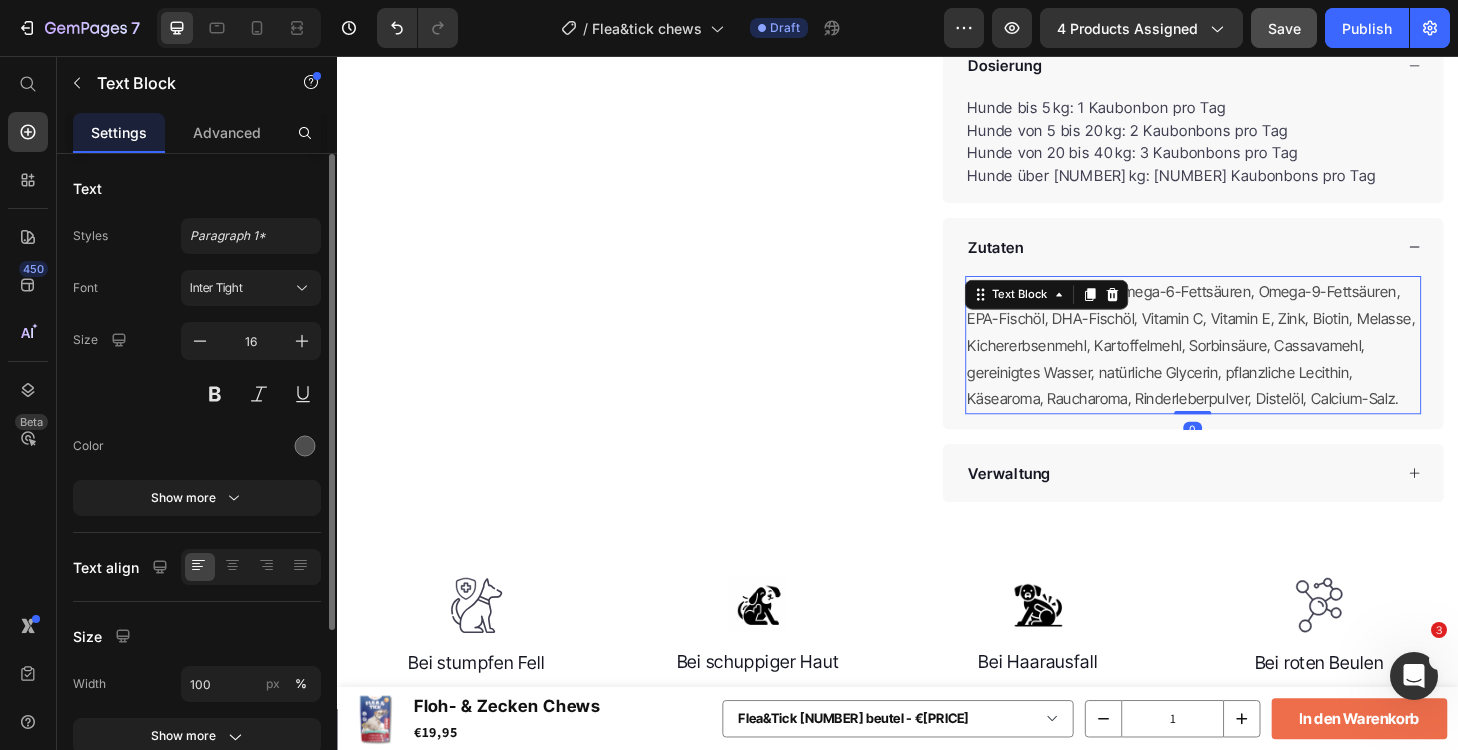 click on "Omega-3-Fettsäuren, Omega-6-Fettsäuren, Omega-9-Fettsäuren, EPA-Fischöl, DHA-Fischöl, Vitamin C, Vitamin E, Zink, Biotin, Melasse, Kichererbsenmehl, Kartoffelmehl, Sorbinsäure, Cassavamehl, gereinigtes Wasser, natürliche Glycerin, pflanzliche Lecithin, Käsearoma, Raucharoma, Rinderleberpulver, Distelöl, Calcium-Salz." at bounding box center [1253, 365] 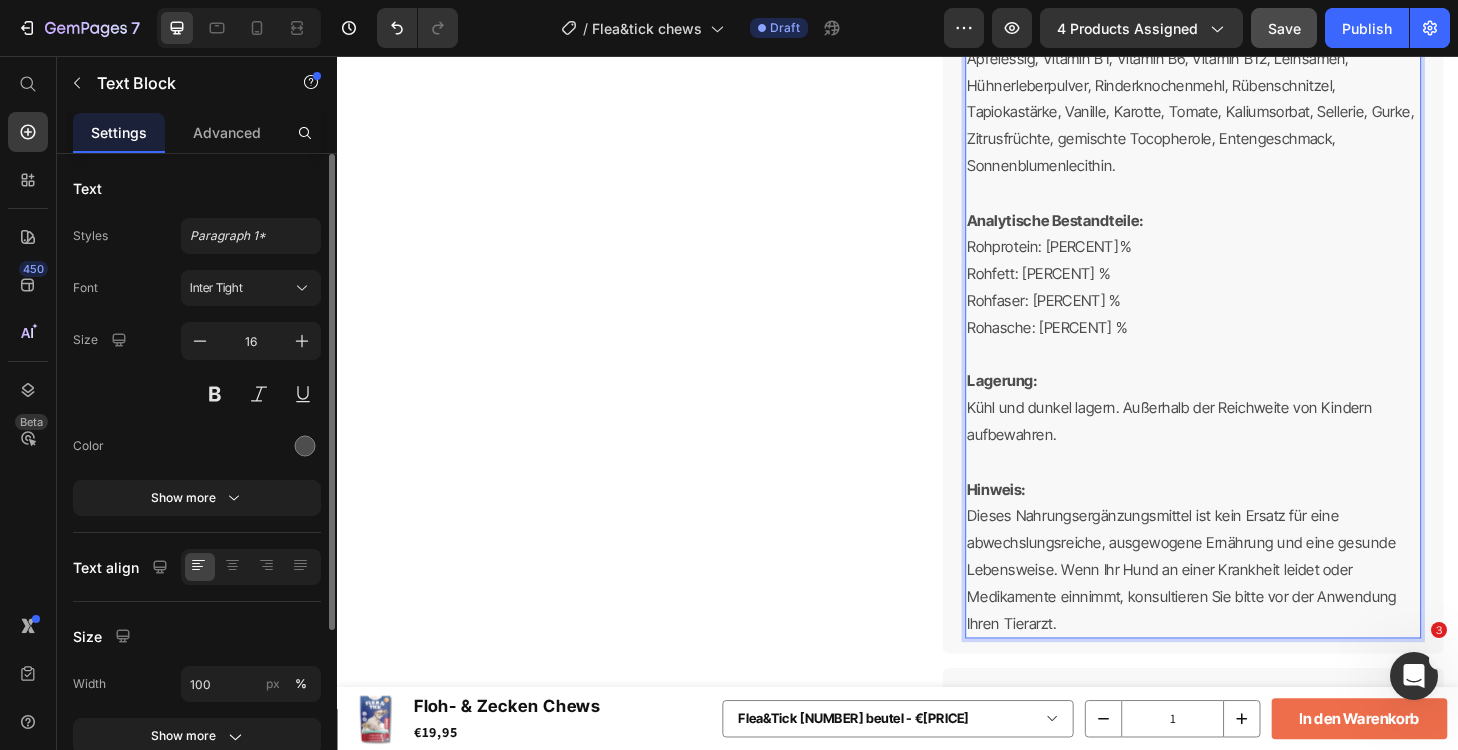 scroll, scrollTop: 1624, scrollLeft: 0, axis: vertical 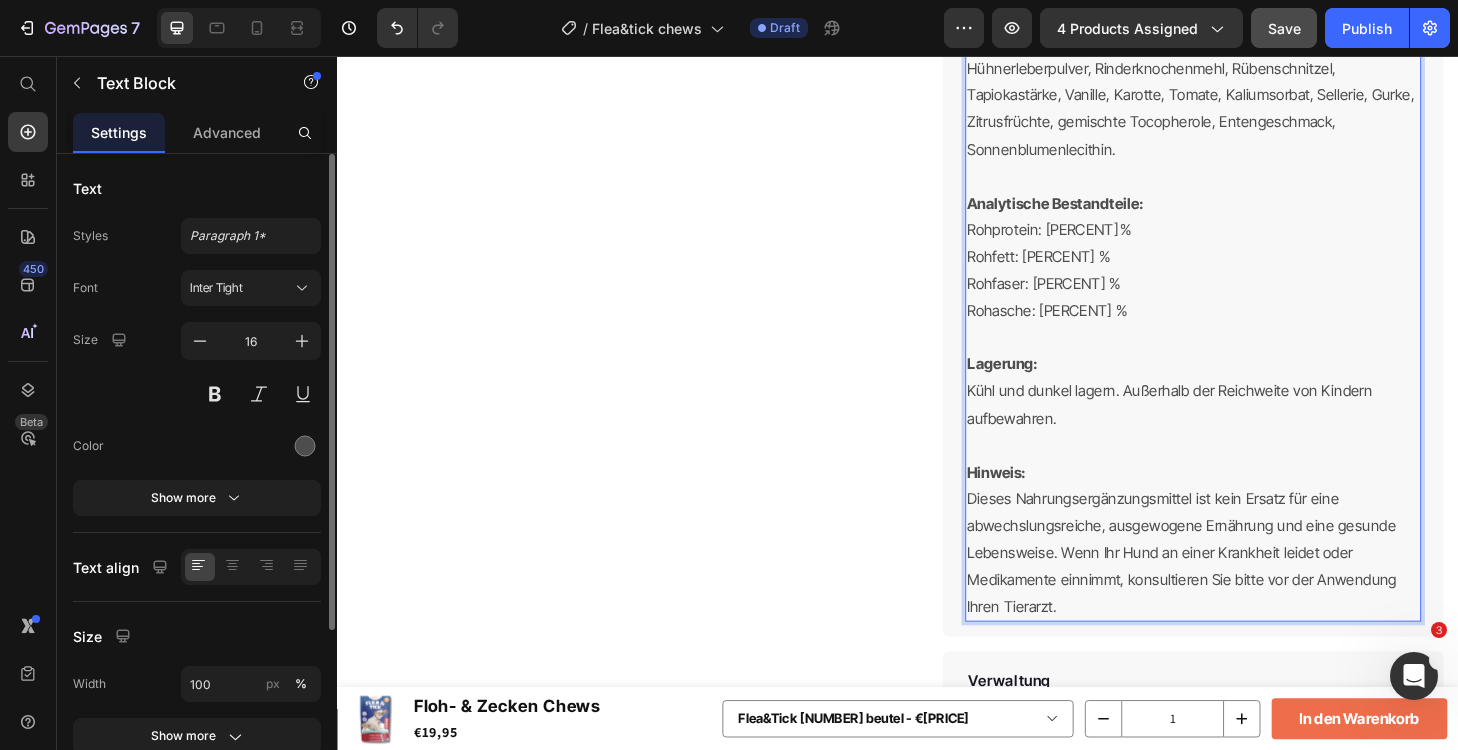 click on "Kühl und dunkel lagern. Außerhalb der Reichweite von Kindern aufbewahren." at bounding box center (1253, 429) 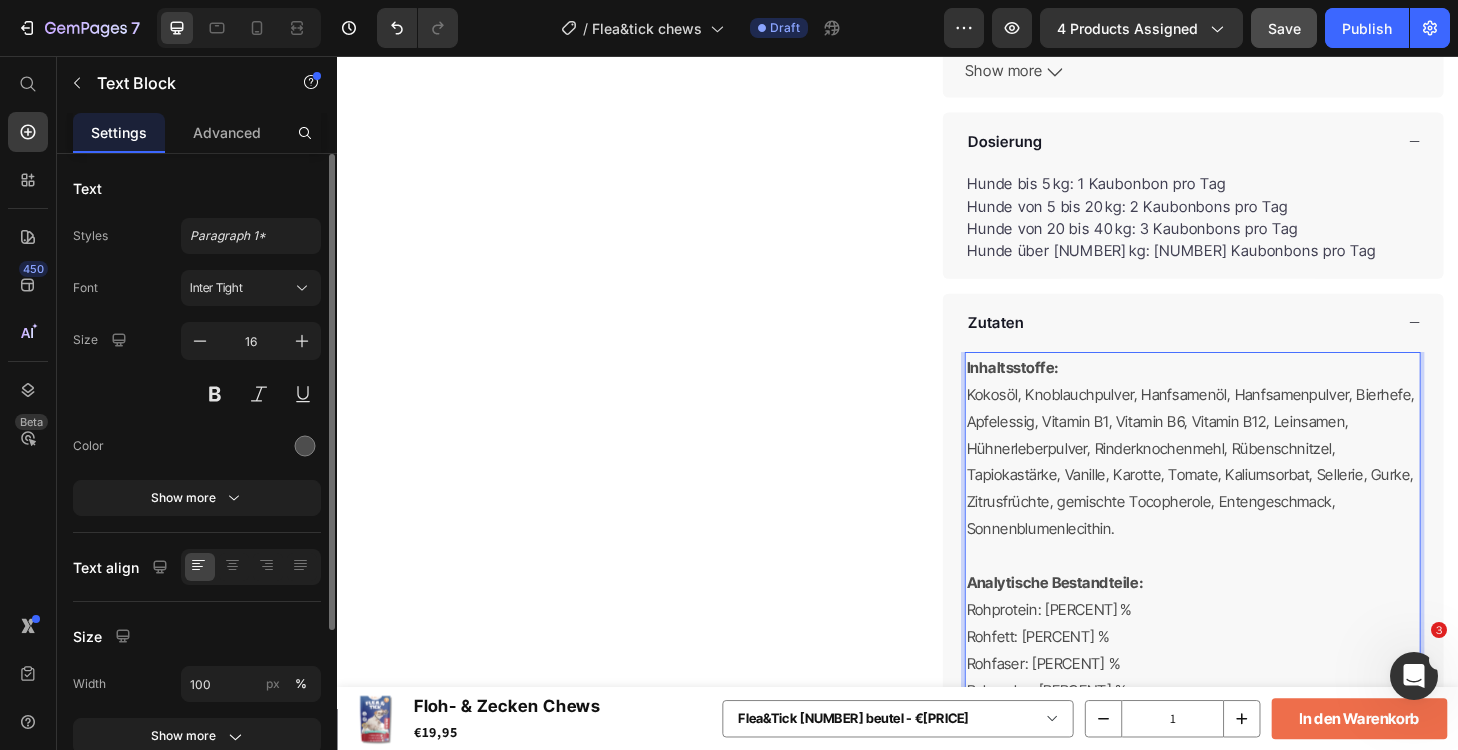 scroll, scrollTop: 1200, scrollLeft: 0, axis: vertical 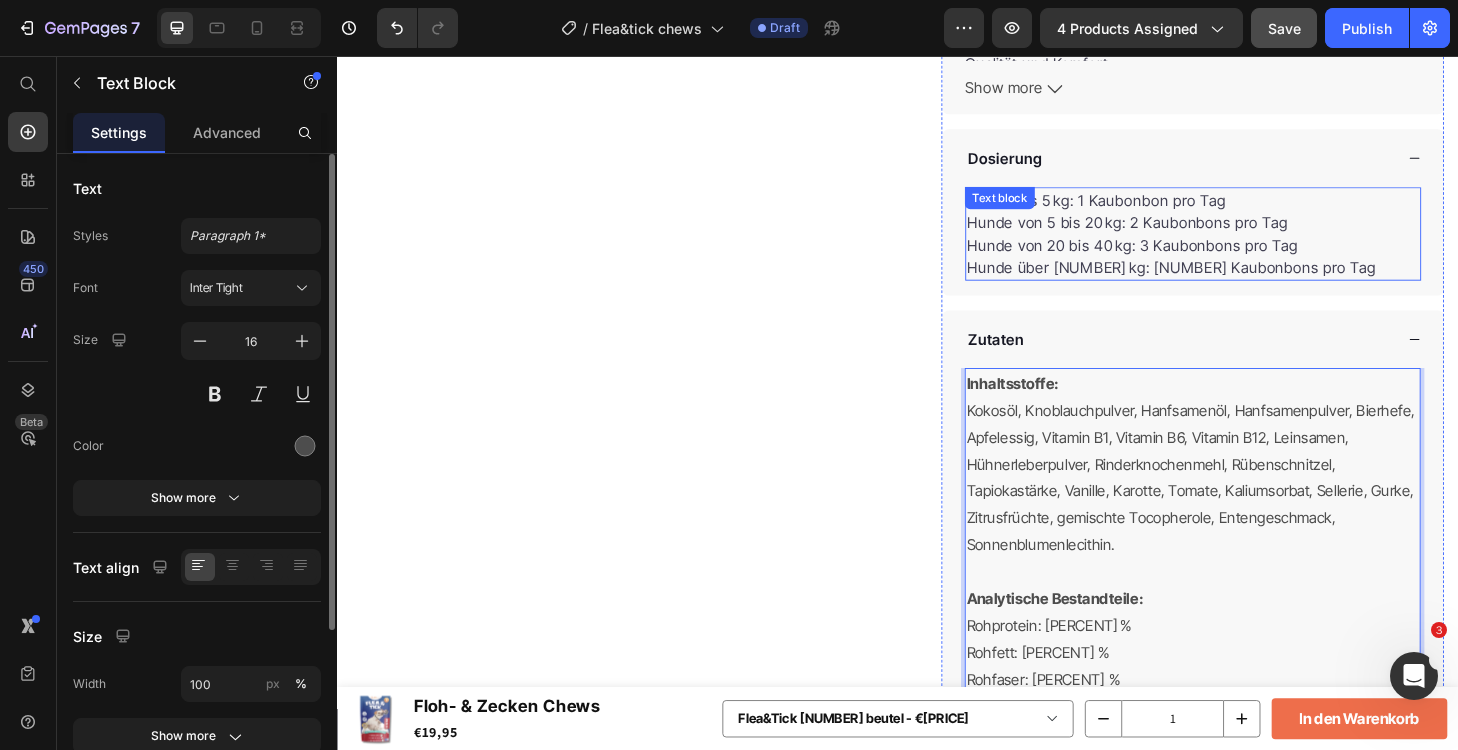 click on "Hunde von 5 bis 20 kg: 2 Kaubonbons pro Tag" at bounding box center (1253, 234) 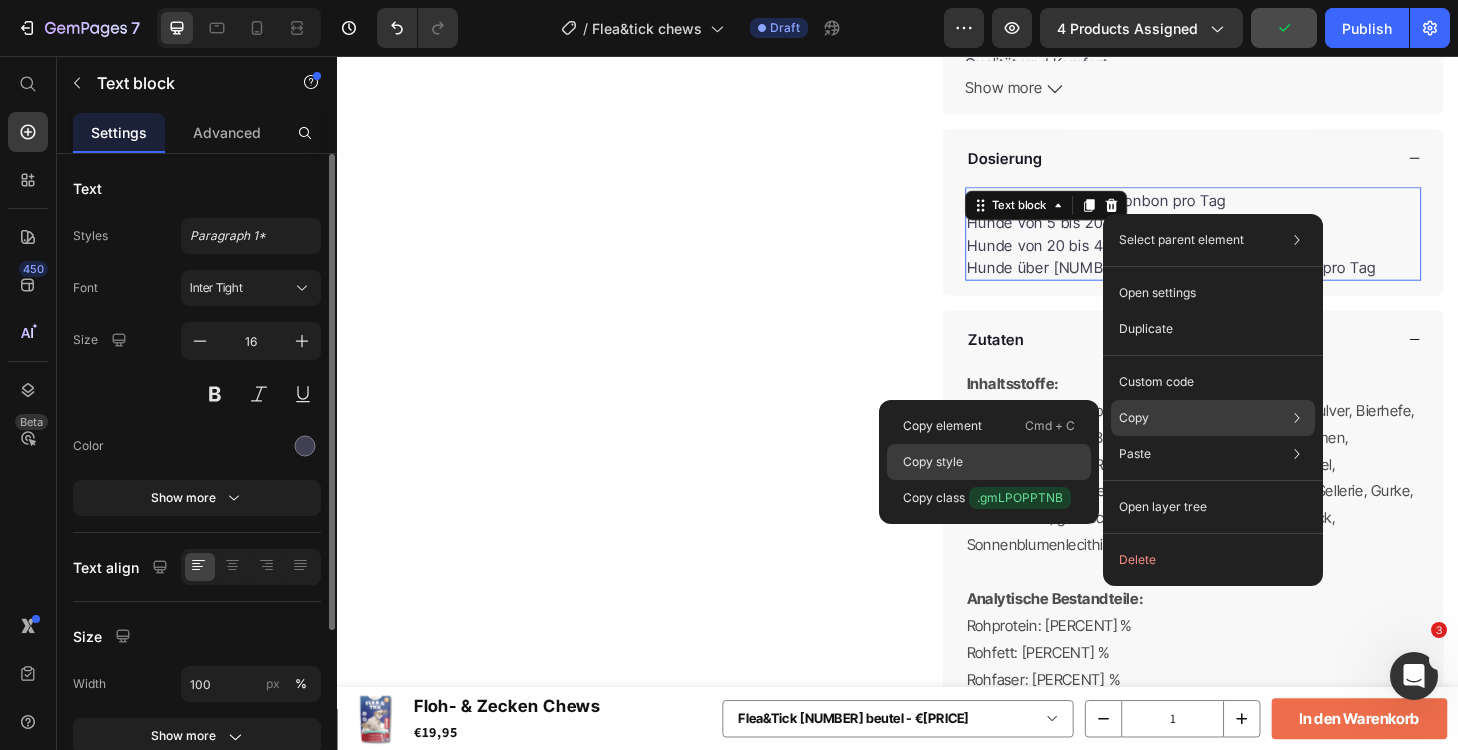 click on "Copy style" 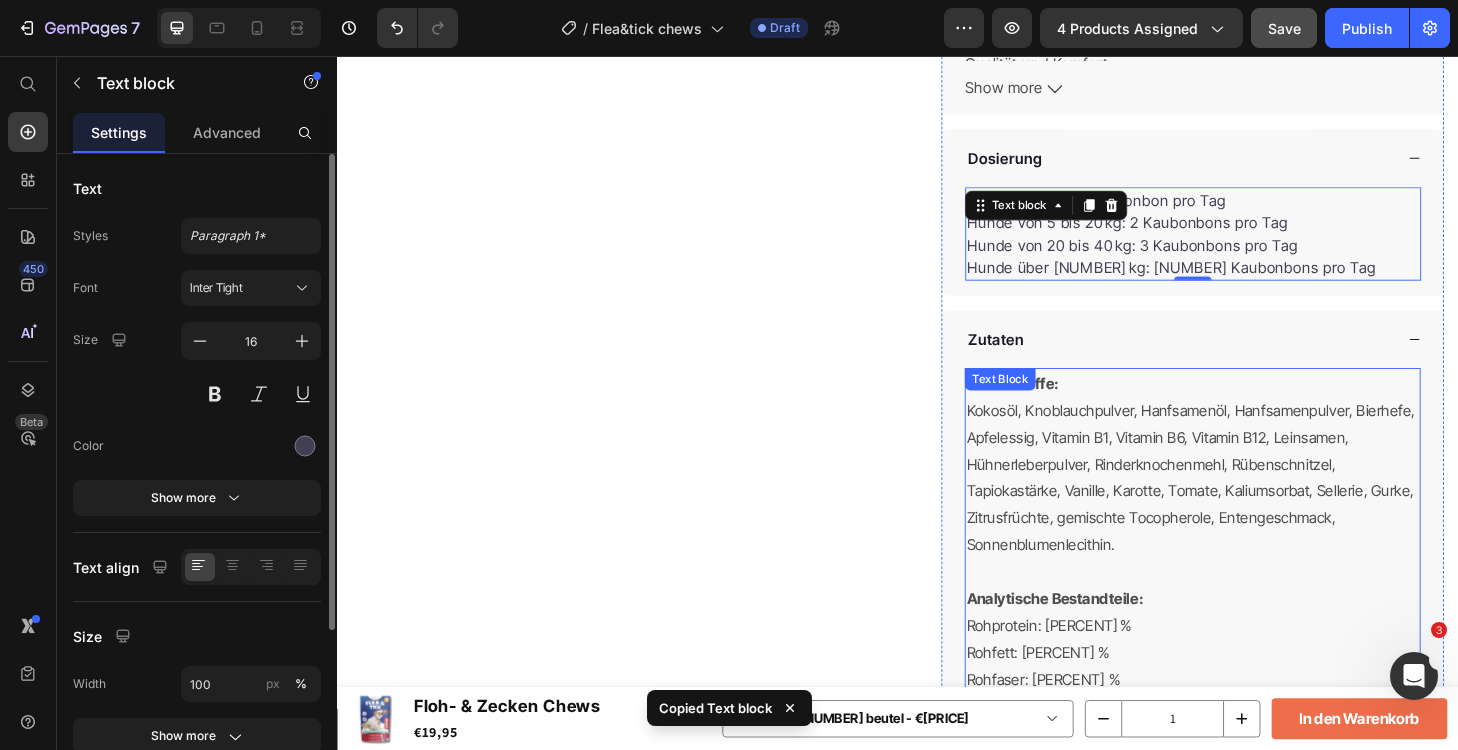 click on "Kokosöl, Knoblauchpulver, Hanfsamenöl, Hanfsamenpulver, Bierhefe, Apfelessig, Vitamin B1, Vitamin B6, Vitamin B12, Leinsamen, Hühnerleberpulver, Rinderknochenmehl, Rübenschnitzel, Tapiokastärke, Vanille, Karotte, Tomate, Kaliumsorbat, Sellerie, Gurke, Zitrusfrüchte, gemischte Tocopherole, Entengeschmack, Sonnenblumenlecithin." at bounding box center [1253, 507] 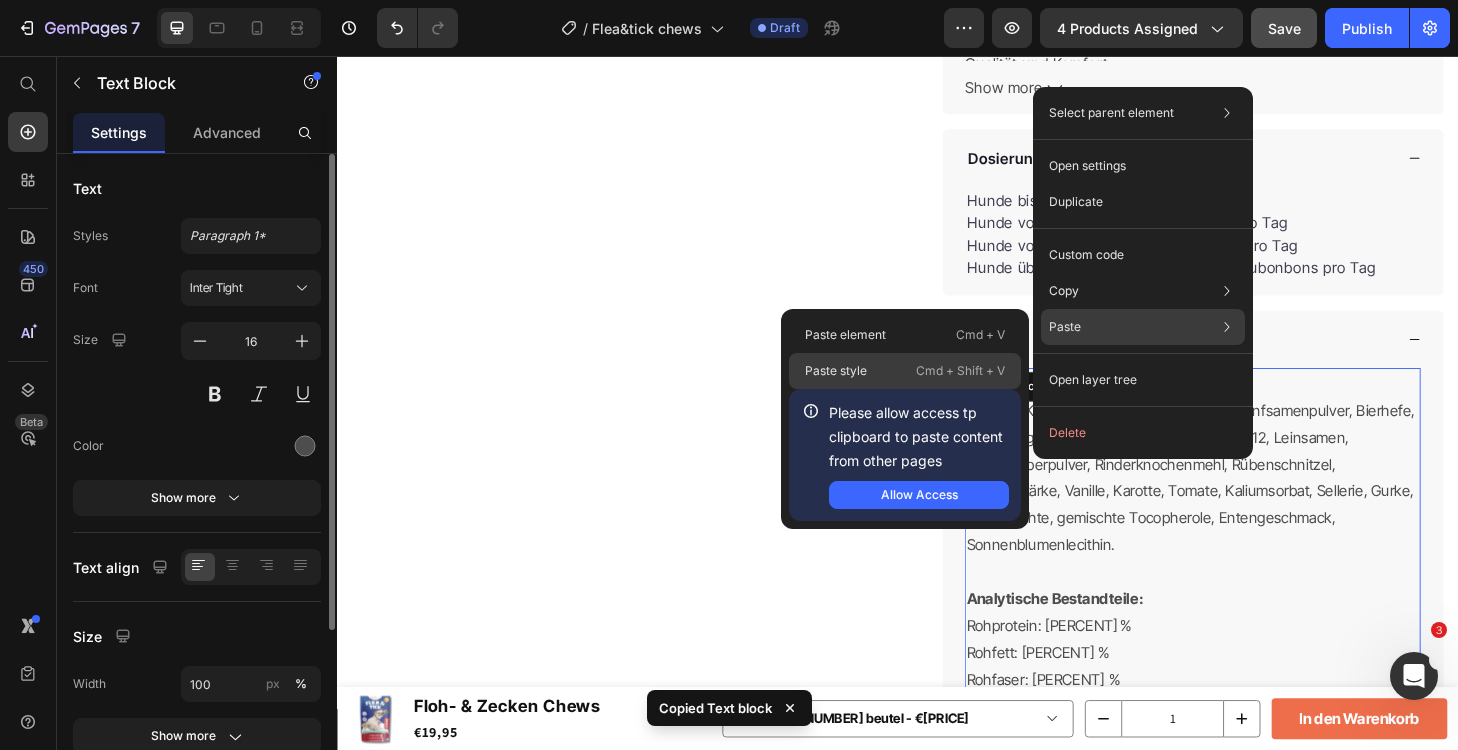 click on "Paste style  Cmd + Shift + V" 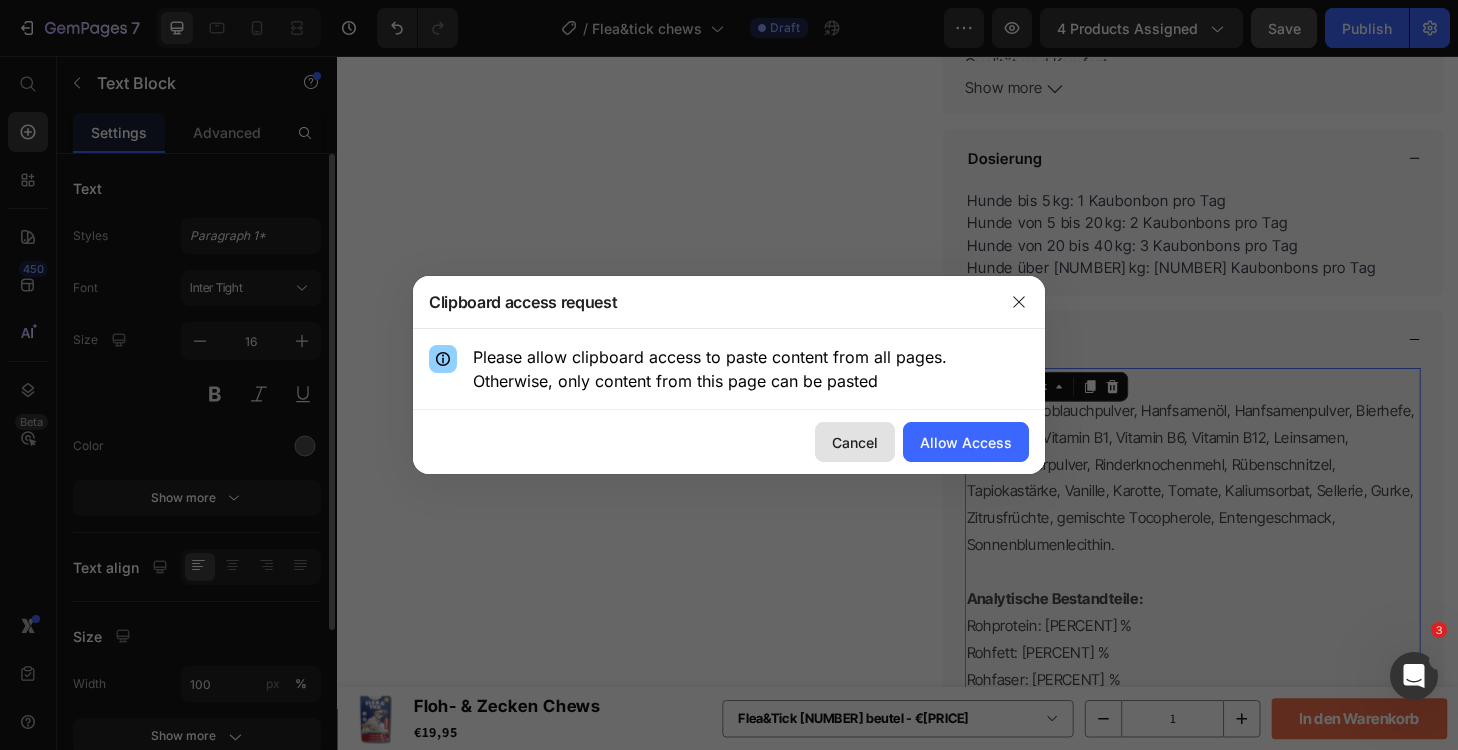 click on "Cancel" 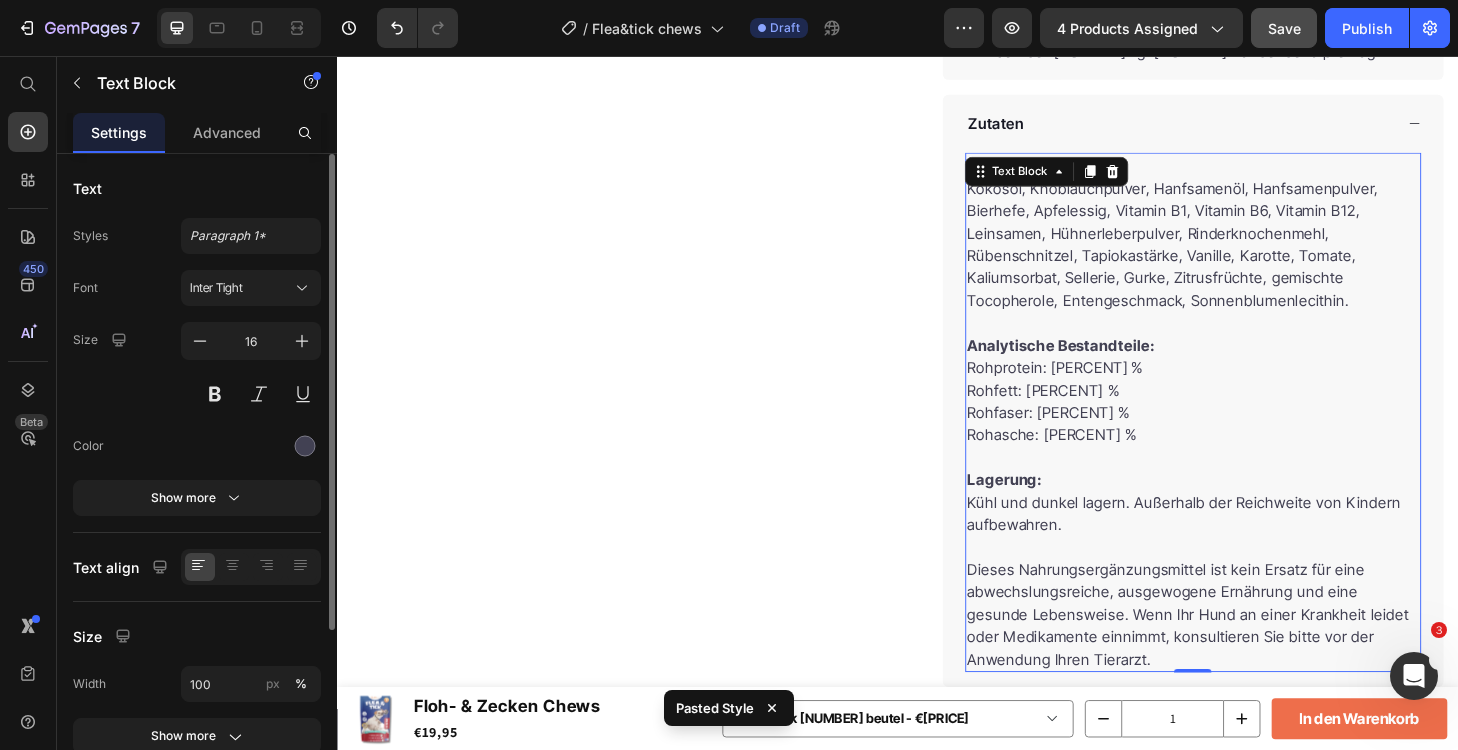 scroll, scrollTop: 1483, scrollLeft: 0, axis: vertical 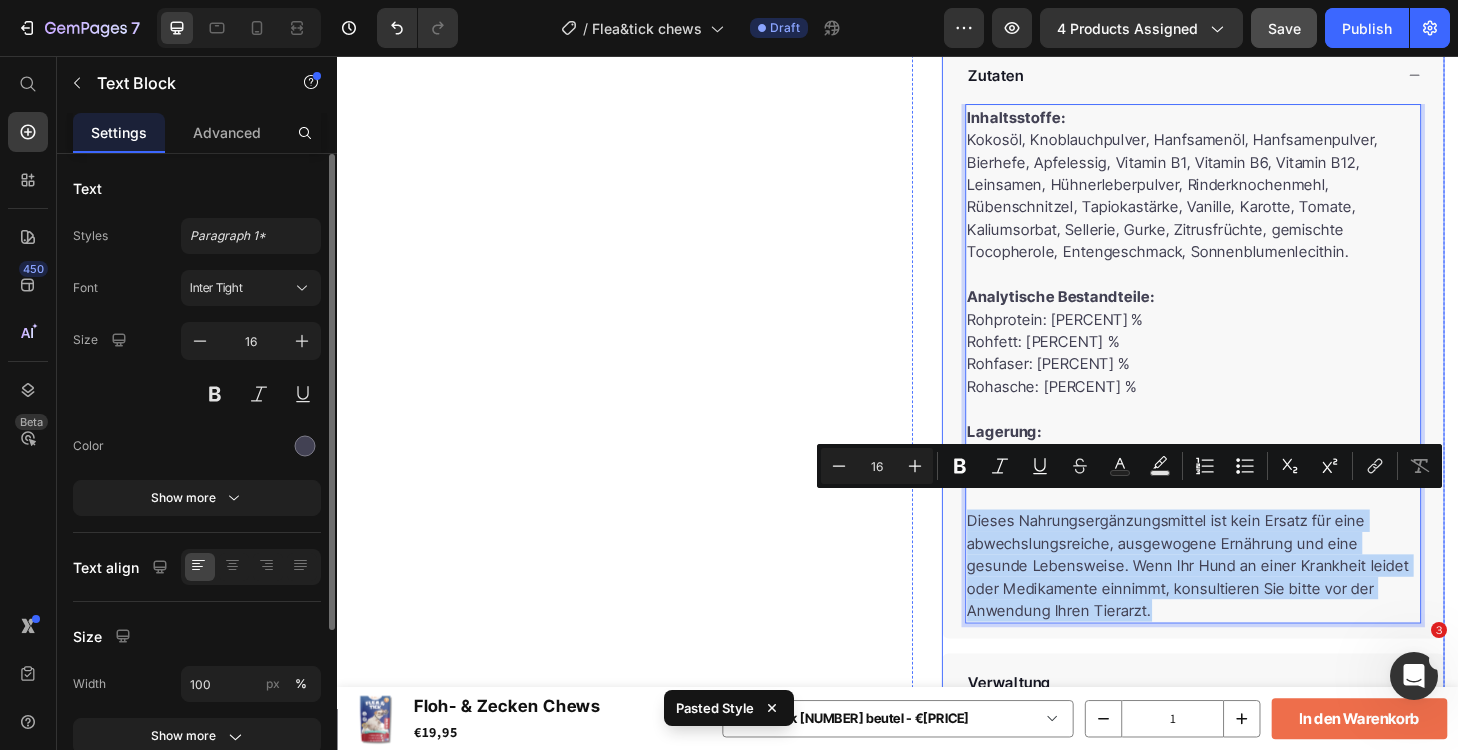 drag, startPoint x: 1131, startPoint y: 633, endPoint x: 1008, endPoint y: 538, distance: 155.41557 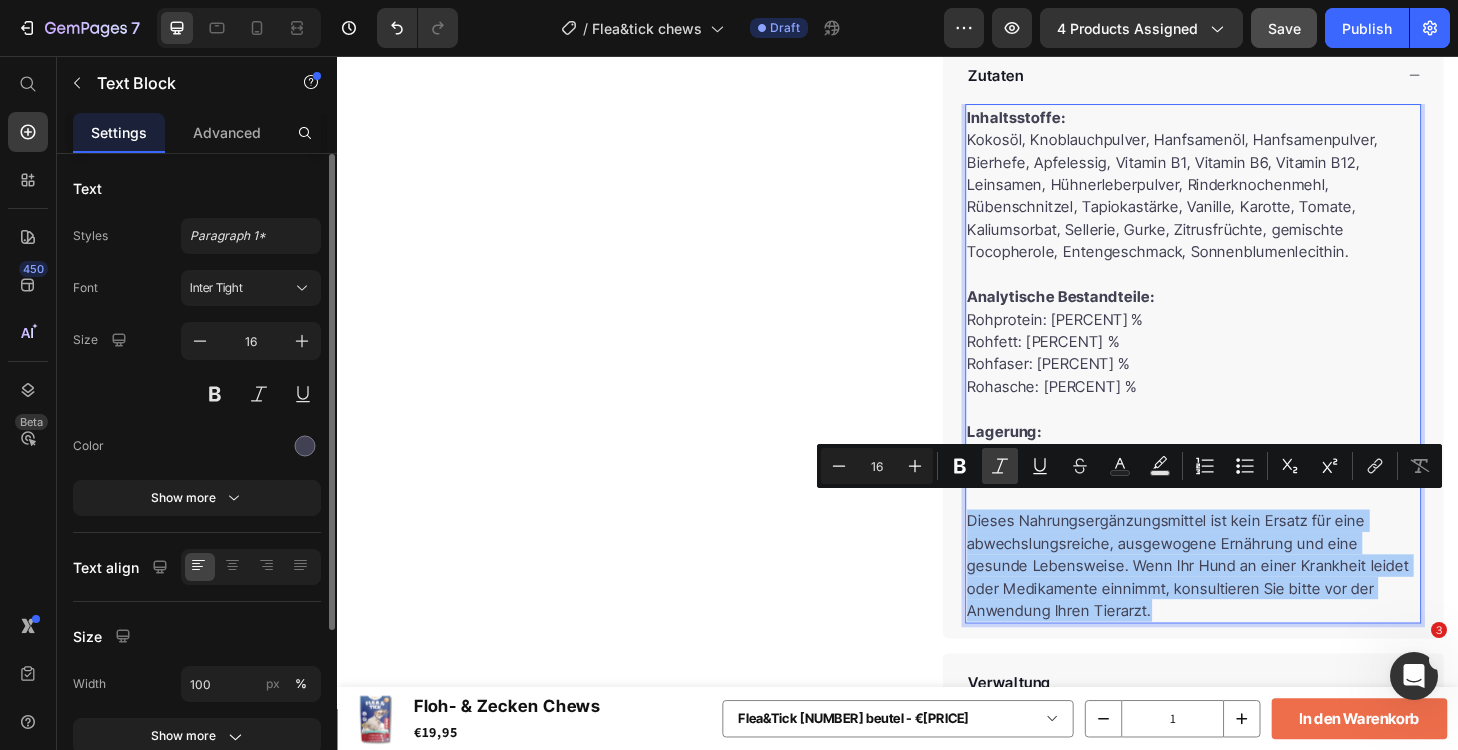 click on "Italic" at bounding box center (1000, 466) 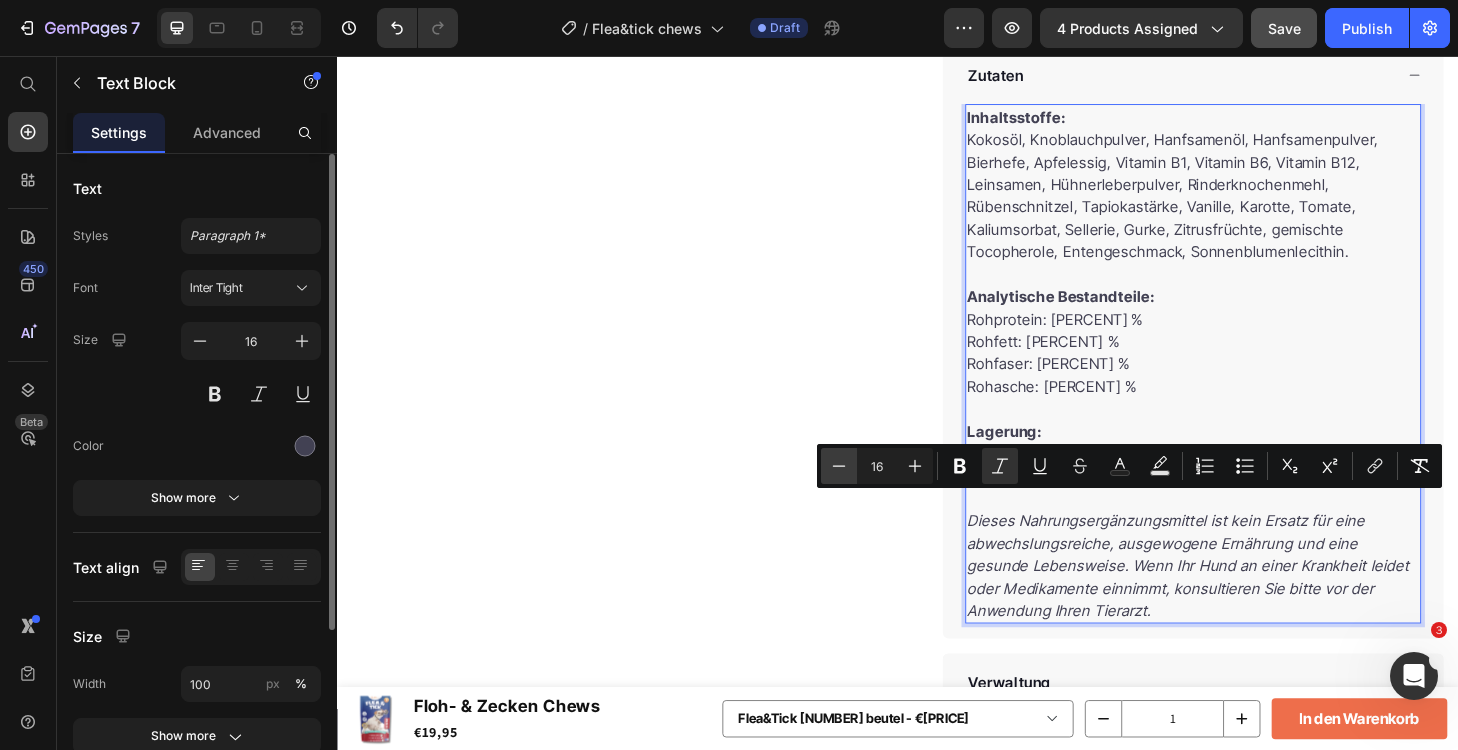 click 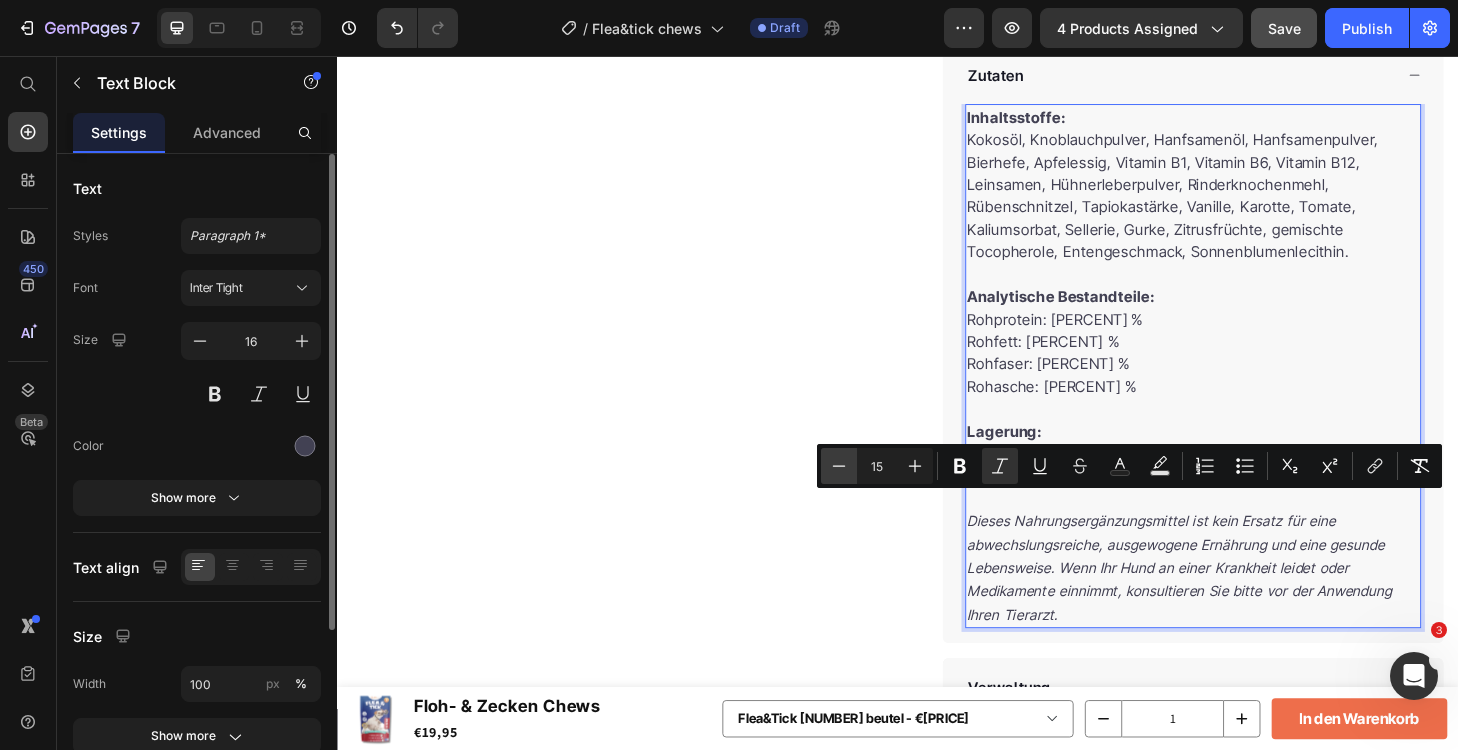 click 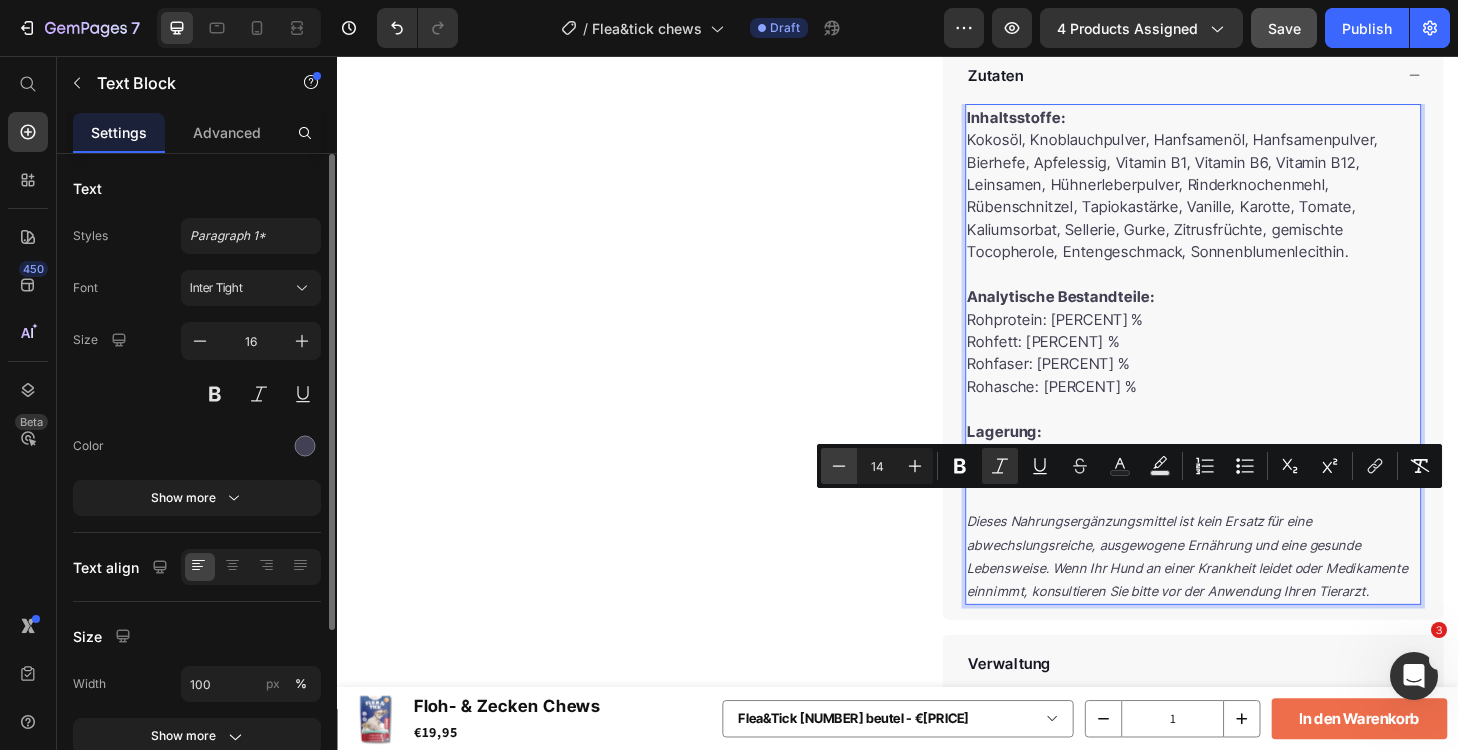 click 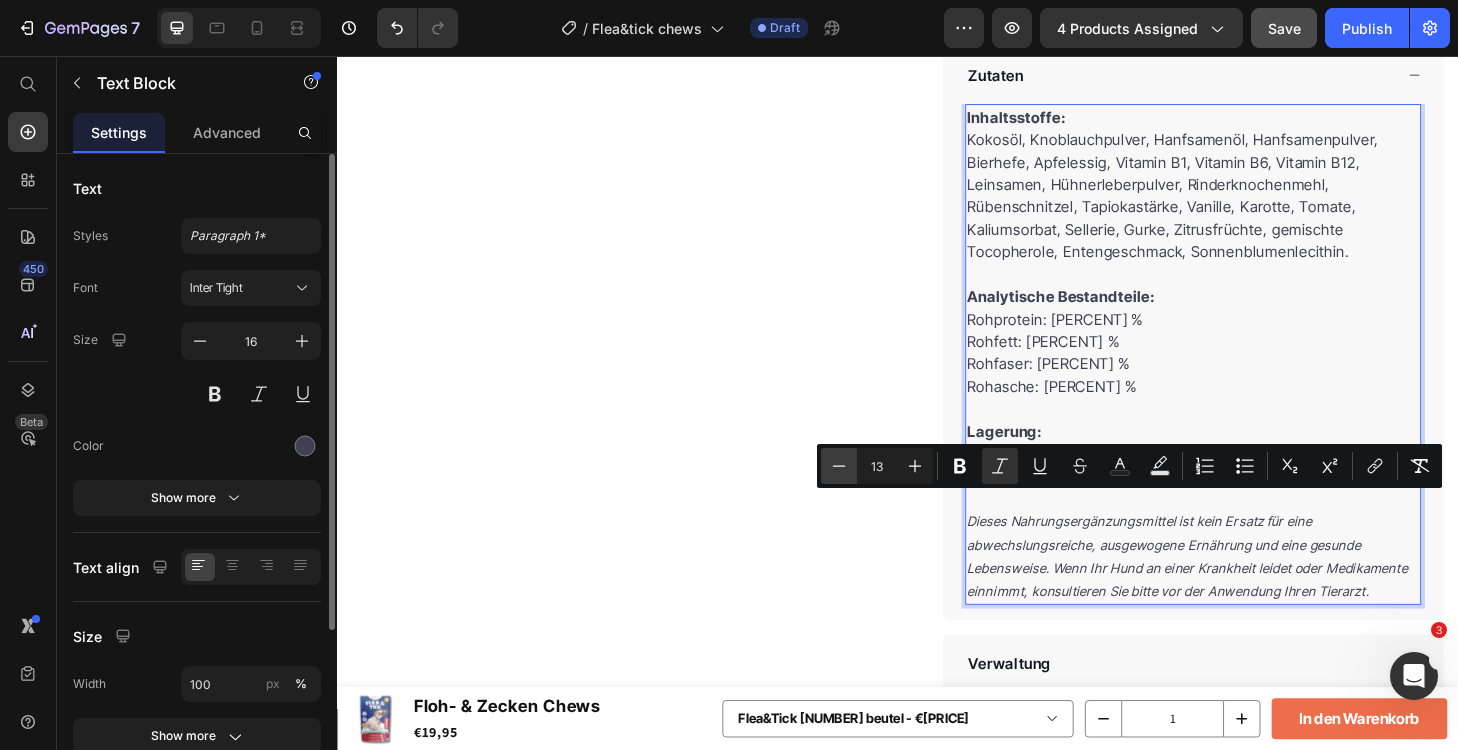 click 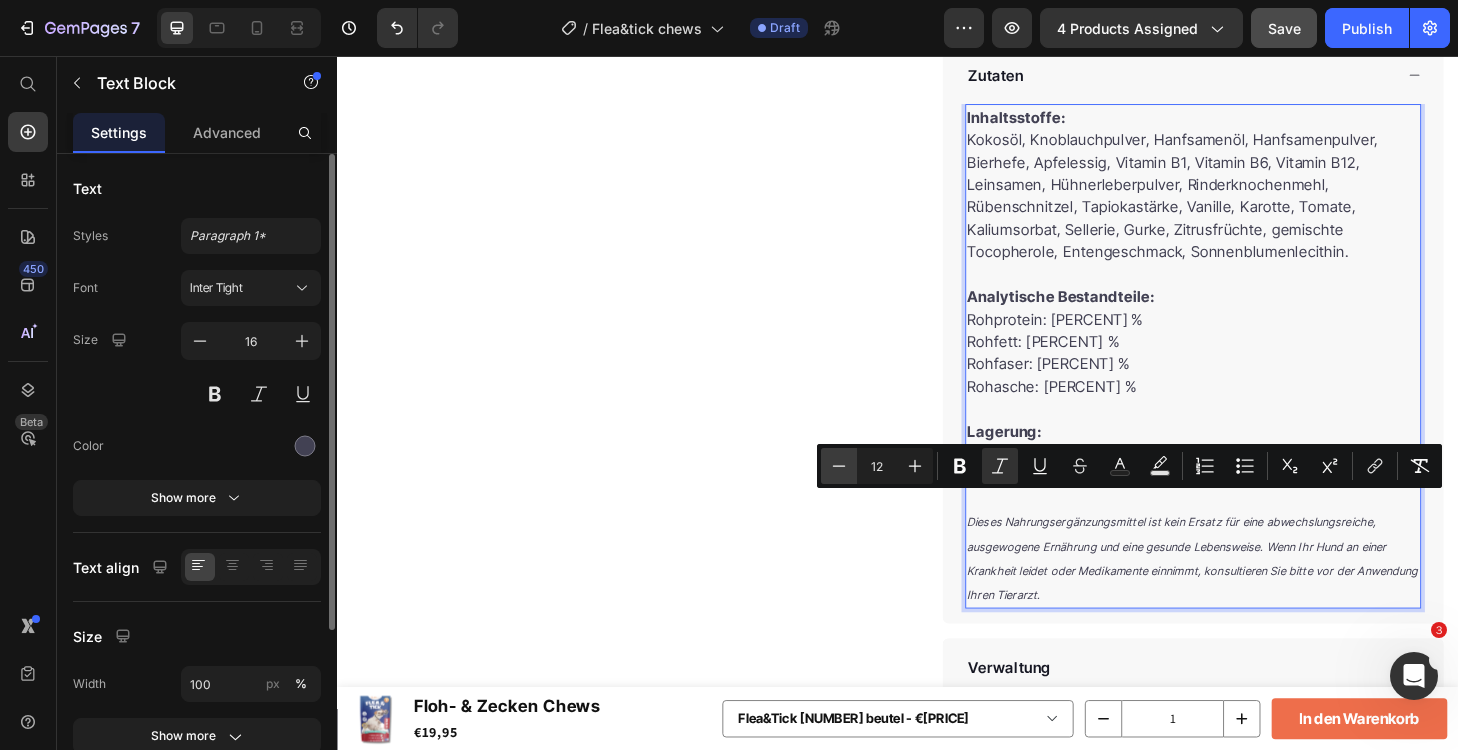 click 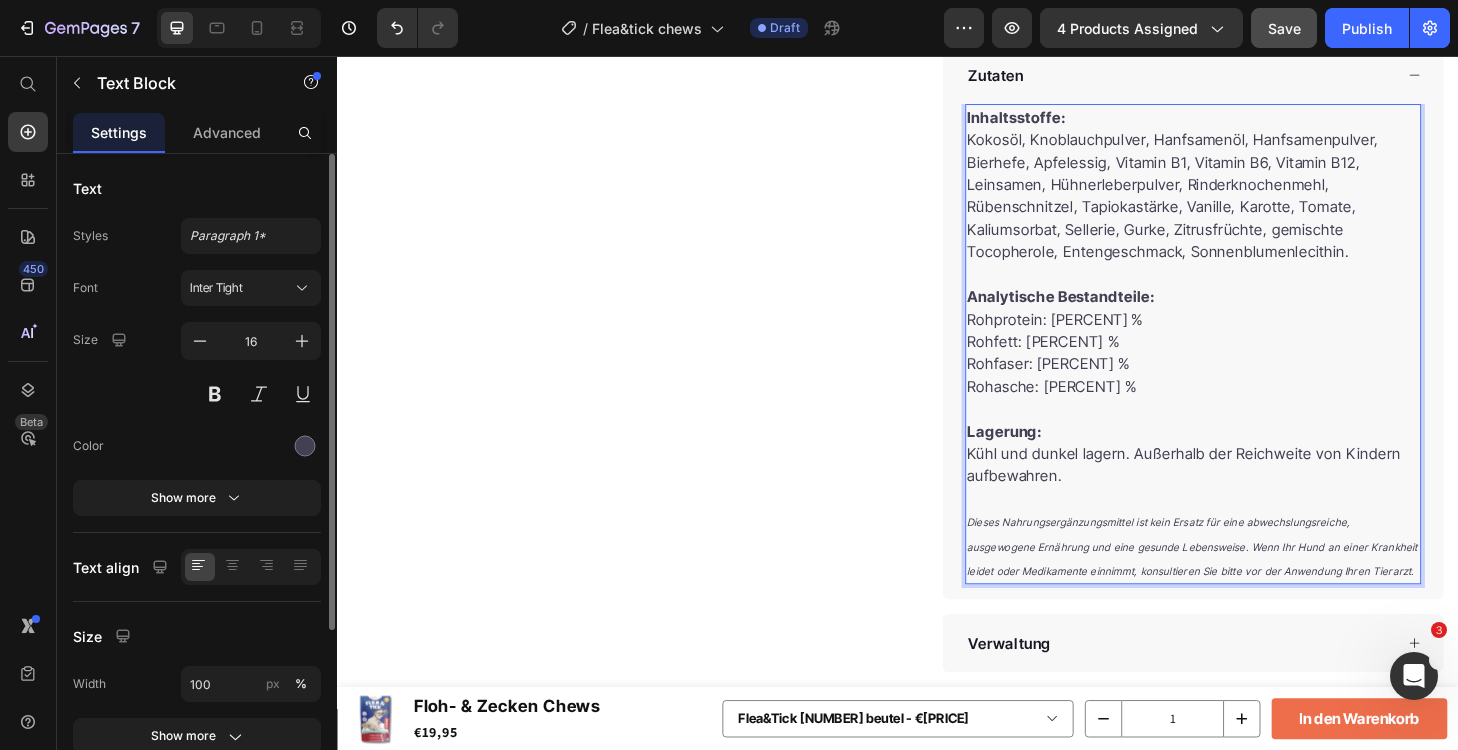 click on "Rohprotein: [PERCENT] %" at bounding box center [1253, 337] 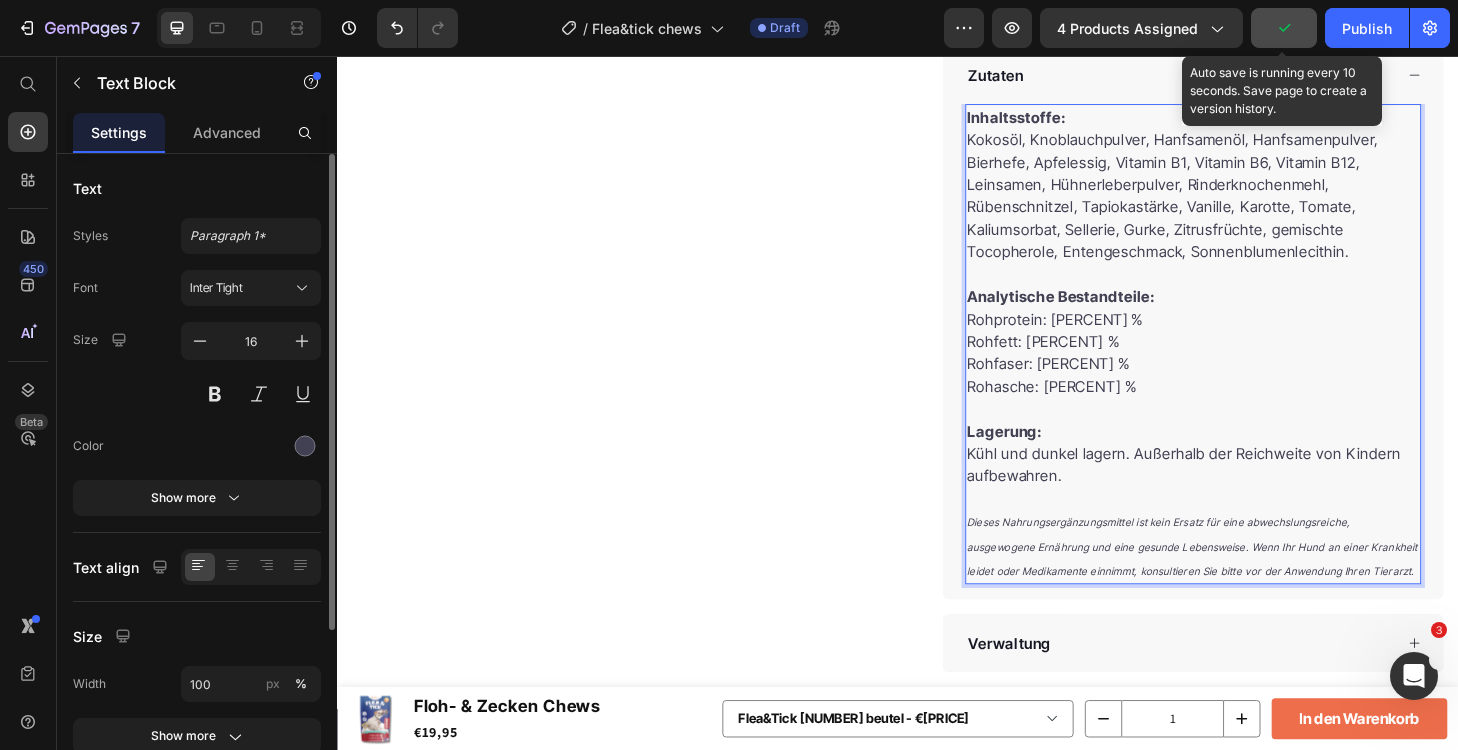 click 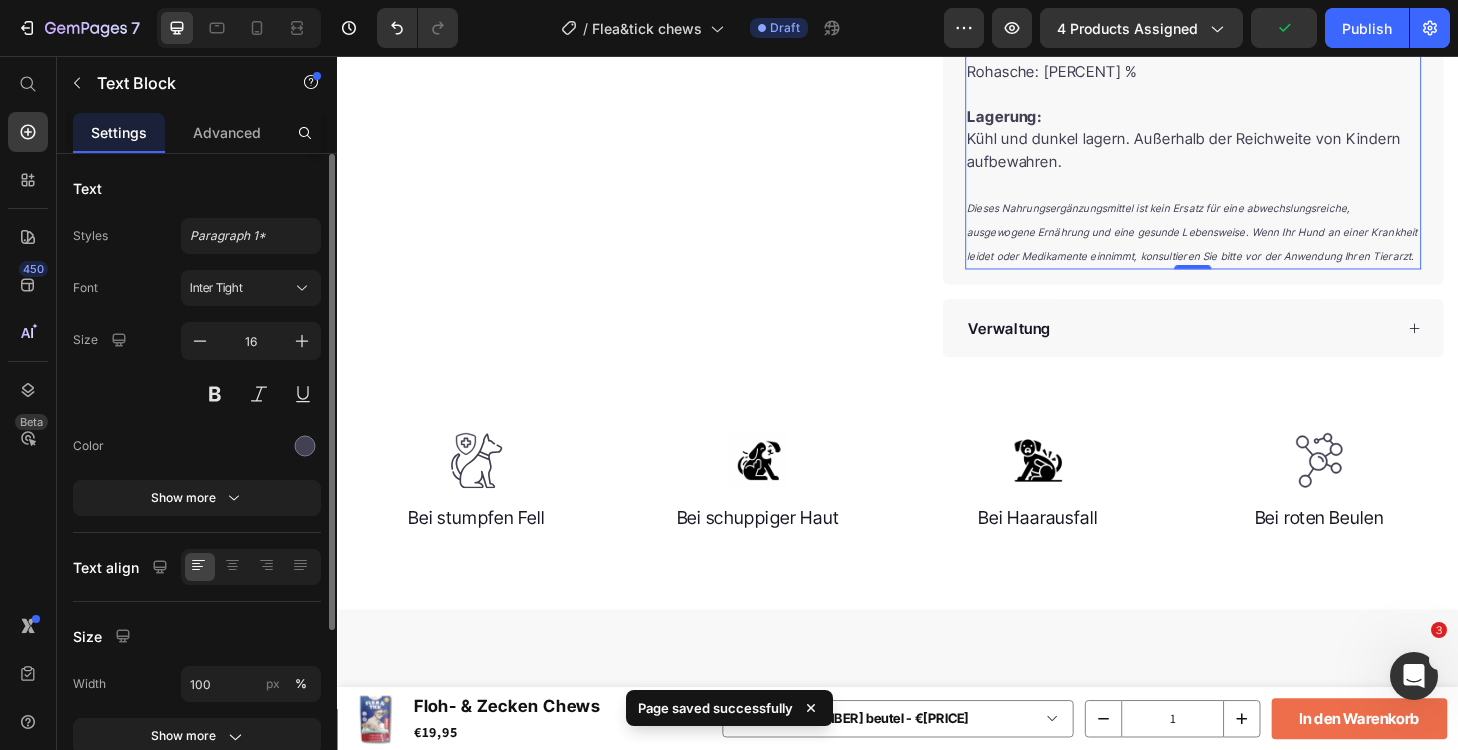 scroll, scrollTop: 1848, scrollLeft: 0, axis: vertical 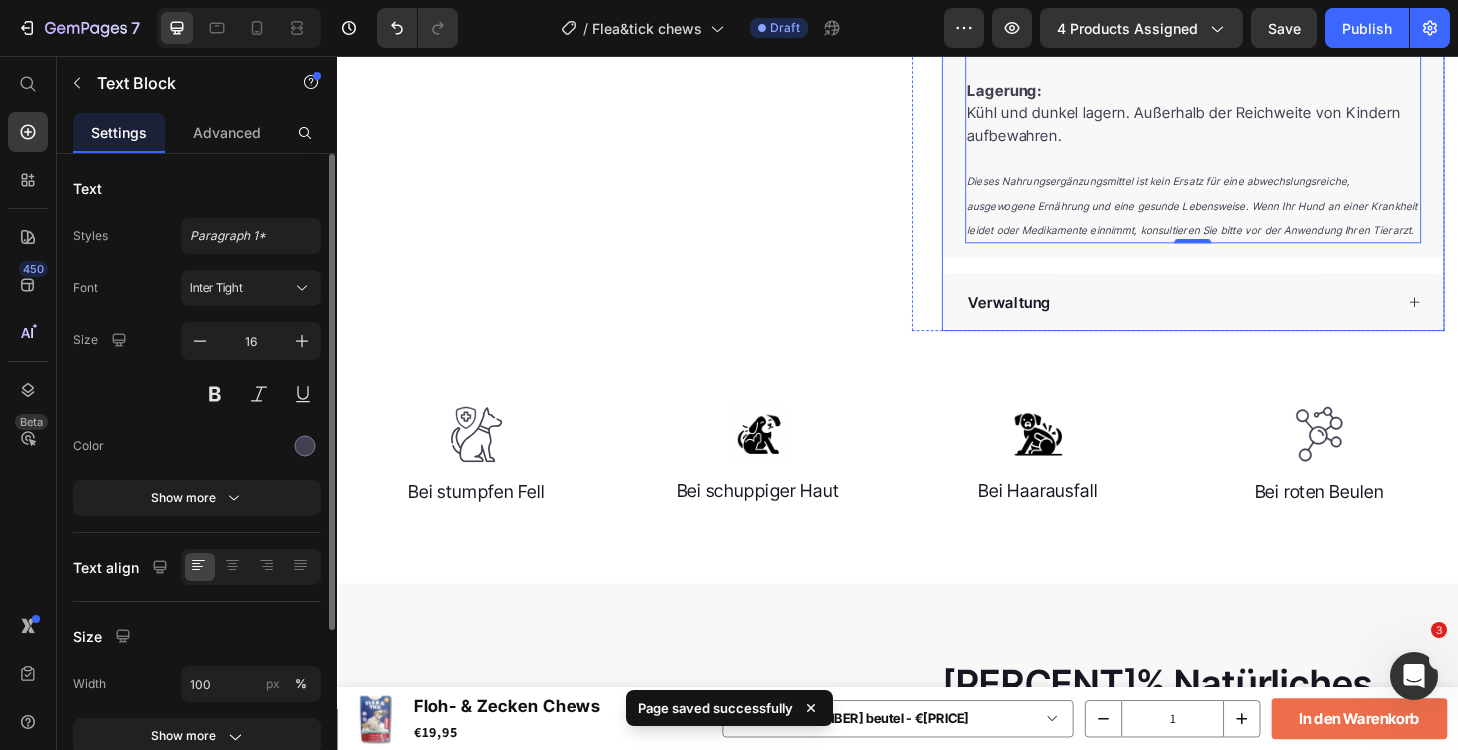 click on "Verwaltung" at bounding box center [1238, 319] 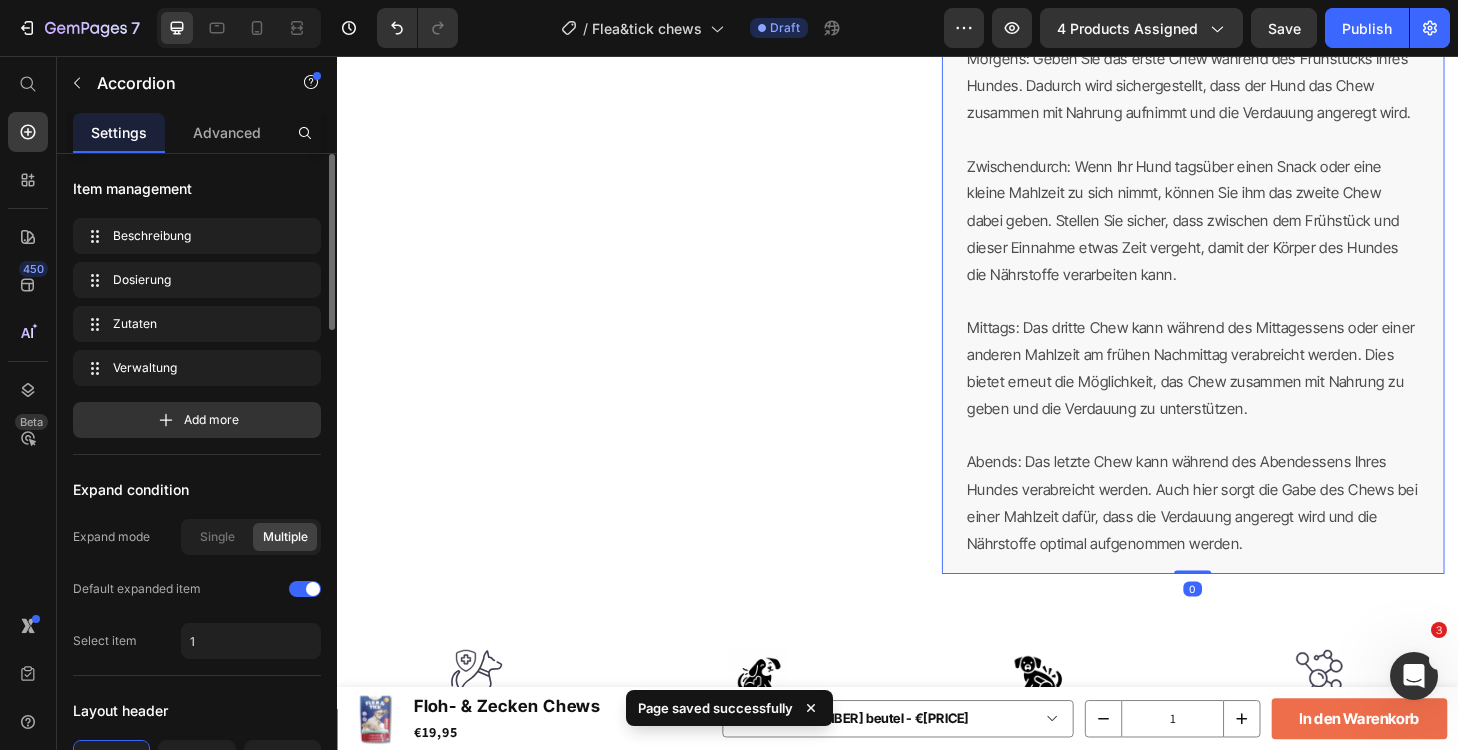 scroll, scrollTop: 2279, scrollLeft: 0, axis: vertical 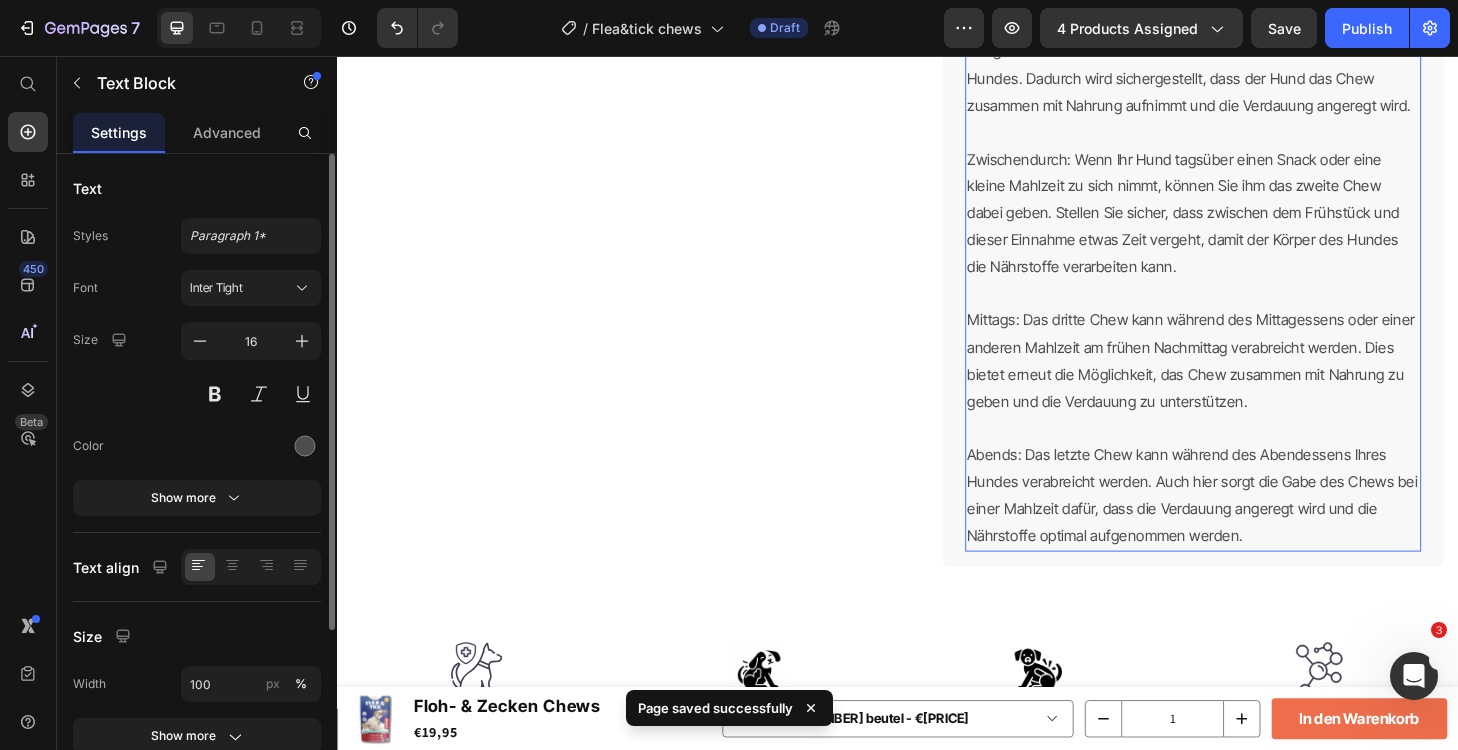 click on "Mittags: Das dritte Chew kann während des Mittagessens oder einer anderen Mahlzeit am frühen Nachmittag verabreicht werden. Dies bietet erneut die Möglichkeit, das Chew zusammen mit Nahrung zu geben und die Verdauung zu unterstützen." at bounding box center [1253, 381] 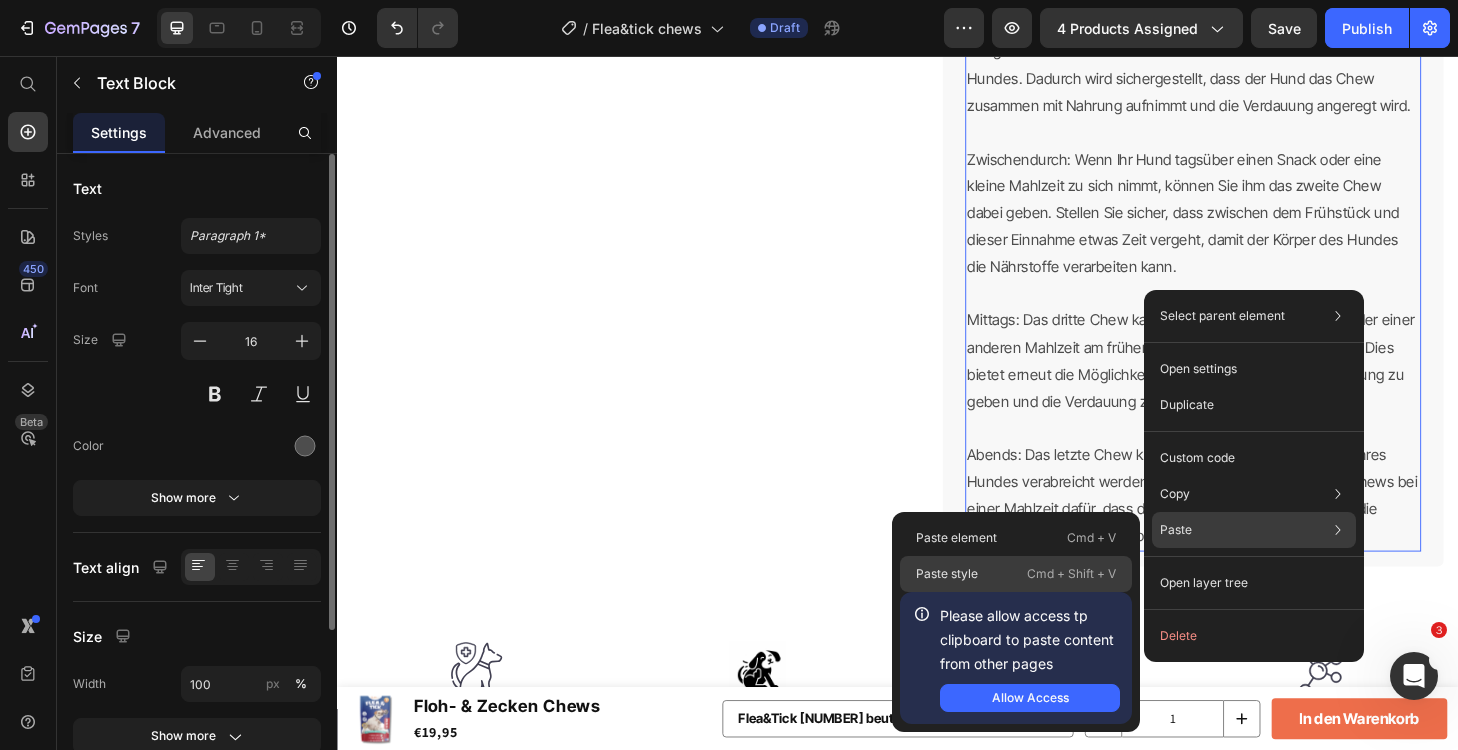 click on "Paste style  Cmd + Shift + V" 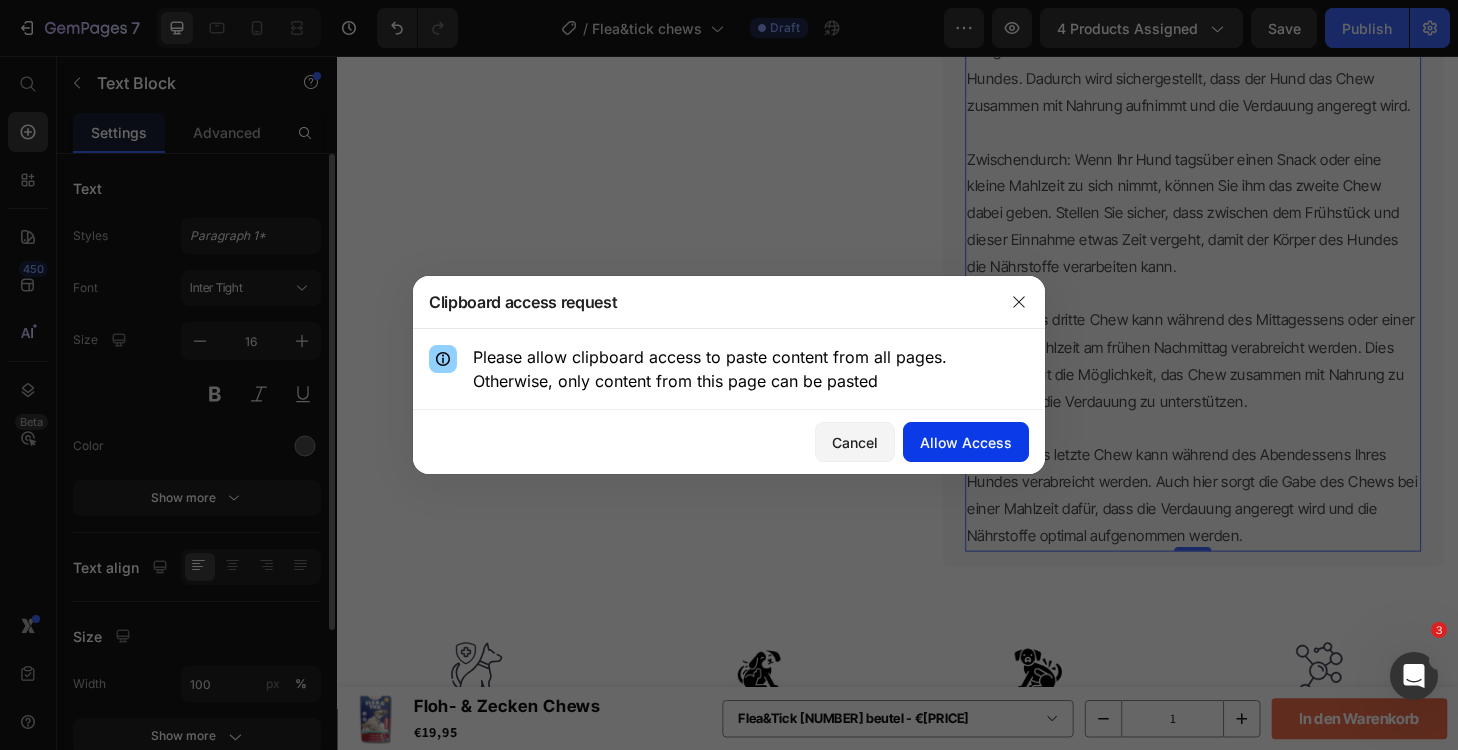 click on "Allow Access" at bounding box center (966, 442) 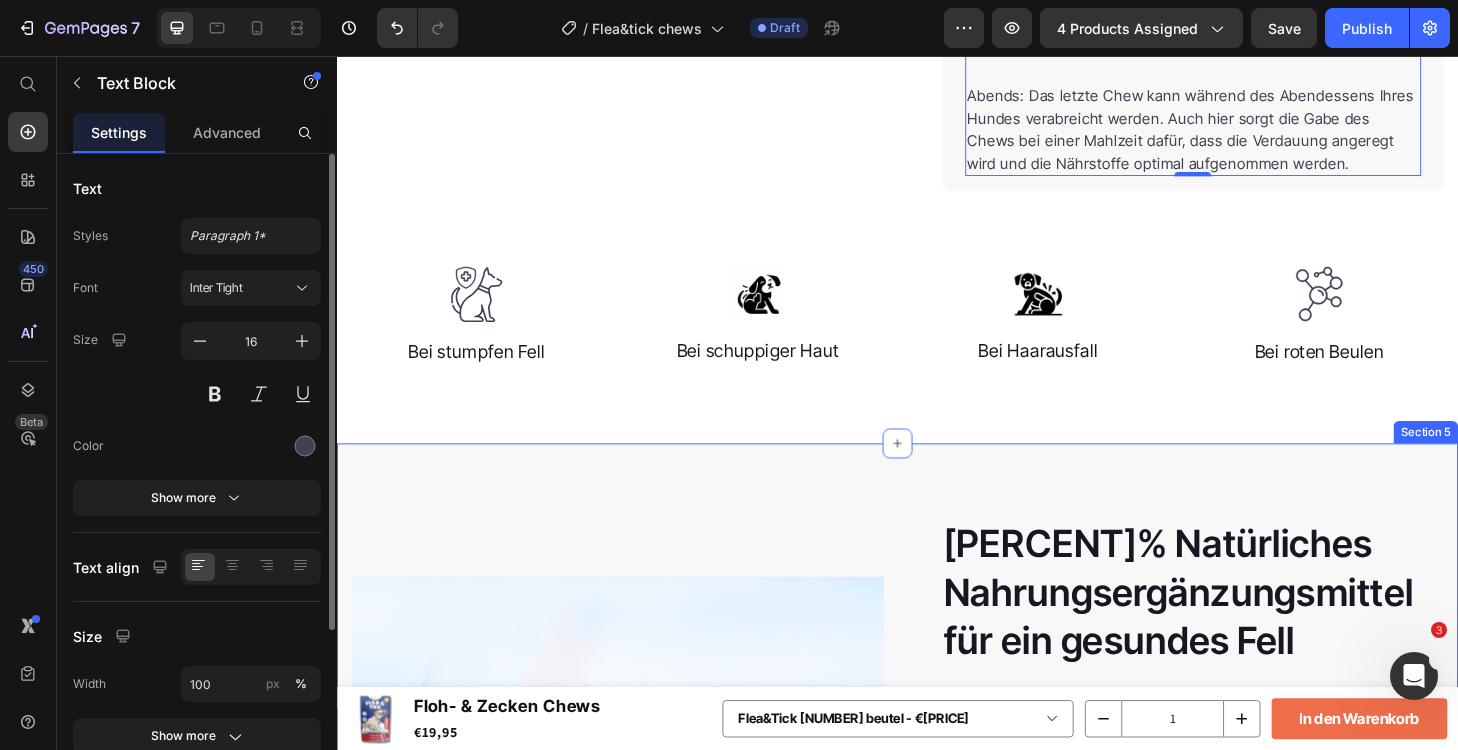 scroll, scrollTop: 2526, scrollLeft: 0, axis: vertical 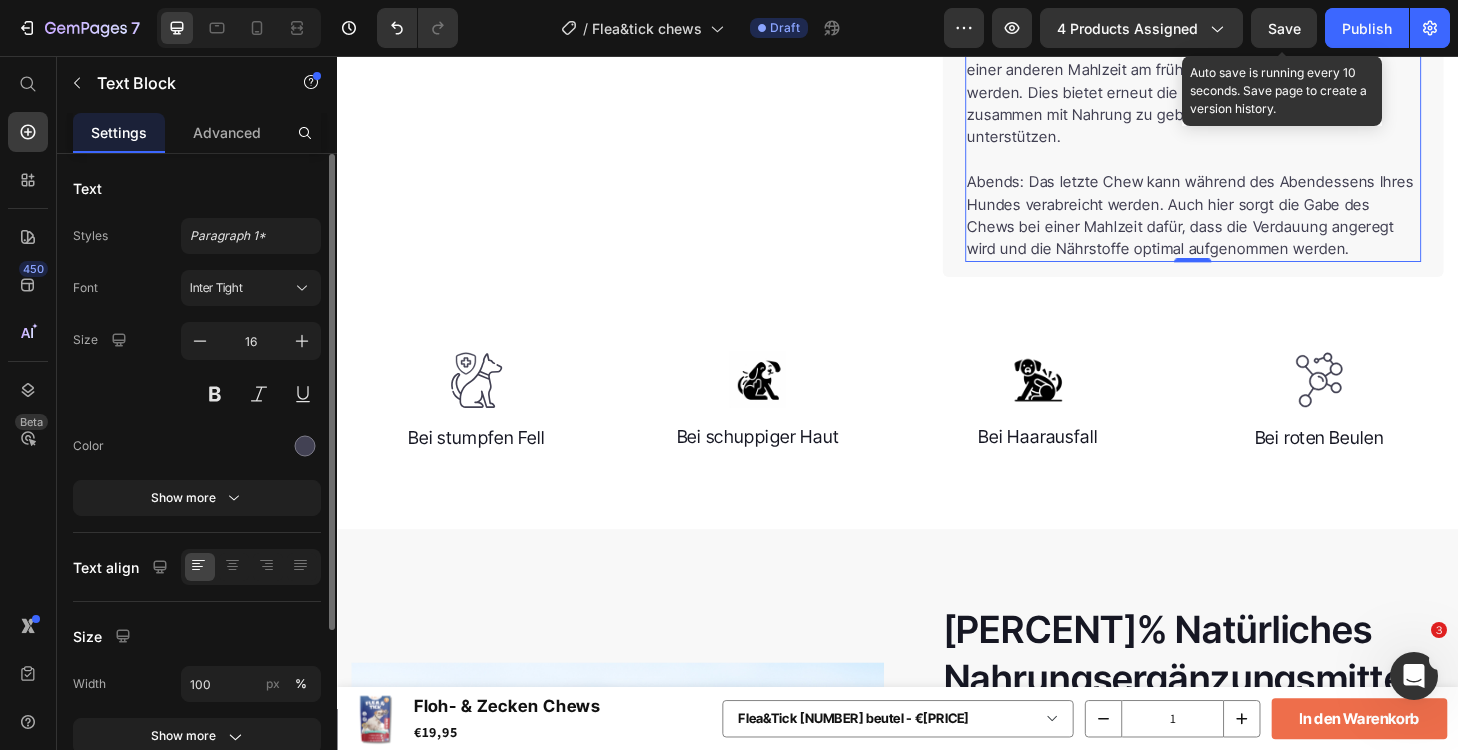 click on "Save" at bounding box center (1284, 28) 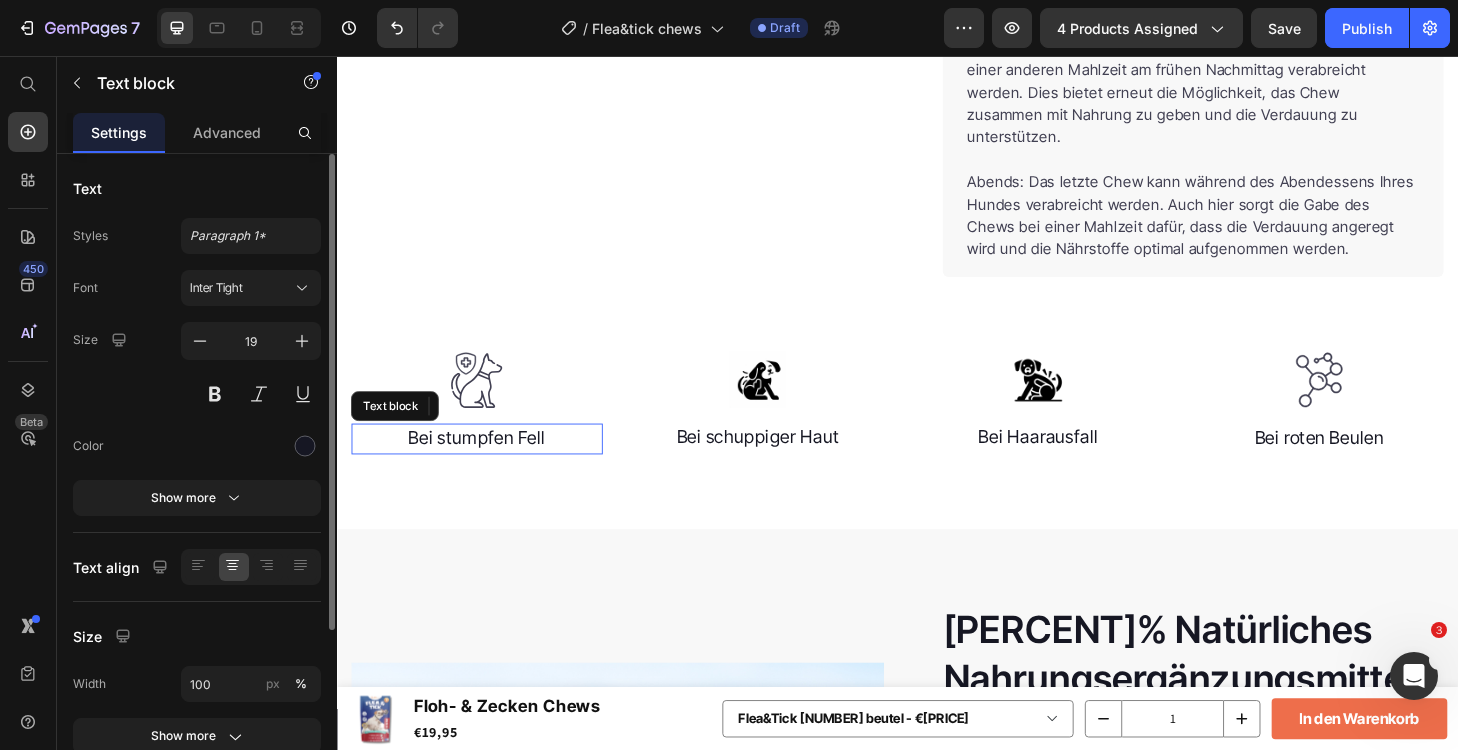 click on "Bei stumpfen Fell" at bounding box center [486, 465] 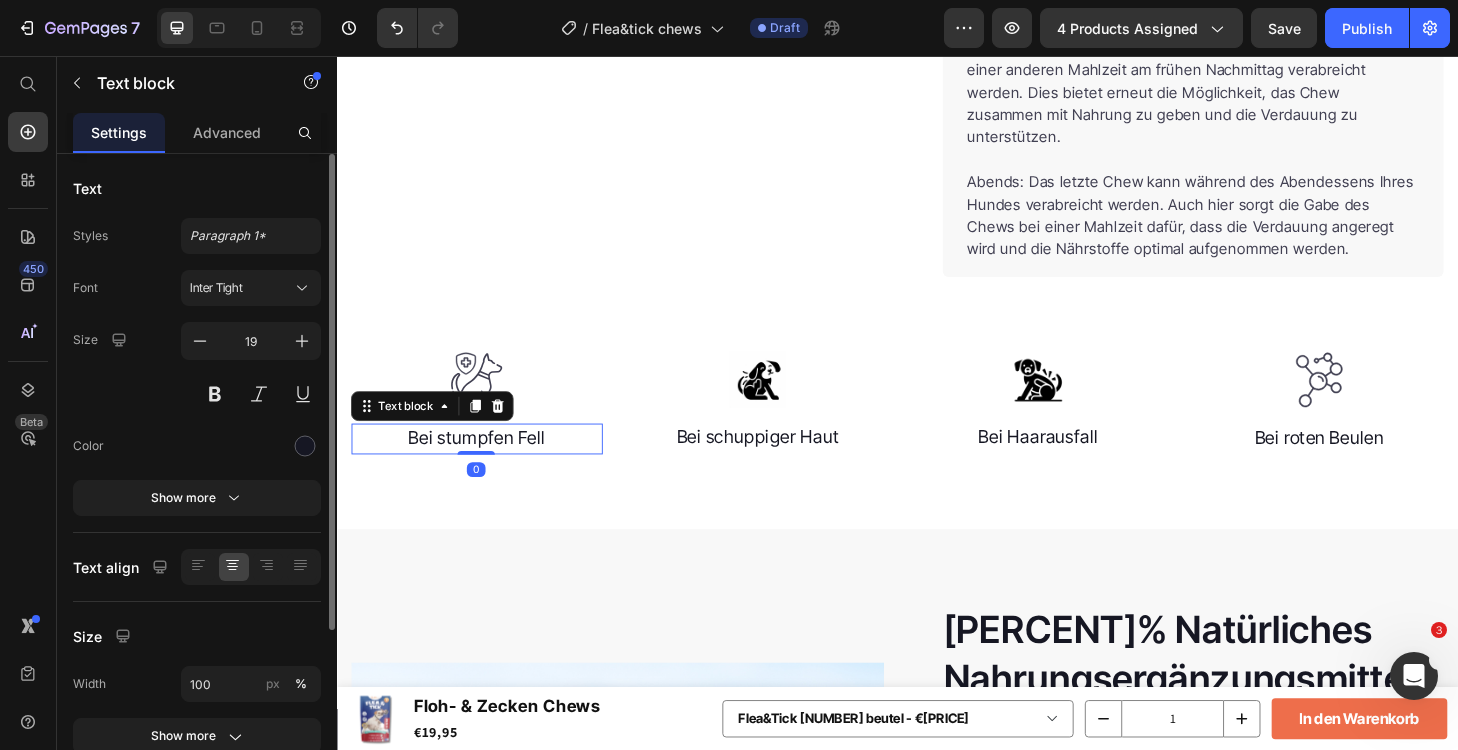 click on "Bei stumpfen Fell" at bounding box center (486, 465) 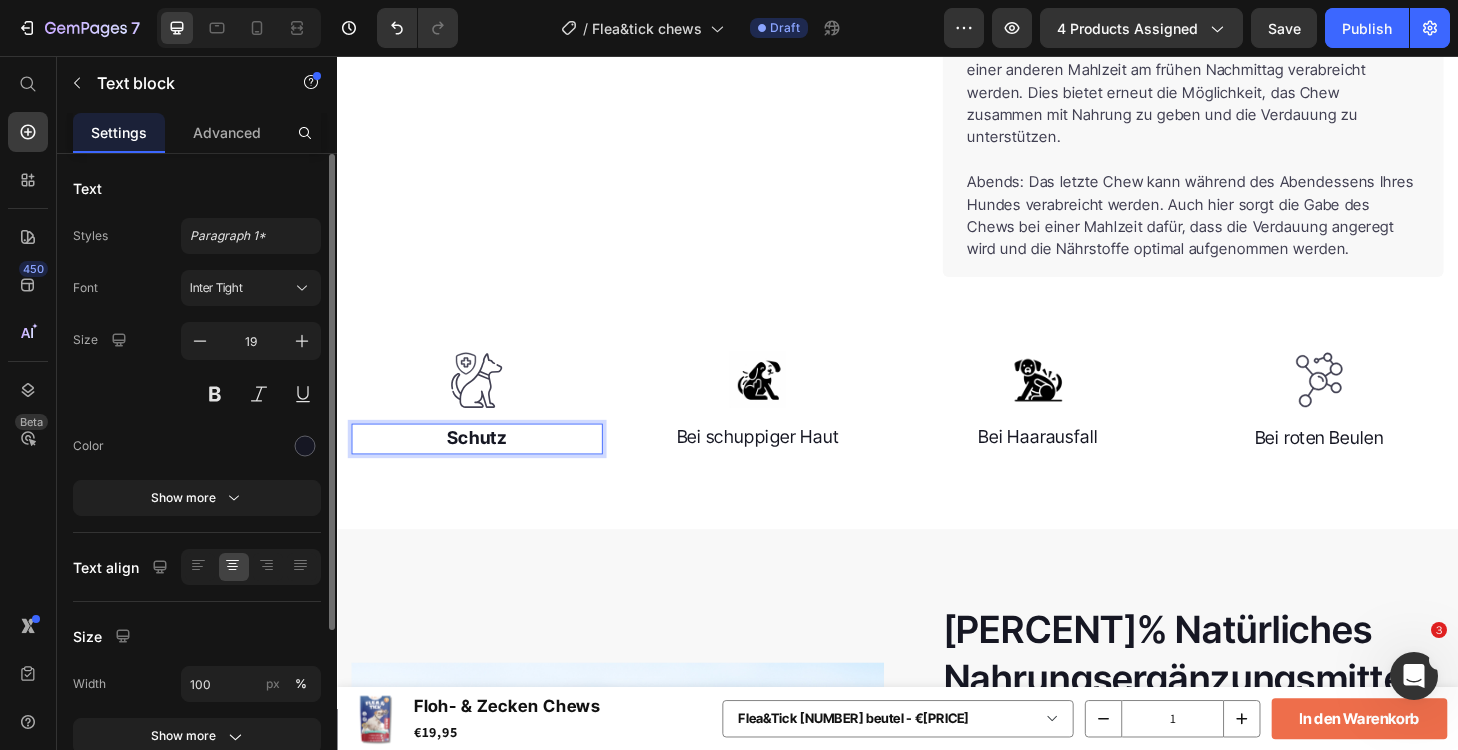 click on "Schutz" at bounding box center [486, 464] 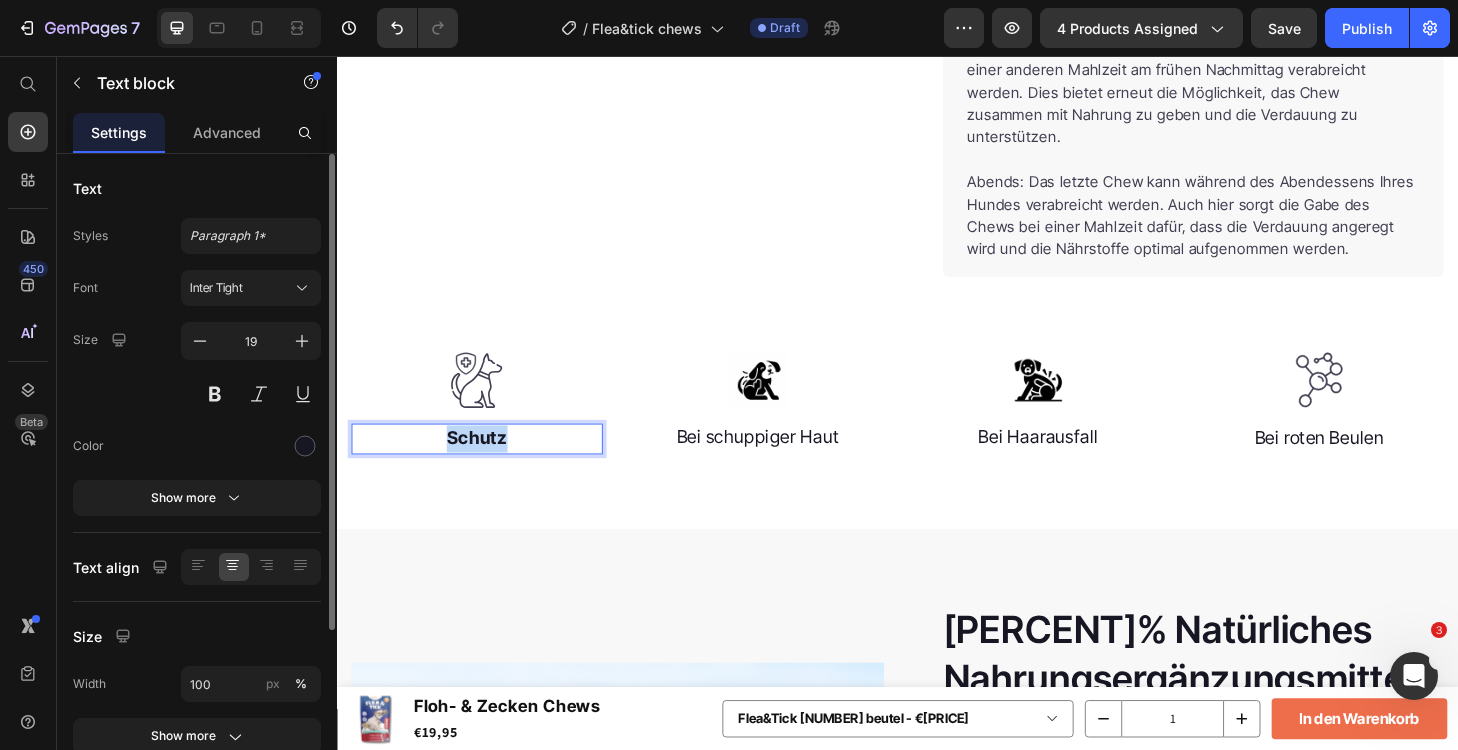 click on "Schutz" at bounding box center (486, 464) 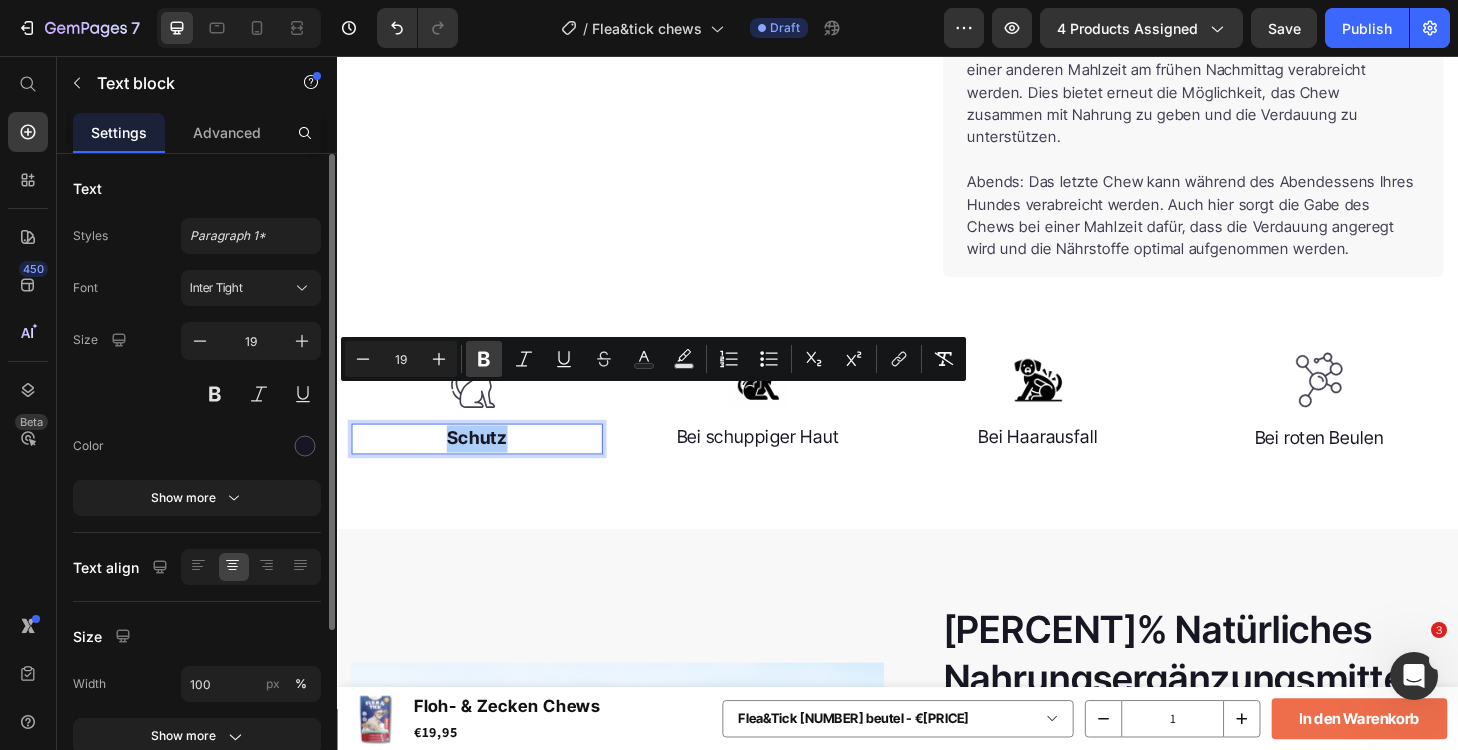 click 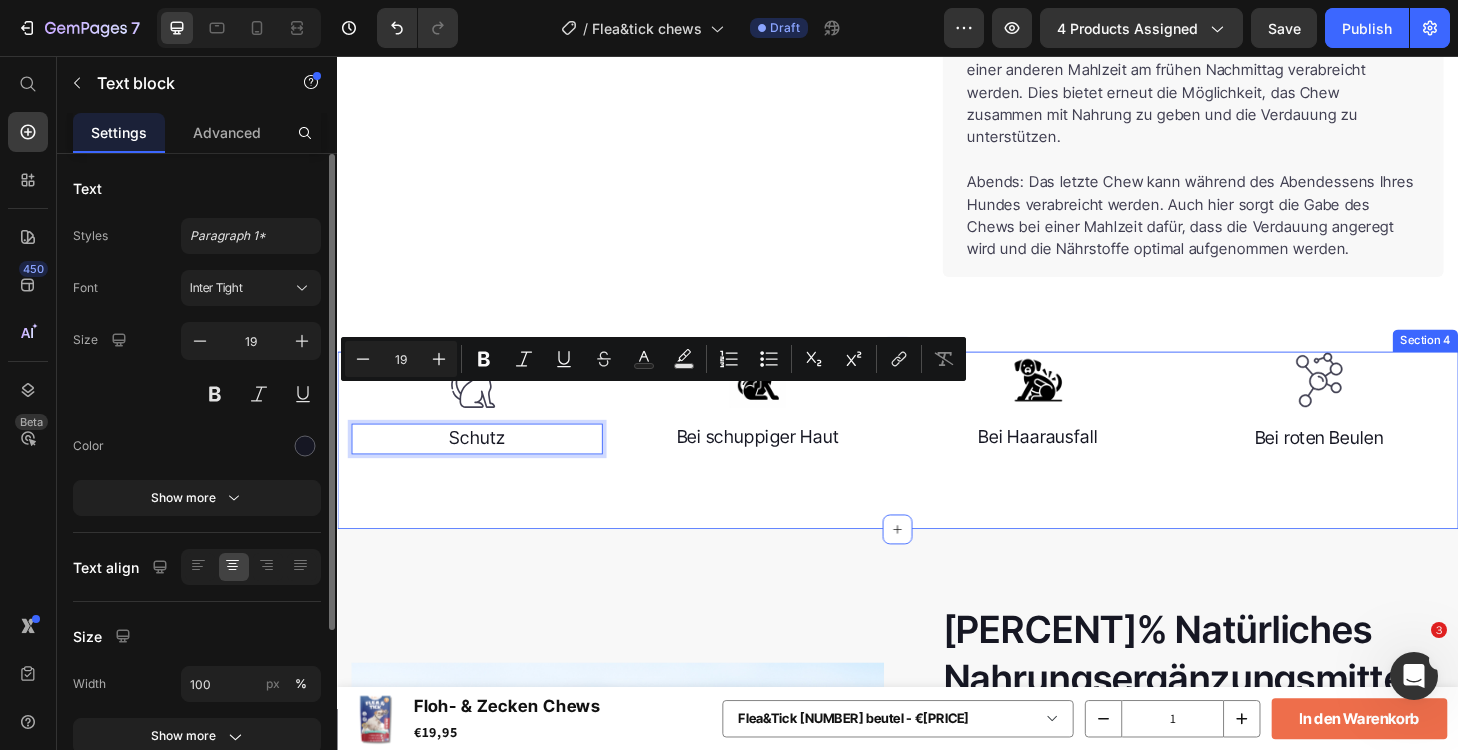 click on "Image Schutz Text block [NUMBER] Image Bei schuppiger Haut Text block Image Bei Haarausfall Text block Image Bei roten Beulen Text block Row Section [NUMBER]" at bounding box center (937, 467) 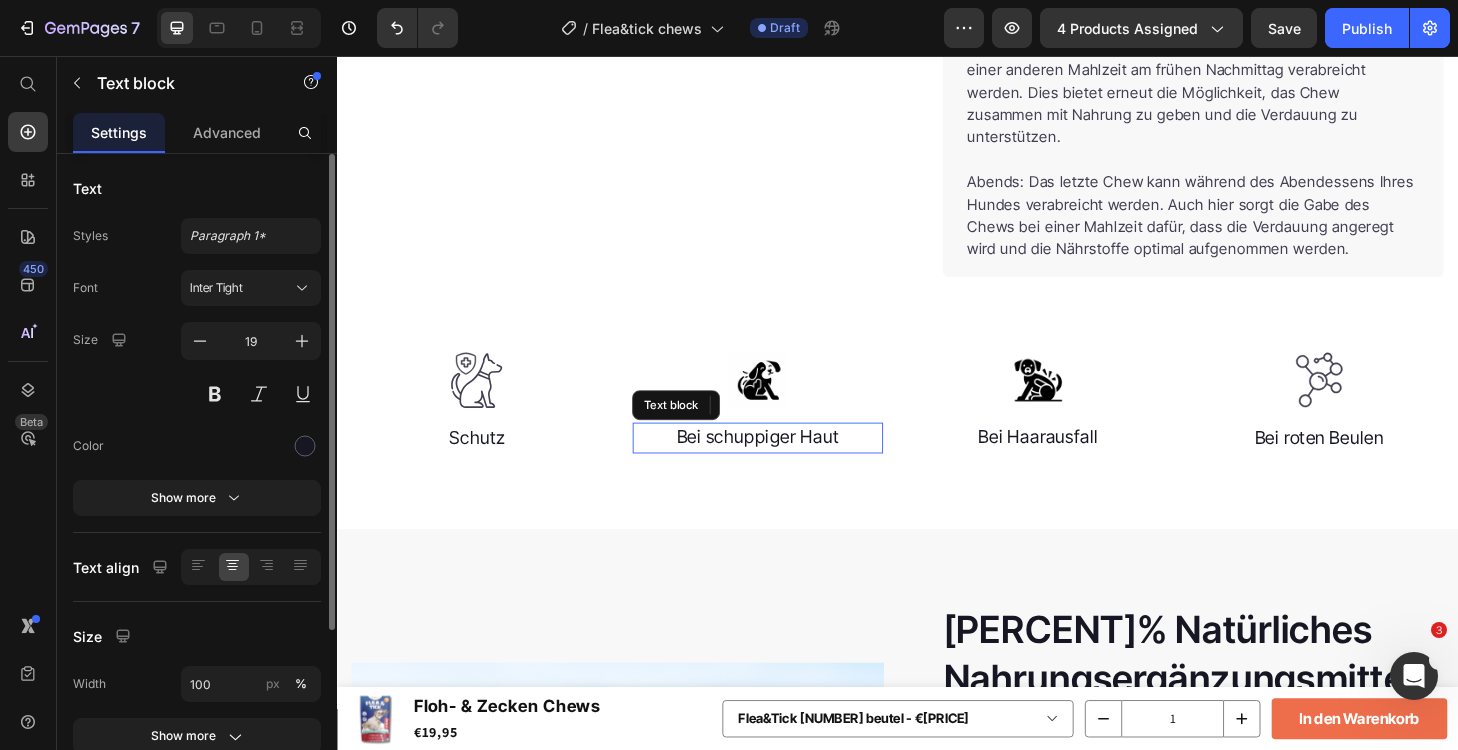 click on "Bei schuppiger Haut" at bounding box center [787, 464] 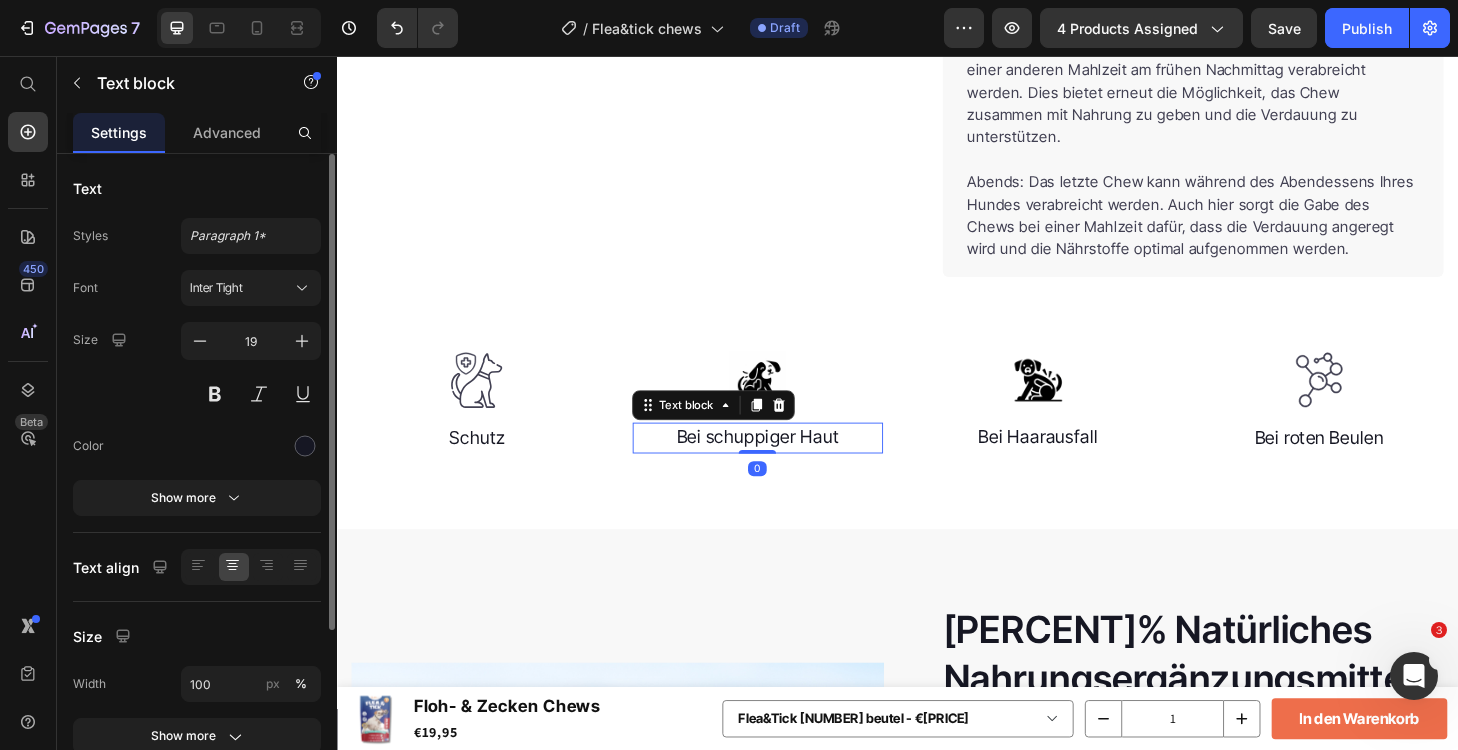 click on "Bei schuppiger Haut" at bounding box center (787, 464) 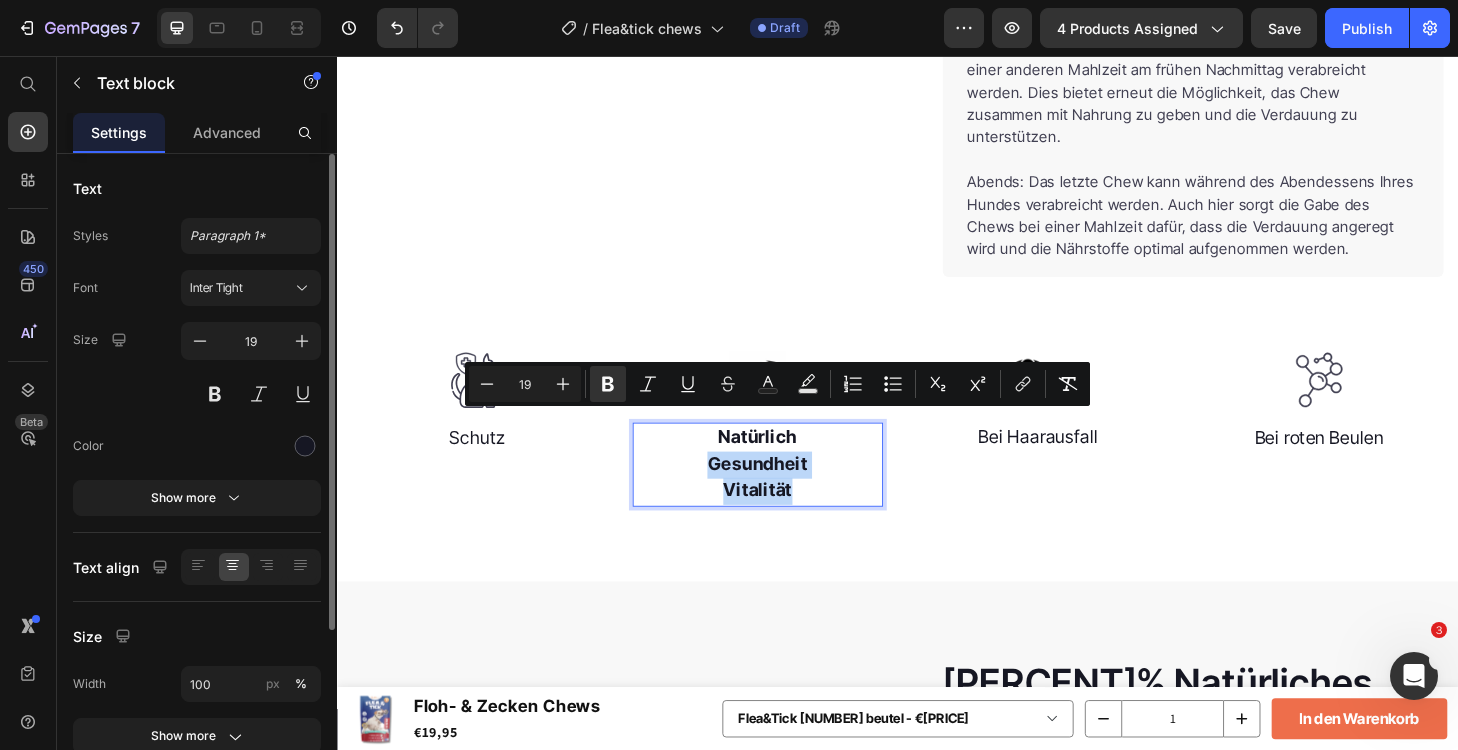 drag, startPoint x: 854, startPoint y: 475, endPoint x: 715, endPoint y: 453, distance: 140.73024 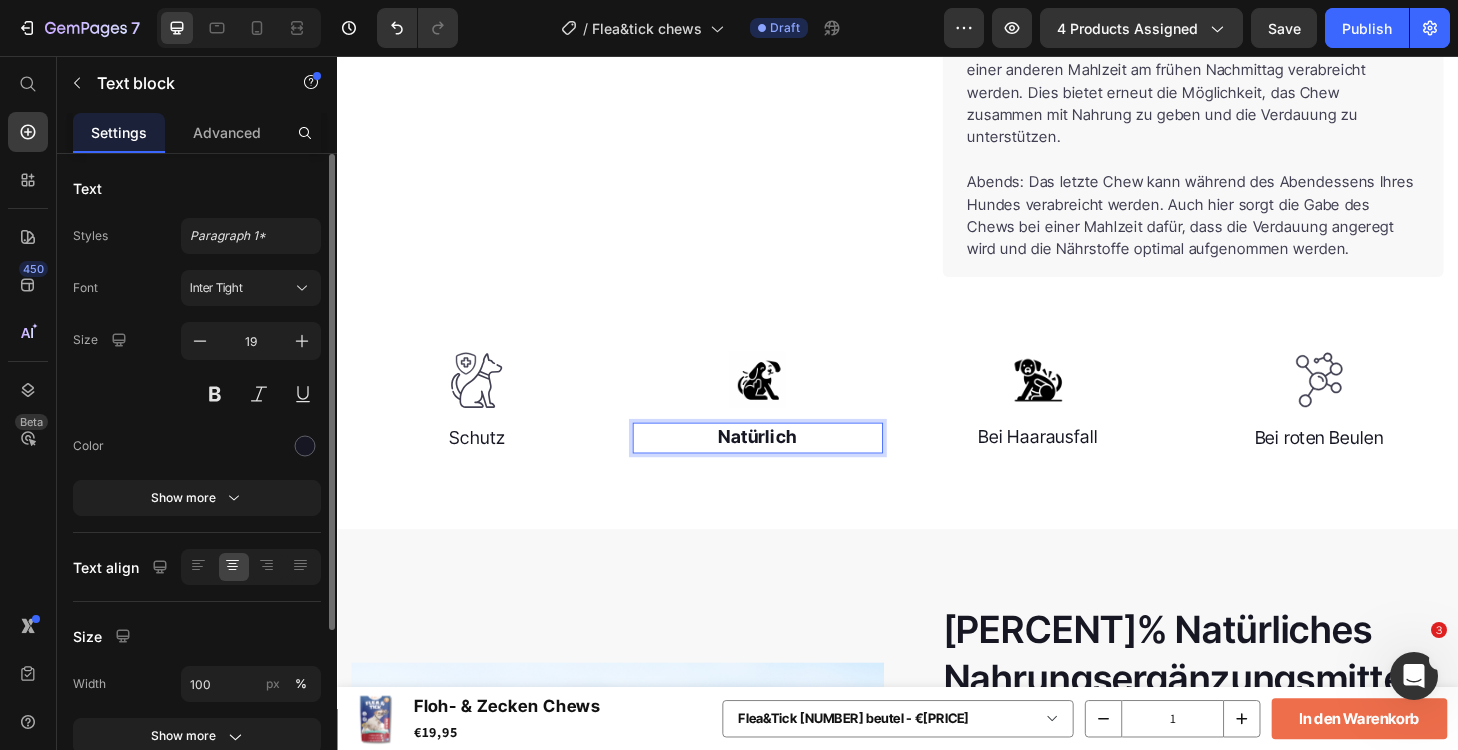 click on "Natürlich" at bounding box center [787, 463] 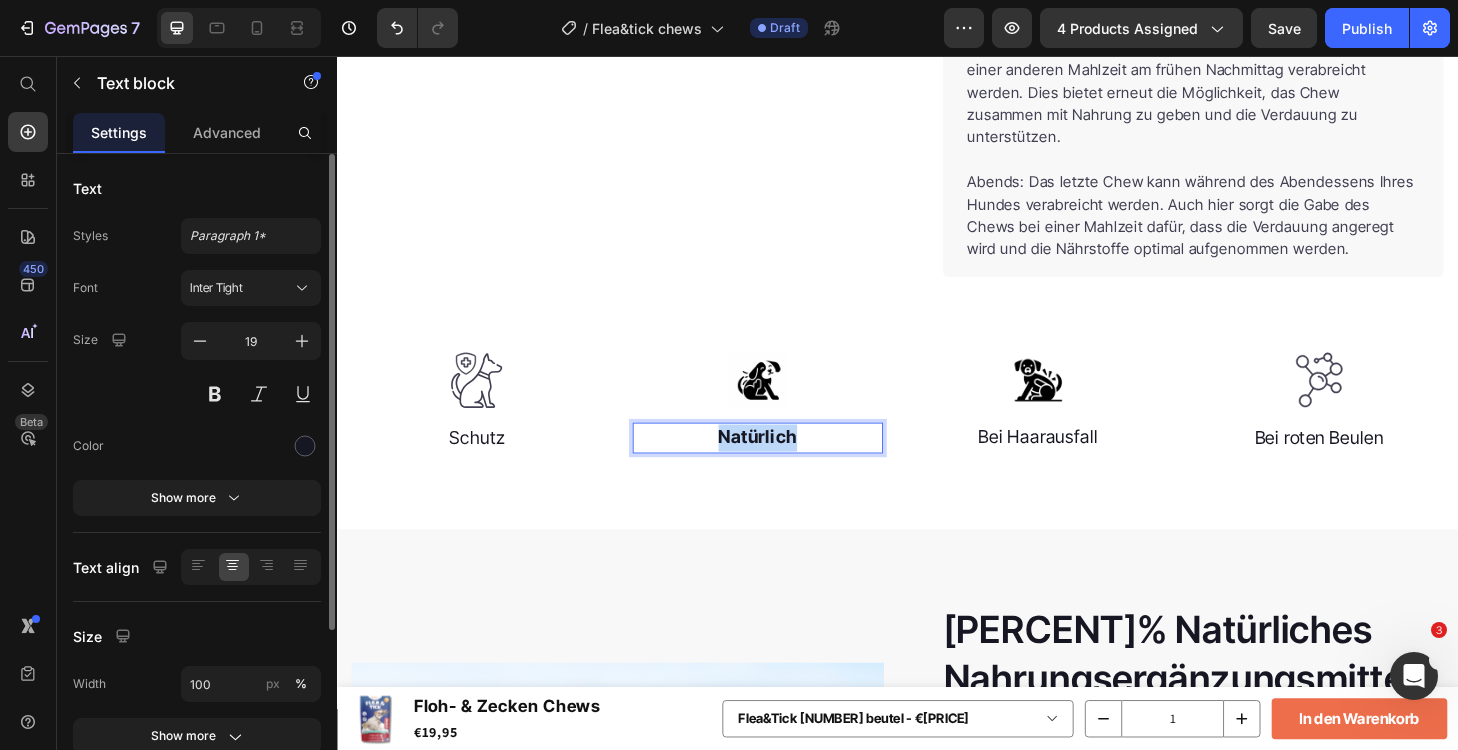 click on "Natürlich" at bounding box center [787, 463] 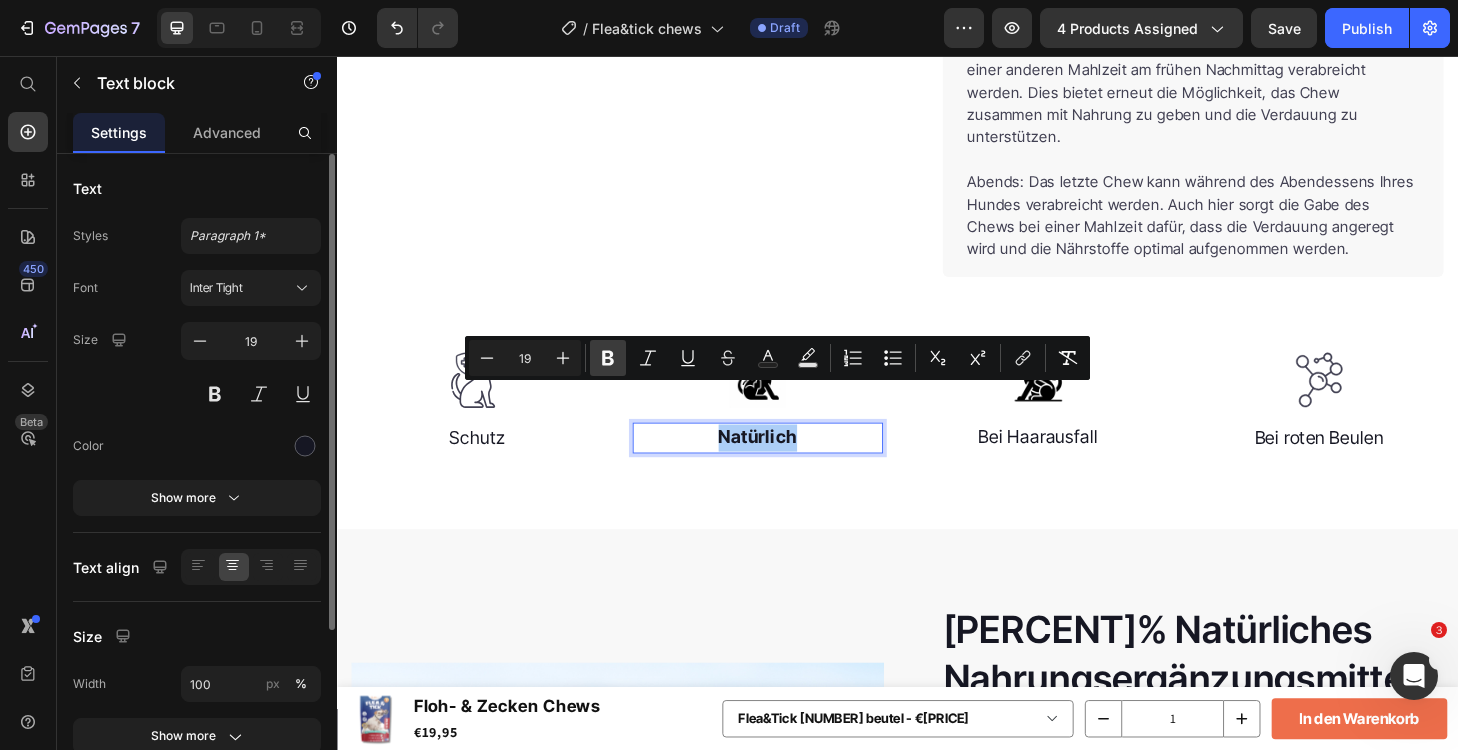click 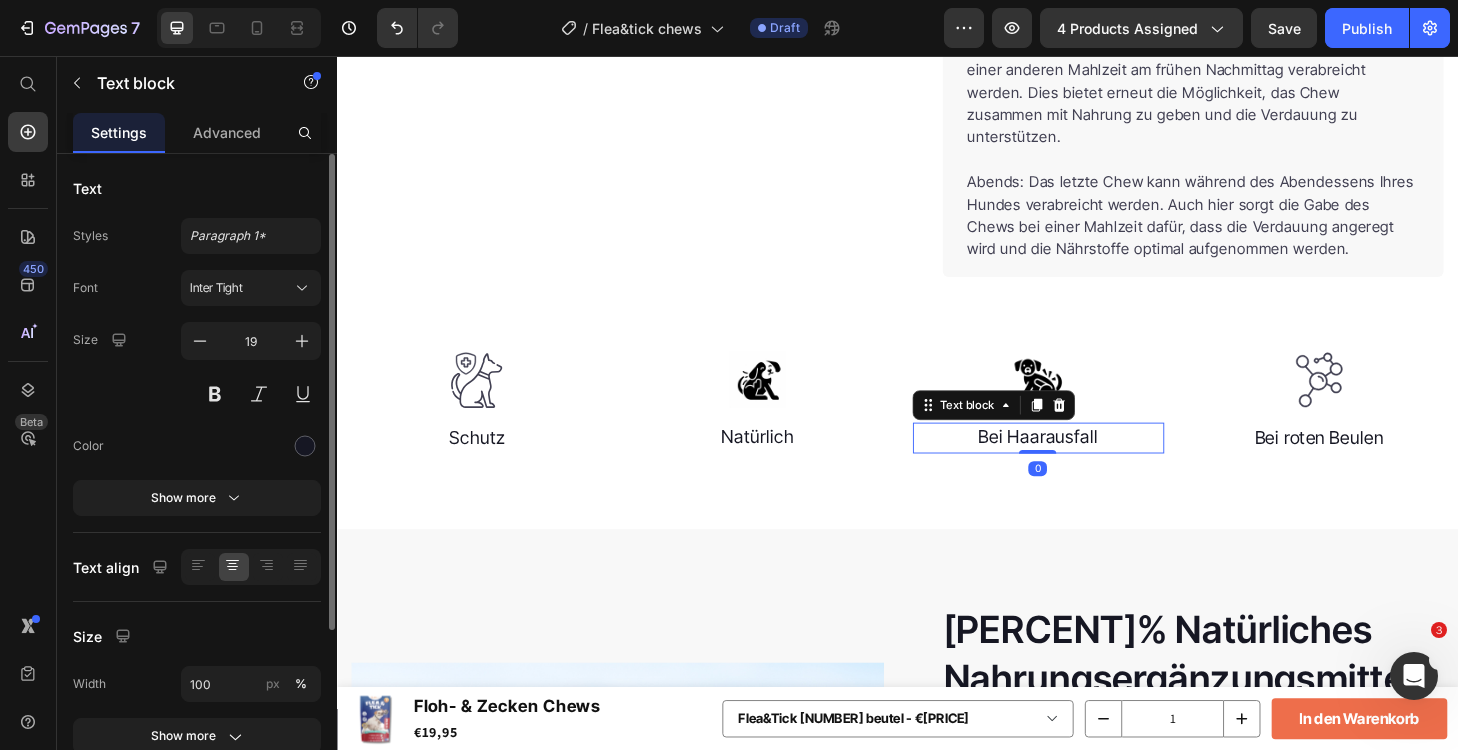 click on "Bei Haarausfall" at bounding box center [1087, 464] 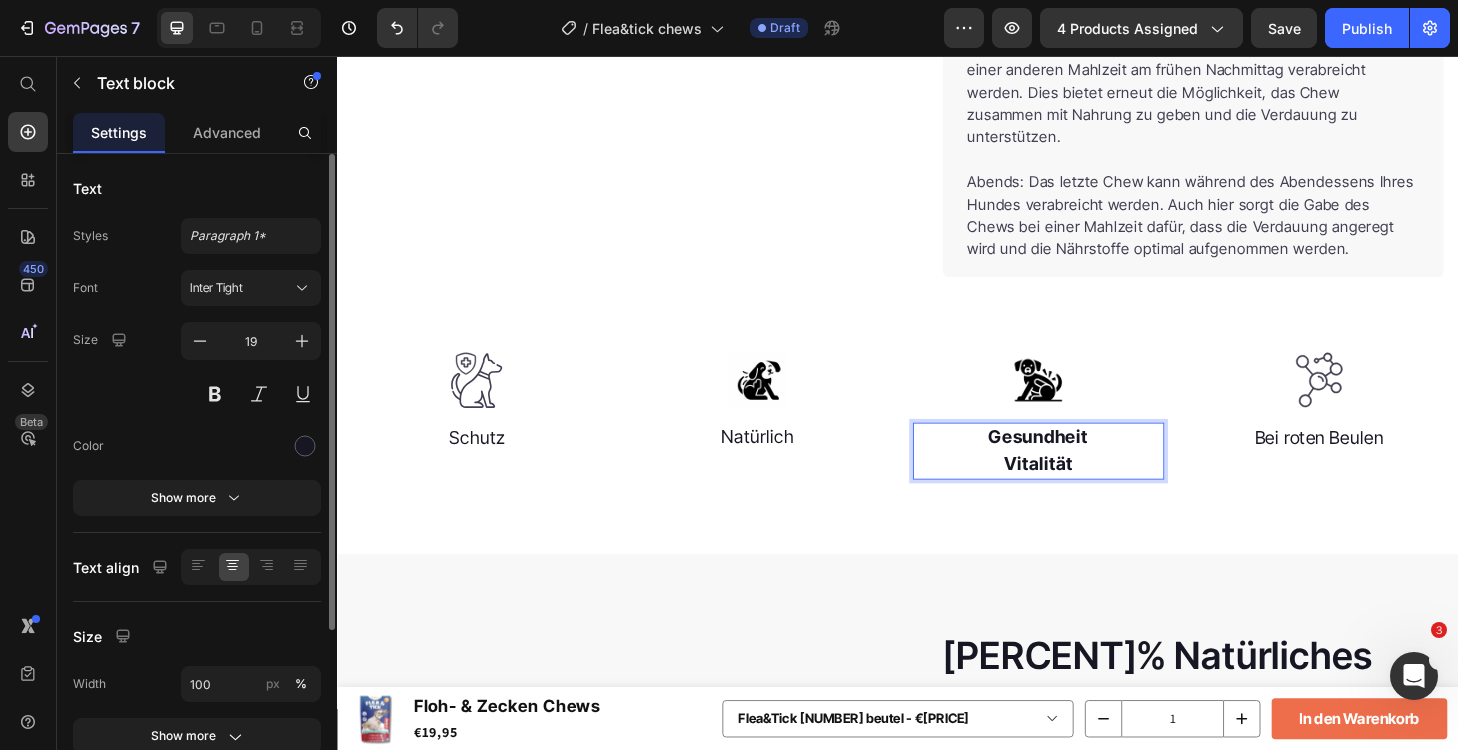 click on "Vitalität" at bounding box center [1087, 492] 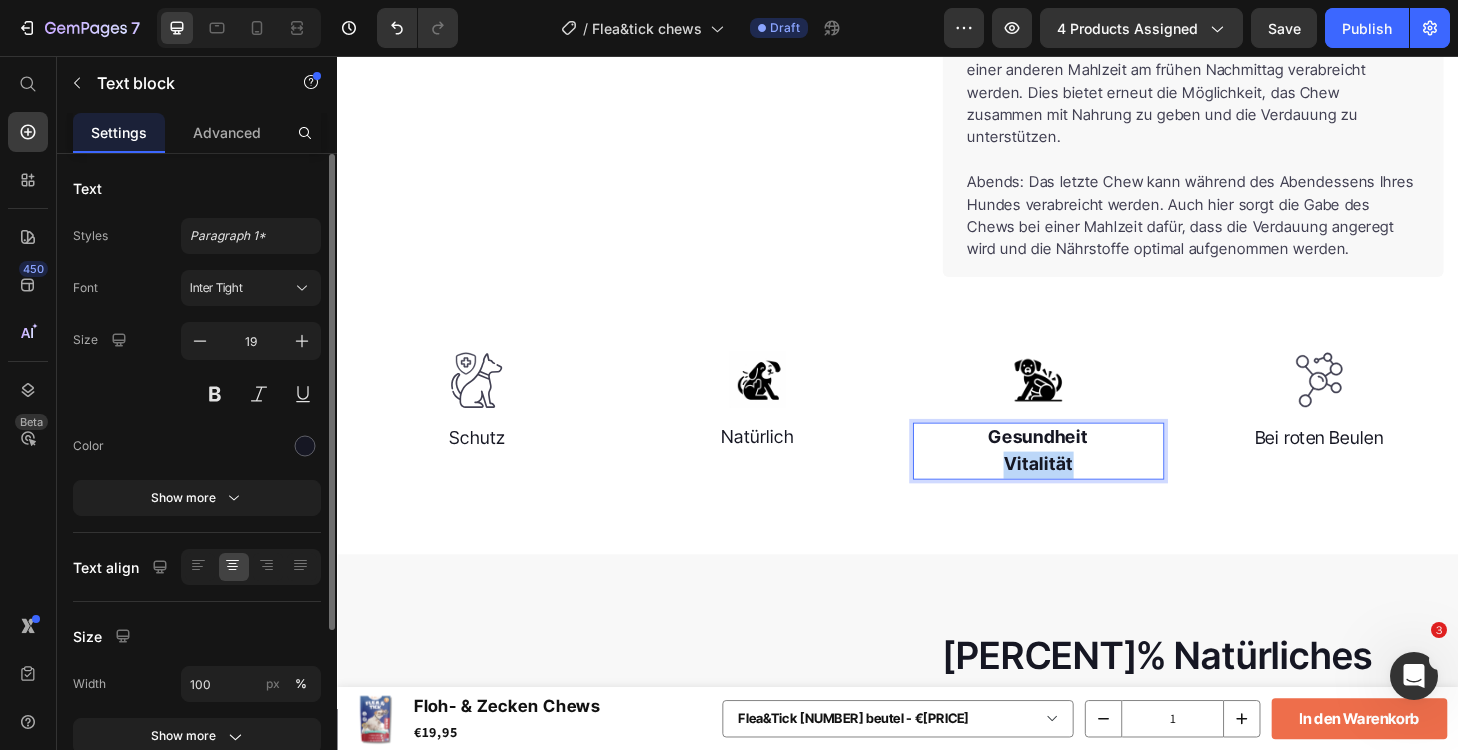 click on "Vitalität" at bounding box center (1087, 492) 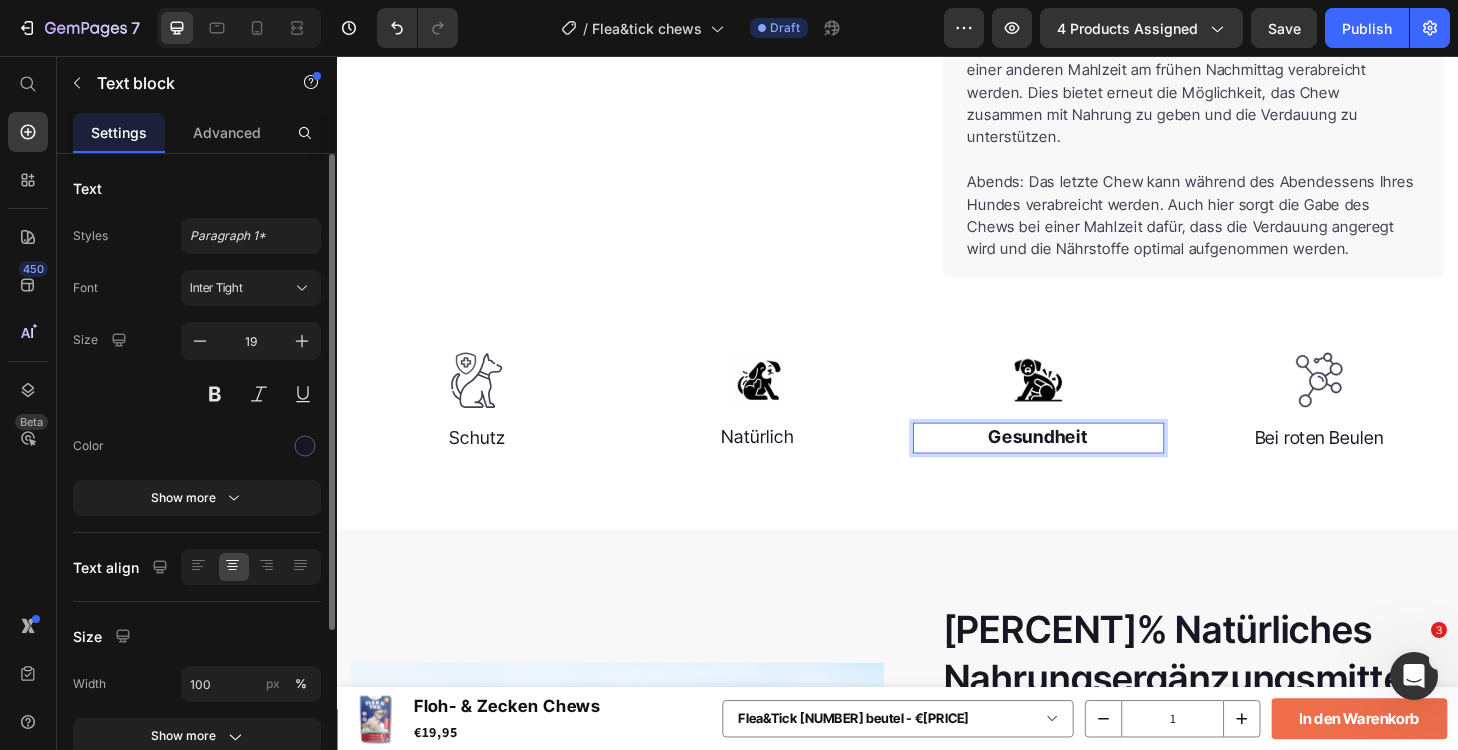 click on "Gesundheit" at bounding box center (1087, 463) 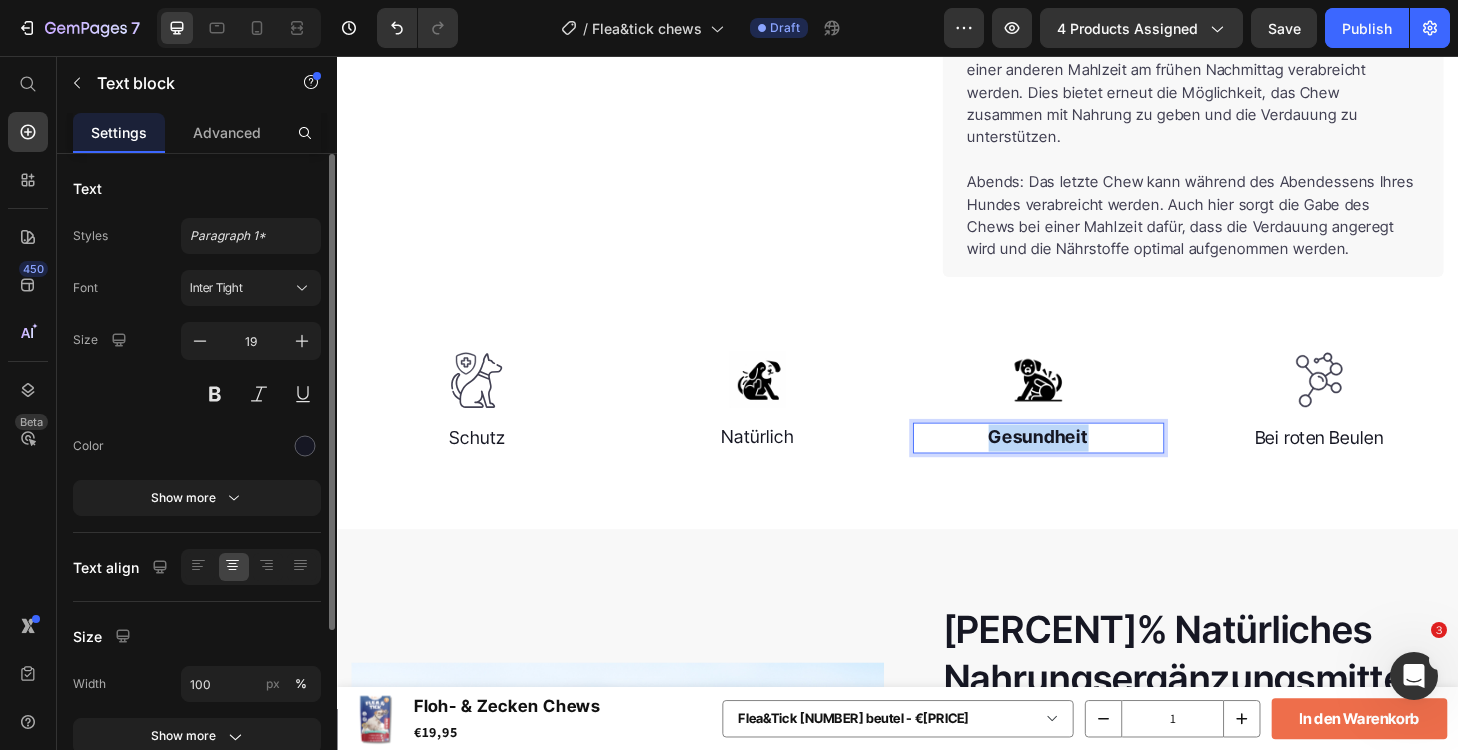 click on "Gesundheit" at bounding box center [1087, 463] 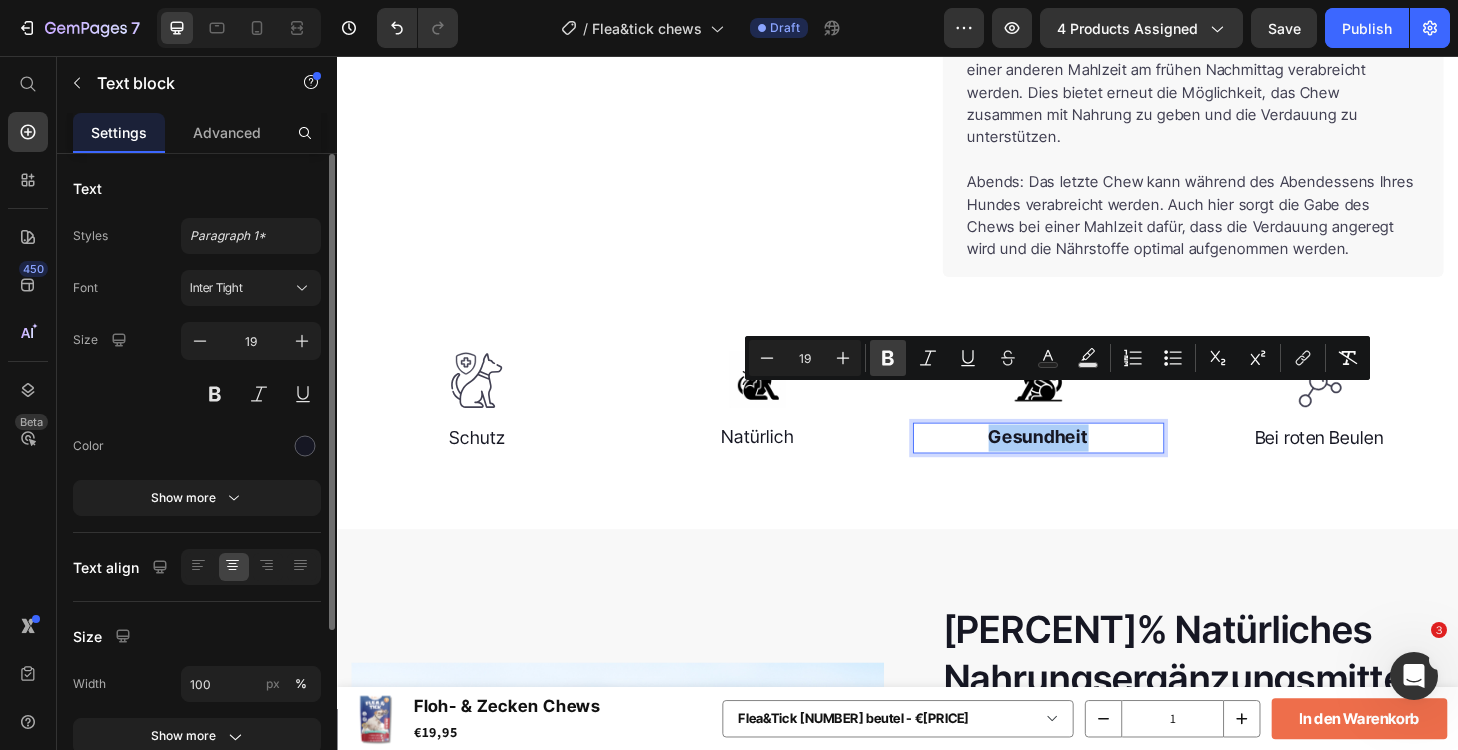 click 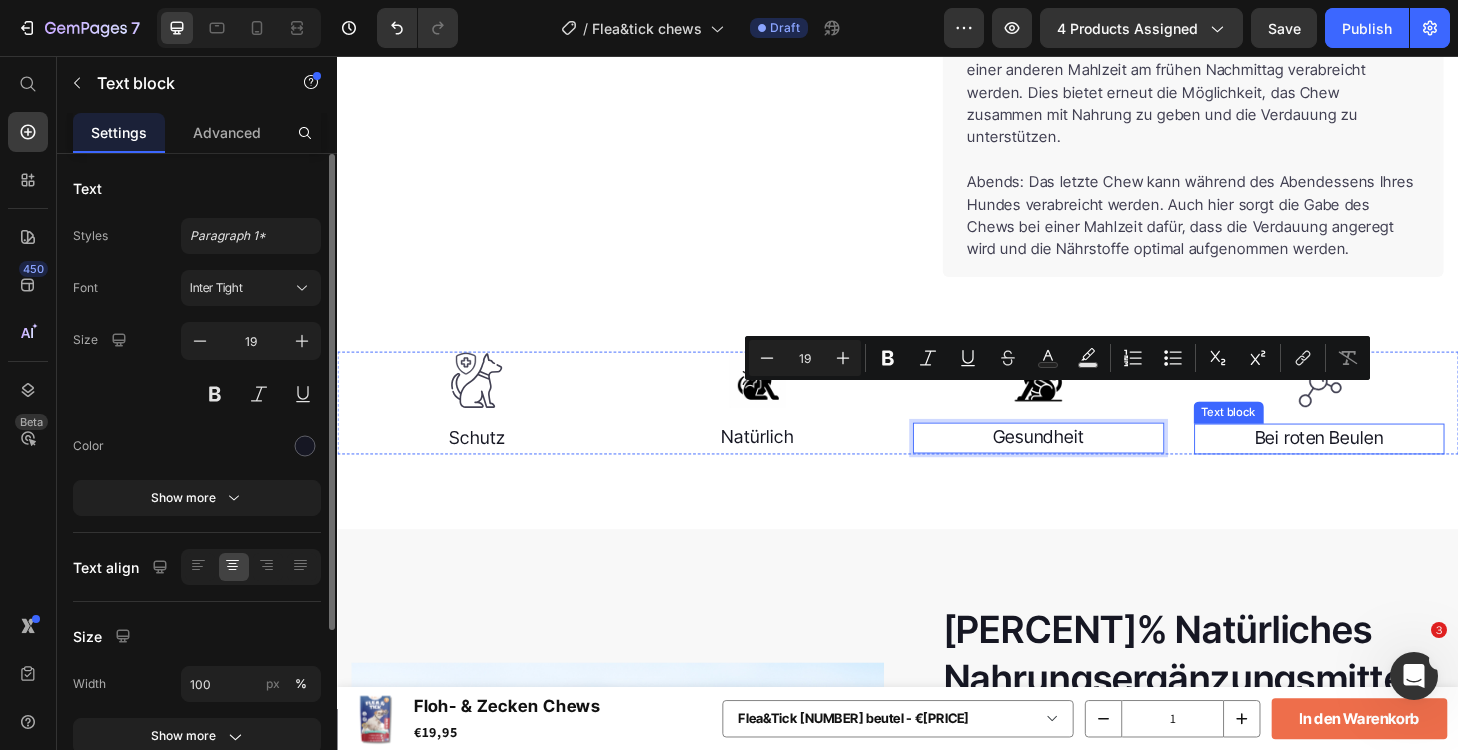 click on "Bei roten Beulen" at bounding box center (1388, 465) 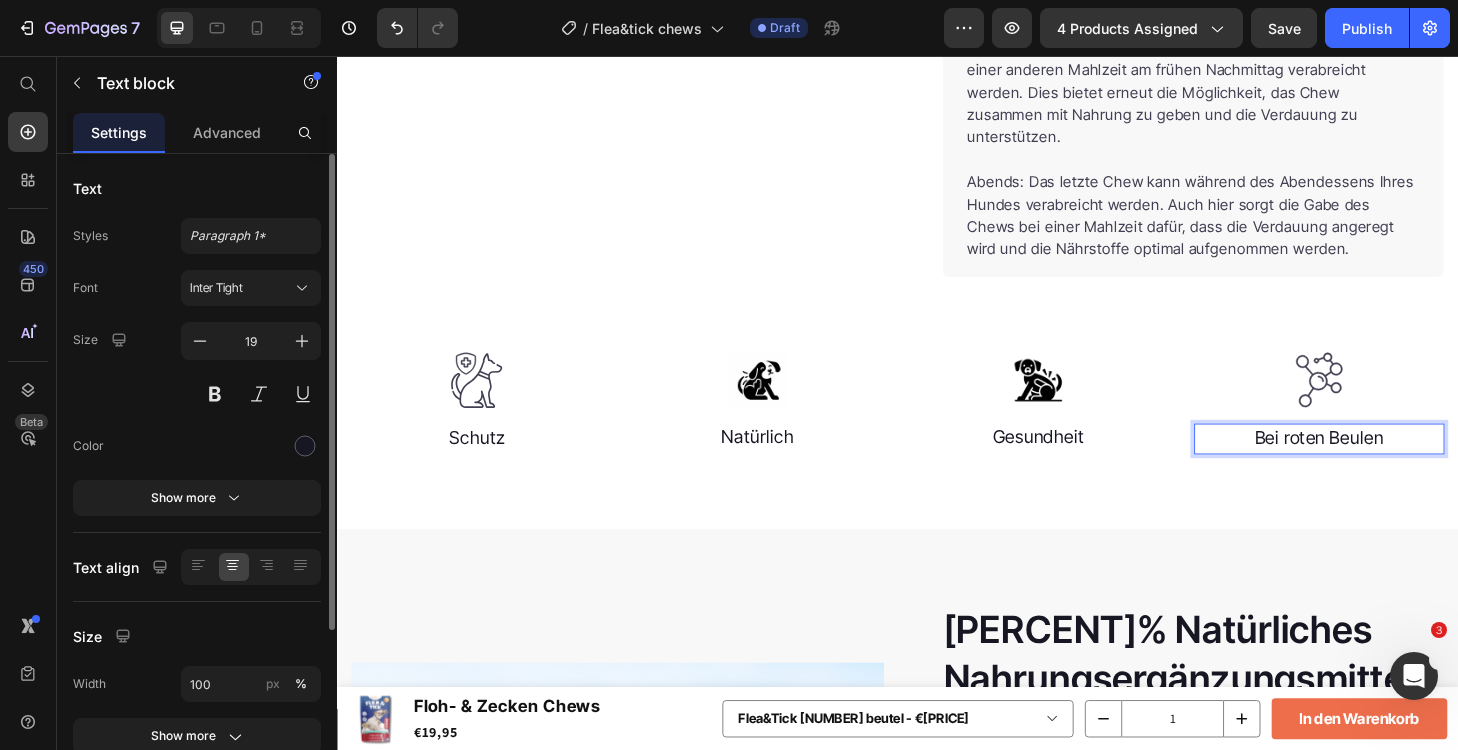 click on "Bei roten Beulen" at bounding box center [1388, 465] 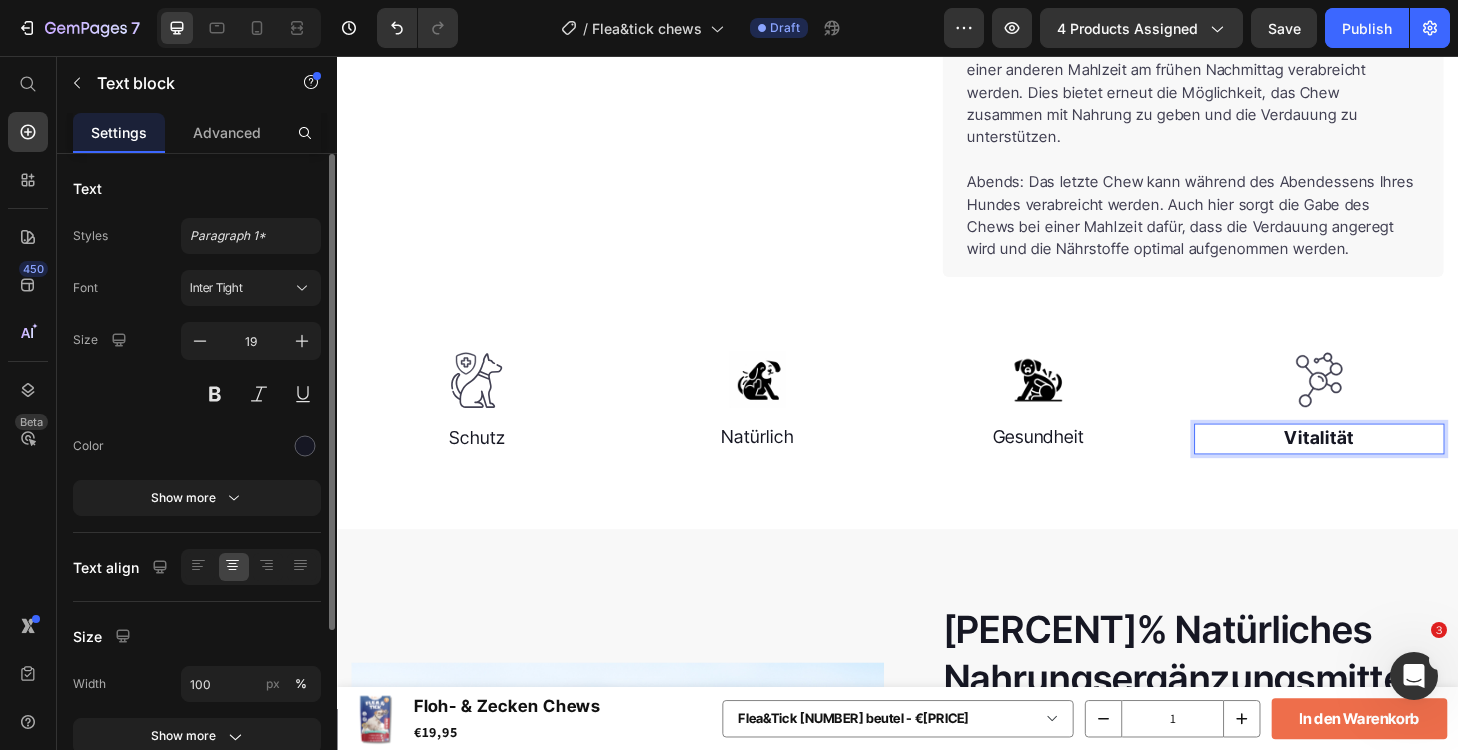 click on "Vitalität" at bounding box center (1388, 464) 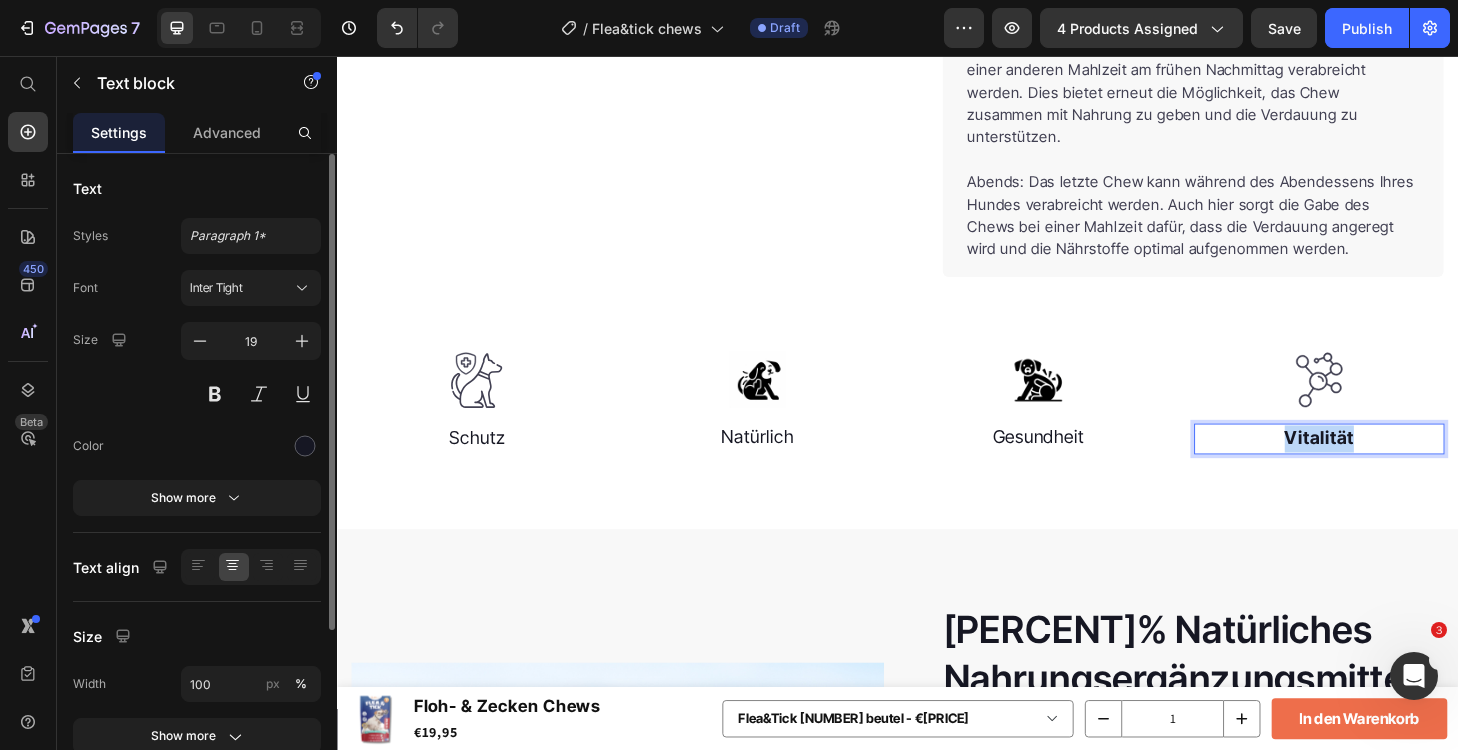click on "Vitalität" at bounding box center [1388, 464] 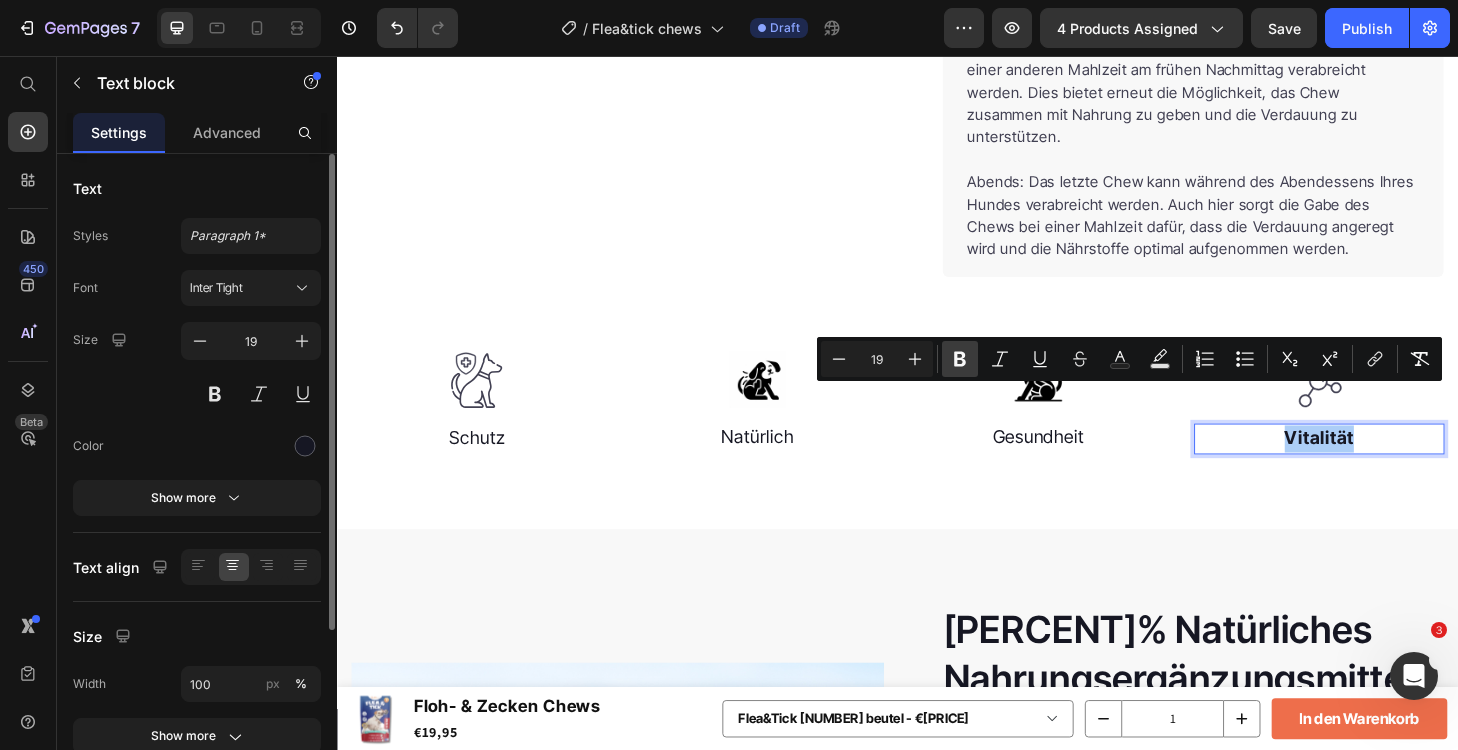 click 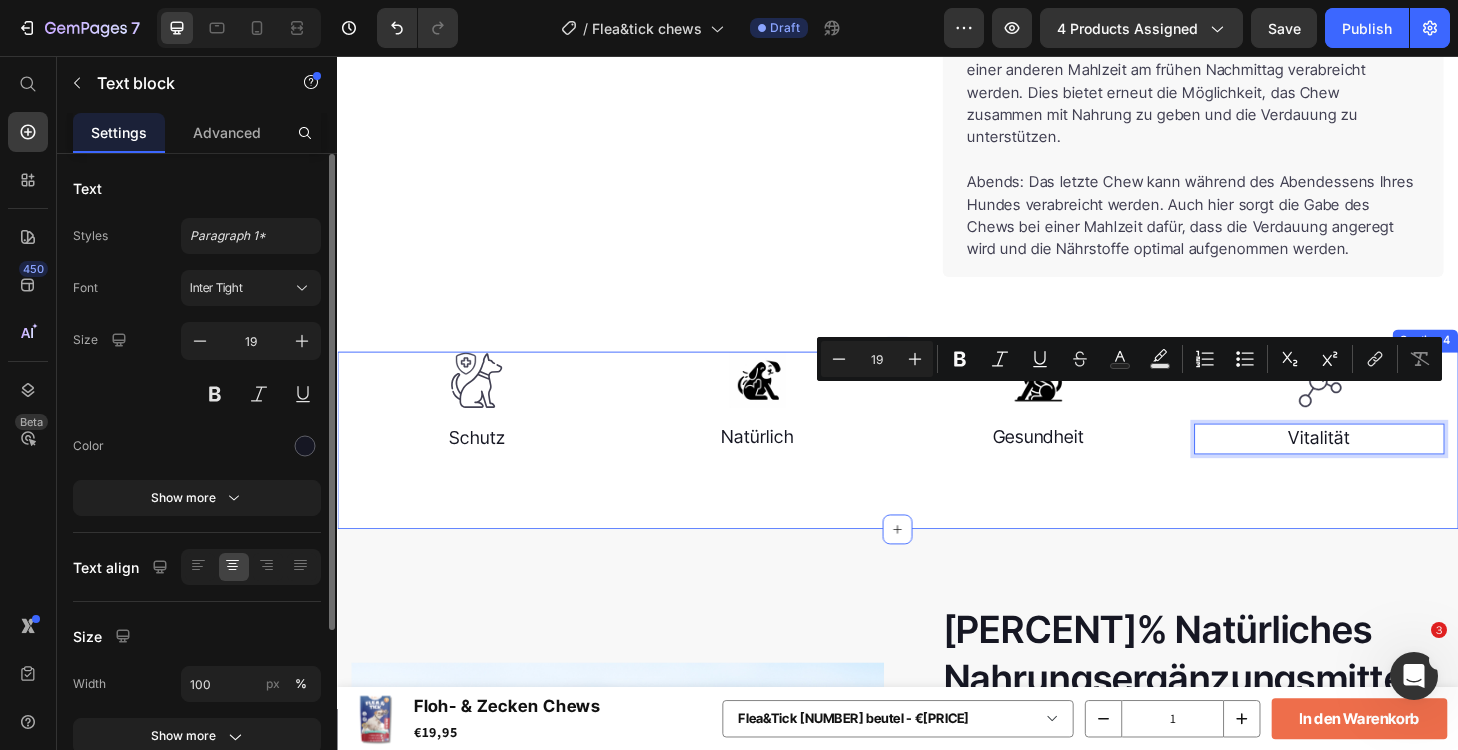 click on "Image Schutz Text block Image Natürlich Text block Image Gesundheit Text block Image Vitalität Text block   [NUMBER] Row Section [NUMBER]" at bounding box center [937, 467] 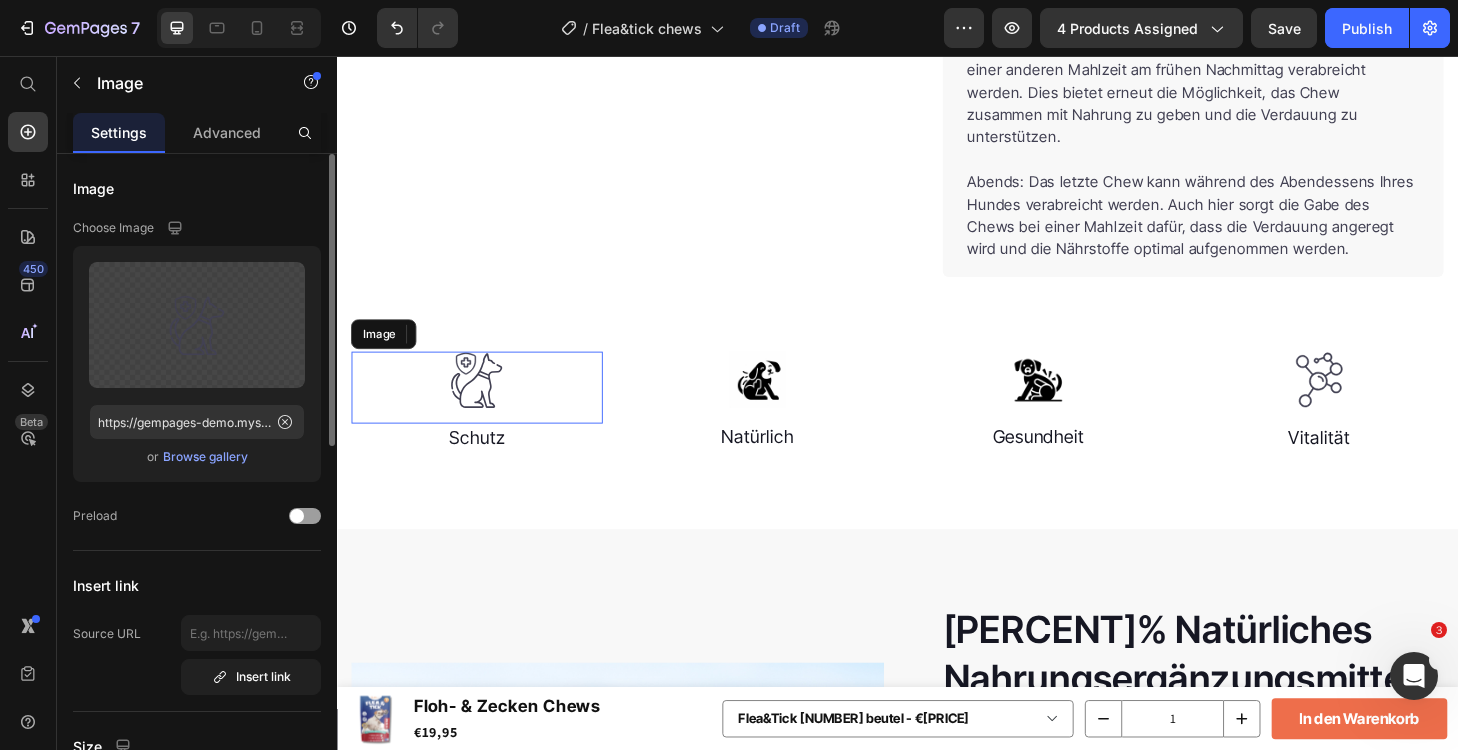 click at bounding box center [486, 410] 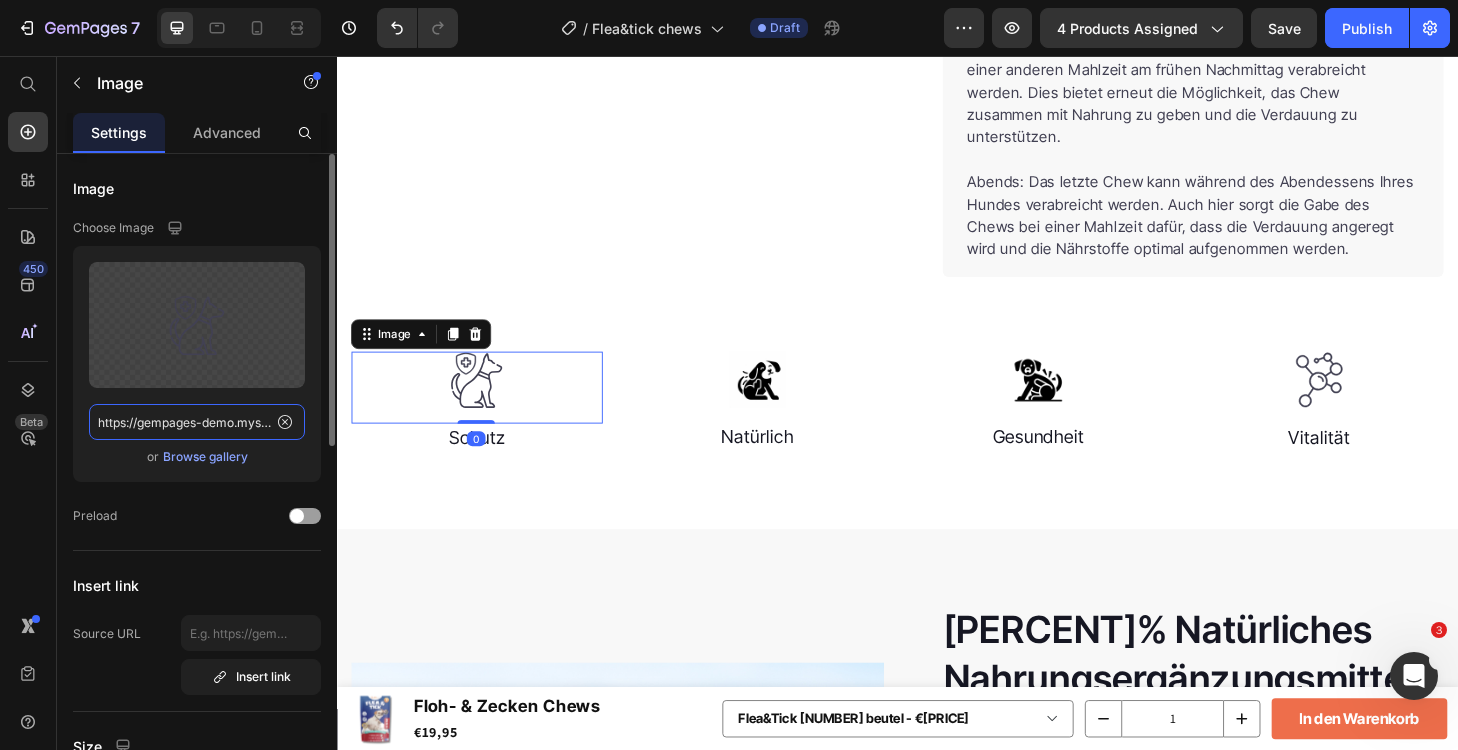 click on "https://gempages-demo.myshopify.com/cdn/shop/t/1/assets/495611768014373769-102daaca-9cf2-4711-8f44-7b8313c0763d.svg?v=97640743952794161751704963039" 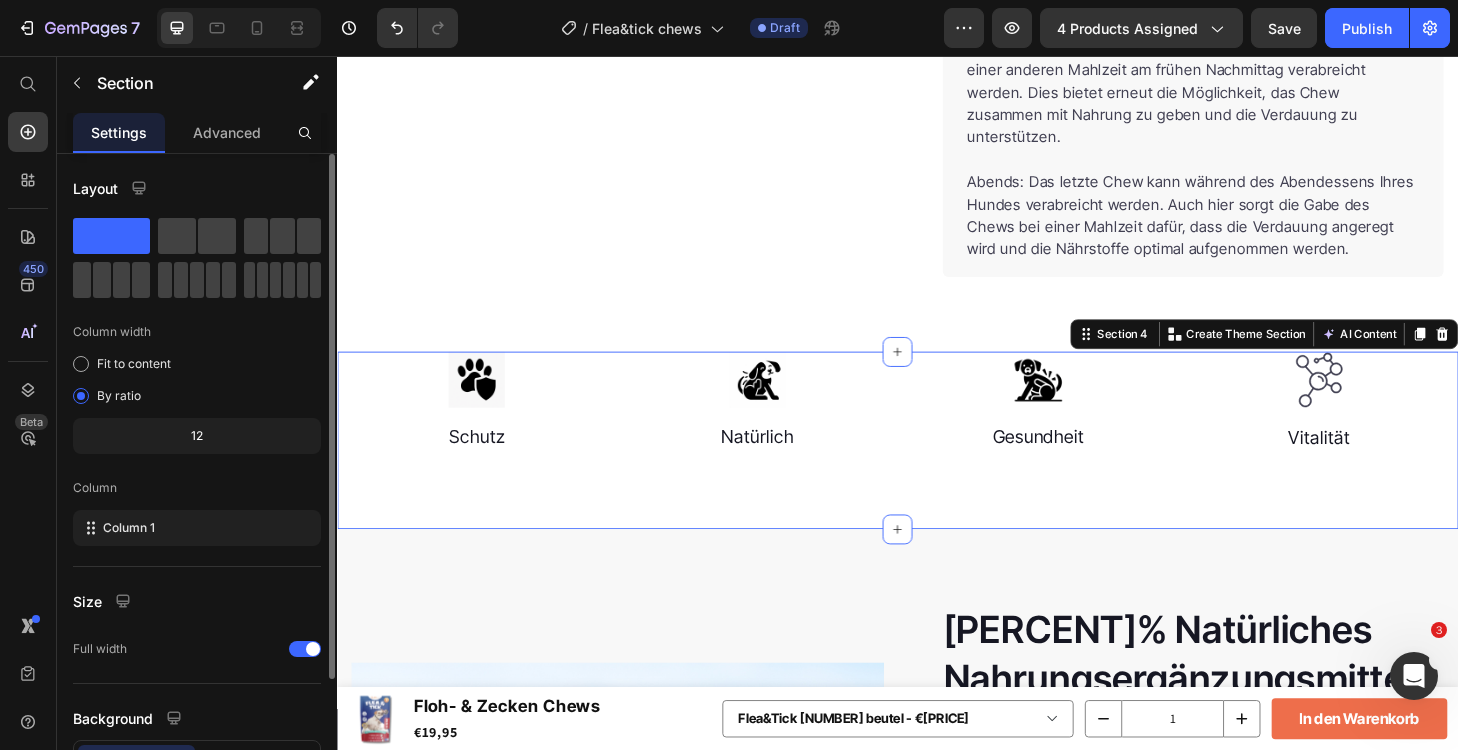 click on "Image Schutz Text block Image Natürlich Text block Image Gesundheit Text block Image Vitalität Text block Row Section [NUMBER]   Create Theme Section AI Content Write with GemAI What would you like to describe here? Tone and Voice Persuasive Product Floh- & Zecken Chews [NUMBER] beutel Show more Generate" at bounding box center (937, 467) 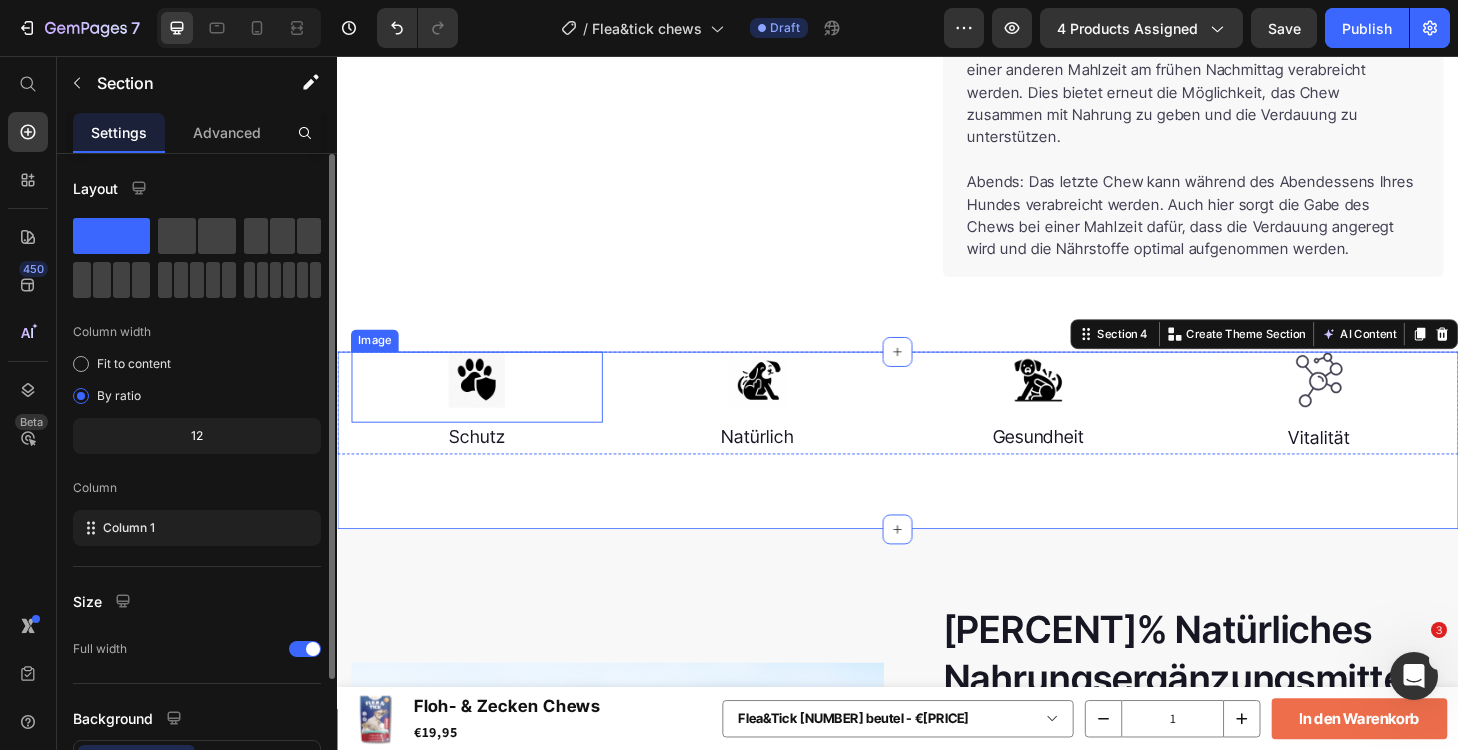 click at bounding box center [486, 410] 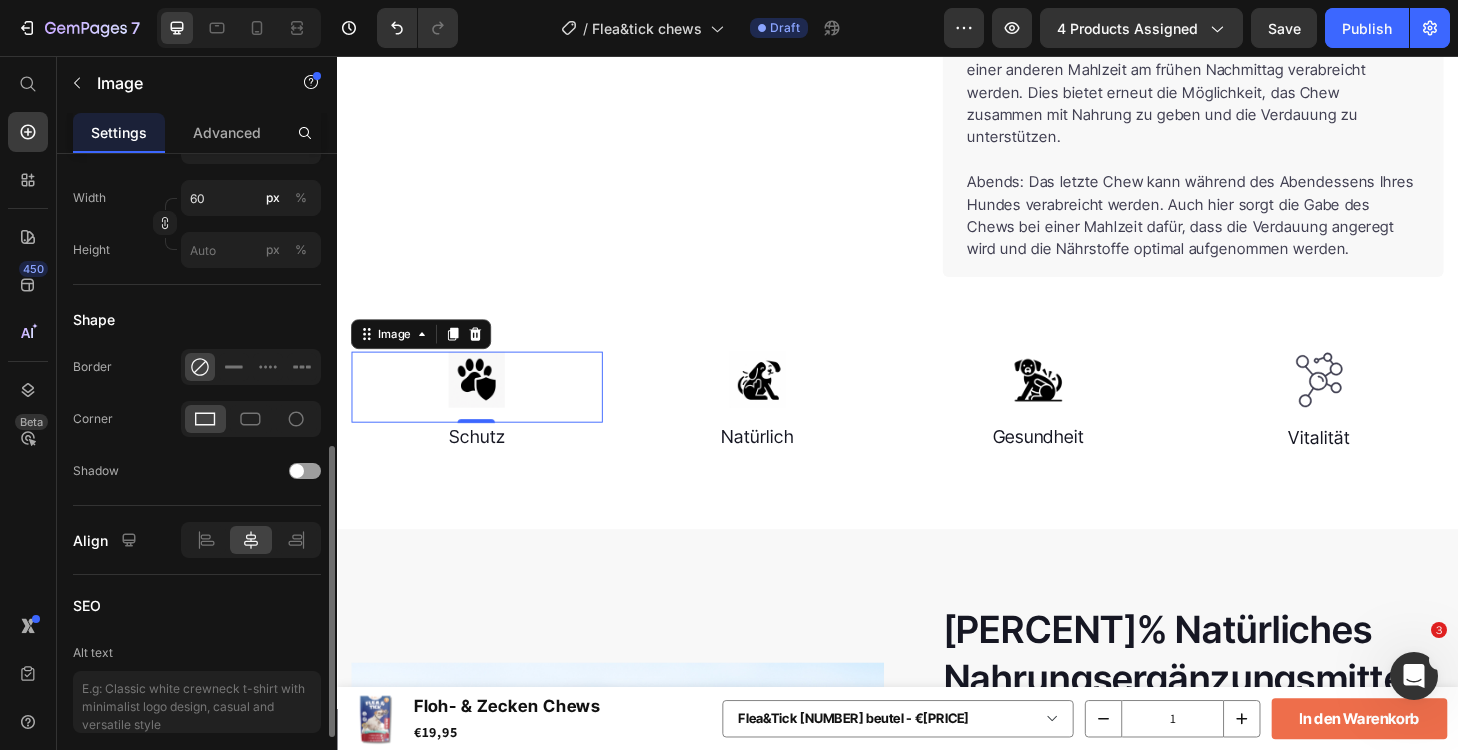 scroll, scrollTop: 651, scrollLeft: 0, axis: vertical 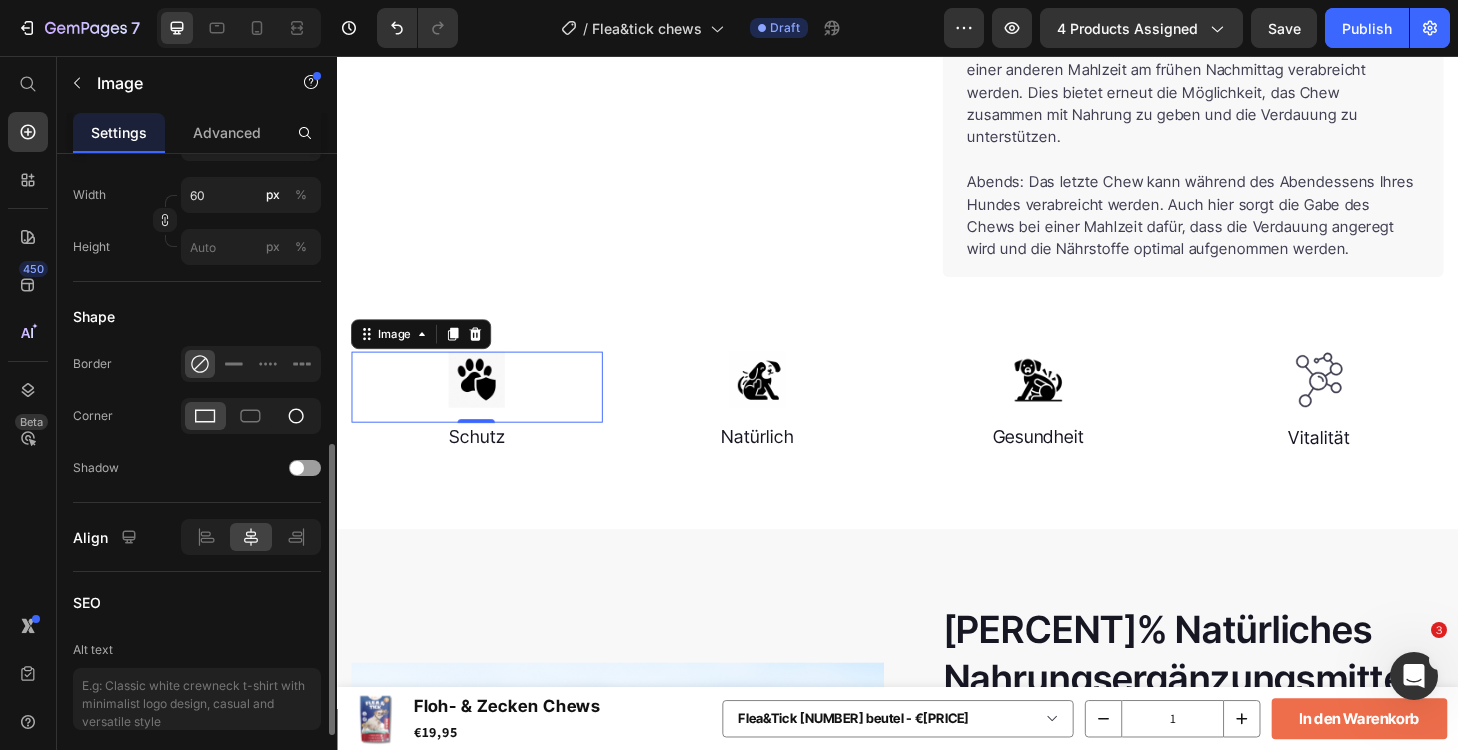 click 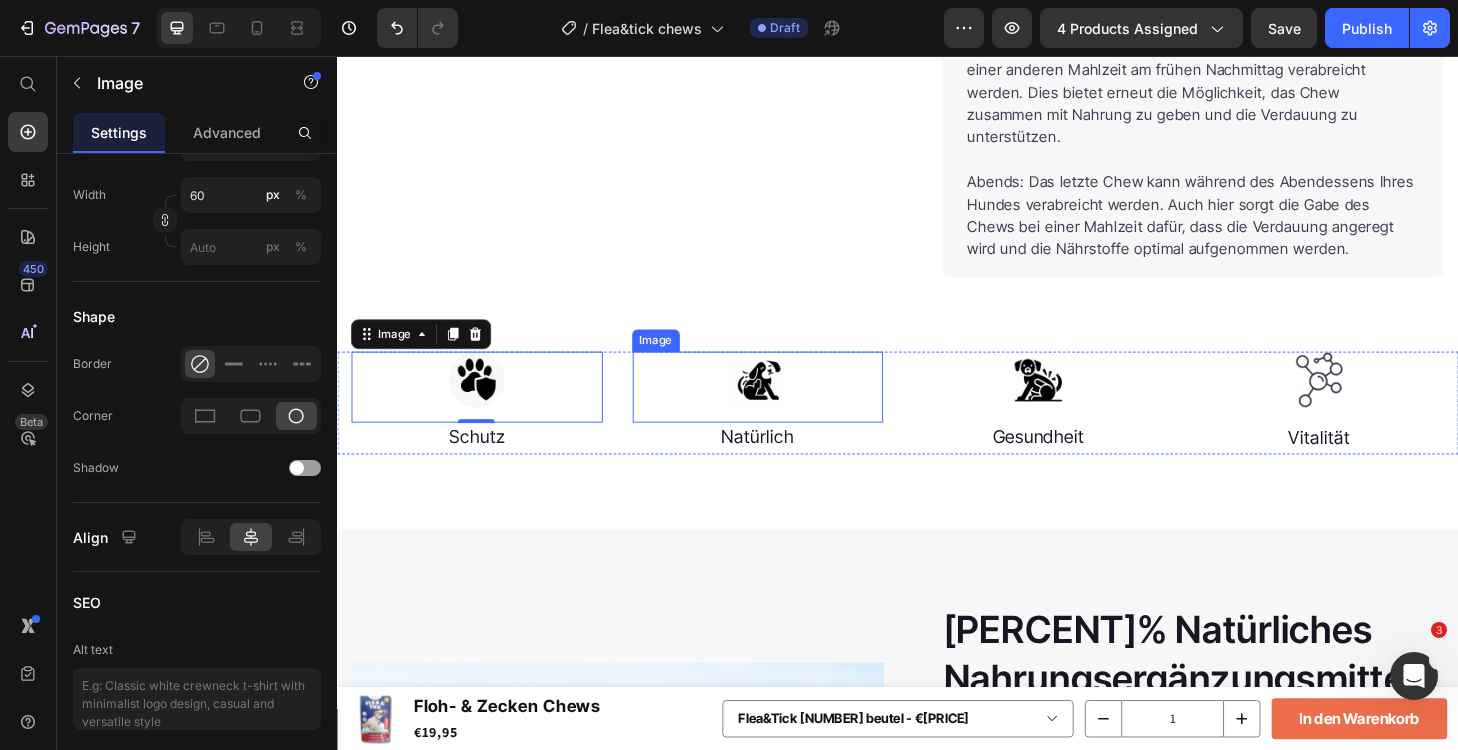 click at bounding box center [787, 410] 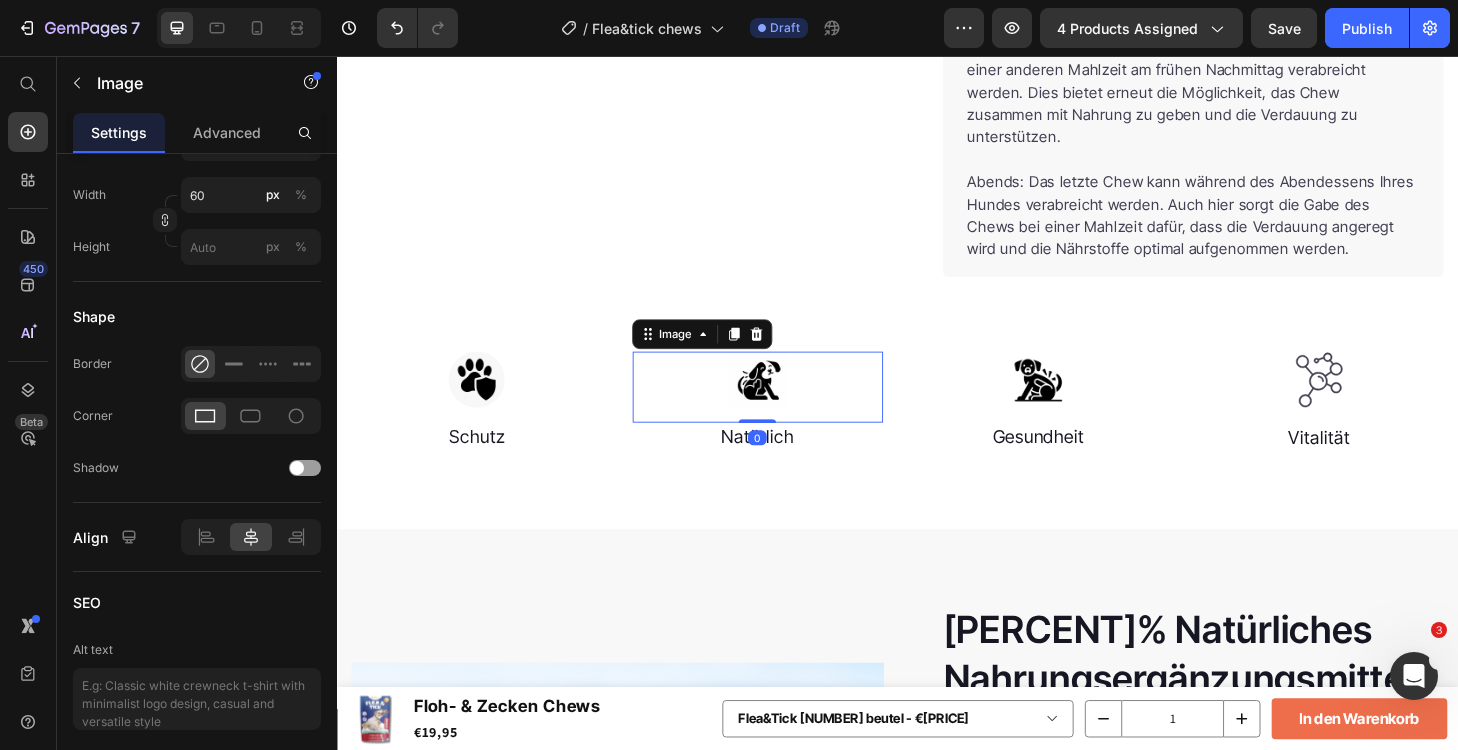 click at bounding box center [787, 410] 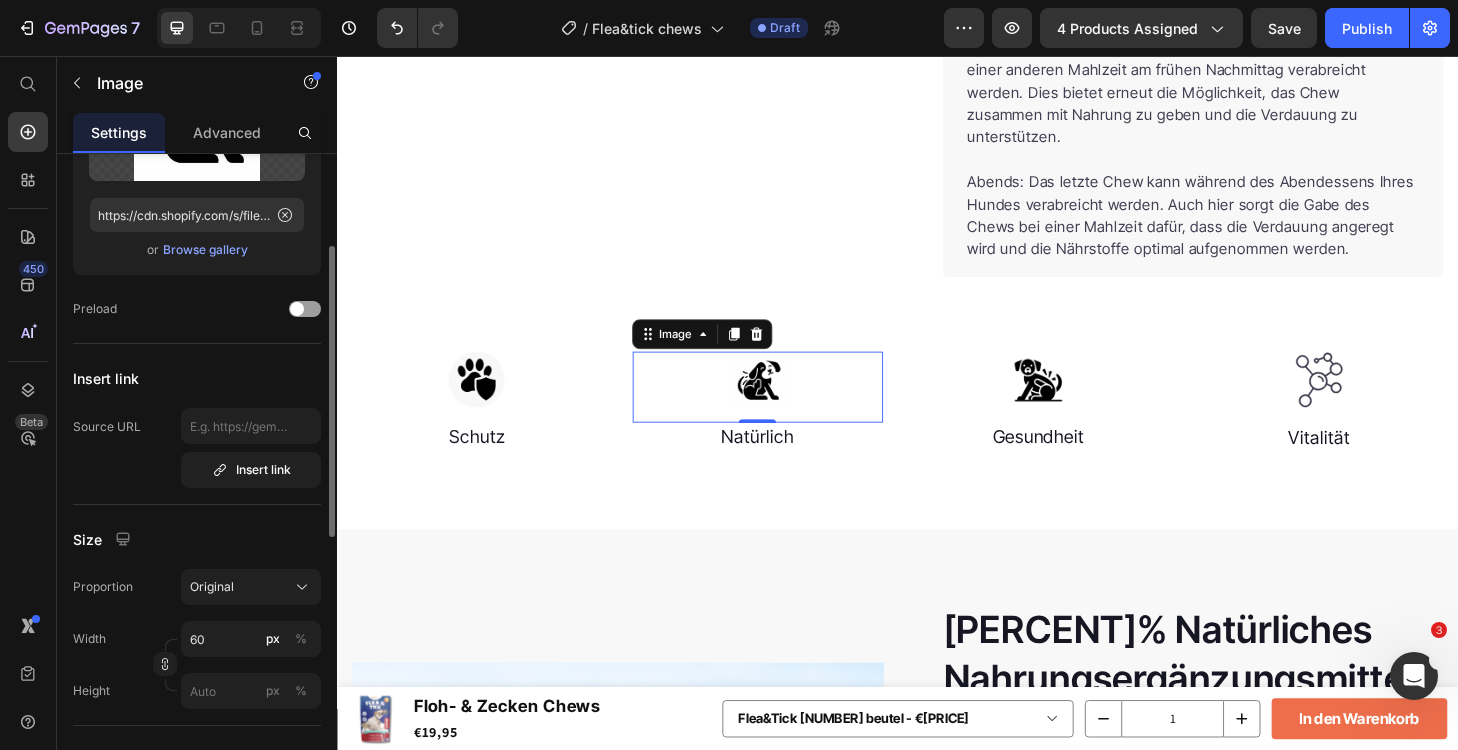scroll, scrollTop: 207, scrollLeft: 0, axis: vertical 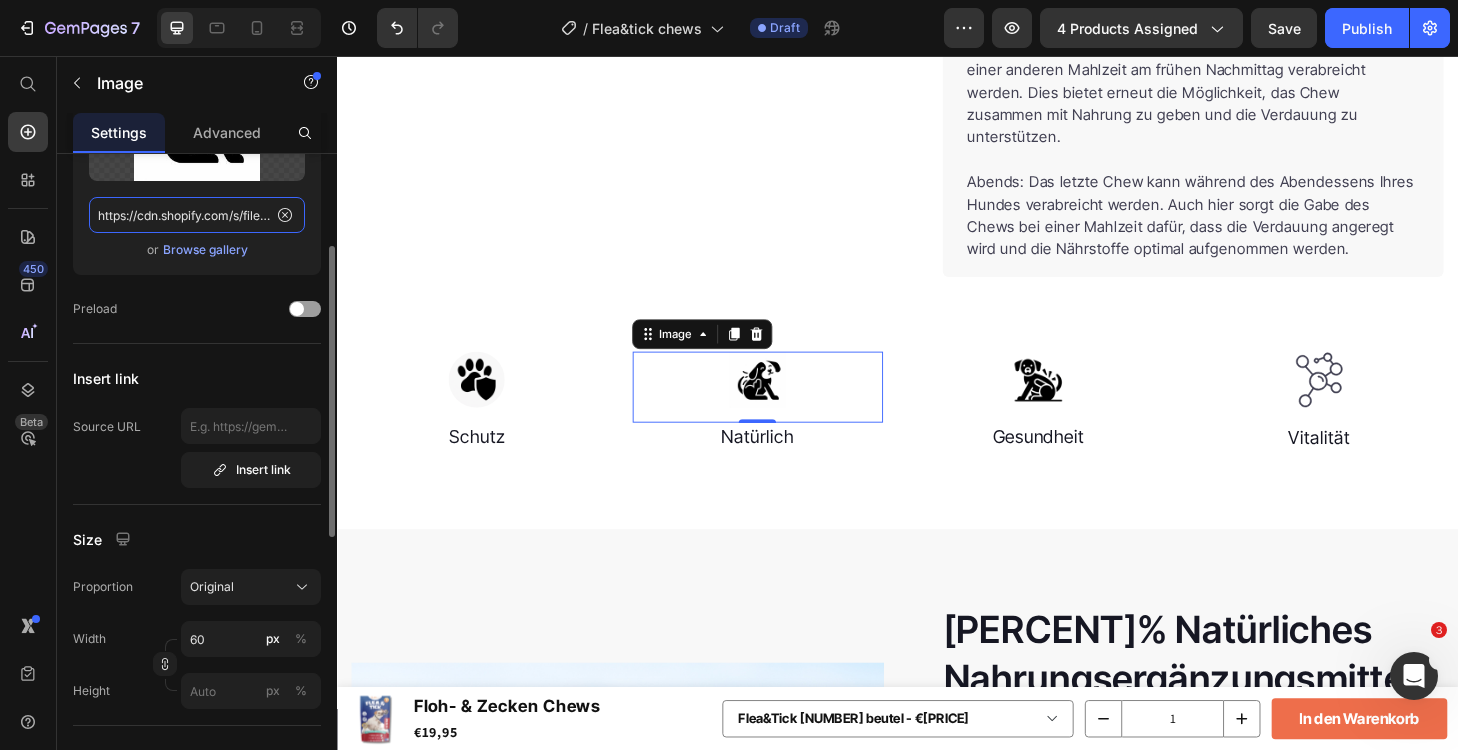 click on "https://cdn.shopify.com/s/files/1/0729/4500/8988/files/gempages_481157344315573406-b23742b0-c048-443b-b677-1dd11fdf4205.webp?v=1718011052" 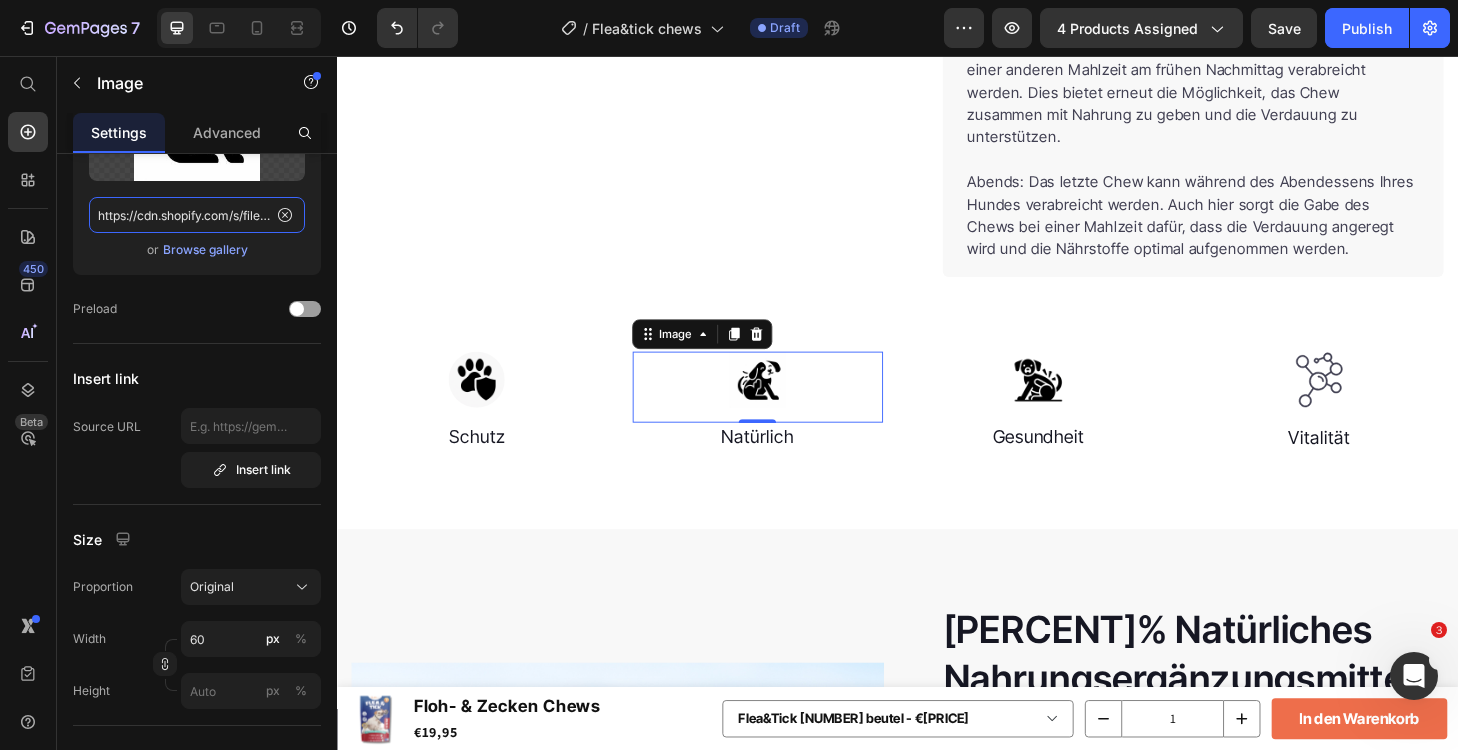 paste on "9d643e53-c21e-4a85-a2c8-85c447977a64.png" 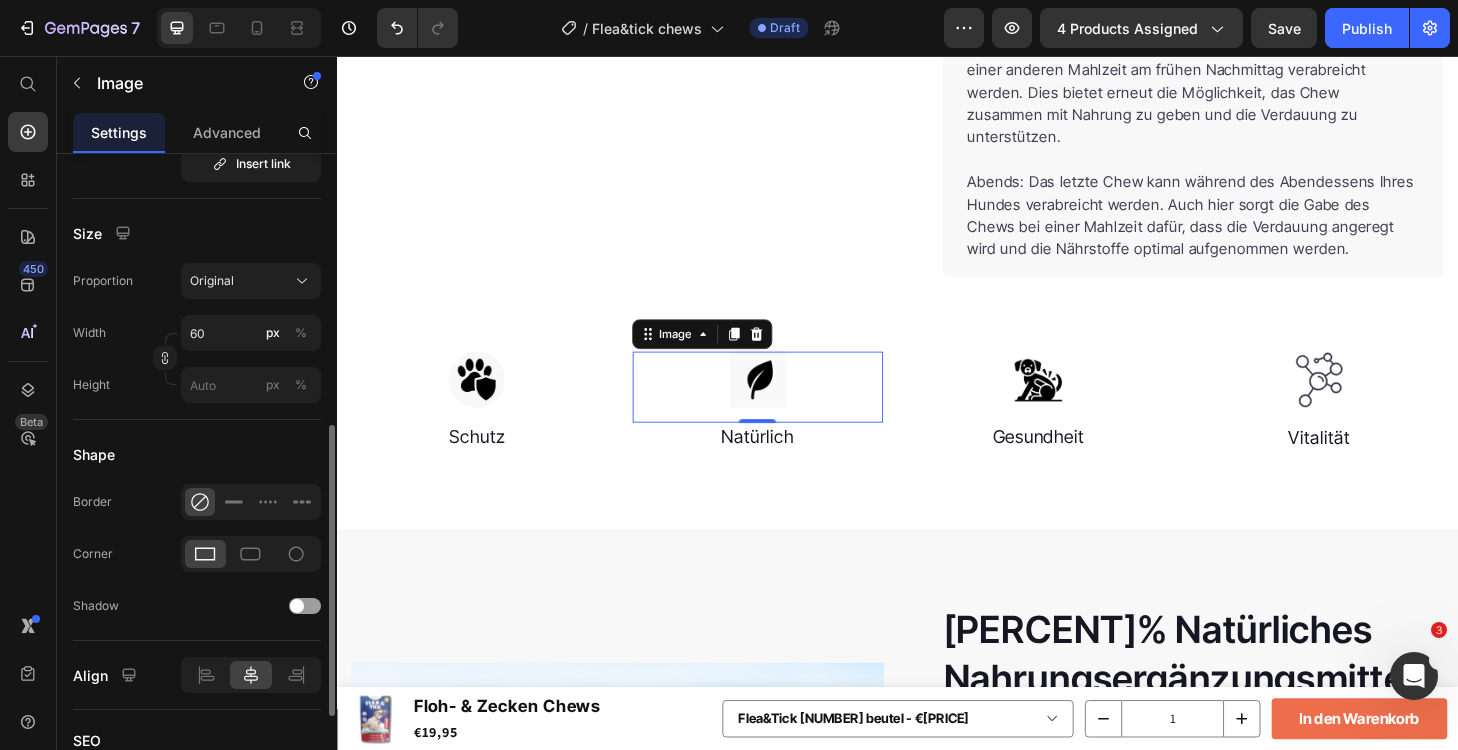 scroll, scrollTop: 542, scrollLeft: 0, axis: vertical 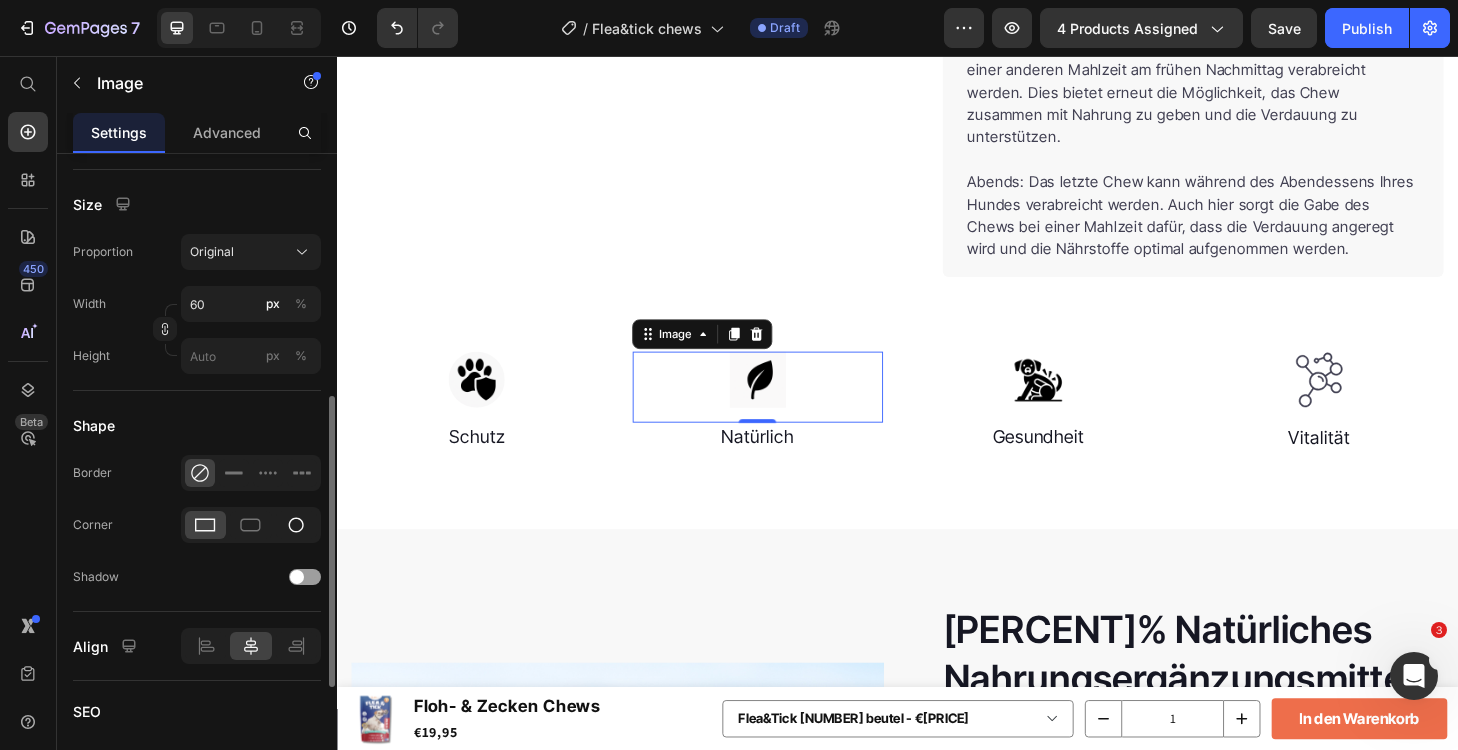 type on "https://cdn.shopify.com/s/files/1/0729/4500/8988/files/gempages_481157344315573406-9d643e53-c21e-4a85-a2c8-85c447977a64.png" 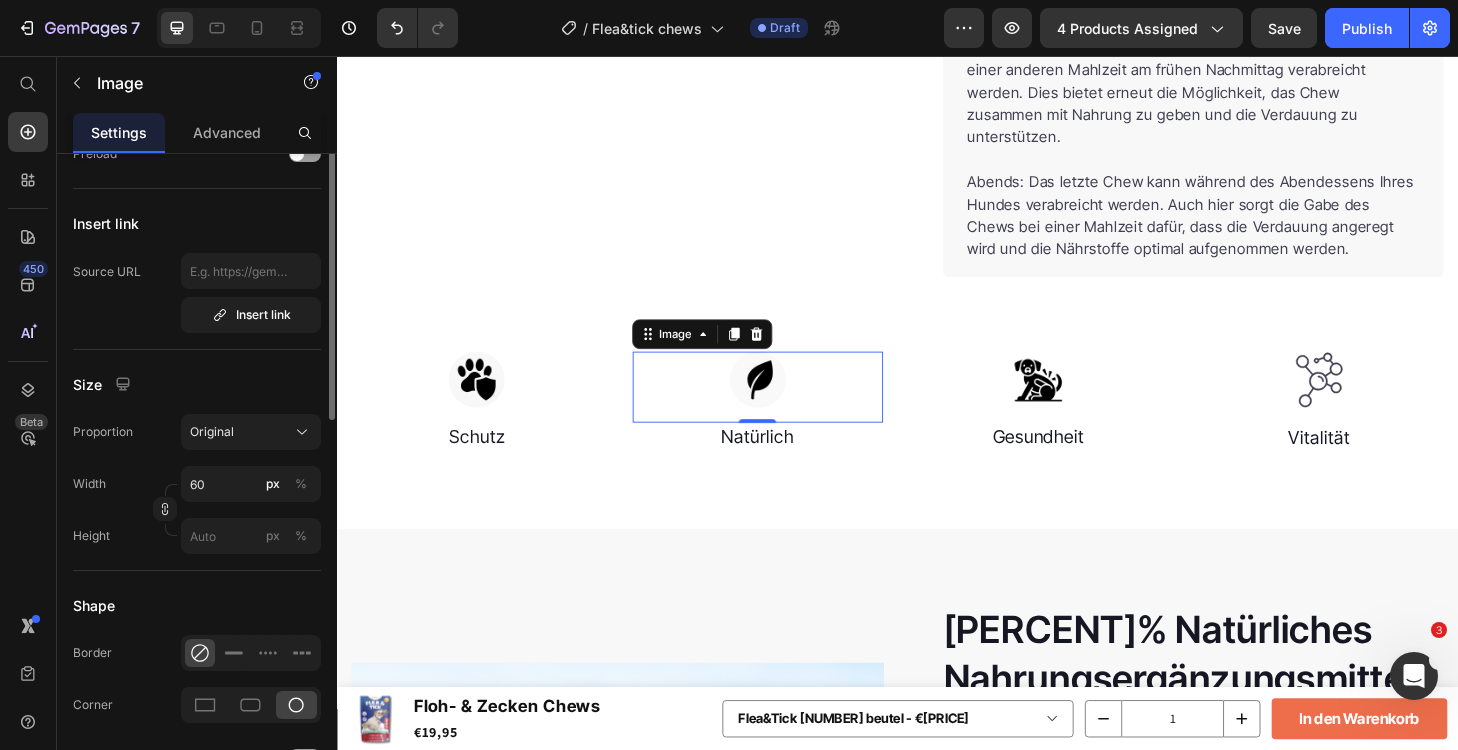 scroll, scrollTop: 194, scrollLeft: 0, axis: vertical 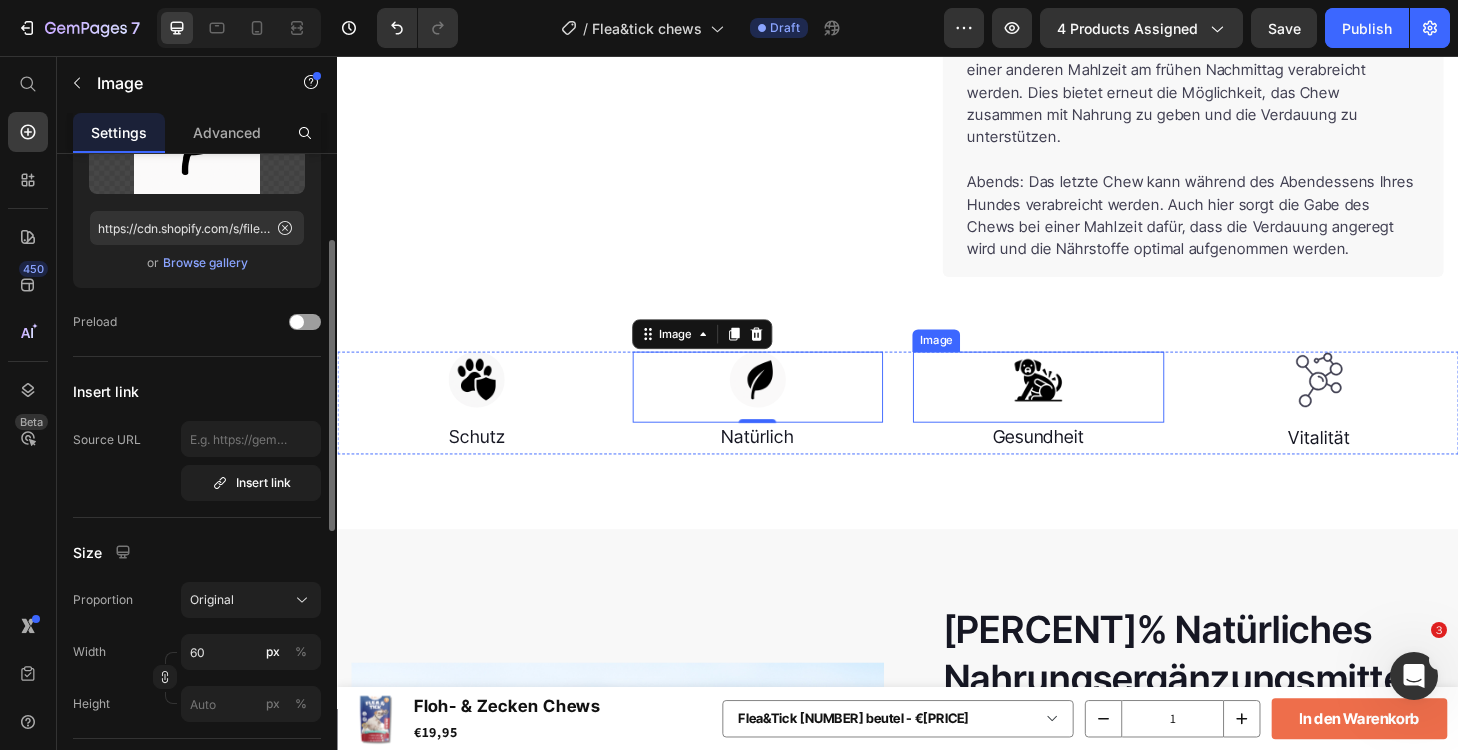 click at bounding box center [1087, 410] 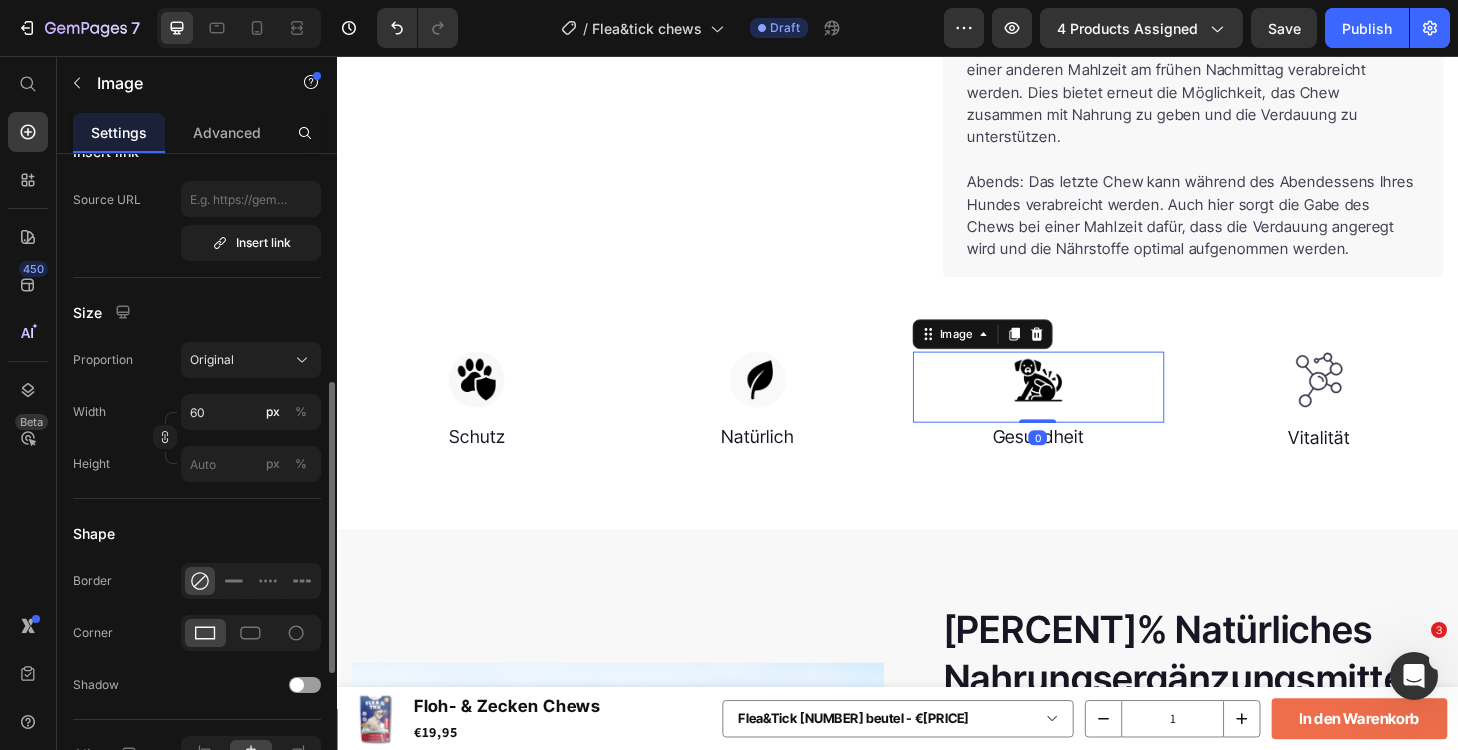 scroll, scrollTop: 486, scrollLeft: 0, axis: vertical 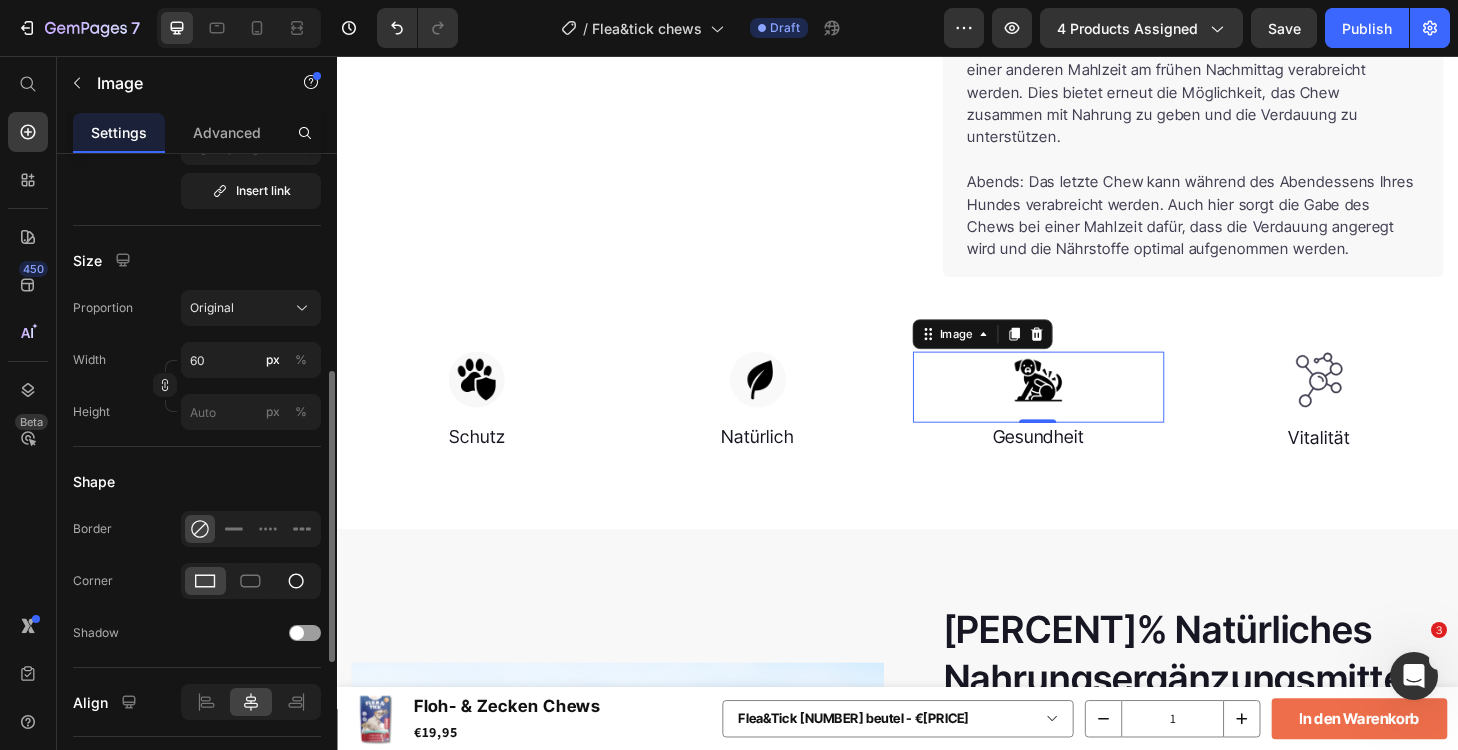click 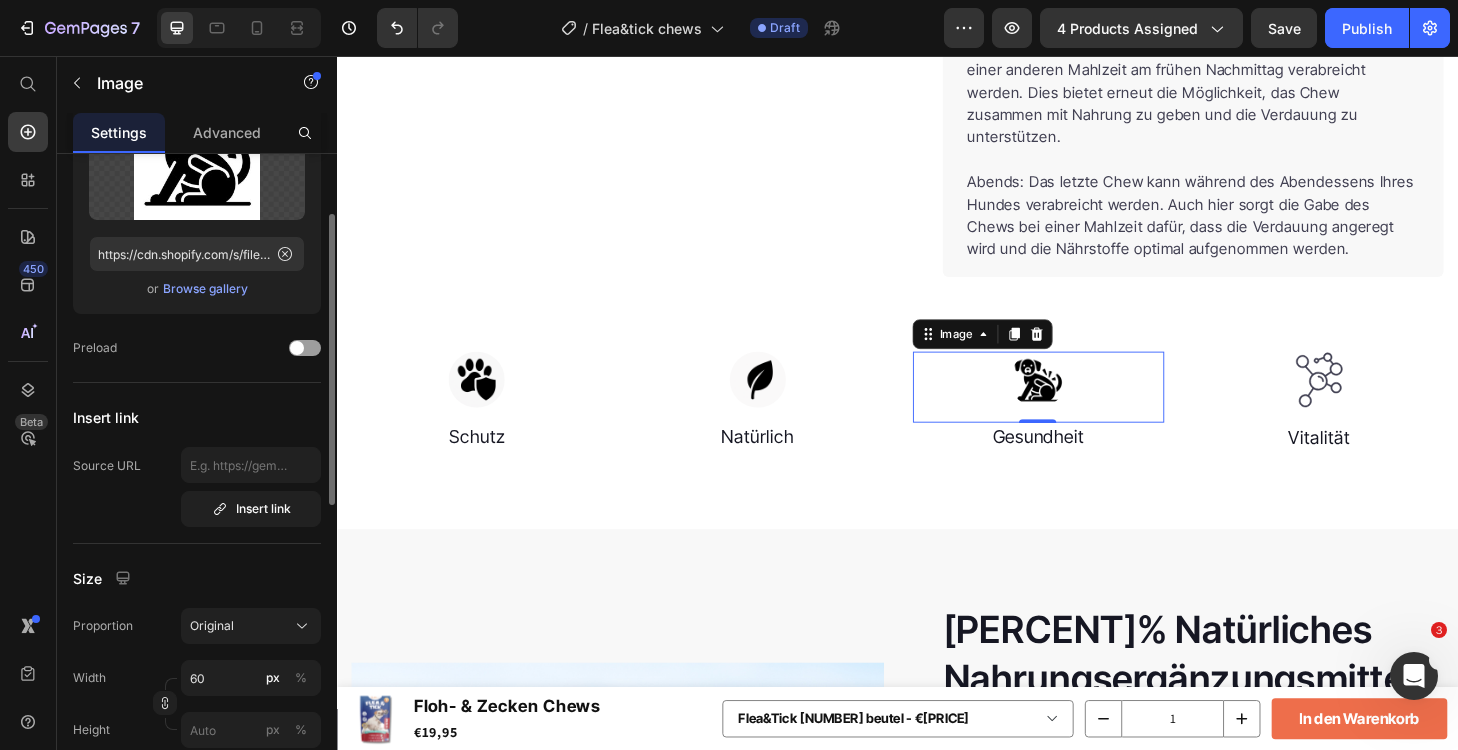 scroll, scrollTop: 154, scrollLeft: 0, axis: vertical 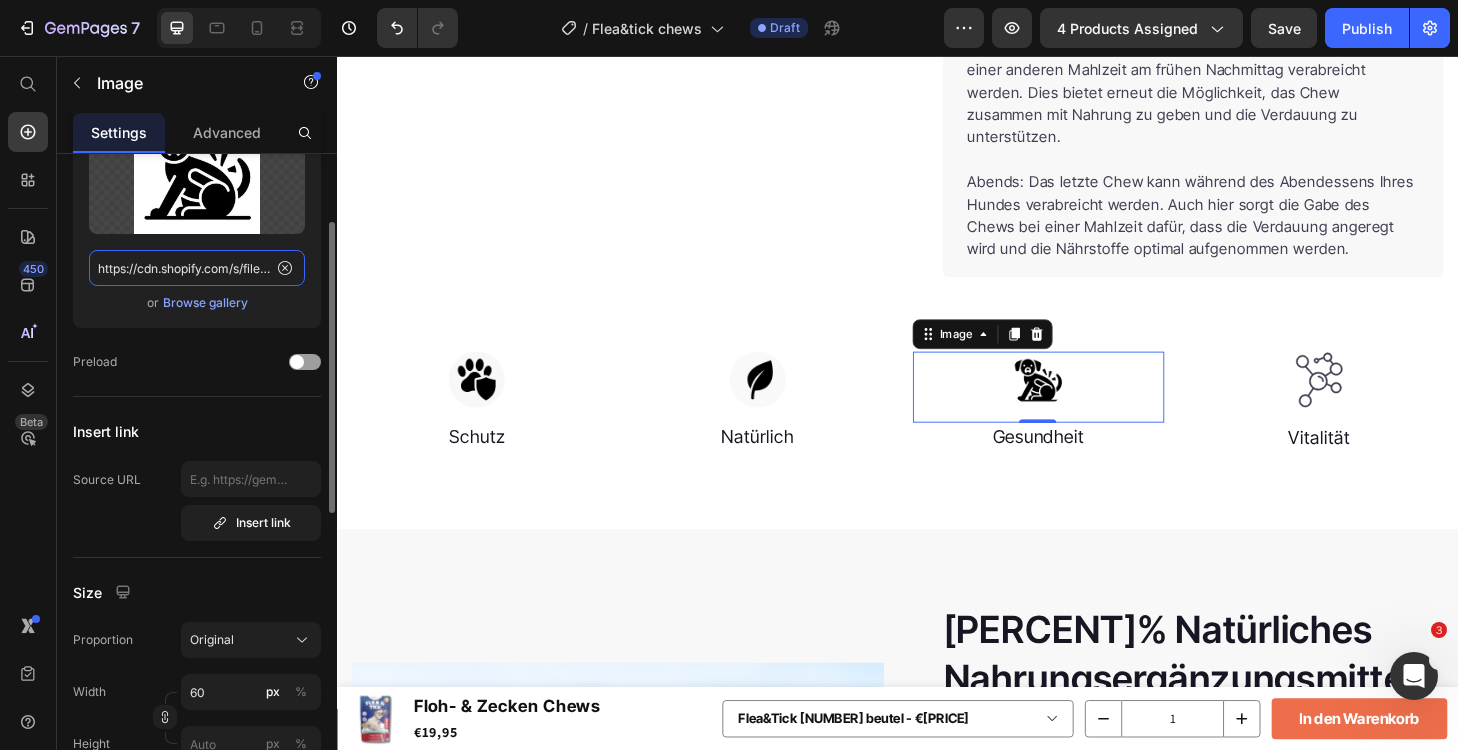 click on "https://cdn.shopify.com/s/files/1/0729/4500/8988/files/gempages_481157344315573406-a7b9de21-f072-4c75-8561-1d17da4a01f1.webp?v=1718185689" 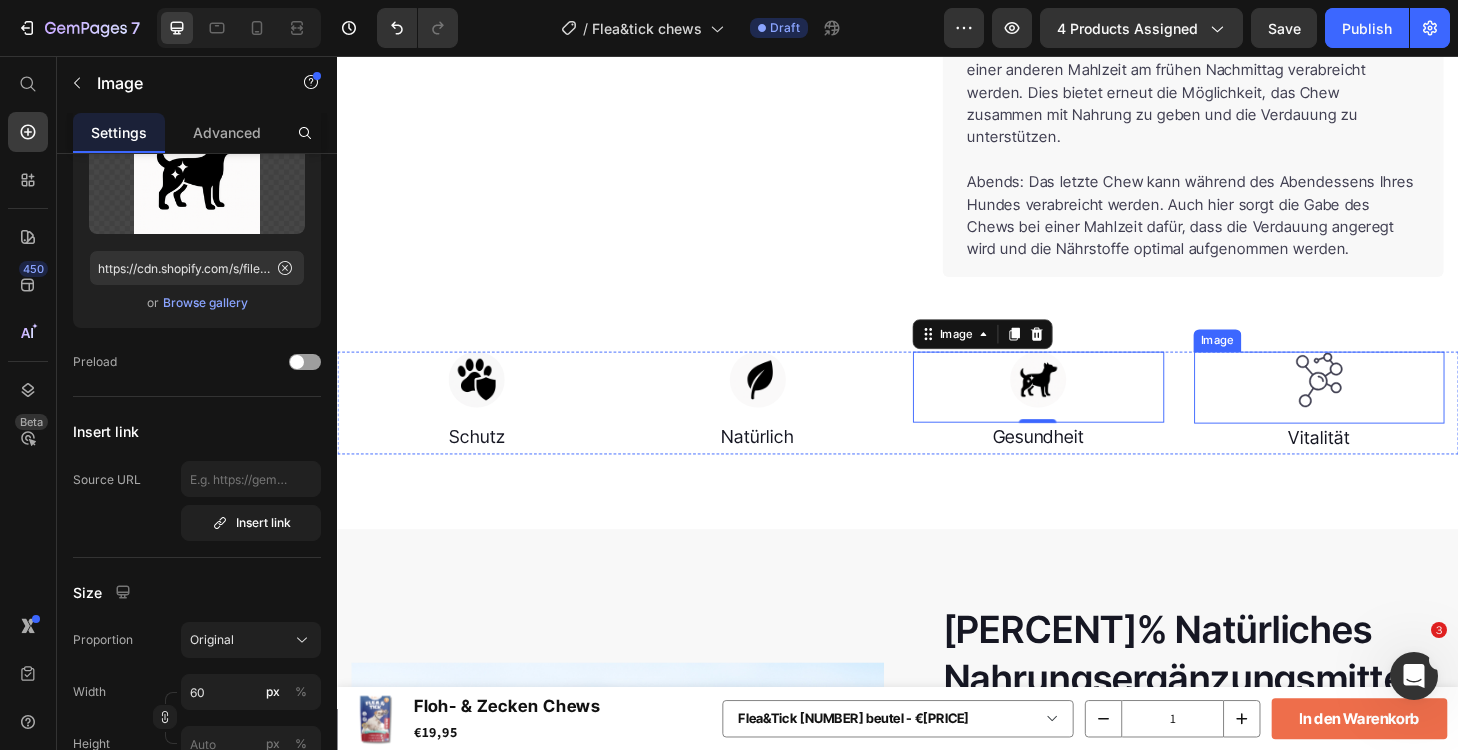 click at bounding box center [1388, 410] 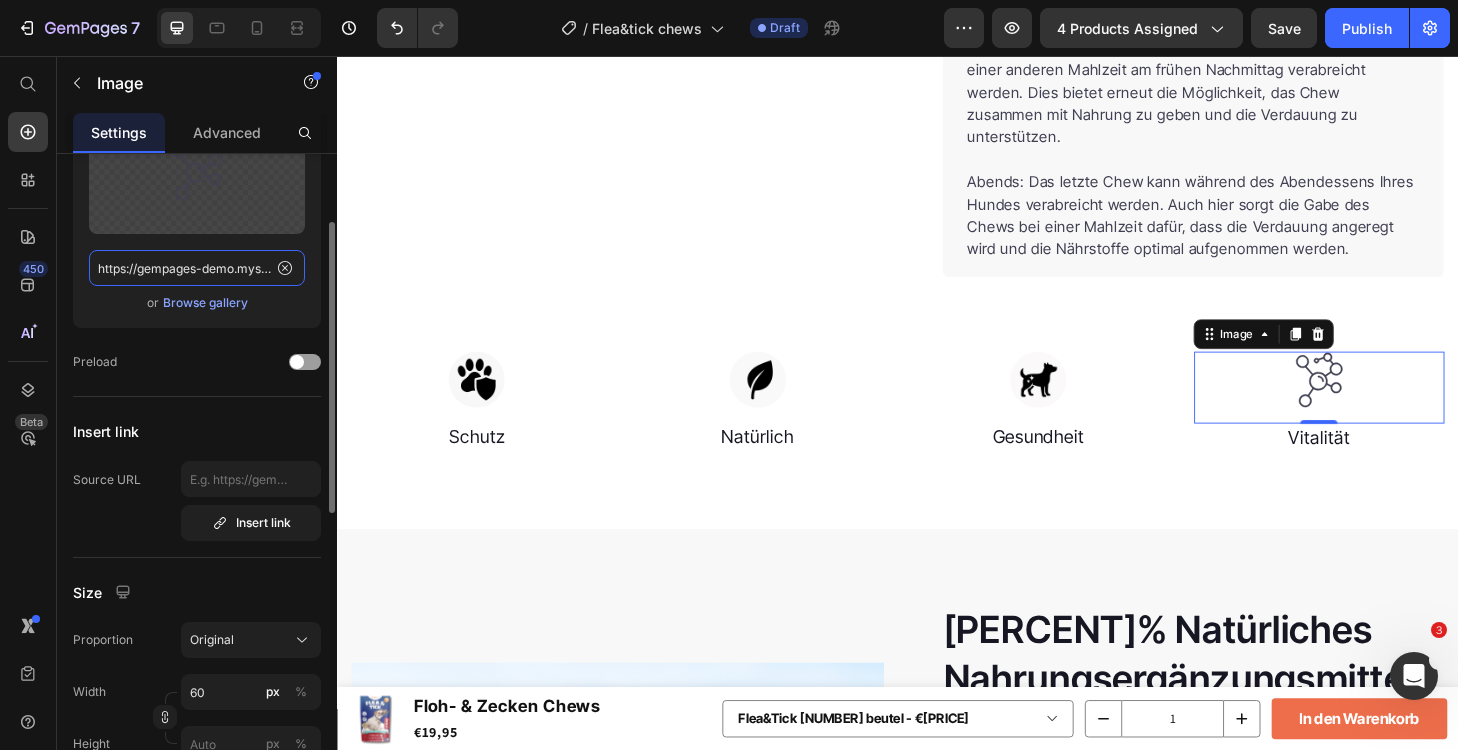 click on "https://gempages-demo.myshopify.com/cdn/shop/t/1/assets/[NUMBER]-[STRING].svg?v=[NUMBER]" 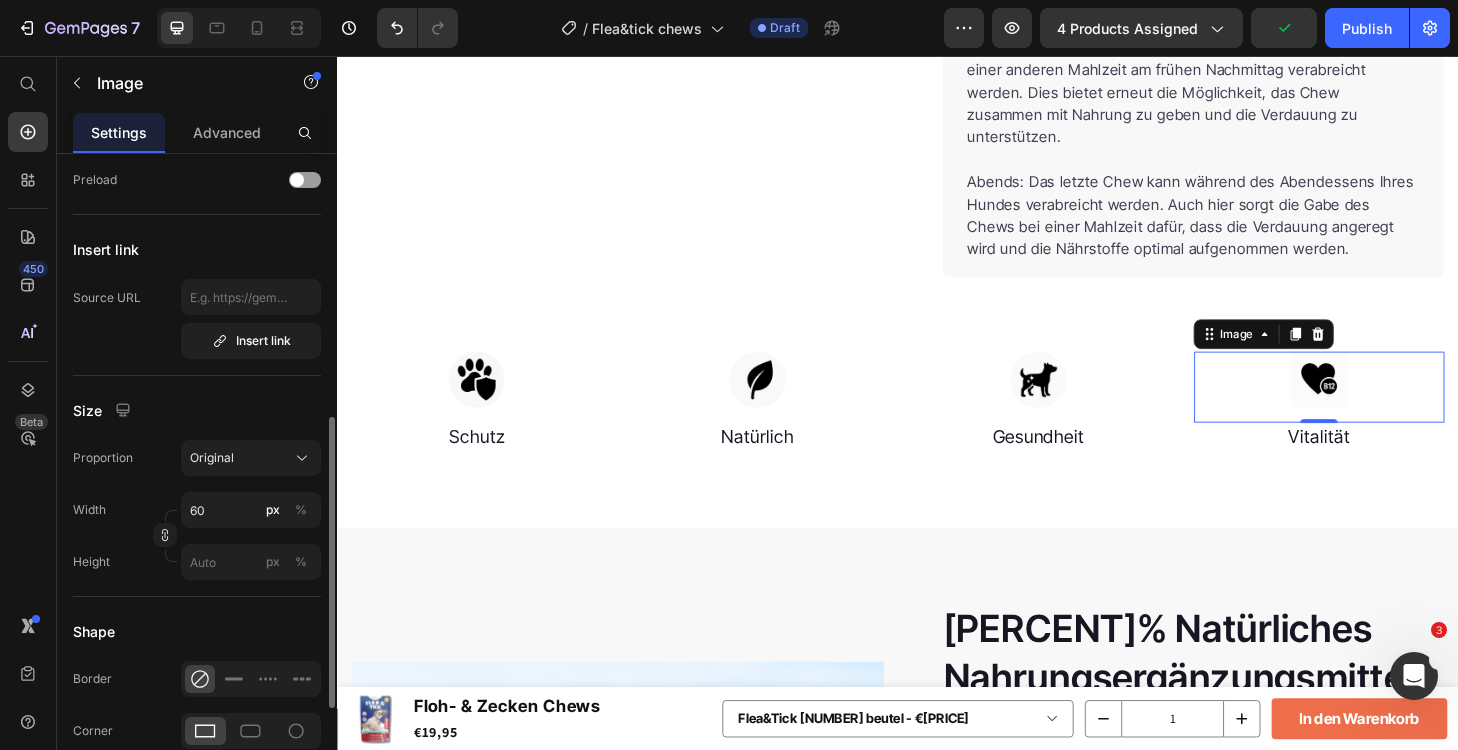 scroll, scrollTop: 714, scrollLeft: 0, axis: vertical 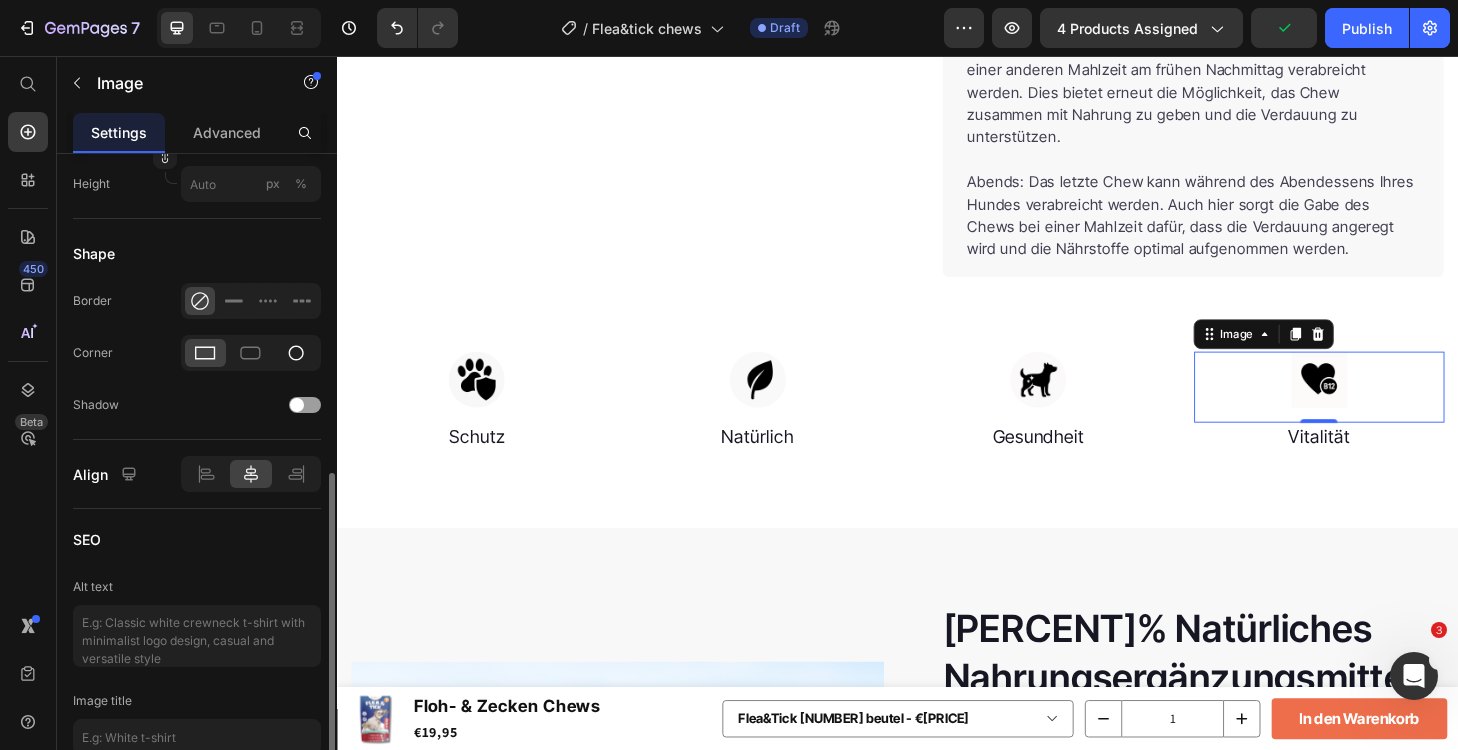 type on "https://cdn.shopify.com/s/files/1/0729/4500/8988/files/gempages_481157344315573406-002d1e40-50c7-4087-94a1-b32d64f4a26c.png" 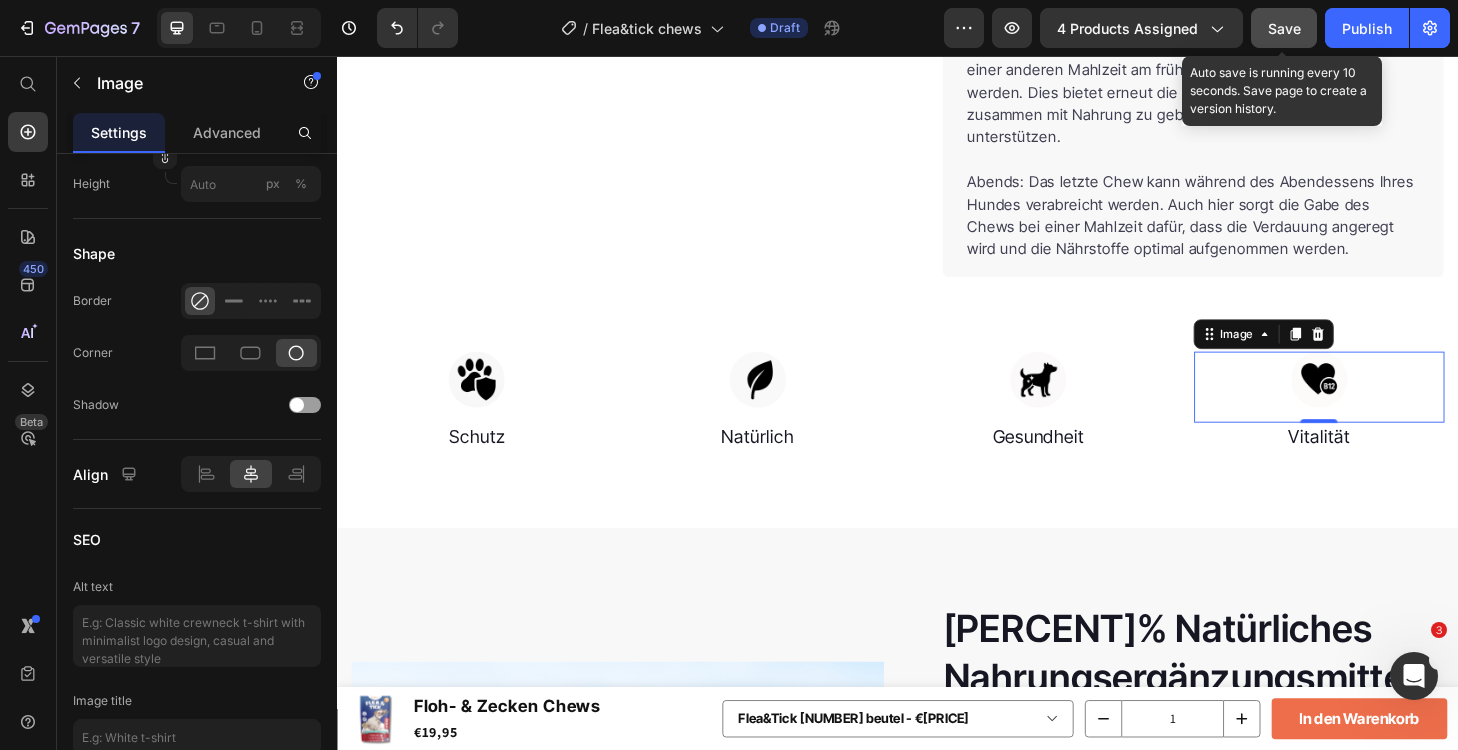 click on "Save" 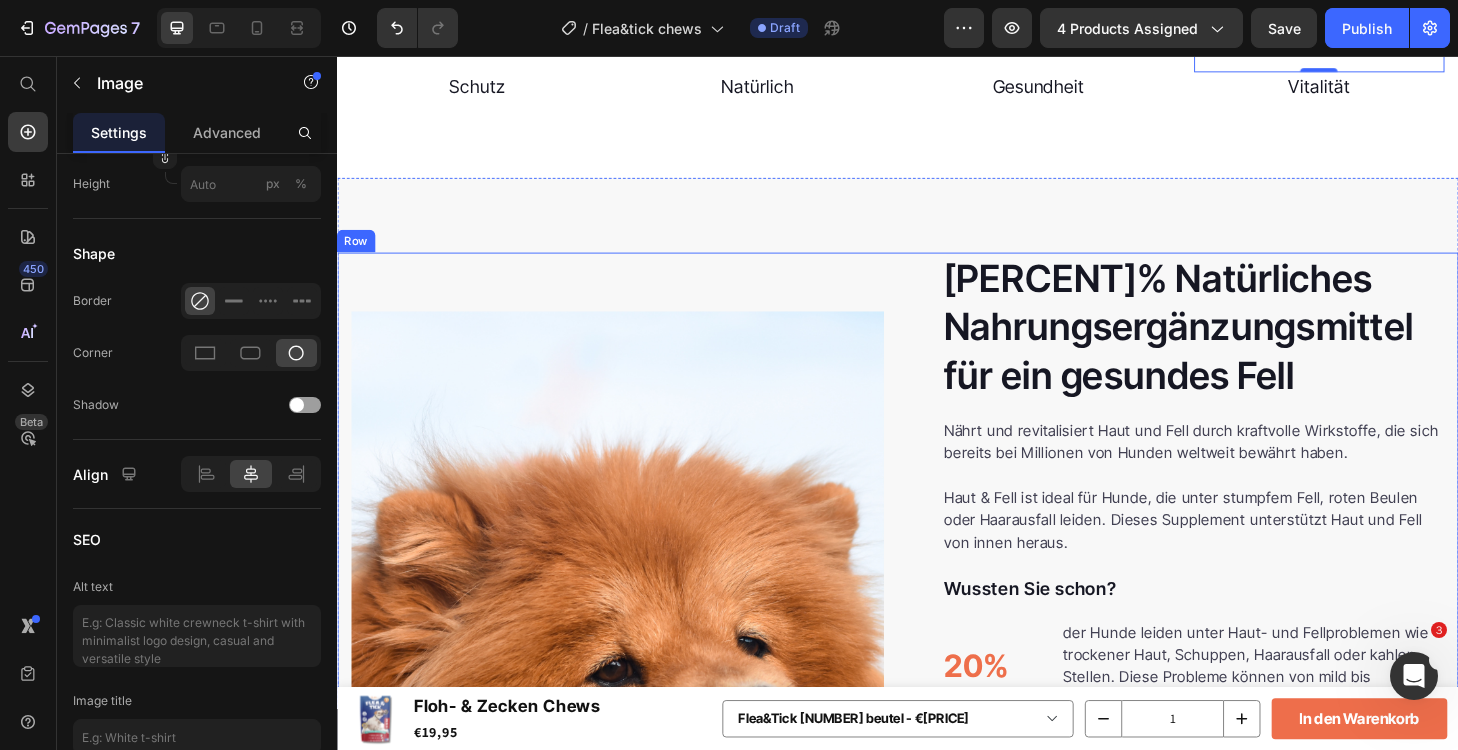 scroll, scrollTop: 2903, scrollLeft: 0, axis: vertical 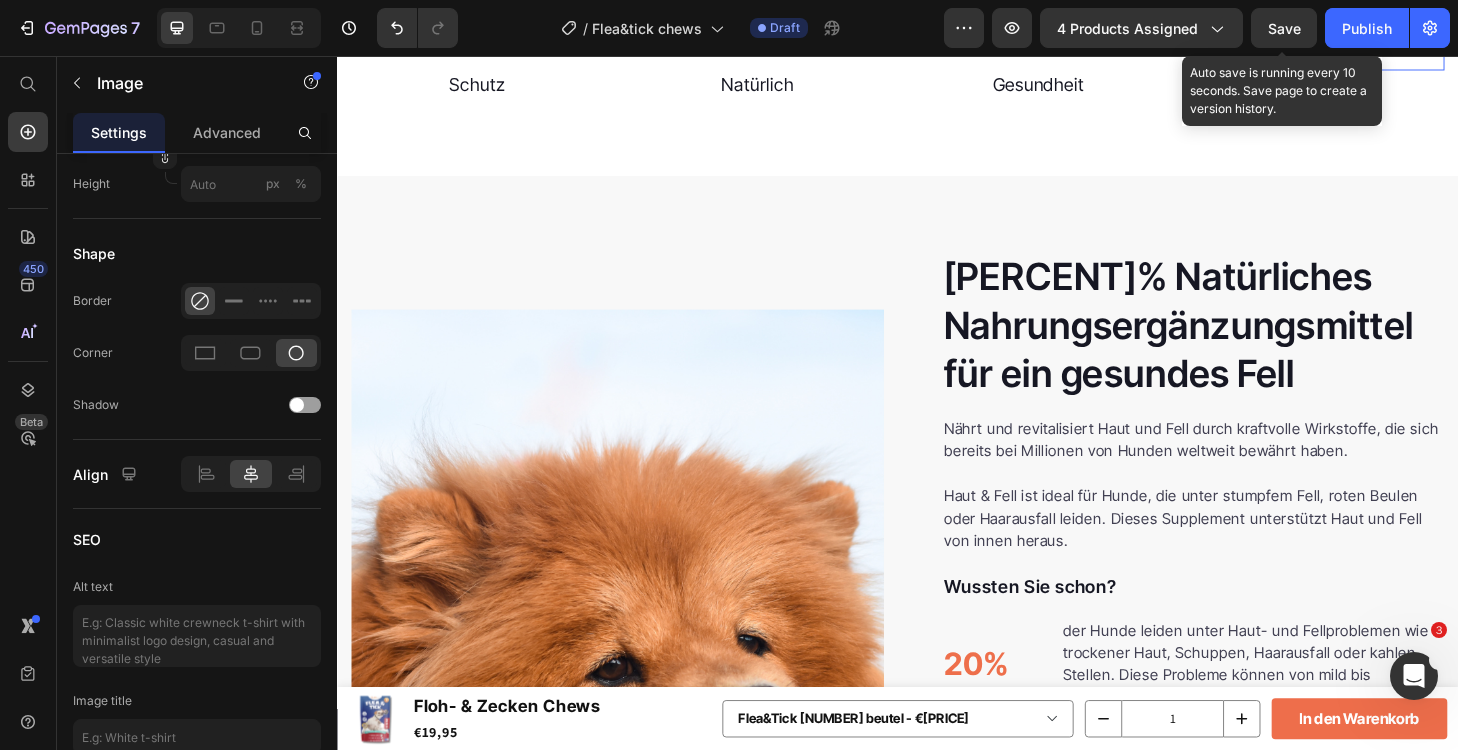 click on "Save" at bounding box center (1284, 28) 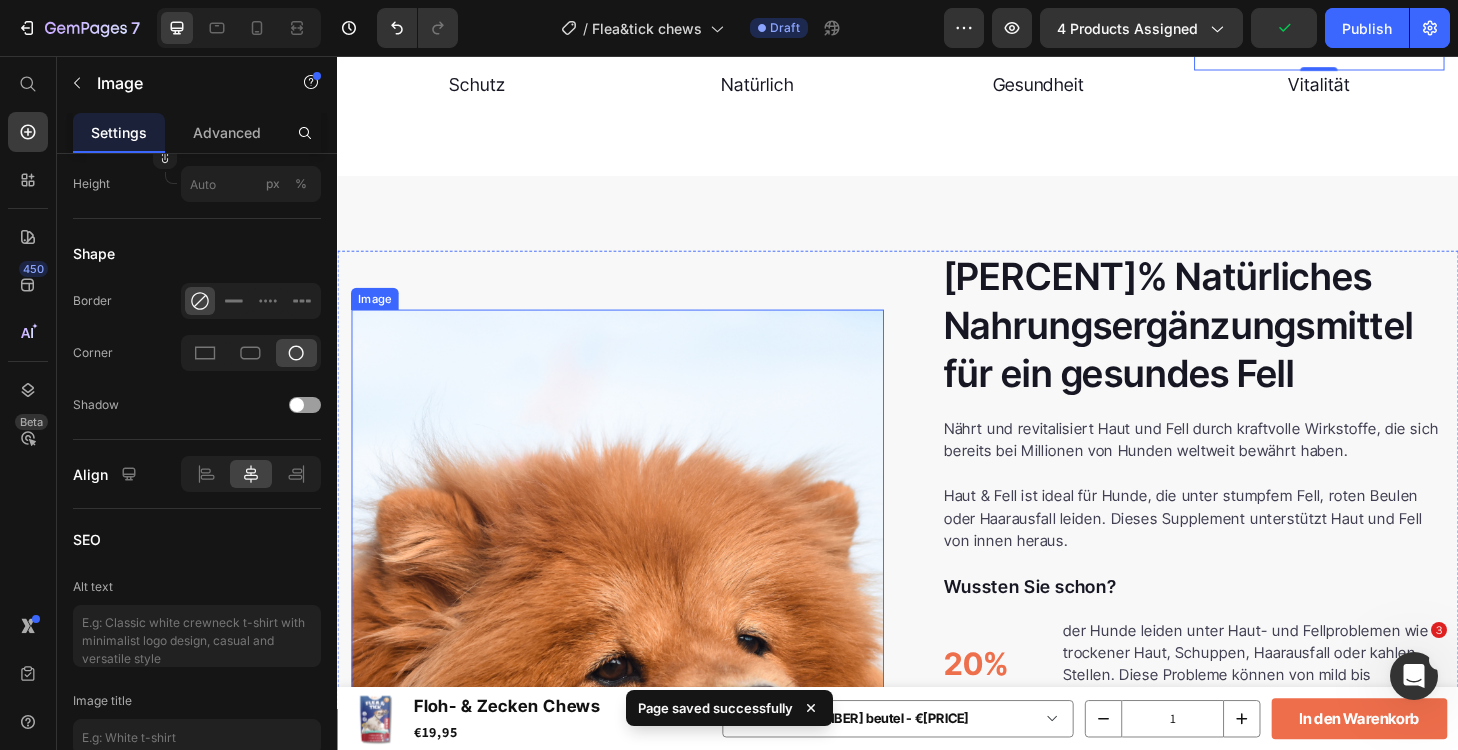 click at bounding box center (637, 707) 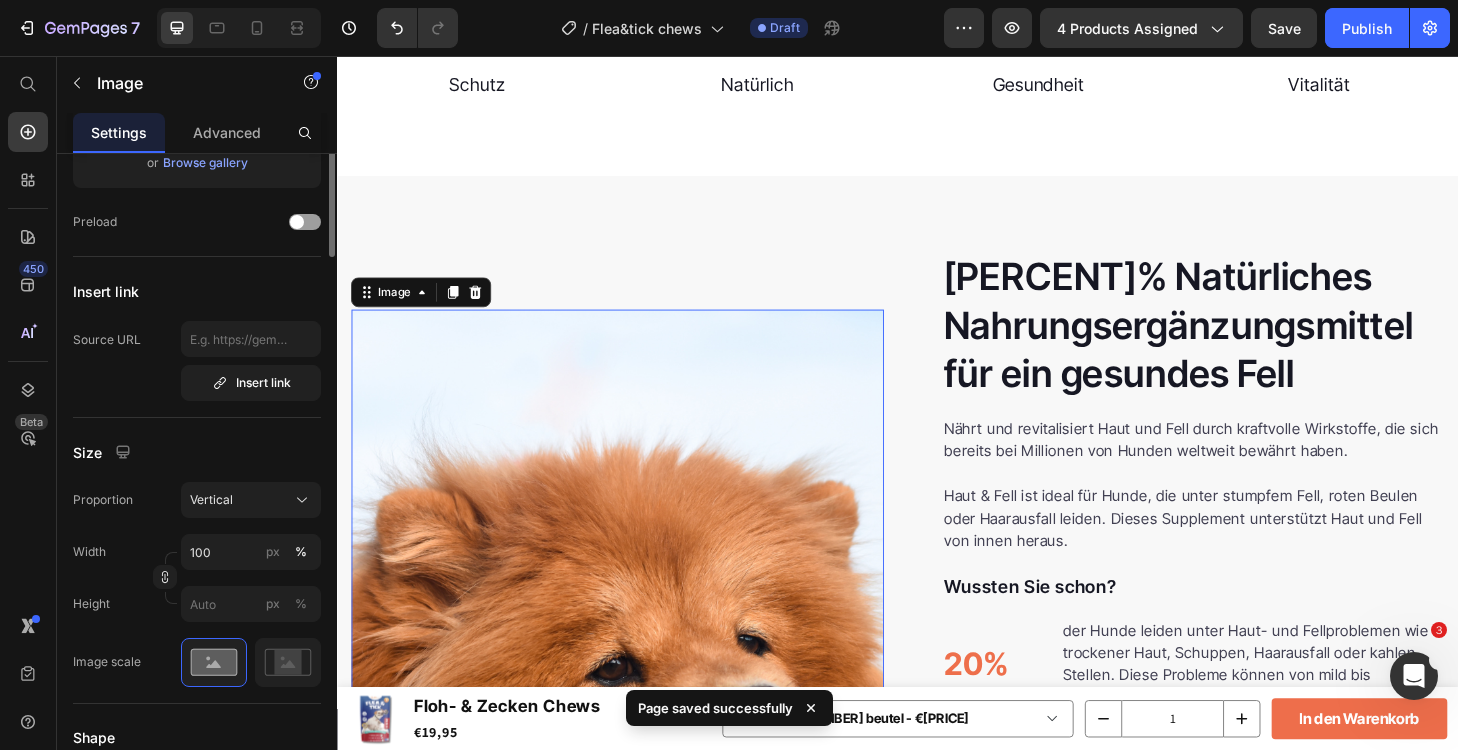 scroll, scrollTop: 0, scrollLeft: 0, axis: both 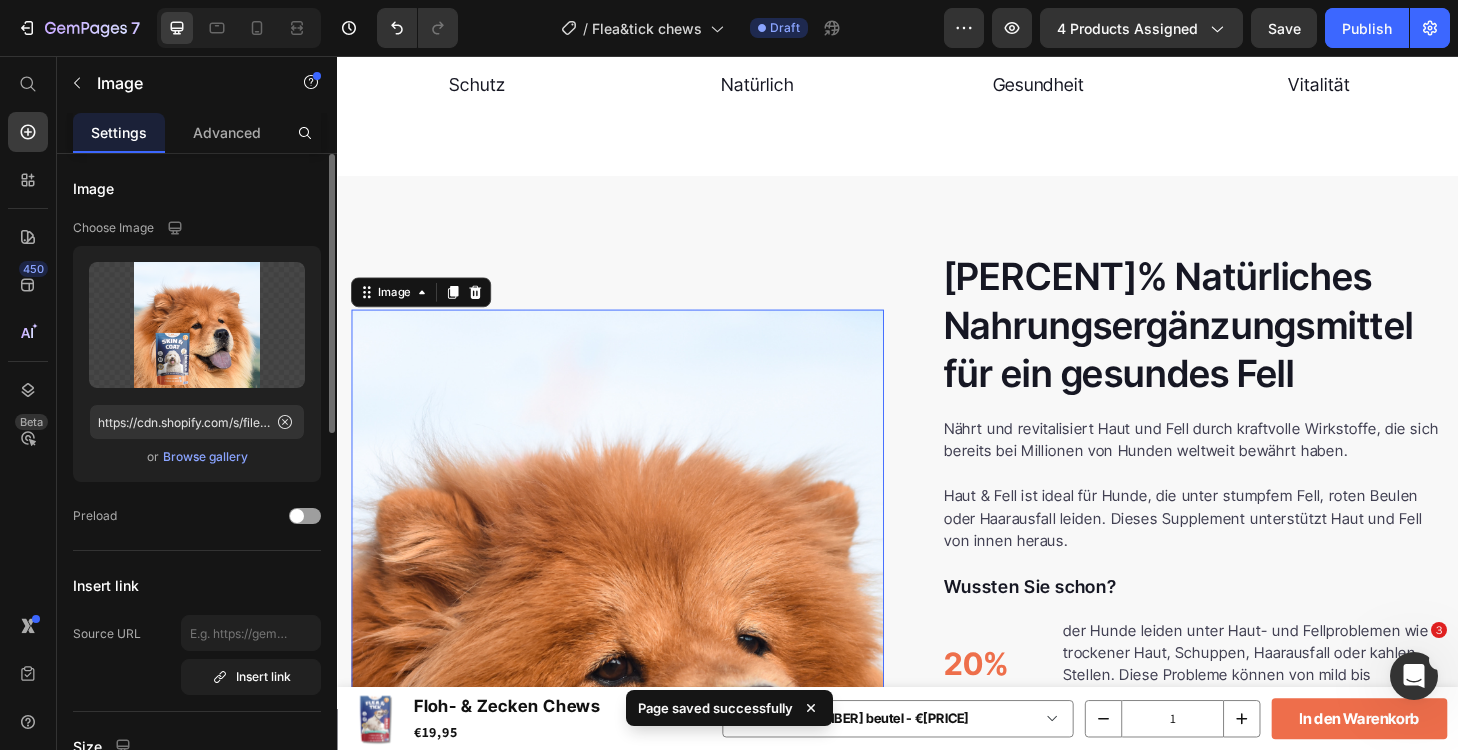 click on "Browse gallery" at bounding box center (205, 457) 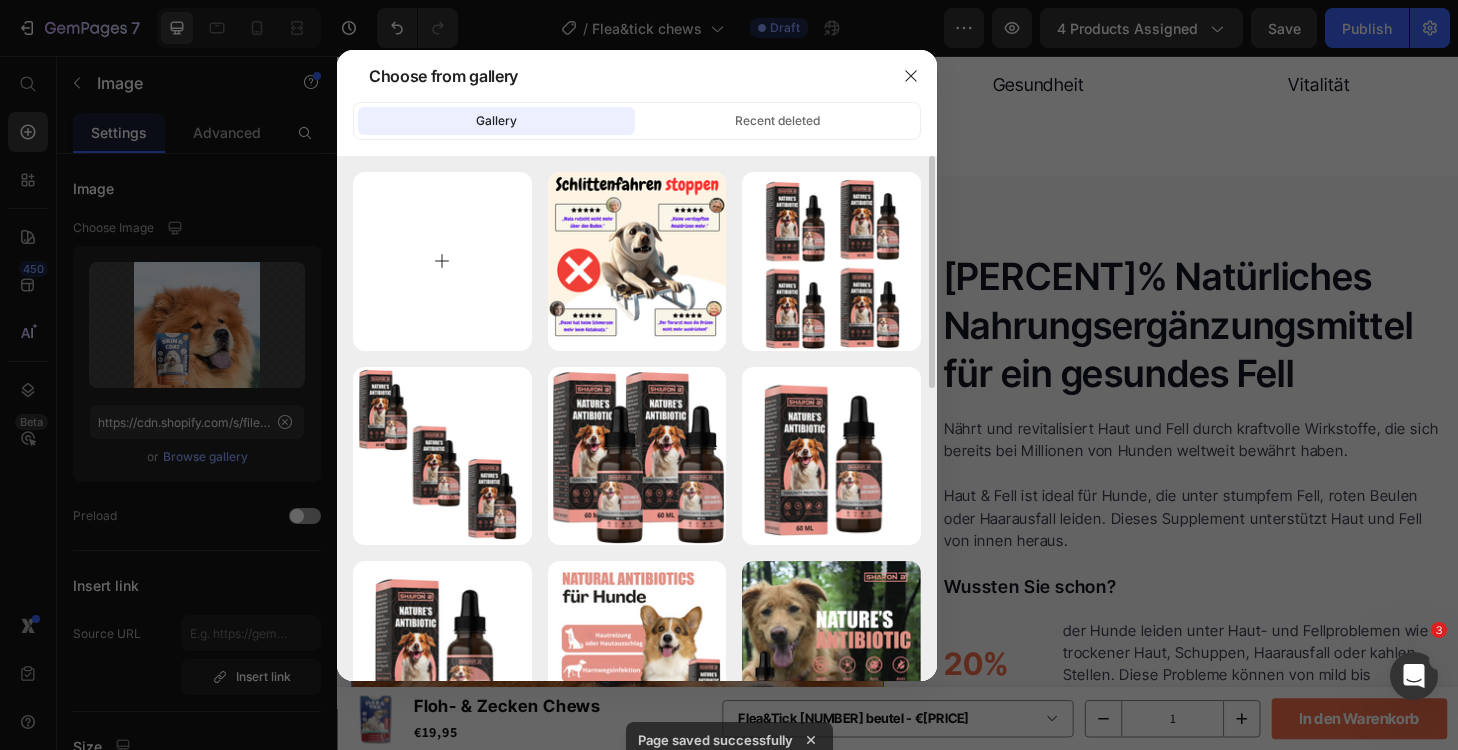 click at bounding box center [442, 261] 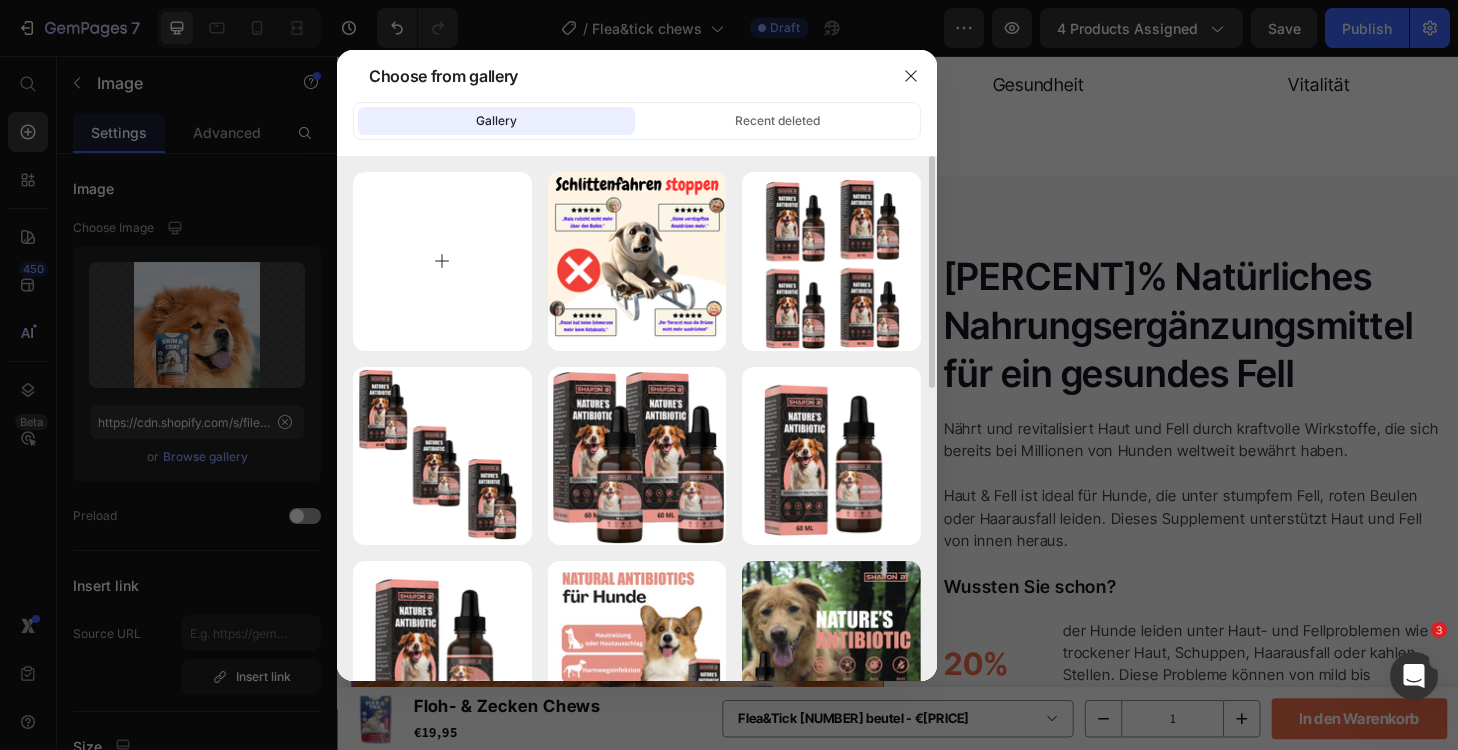 type on "C:\fakepath\gempages_481157344315573406-07ba5e61-25c8-4a5d-a63c-03500b80898a.png.webp" 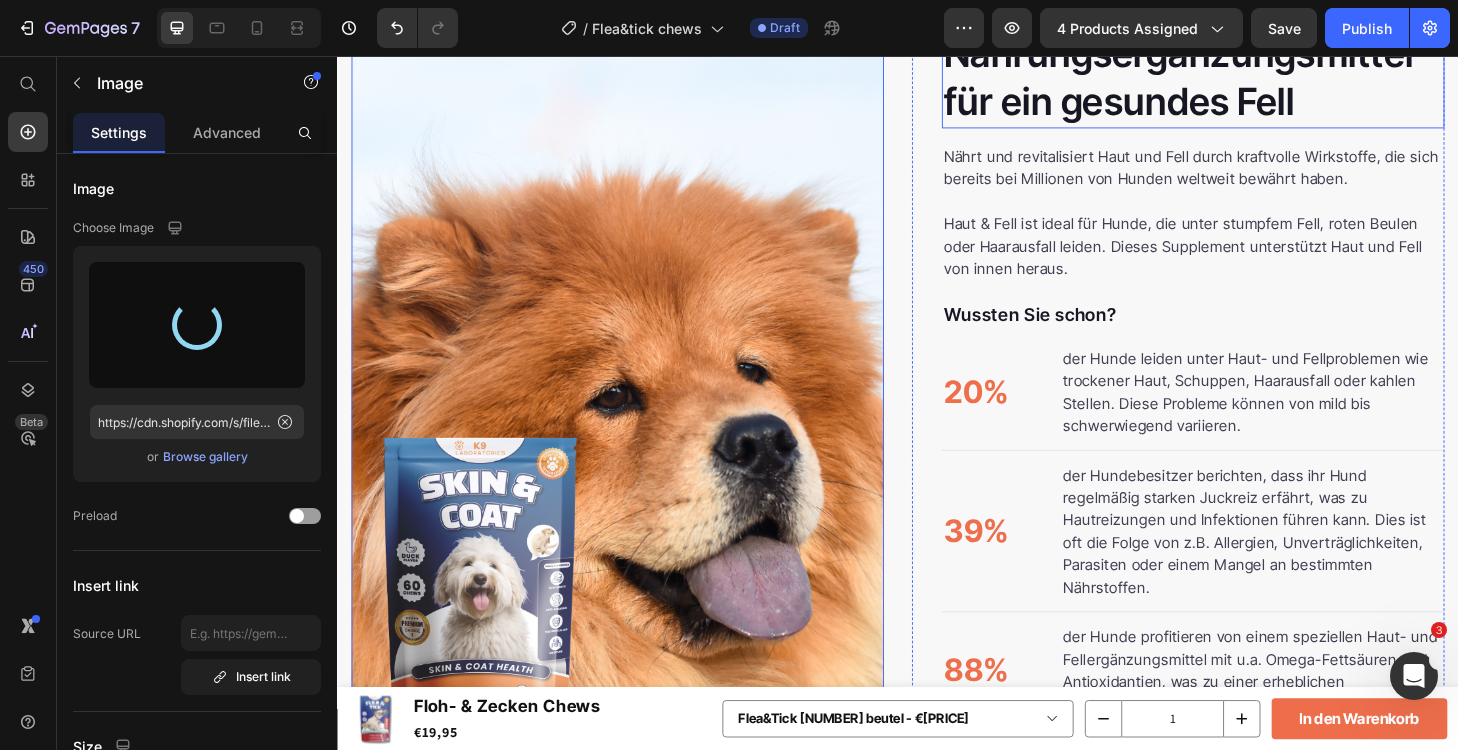 scroll, scrollTop: 3250, scrollLeft: 0, axis: vertical 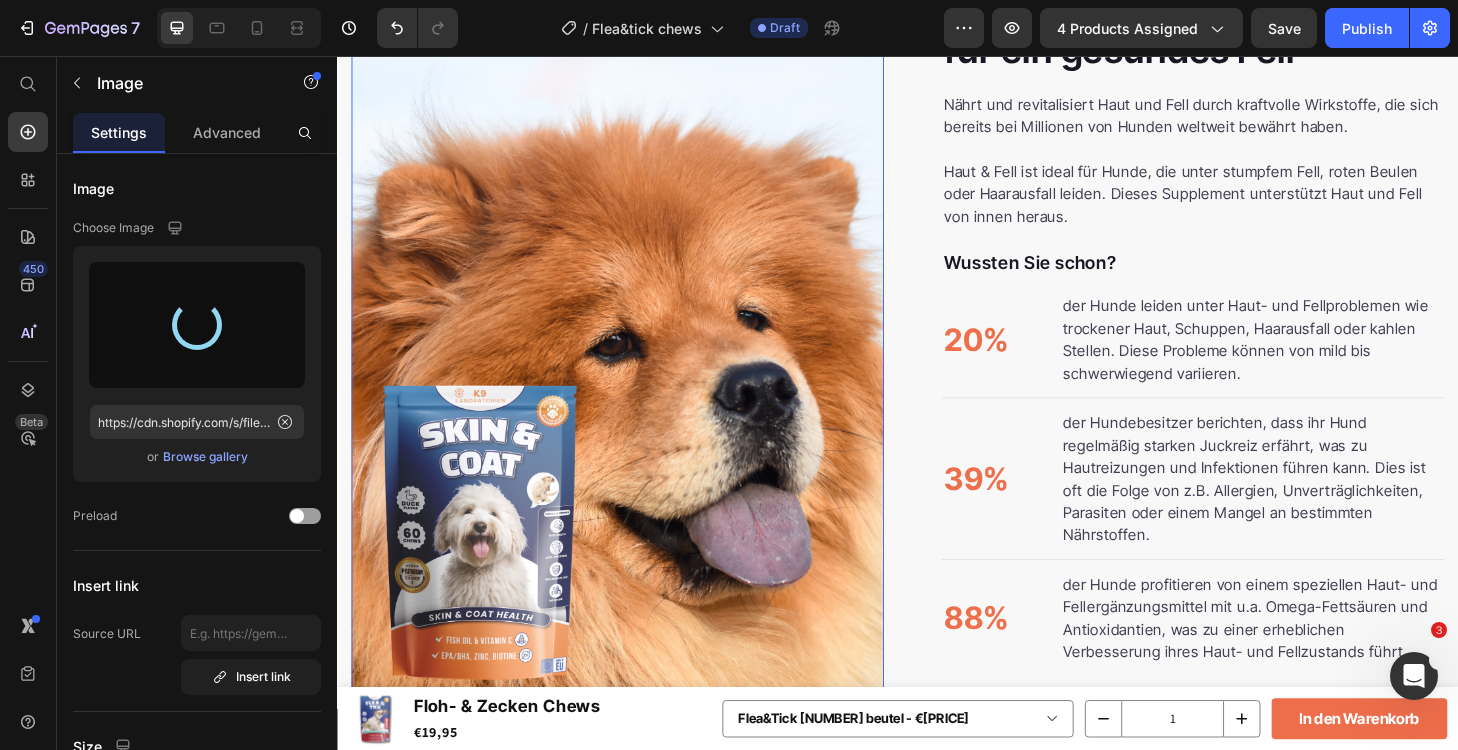 type on "https://cdn.shopify.com/s/files/1/0796/9338/1979/files/gempages_508408602688488554-925a27a1-4291-4514-9cfb-64d9977d15e0.webp" 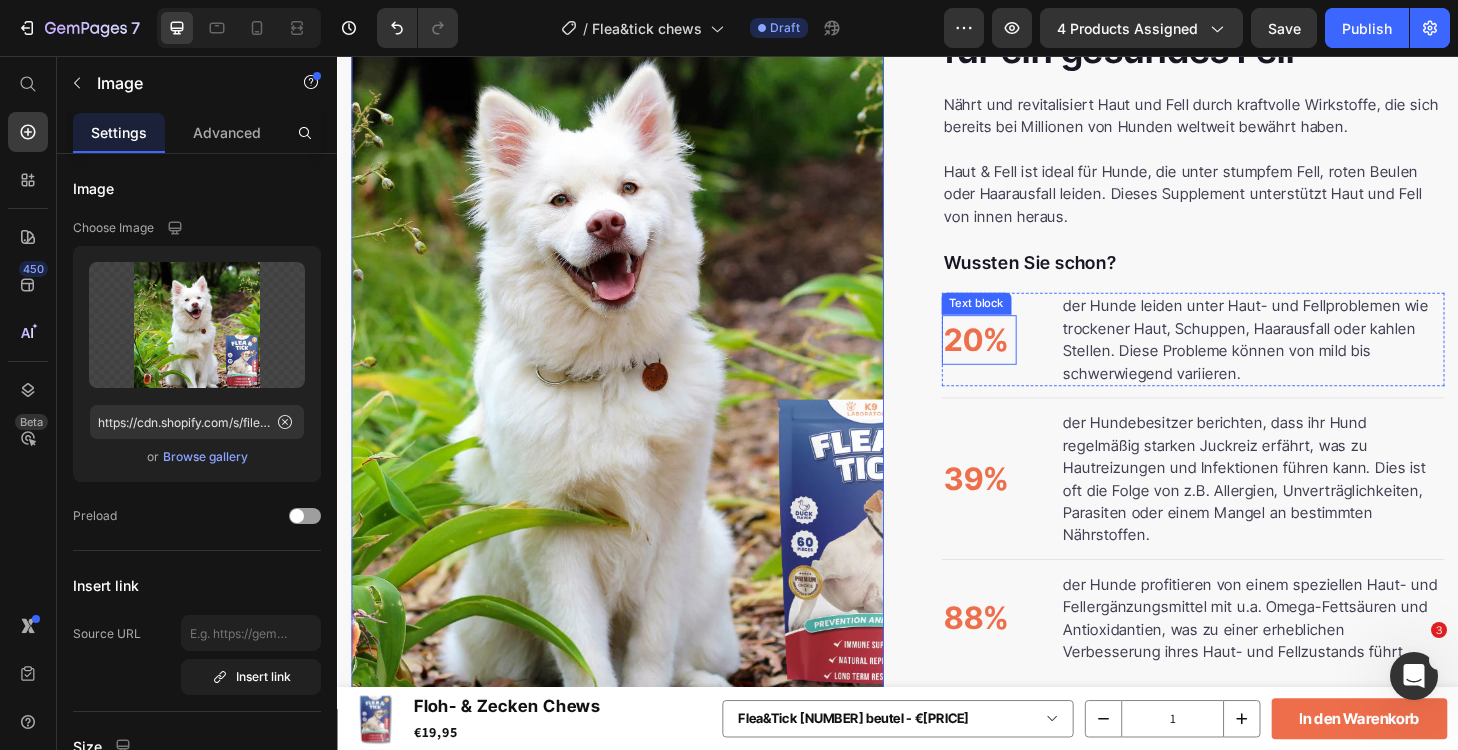 click on "20%" at bounding box center [1024, 360] 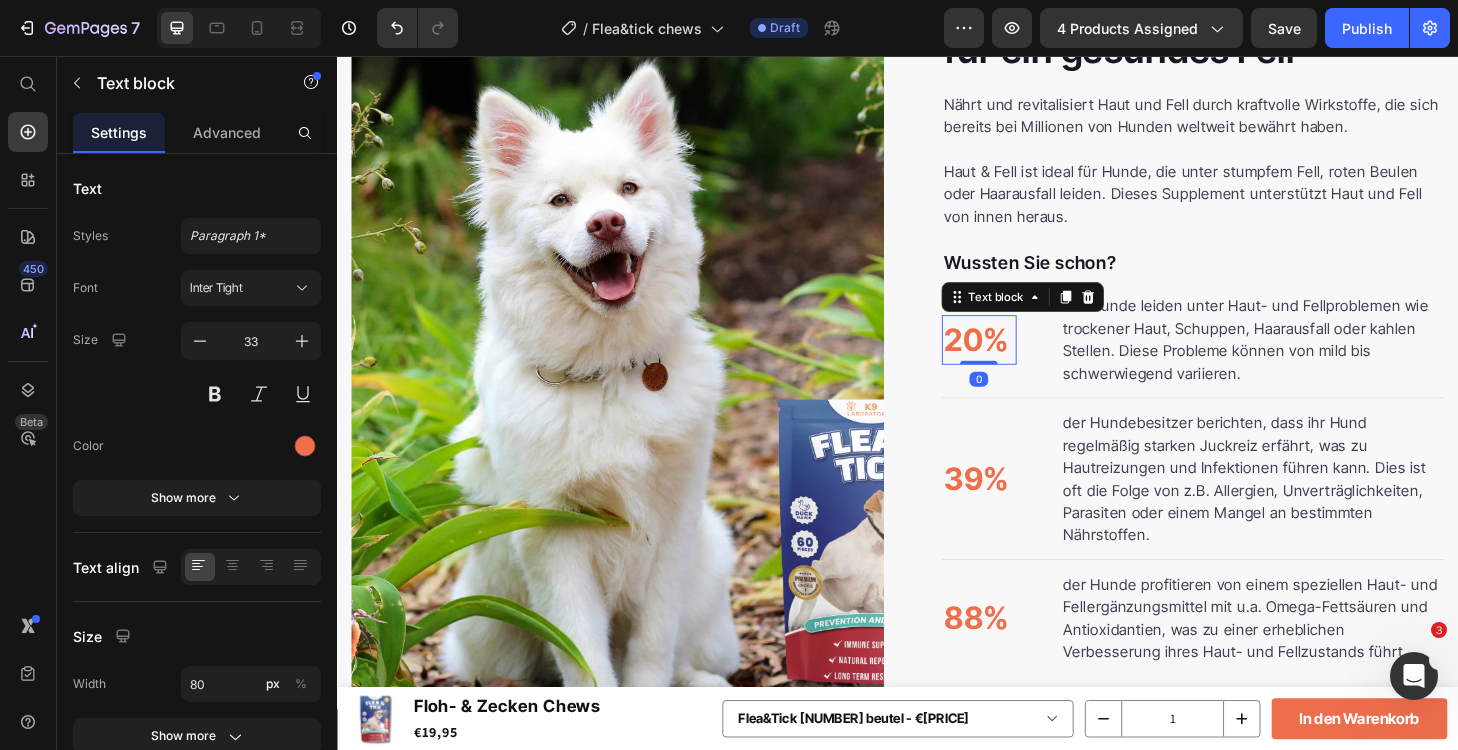 click on "20%" at bounding box center (1024, 360) 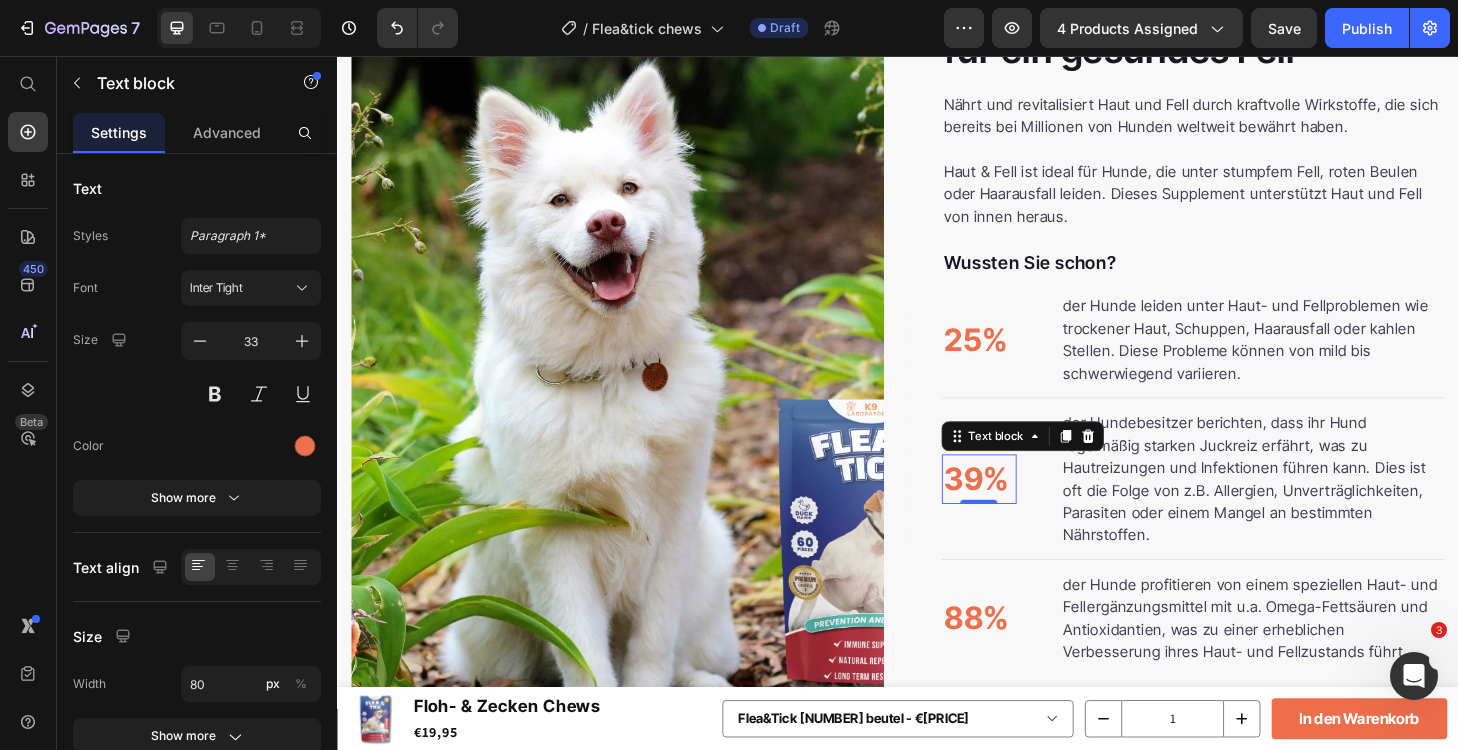 click on "39%" at bounding box center (1024, 509) 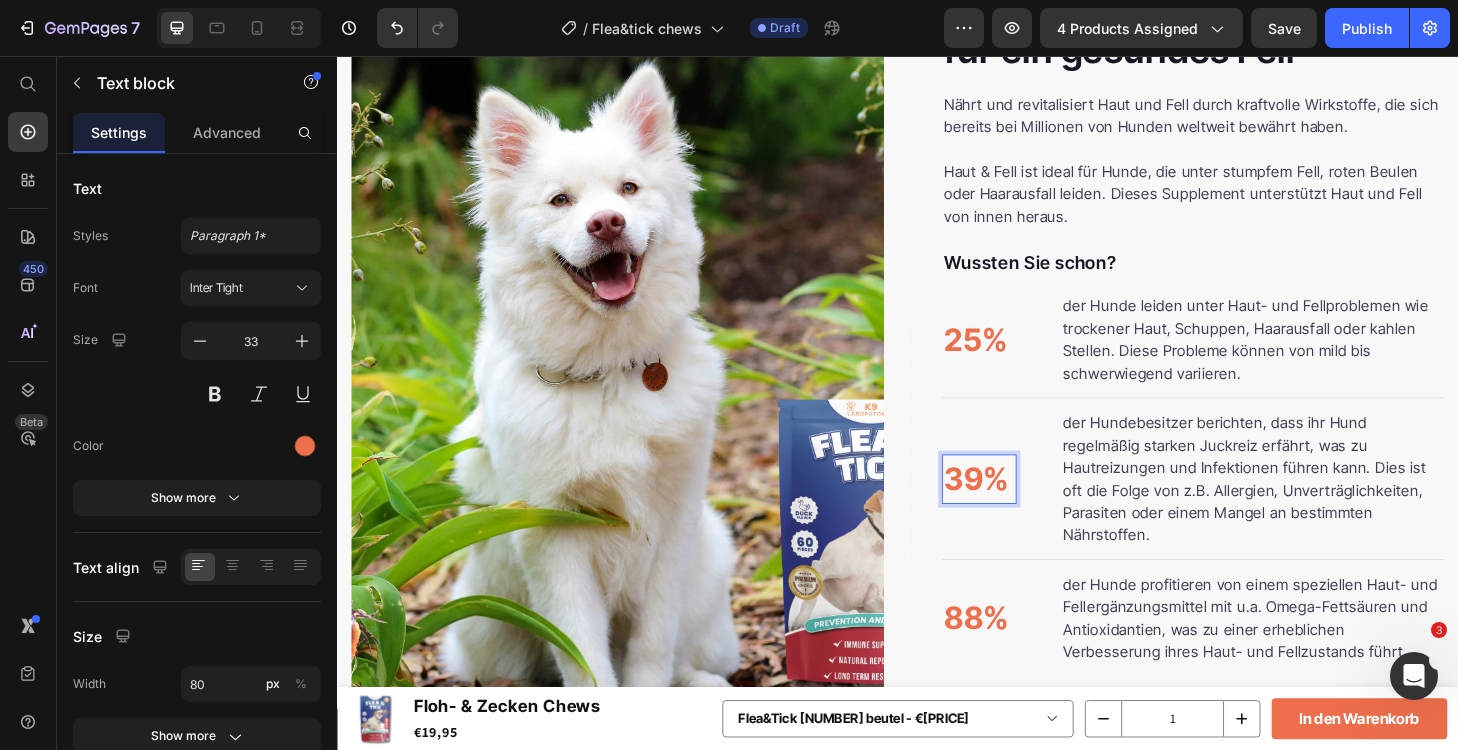 click on "39%" at bounding box center [1024, 509] 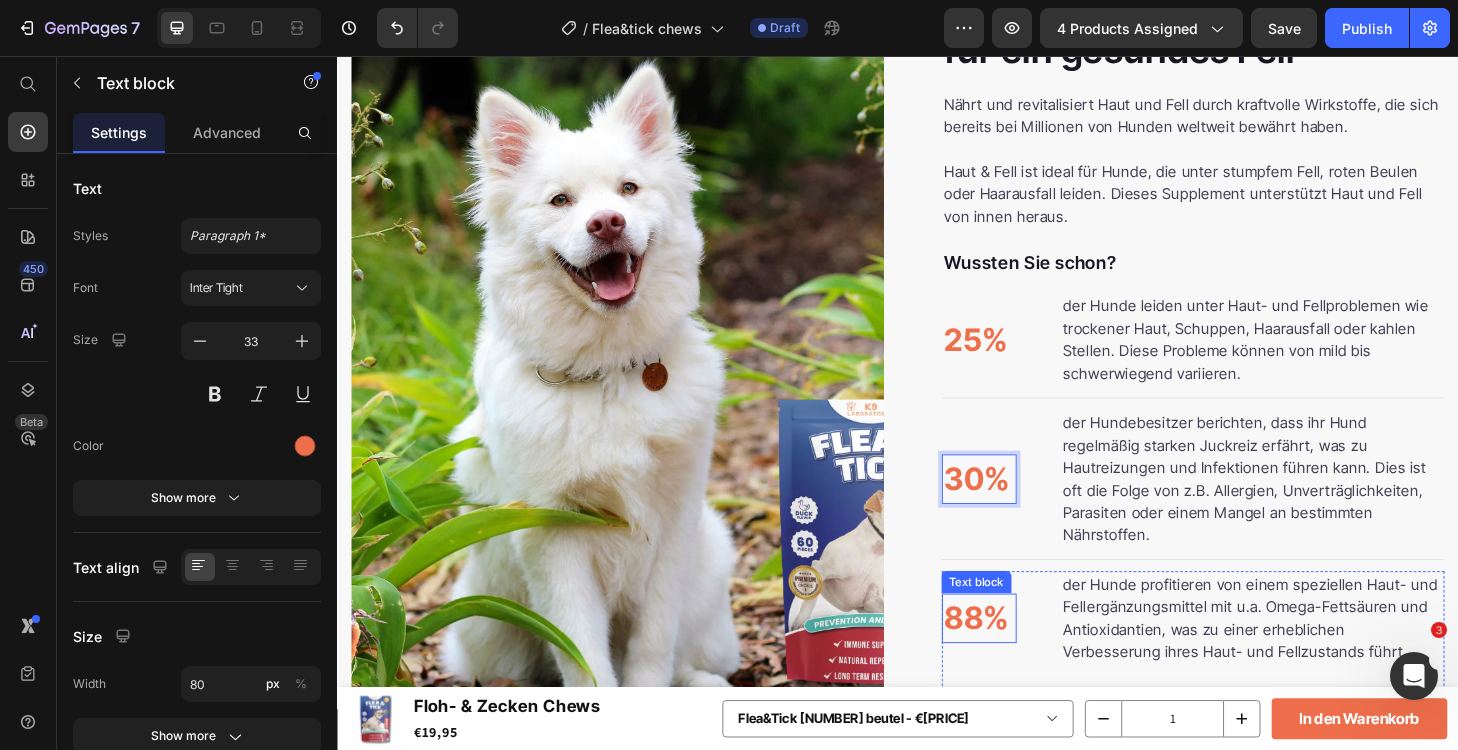 click on "88%" at bounding box center [1024, 658] 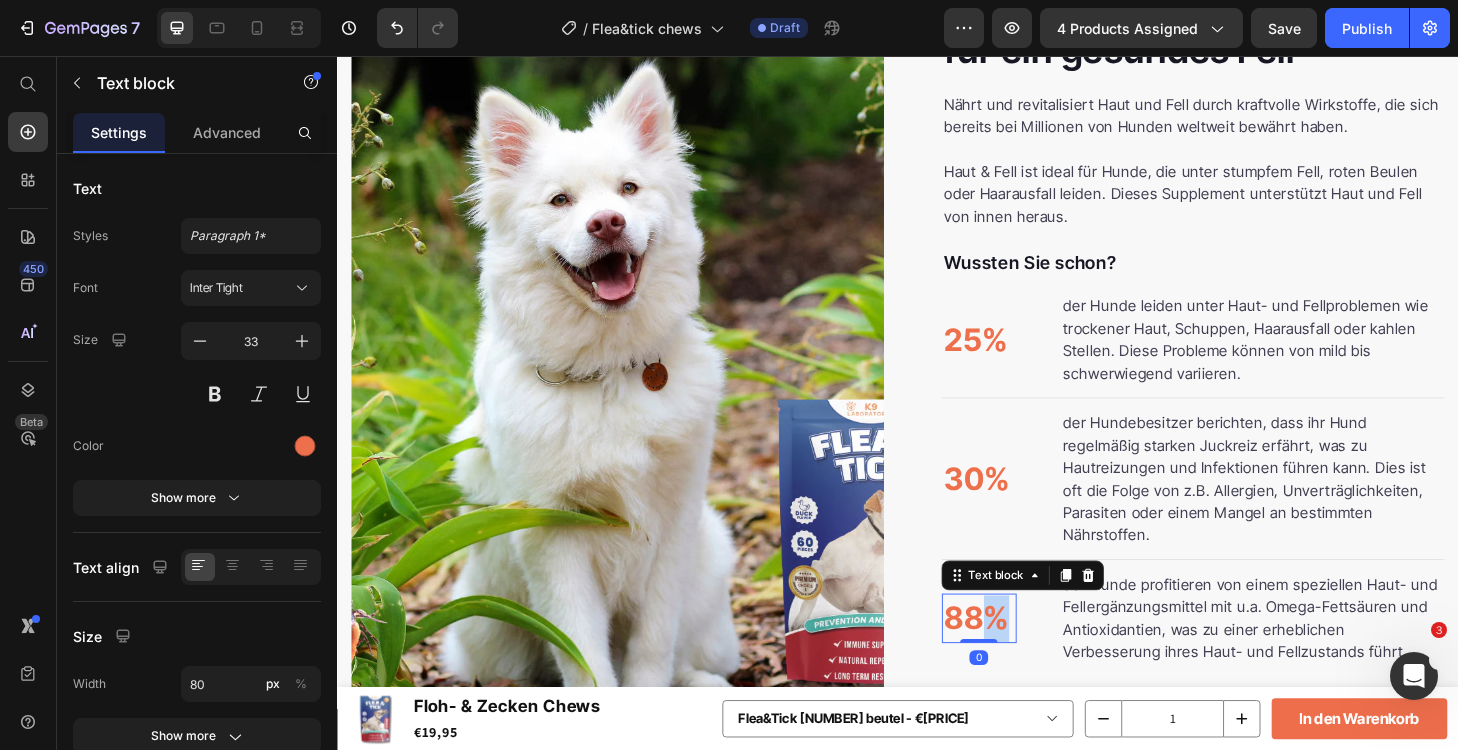 click on "88%" at bounding box center [1024, 658] 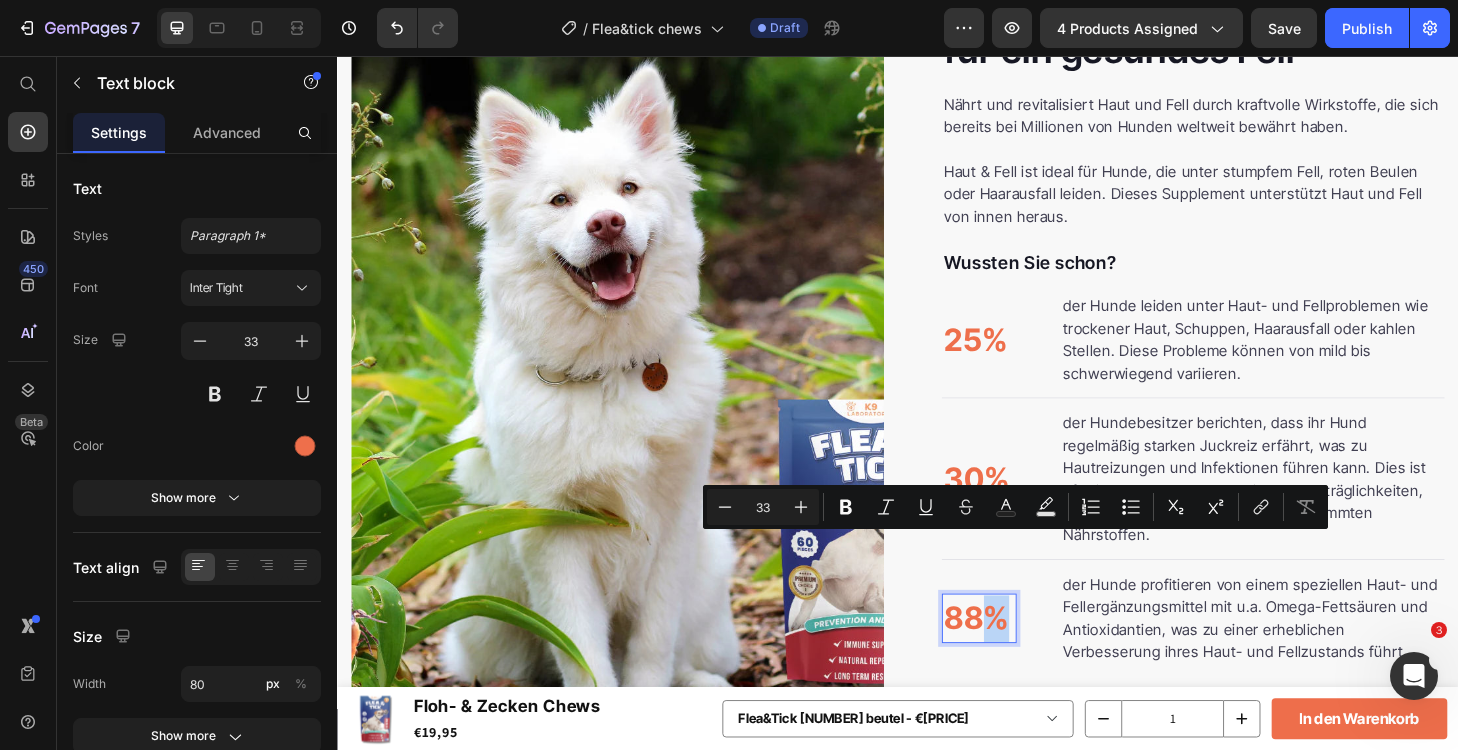 click on "88%" at bounding box center (1024, 658) 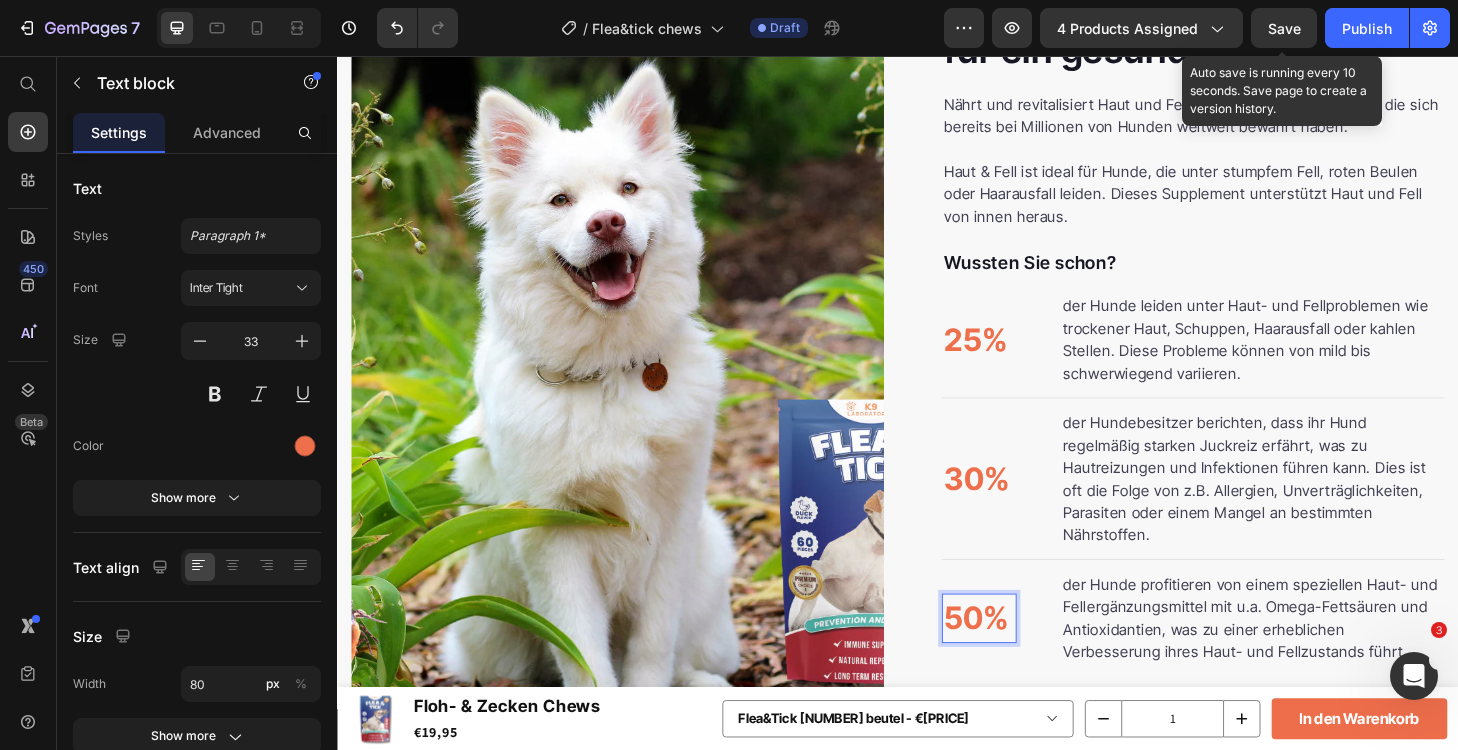 click on "Save" at bounding box center (1284, 28) 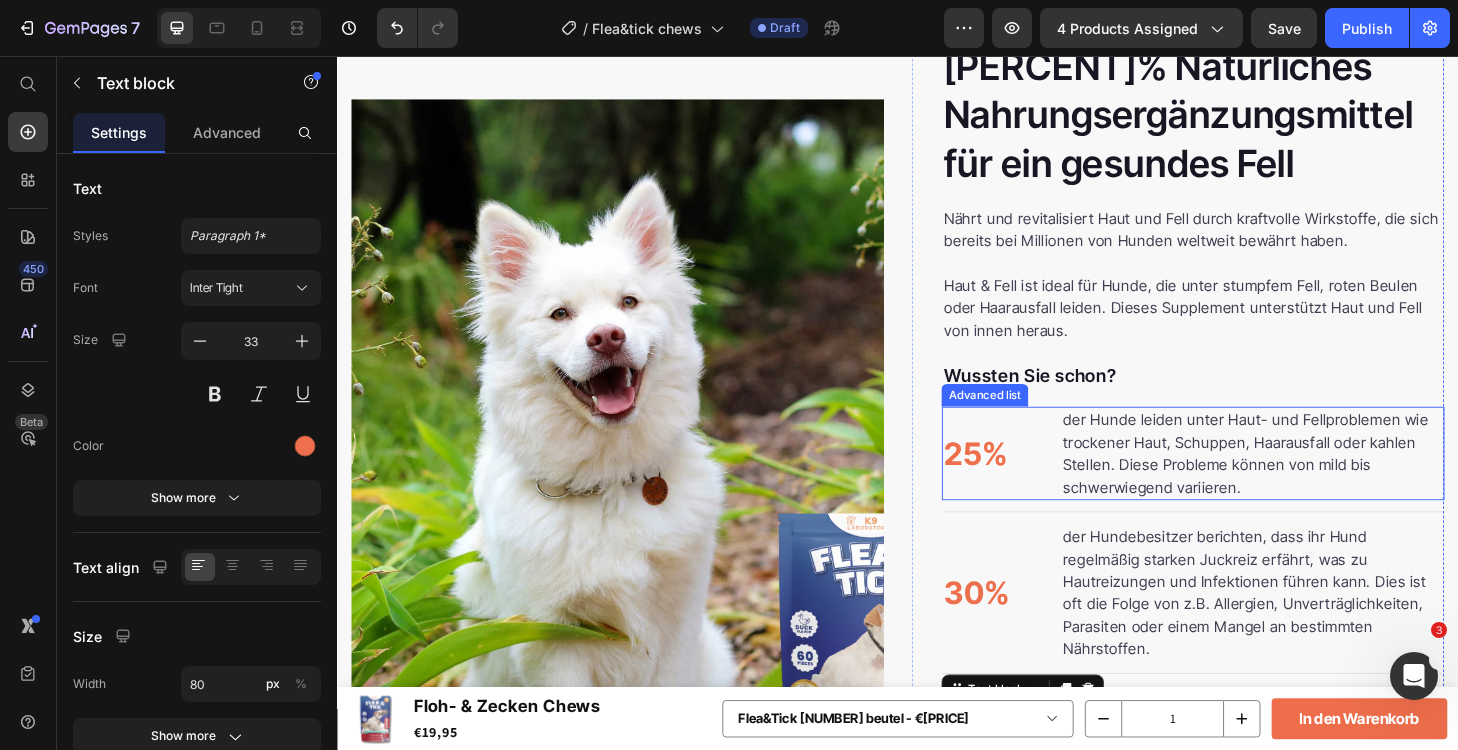 scroll, scrollTop: 3105, scrollLeft: 0, axis: vertical 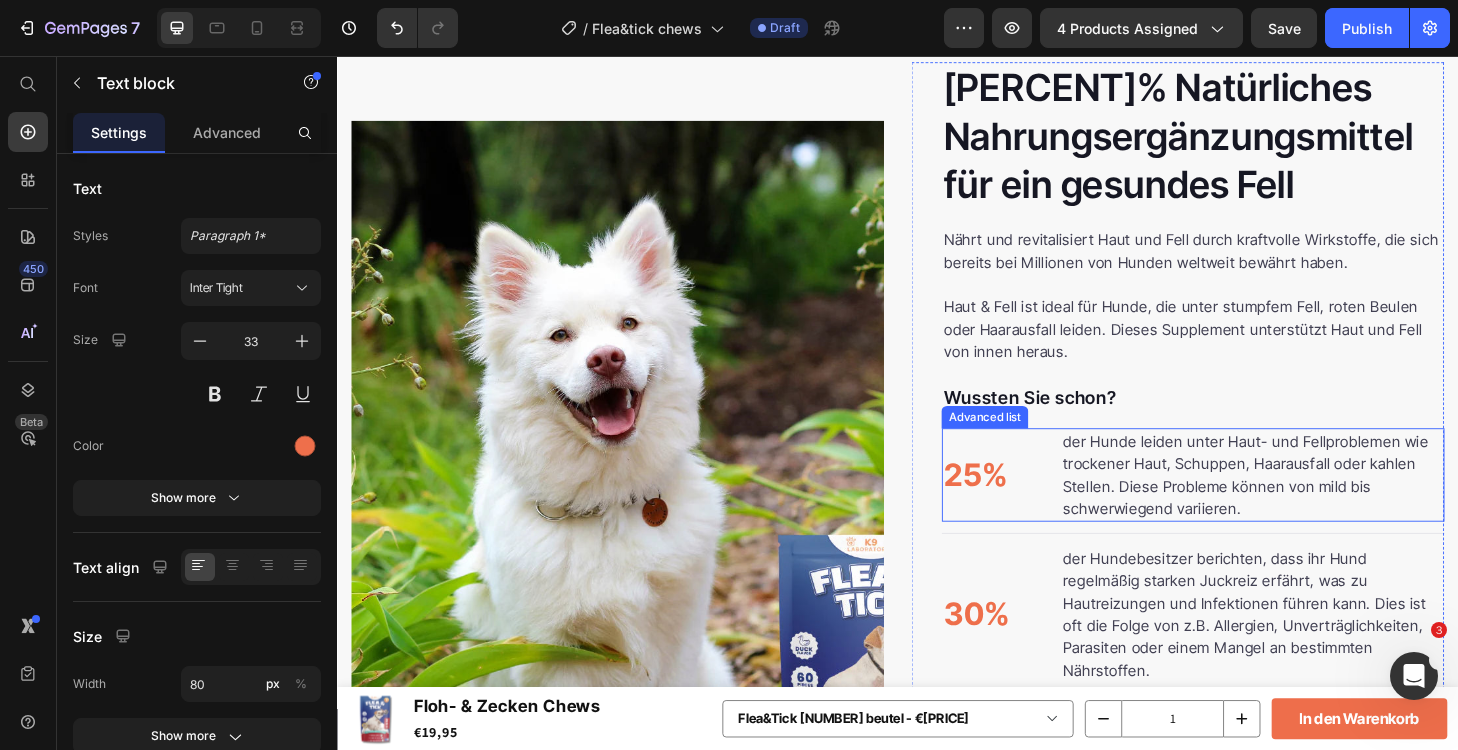 click on "Haut & Fell ist ideal für Hunde, die unter stumpfem Fell, roten Beulen oder Haarausfall leiden. Dieses Supplement unterstützt Haut und Fell von innen heraus." at bounding box center (1253, 348) 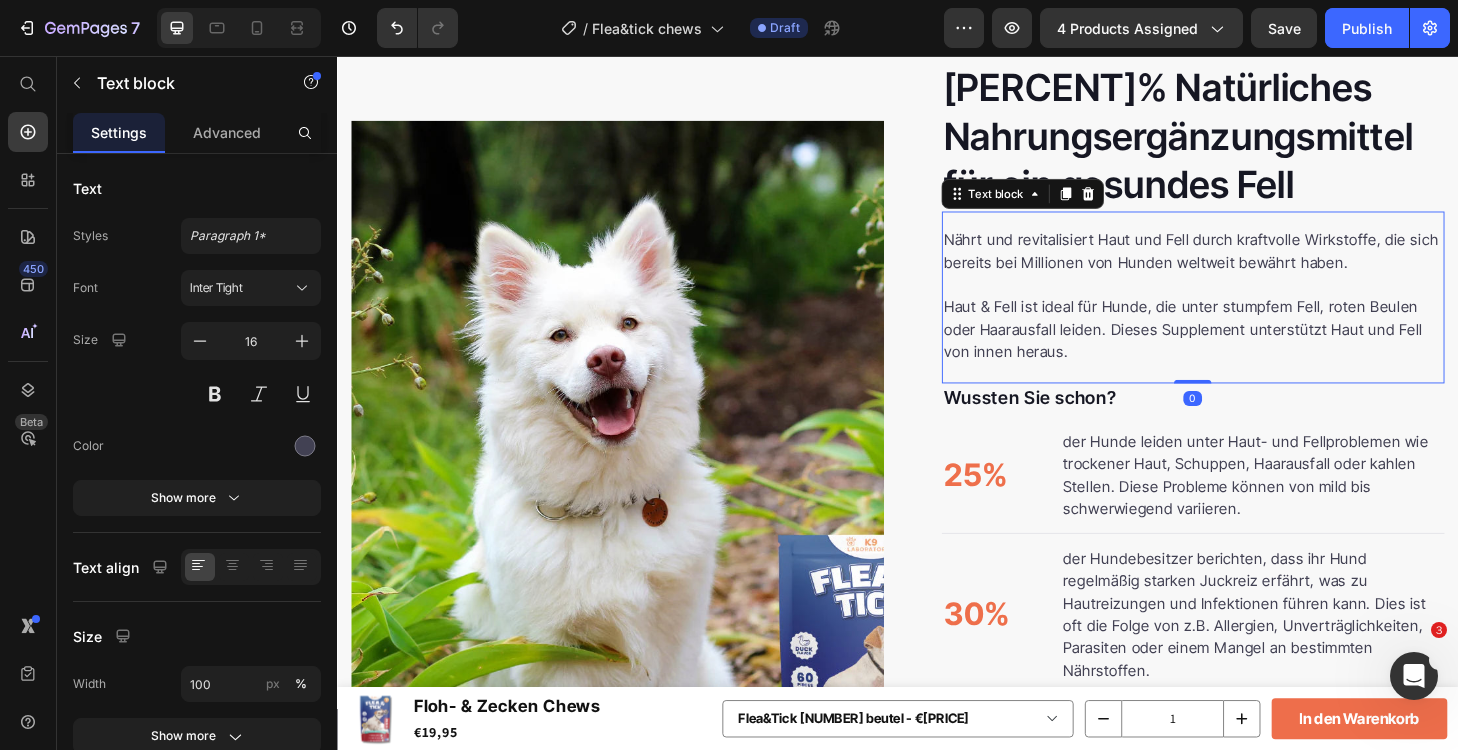 click on "Haut & Fell ist ideal für Hunde, die unter stumpfem Fell, roten Beulen oder Haarausfall leiden. Dieses Supplement unterstützt Haut und Fell von innen heraus." at bounding box center [1253, 348] 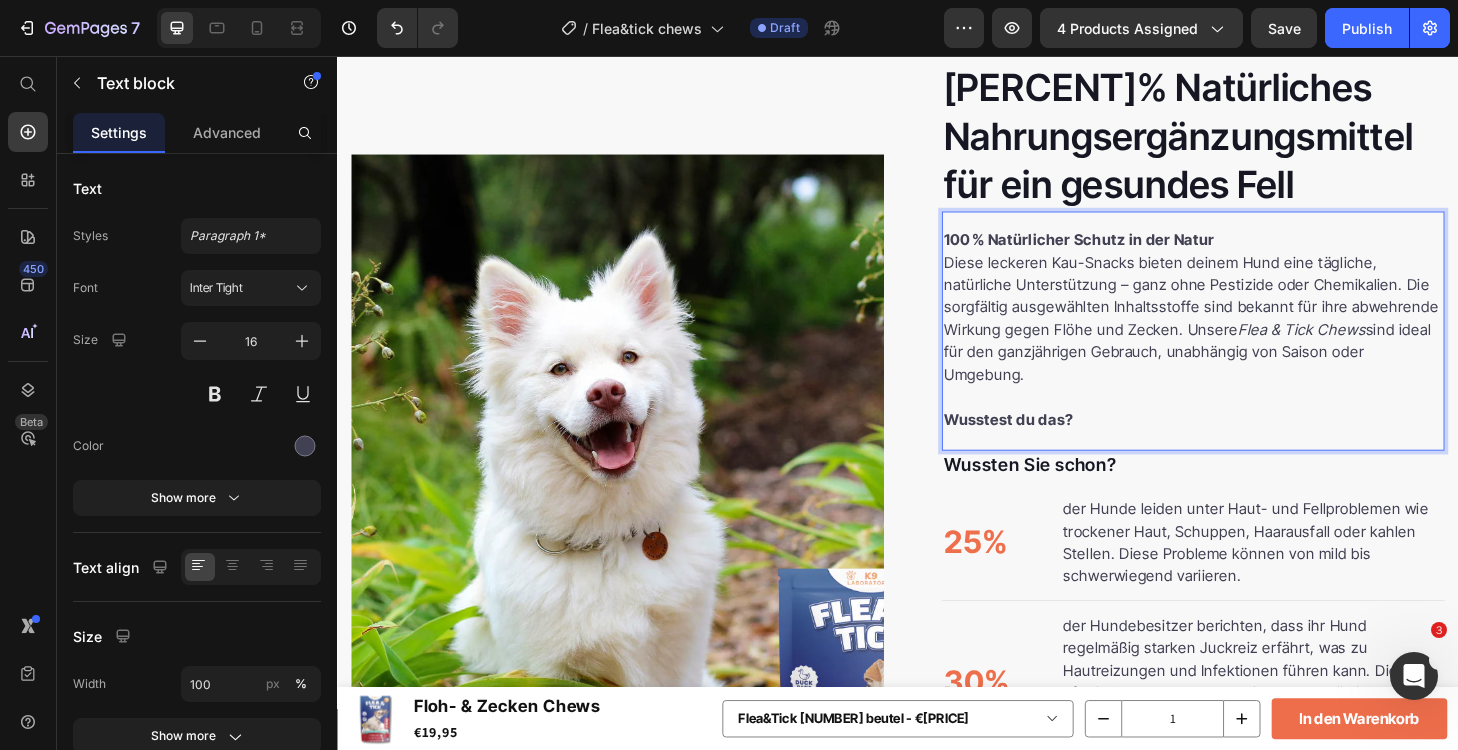 click at bounding box center (1253, 420) 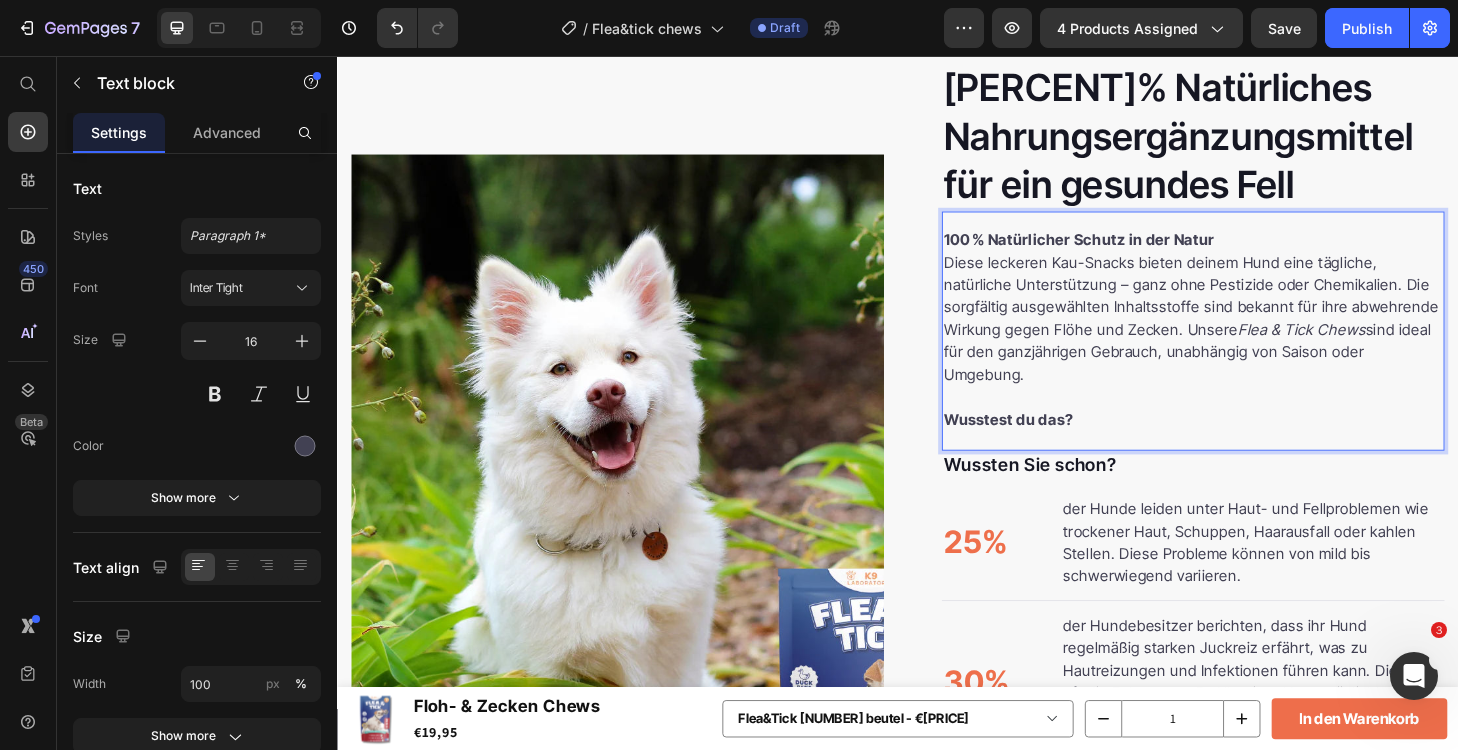 click at bounding box center (1253, 420) 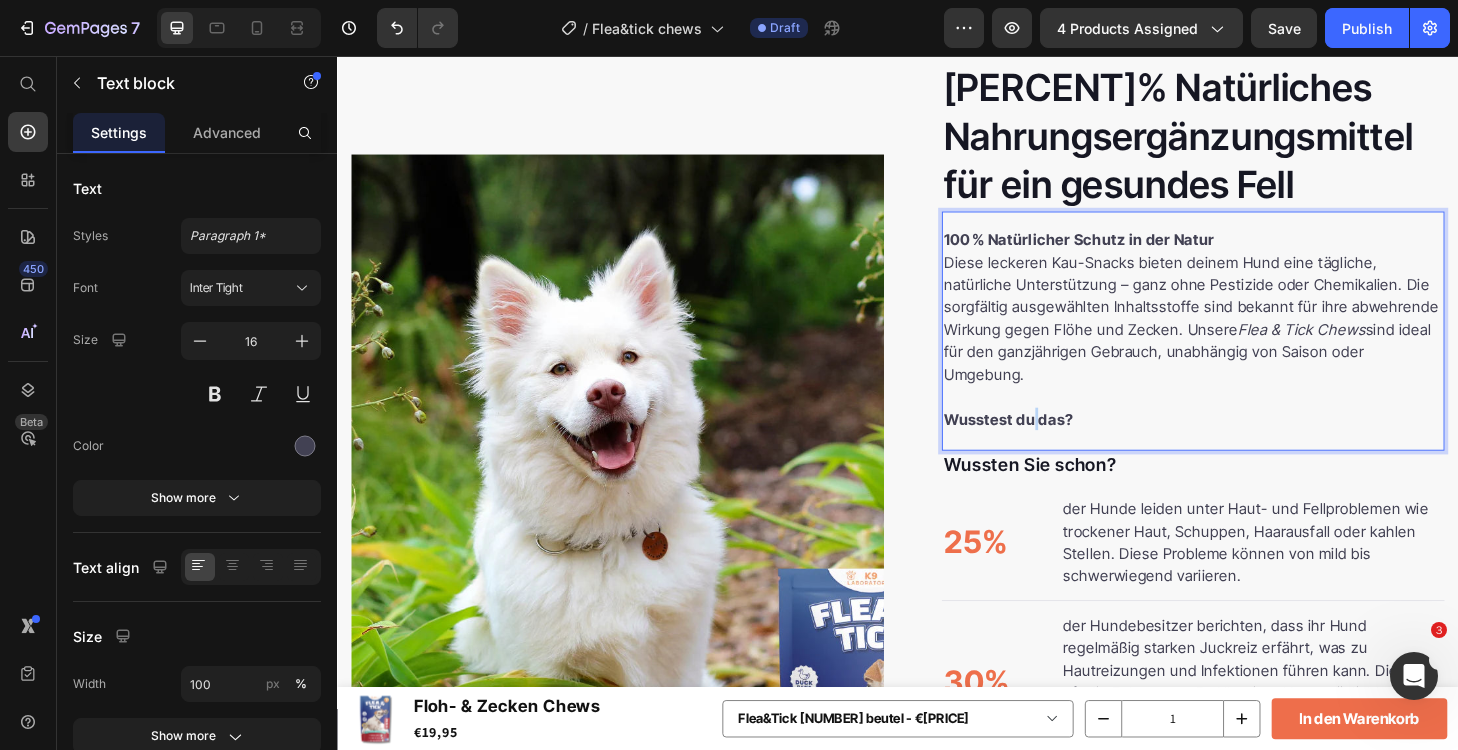 click on "Wusstest du das?" at bounding box center [1055, 444] 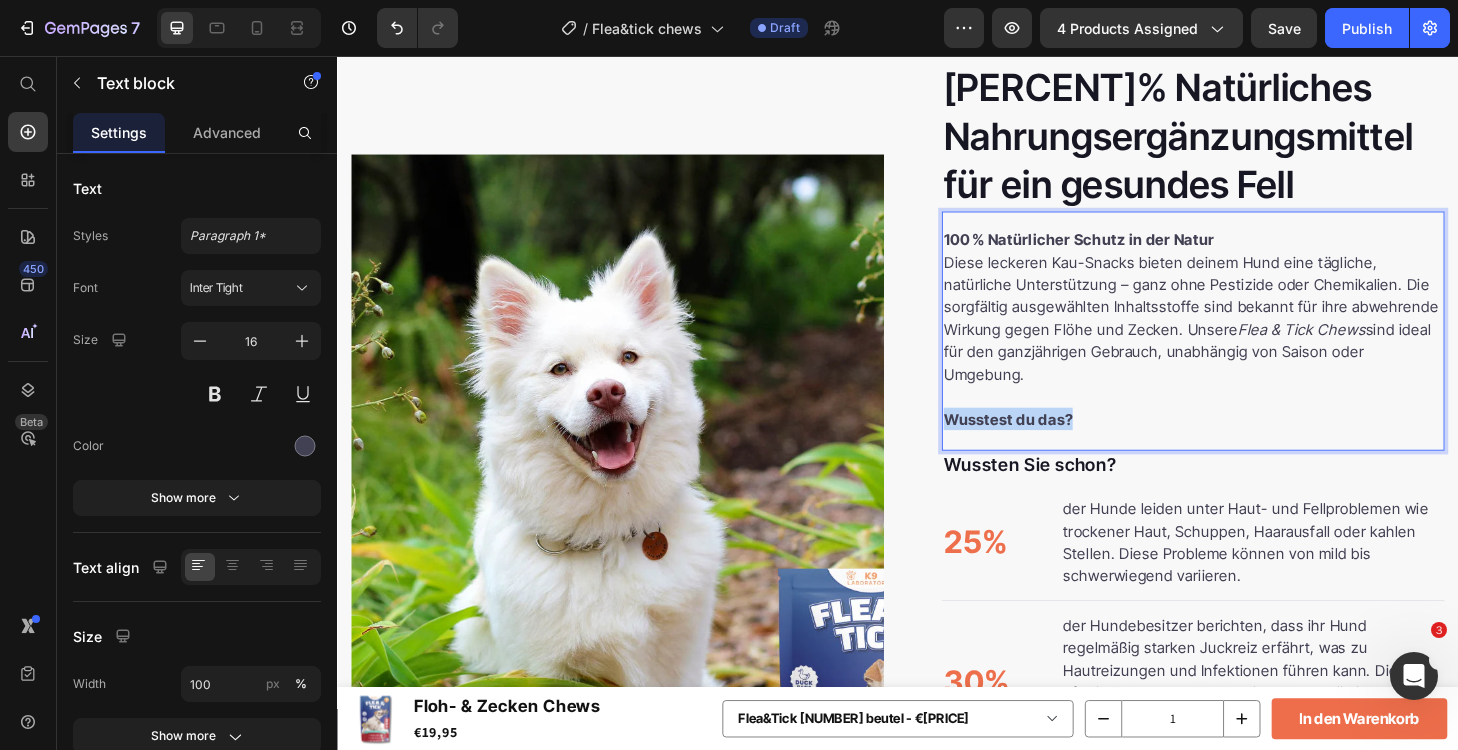click on "Wusstest du das?" at bounding box center [1055, 444] 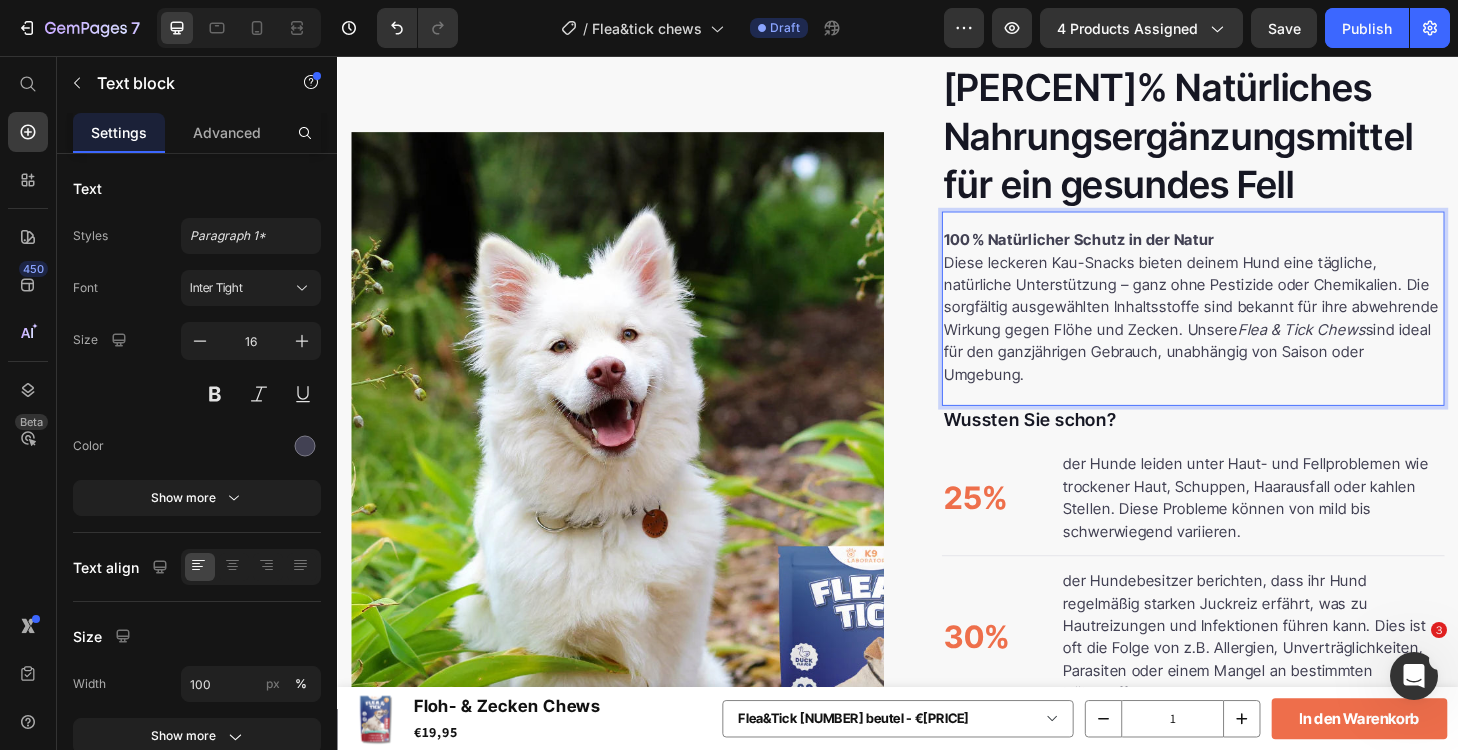 click on "100 % Natürlicher Schutz in der Natur" at bounding box center (1131, 252) 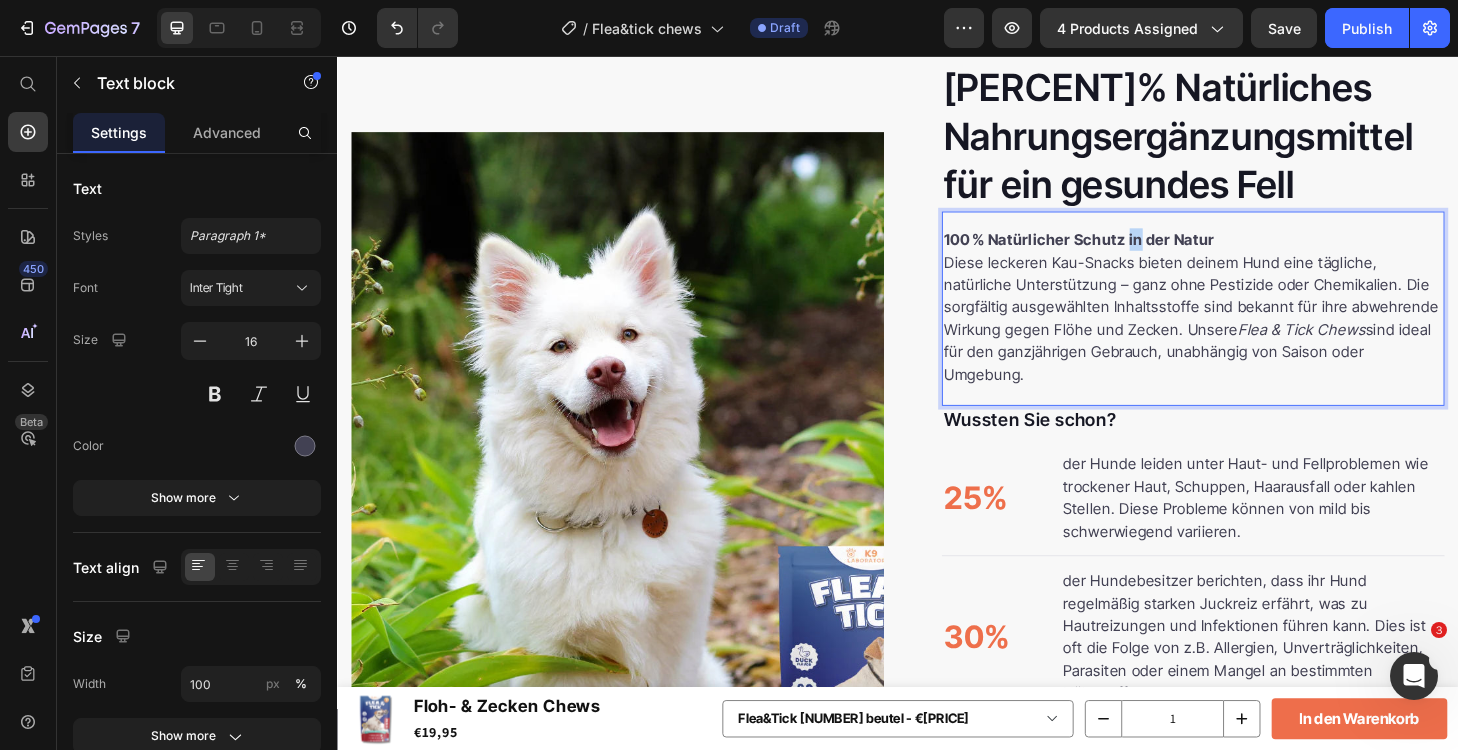 click on "100 % Natürlicher Schutz in der Natur" at bounding box center (1131, 252) 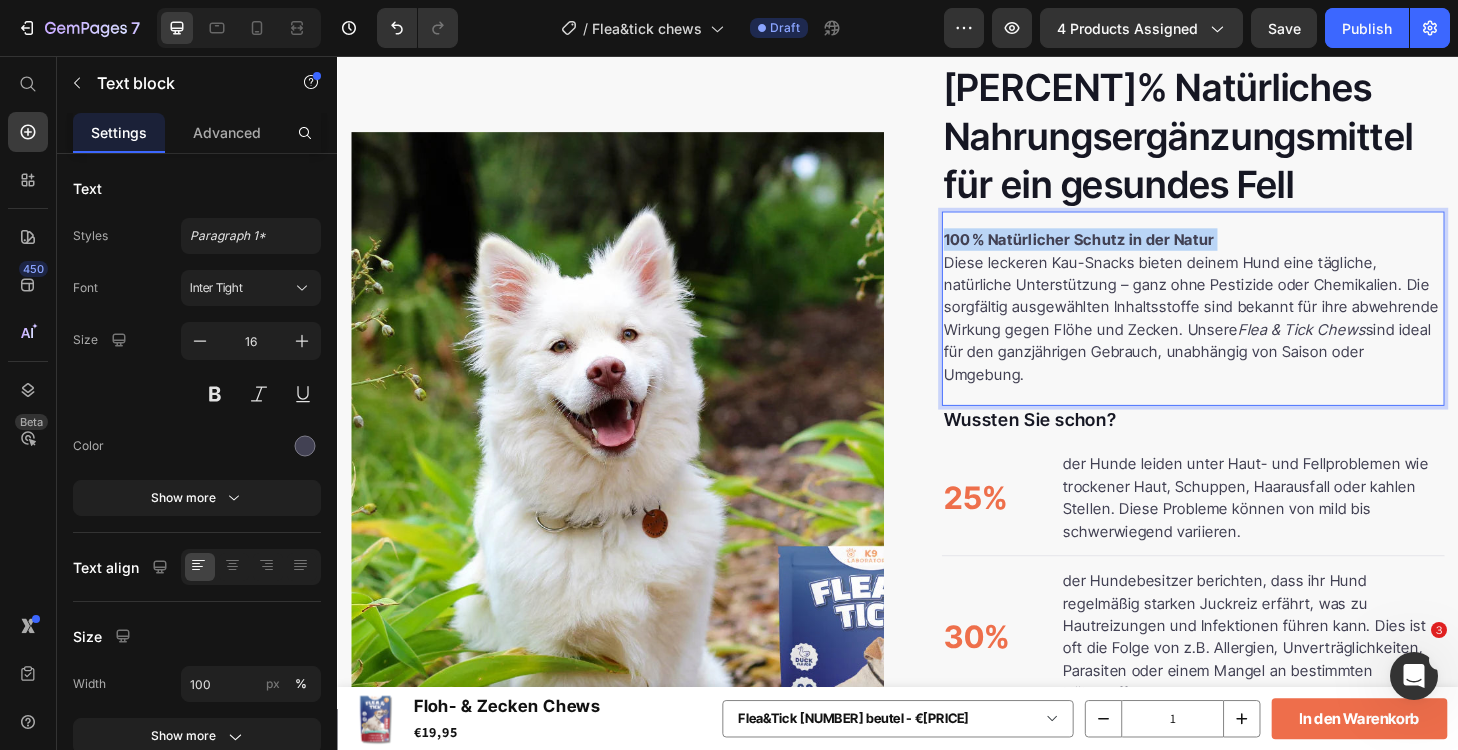 click on "100 % Natürlicher Schutz in der Natur" at bounding box center [1131, 252] 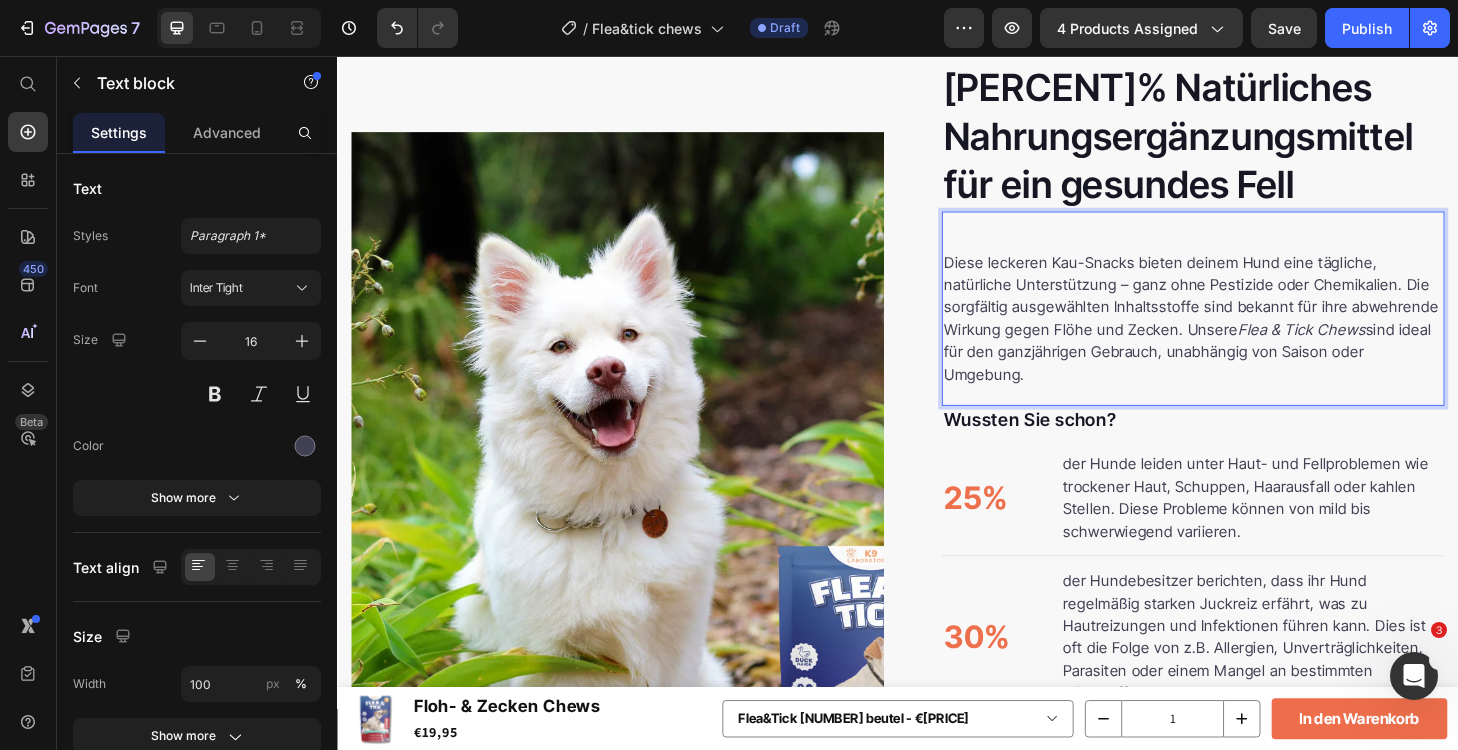 click on "Diese leckeren Kau-Snacks bieten deinem Hund eine tägliche, natürliche Unterstützung – ganz ohne Pestizide oder Chemikalien. Die sorgfältig ausgewählten Inhaltsstoffe sind bekannt für ihre abwehrende Wirkung gegen Flöhe und Zecken. Unsere Flea & Tick Chews sind ideal für den ganzjährigen Gebrauch, unabhängig von Saison oder Umgebung." at bounding box center [1253, 336] 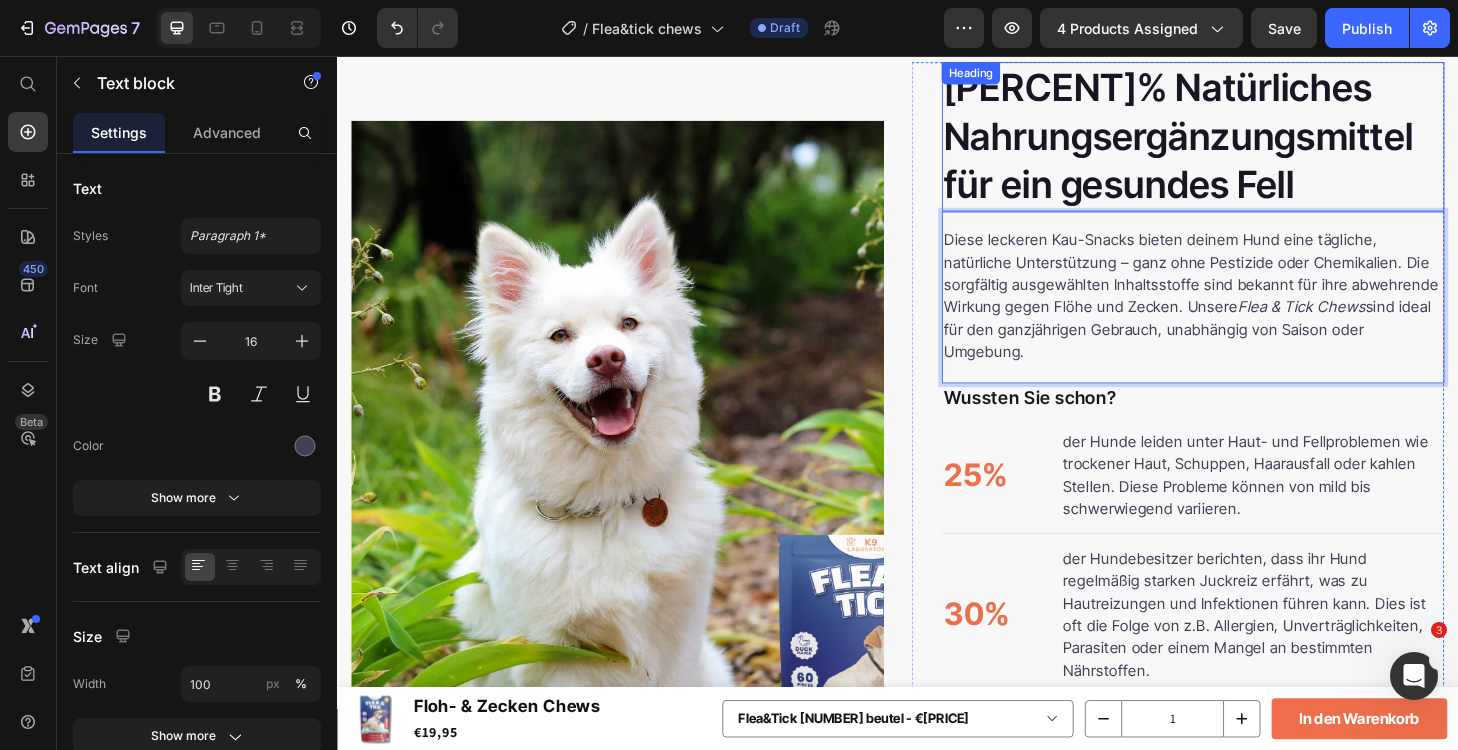 click on "[PERCENT]% Natürliches Nahrungsergänzungsmittel für ein gesundes Fell" at bounding box center (1253, 142) 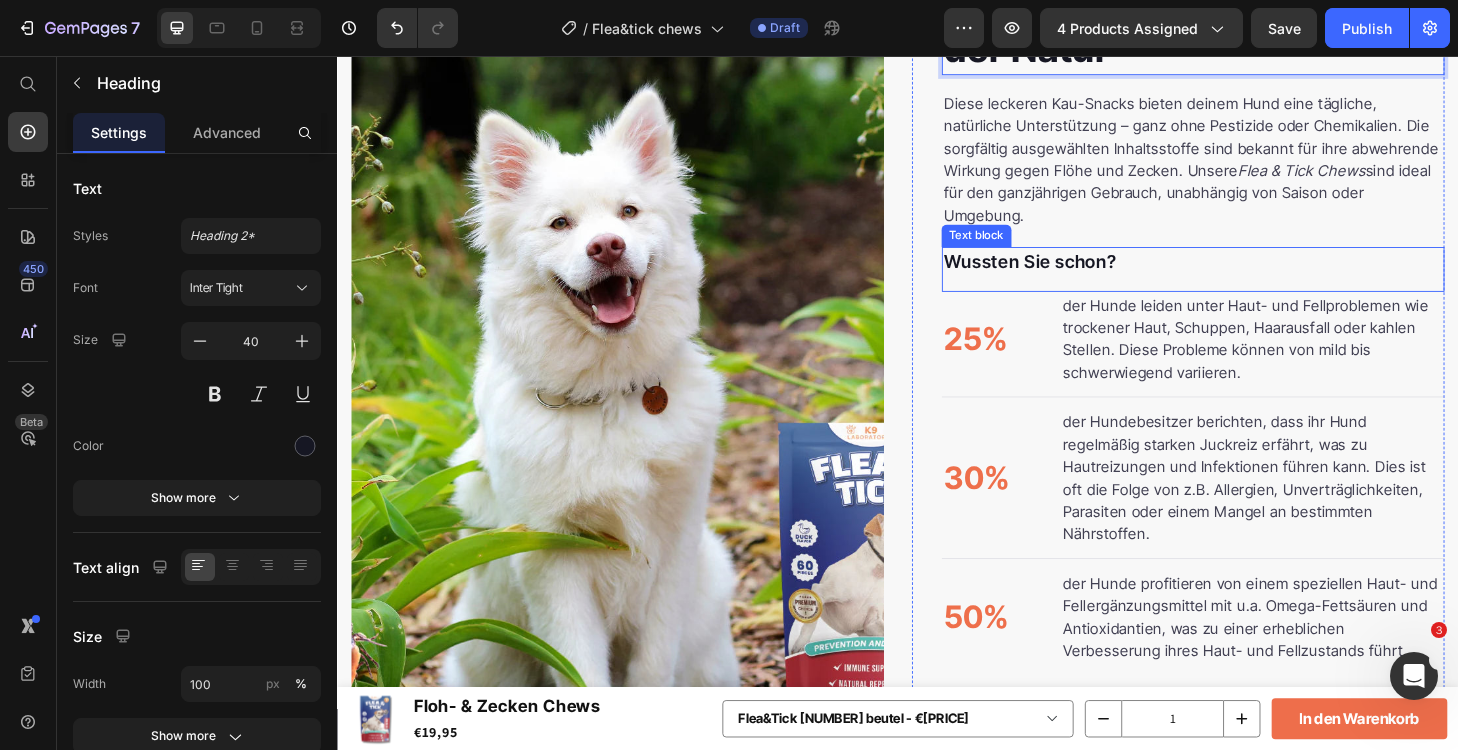 scroll, scrollTop: 3202, scrollLeft: 0, axis: vertical 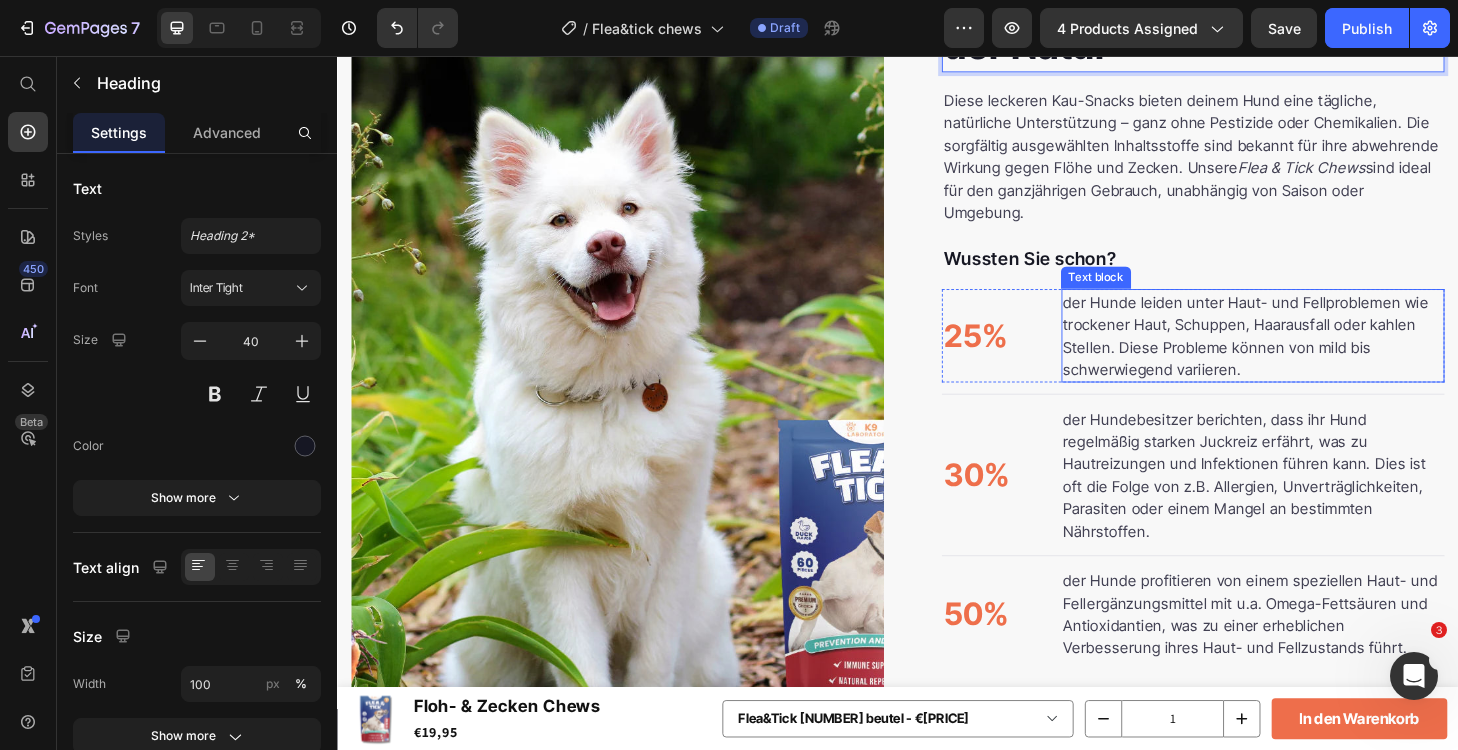 click on "der Hunde leiden unter Haut- und Fellproblemen wie trockener Haut, Schuppen, Haarausfall oder kahlen Stellen. Diese Probleme können von mild bis schwerwiegend variieren." at bounding box center (1317, 355) 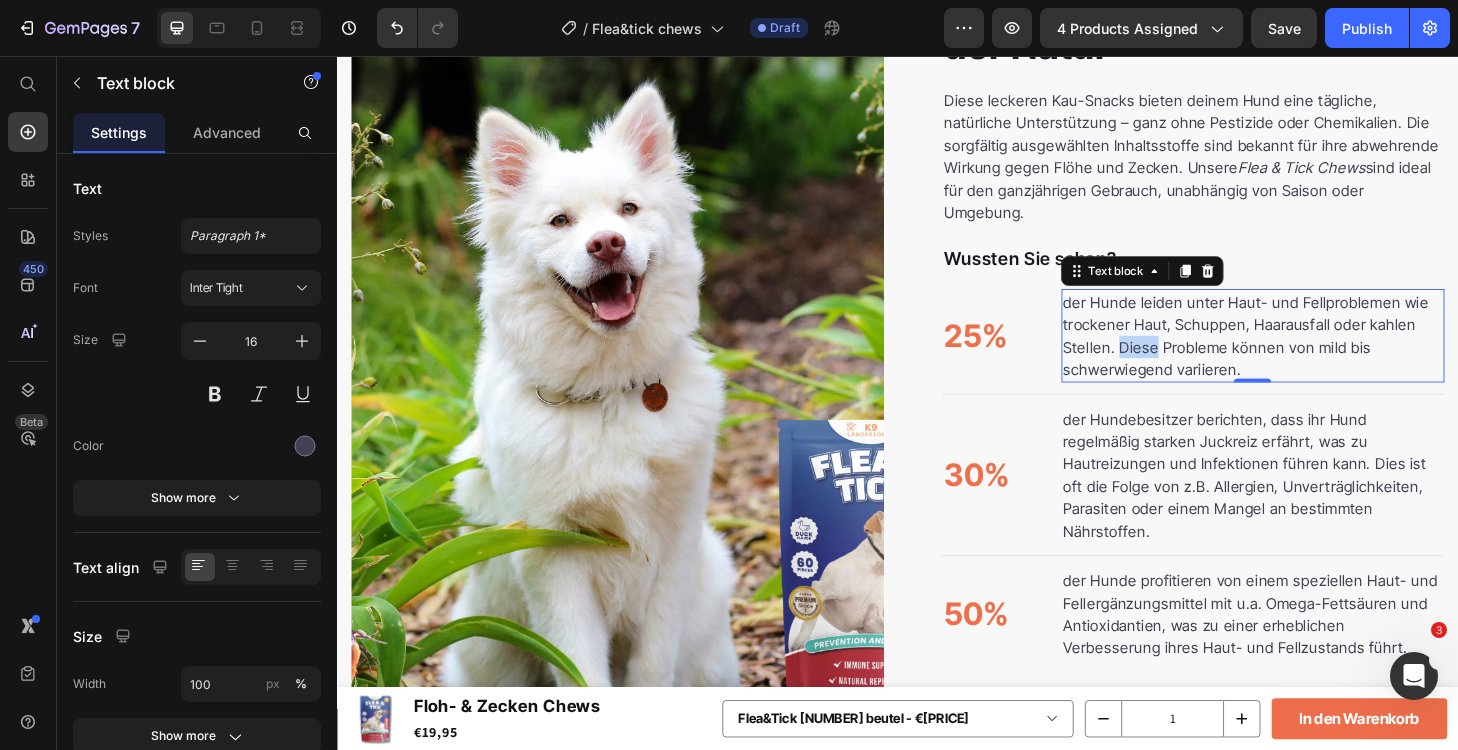 click on "der Hunde leiden unter Haut- und Fellproblemen wie trockener Haut, Schuppen, Haarausfall oder kahlen Stellen. Diese Probleme können von mild bis schwerwiegend variieren." at bounding box center (1317, 355) 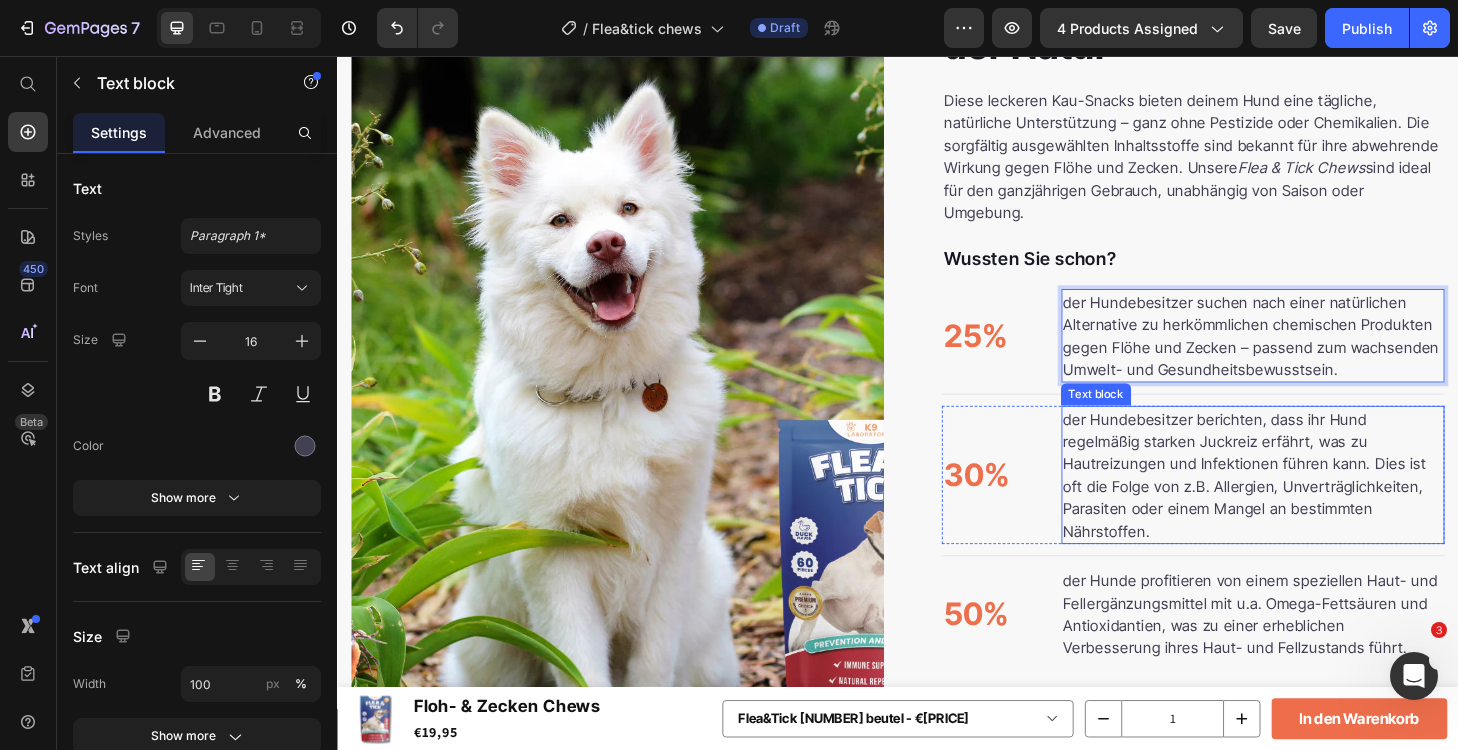 click on "der Hundebesitzer berichten, dass ihr Hund regelmäßig starken Juckreiz erfährt, was zu Hautreizungen und Infektionen führen kann. Dies ist oft die Folge von z.B. Allergien, Unverträglichkeiten, Parasiten oder einem Mangel an bestimmten Nährstoffen." at bounding box center [1317, 504] 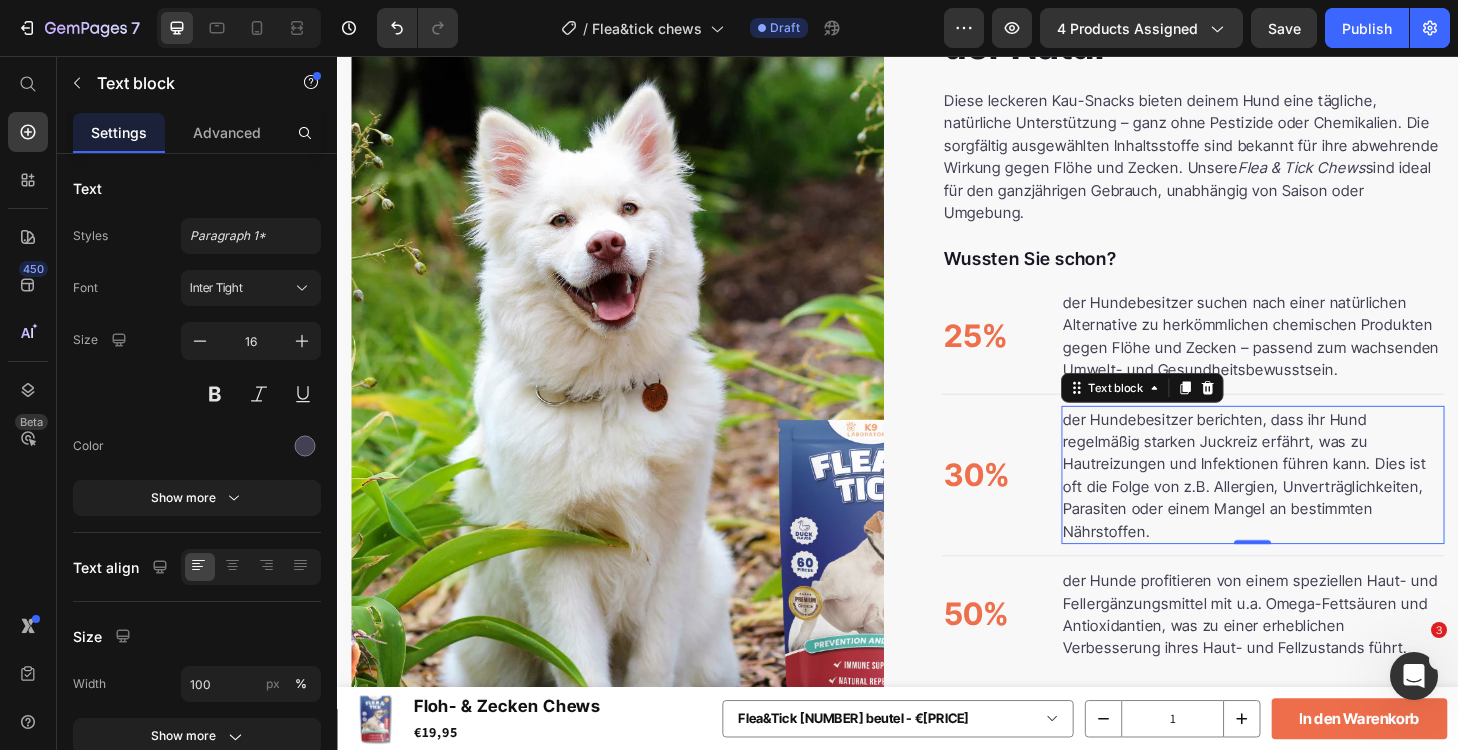 click on "der Hundebesitzer berichten, dass ihr Hund regelmäßig starken Juckreiz erfährt, was zu Hautreizungen und Infektionen führen kann. Dies ist oft die Folge von z.B. Allergien, Unverträglichkeiten, Parasiten oder einem Mangel an bestimmten Nährstoffen." at bounding box center (1317, 504) 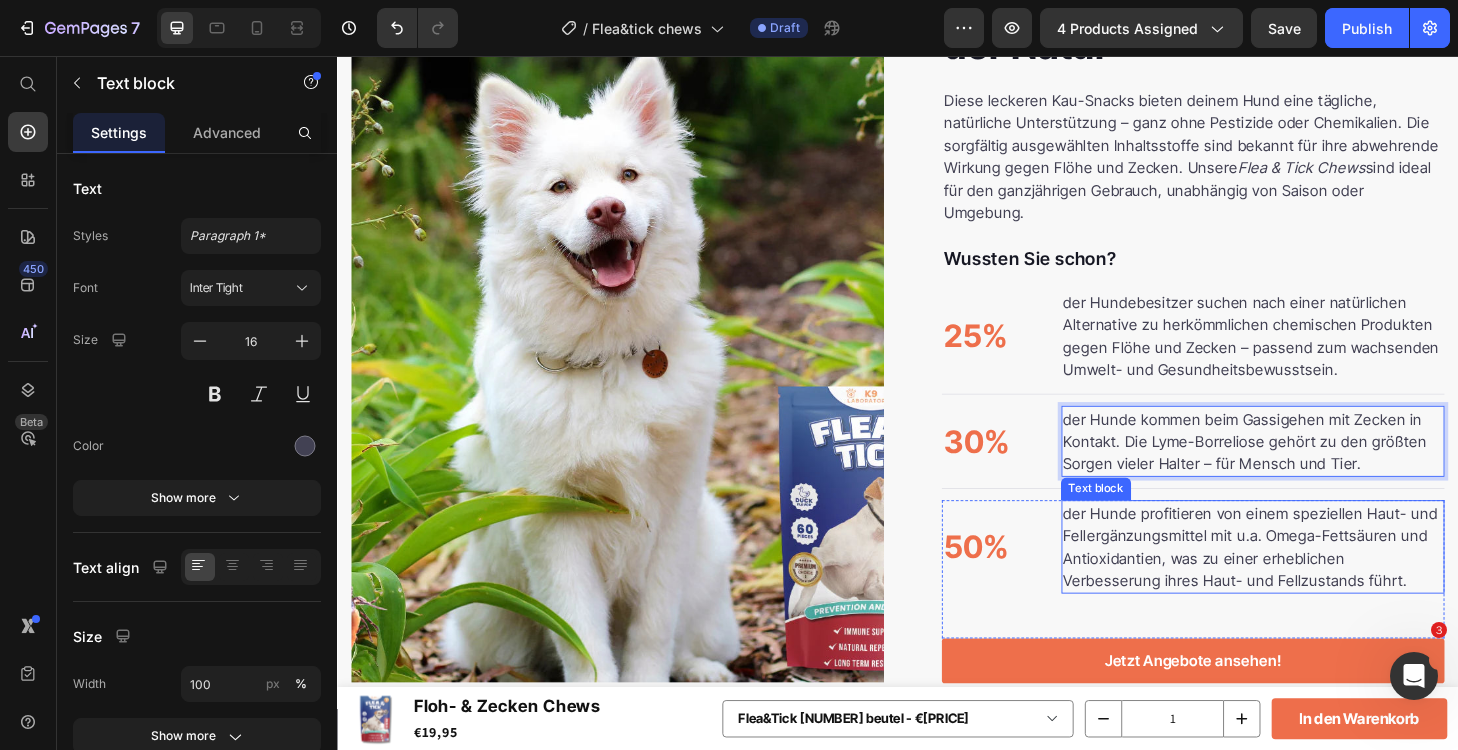 click on "der Hunde profitieren von einem speziellen Haut- und Fellergänzungsmittel mit u.a. Omega-Fettsäuren und Antioxidantien, was zu einer erheblichen Verbesserung ihres Haut- und Fellzustands führt." at bounding box center [1314, 581] 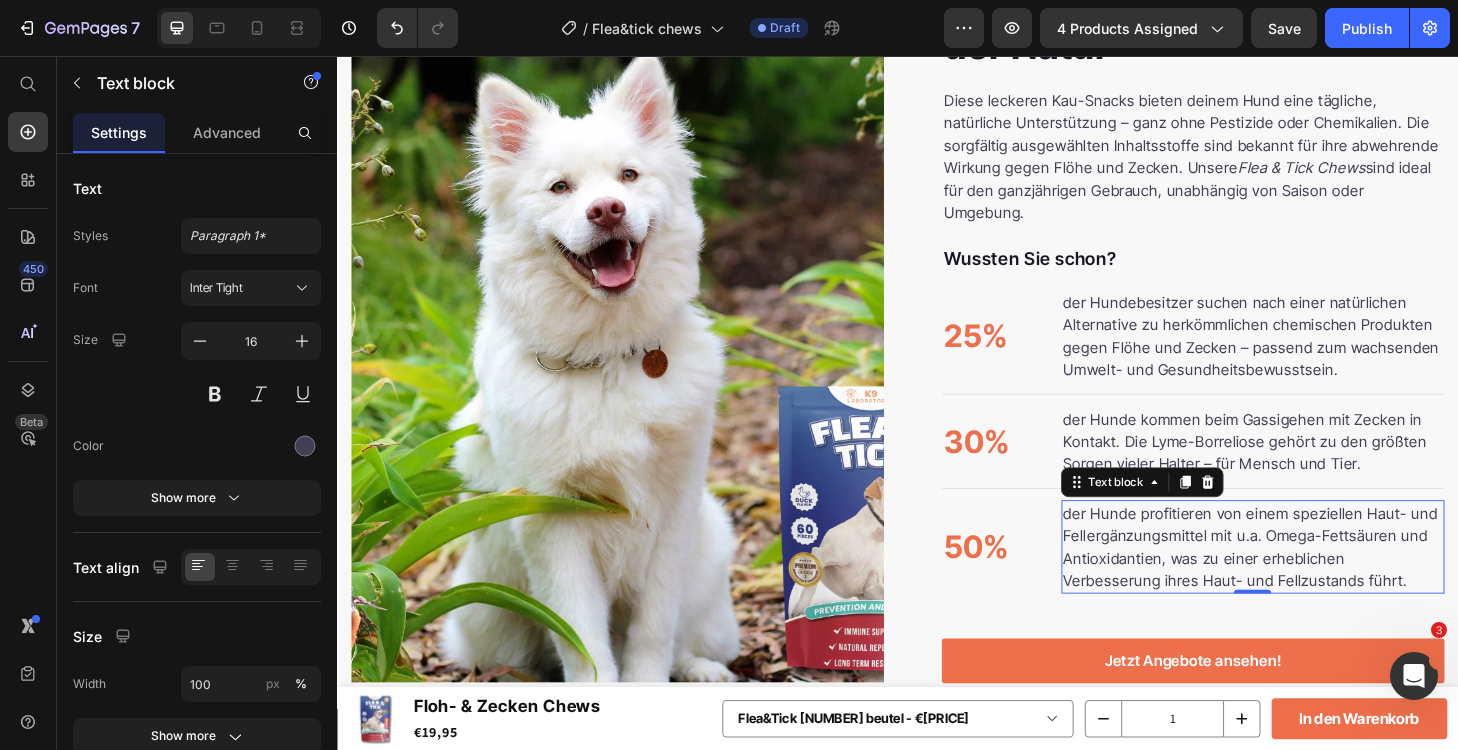 click on "der Hunde profitieren von einem speziellen Haut- und Fellergänzungsmittel mit u.a. Omega-Fettsäuren und Antioxidantien, was zu einer erheblichen Verbesserung ihres Haut- und Fellzustands führt." at bounding box center [1314, 581] 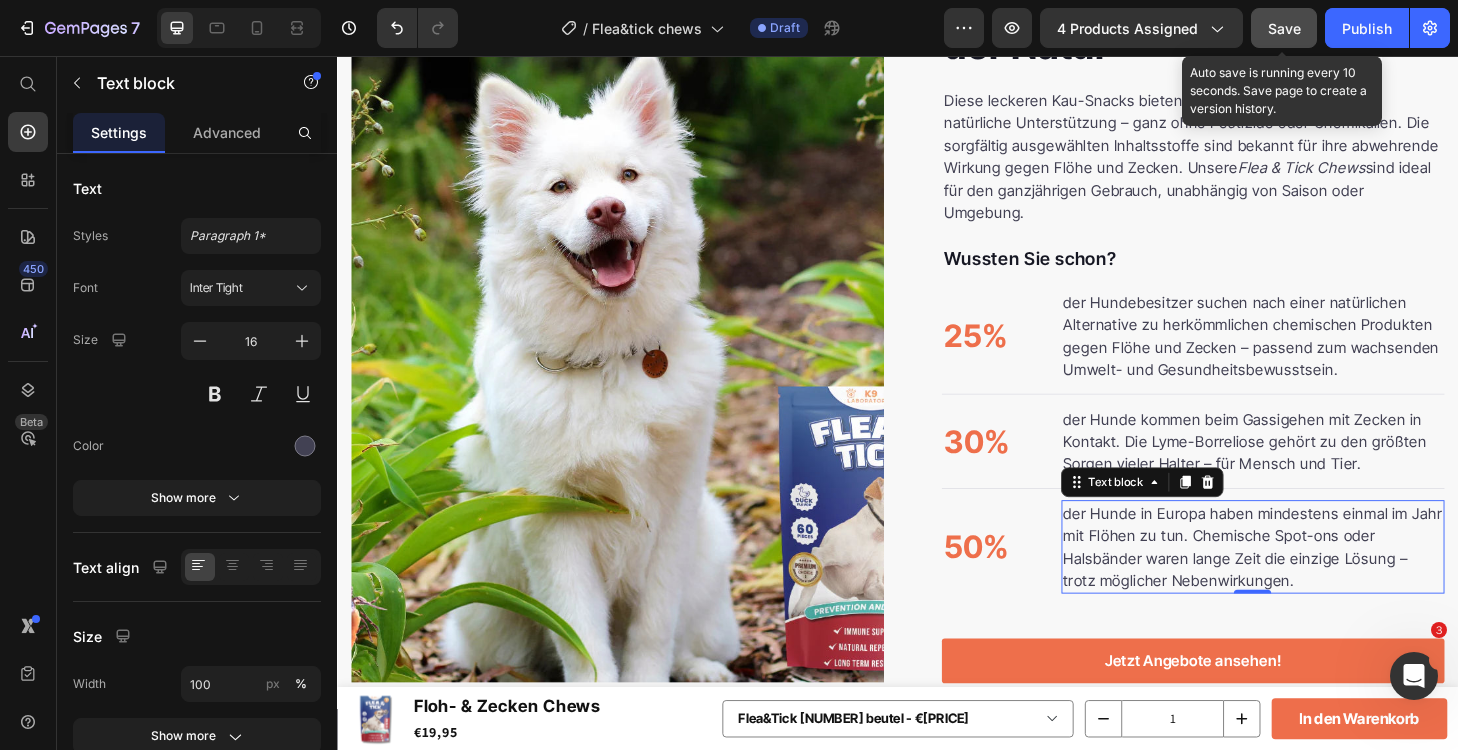 click on "Save" 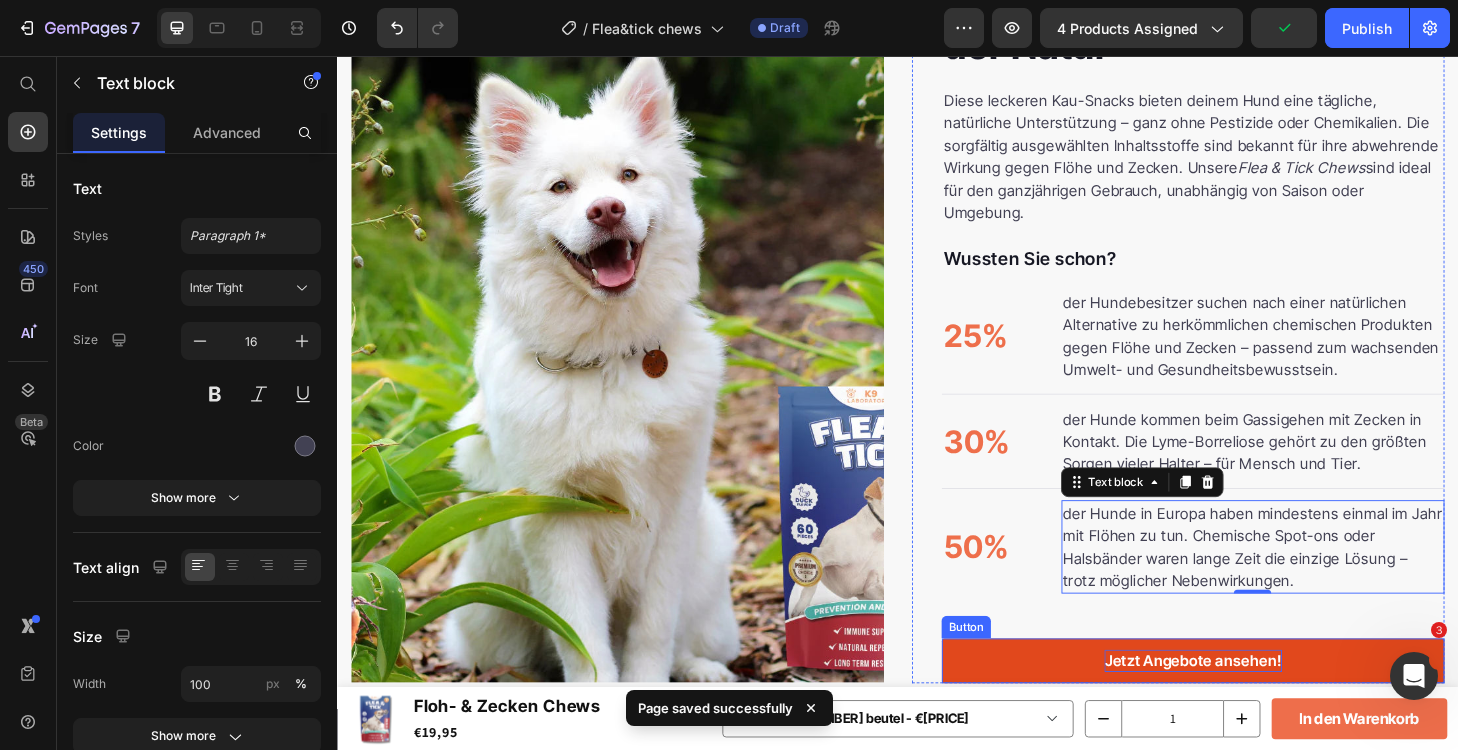 click on "Jetzt Angebote ansehen!" at bounding box center (1253, 703) 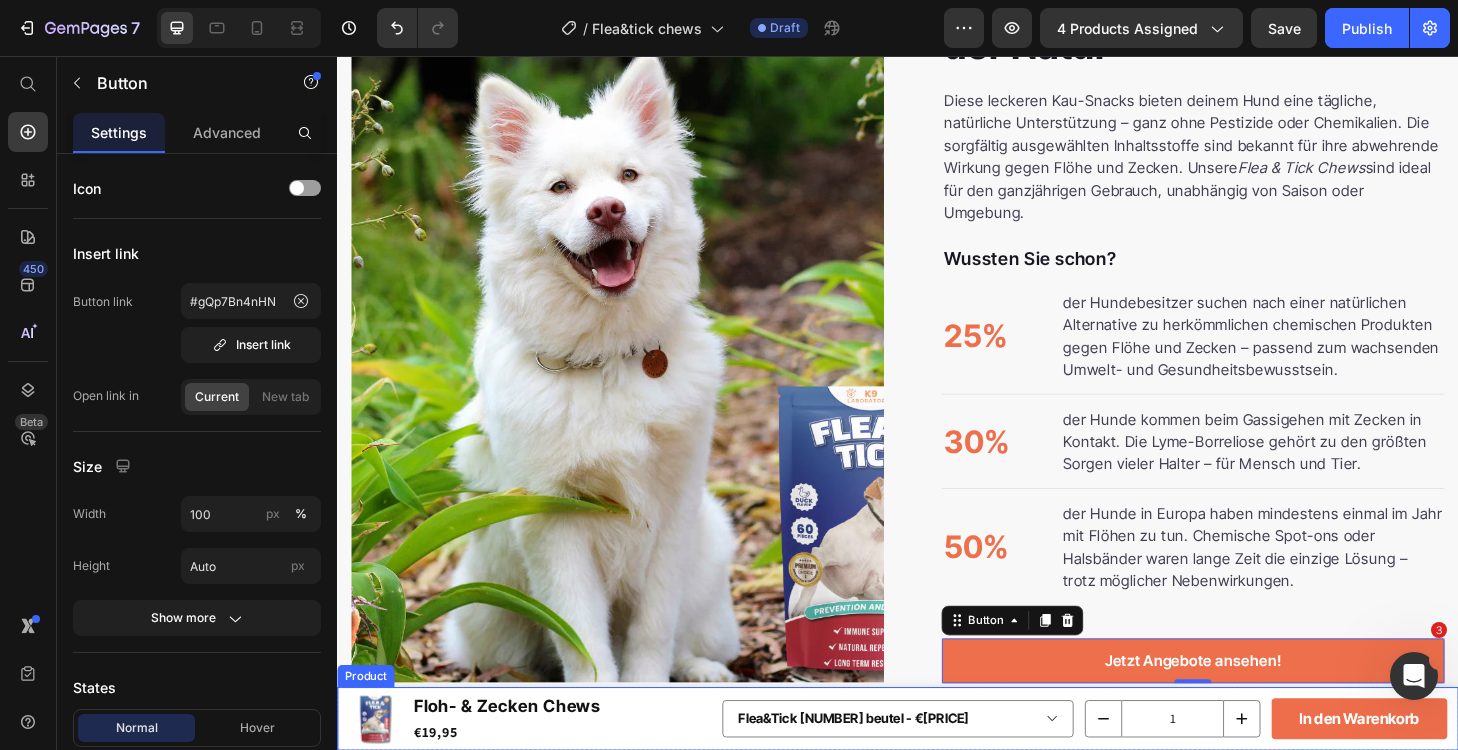 click on "Flea&Tick [NUMBER] beutel - €[PRICE]  Flea&Tick [NUMBER] beutel - €[PRICE]  Flea&Tick [NUMBER] beutel - €[PRICE]  Flea&Tick [NUMBER] beutel - €[PRICE]  Product Variants & Swatches [NUMBER] Product Quantity In den Warenkorb Product Cart Button Row" at bounding box center (1137, 765) 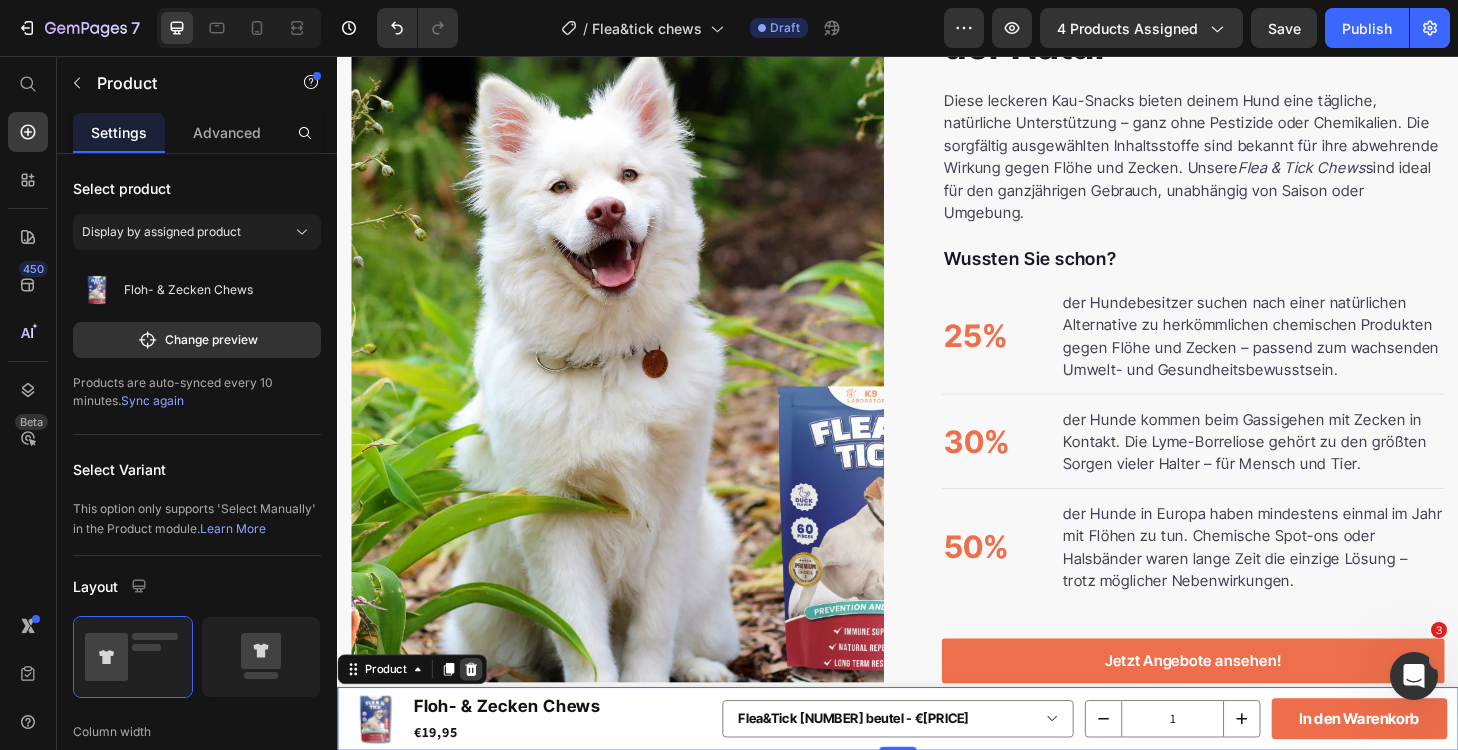 click 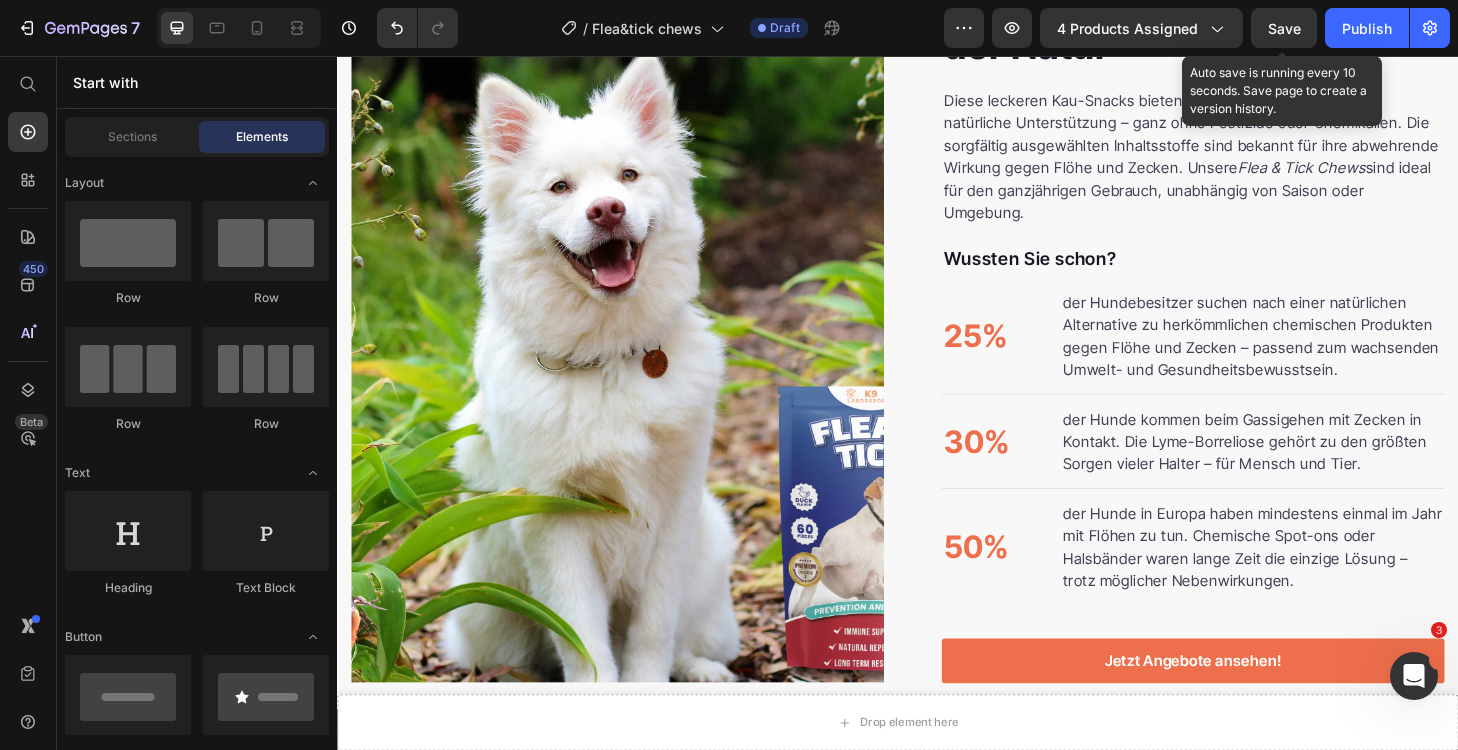 click on "Save" at bounding box center [1284, 28] 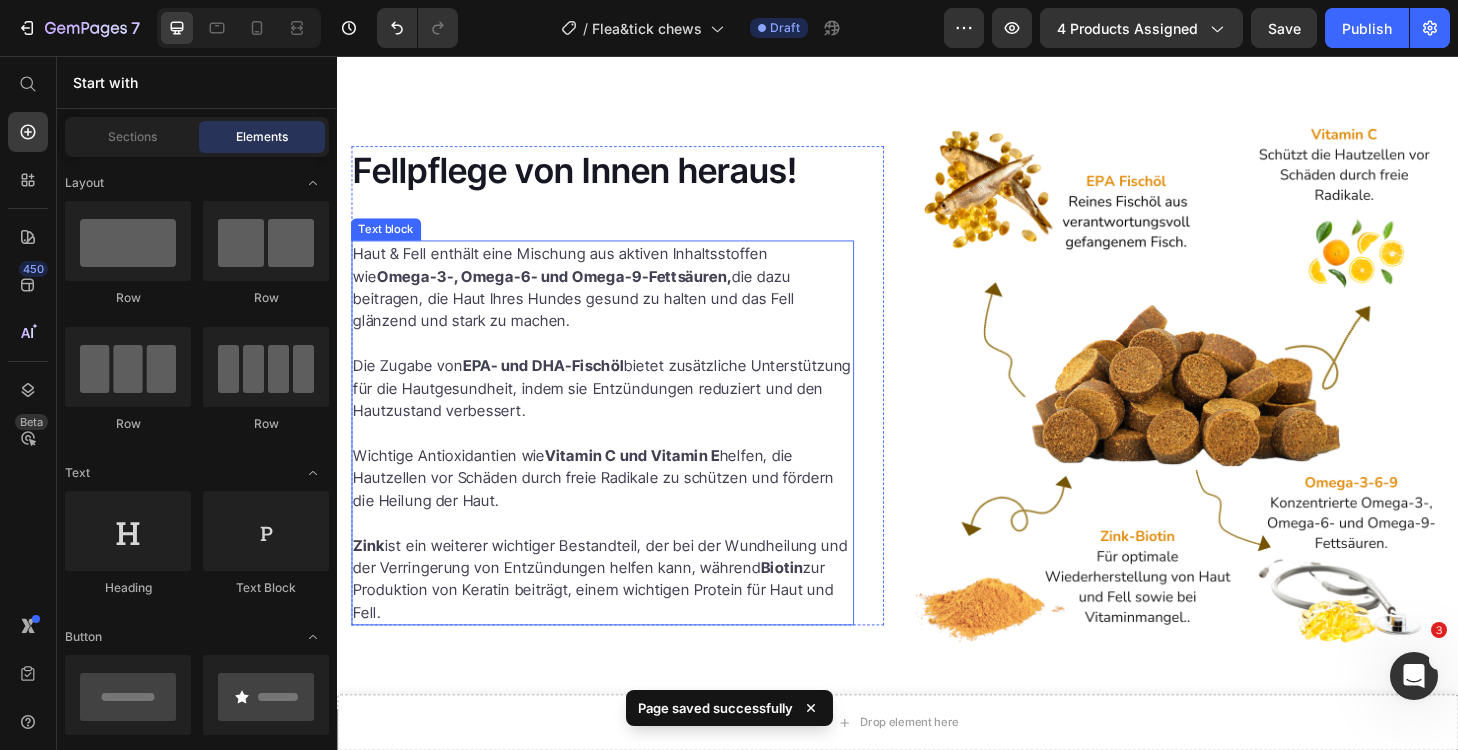 scroll, scrollTop: 3926, scrollLeft: 0, axis: vertical 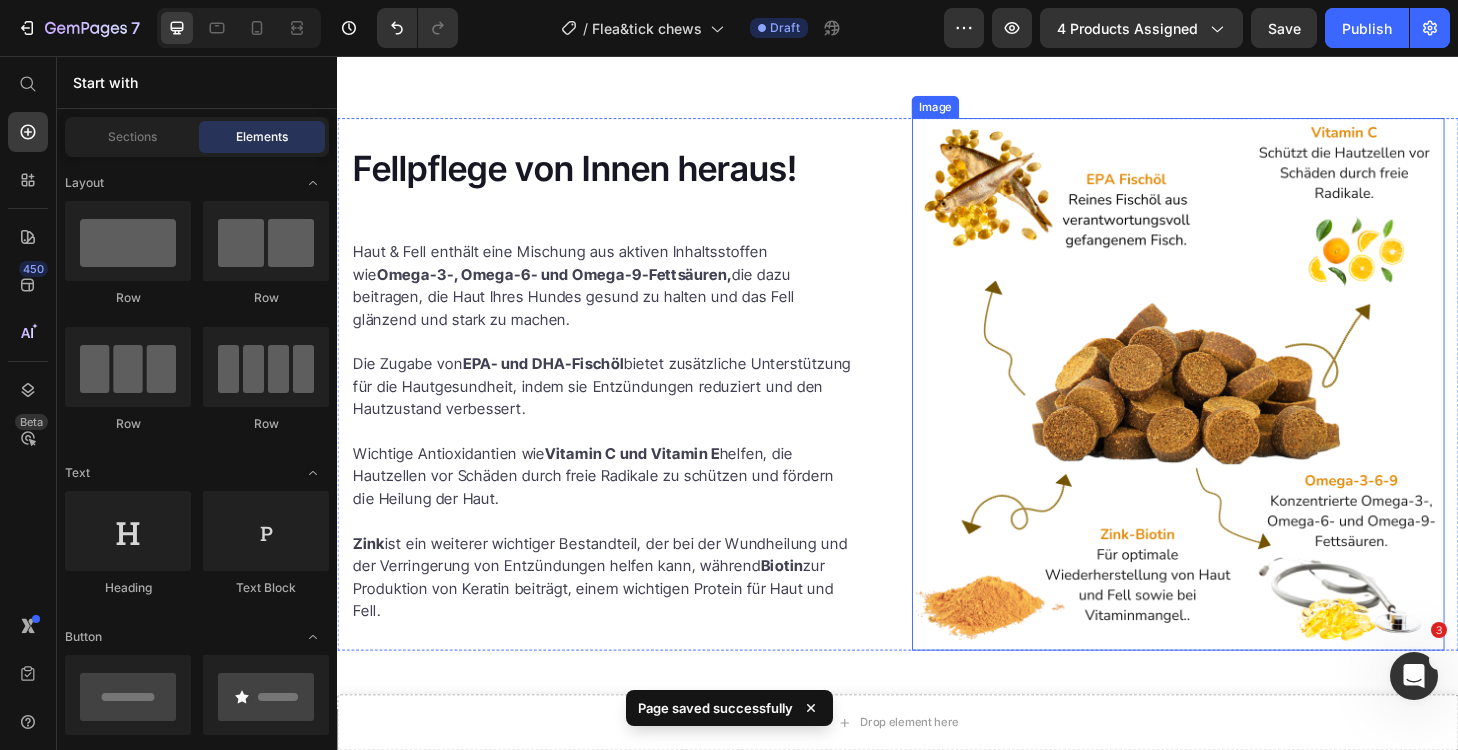 click at bounding box center (1237, 407) 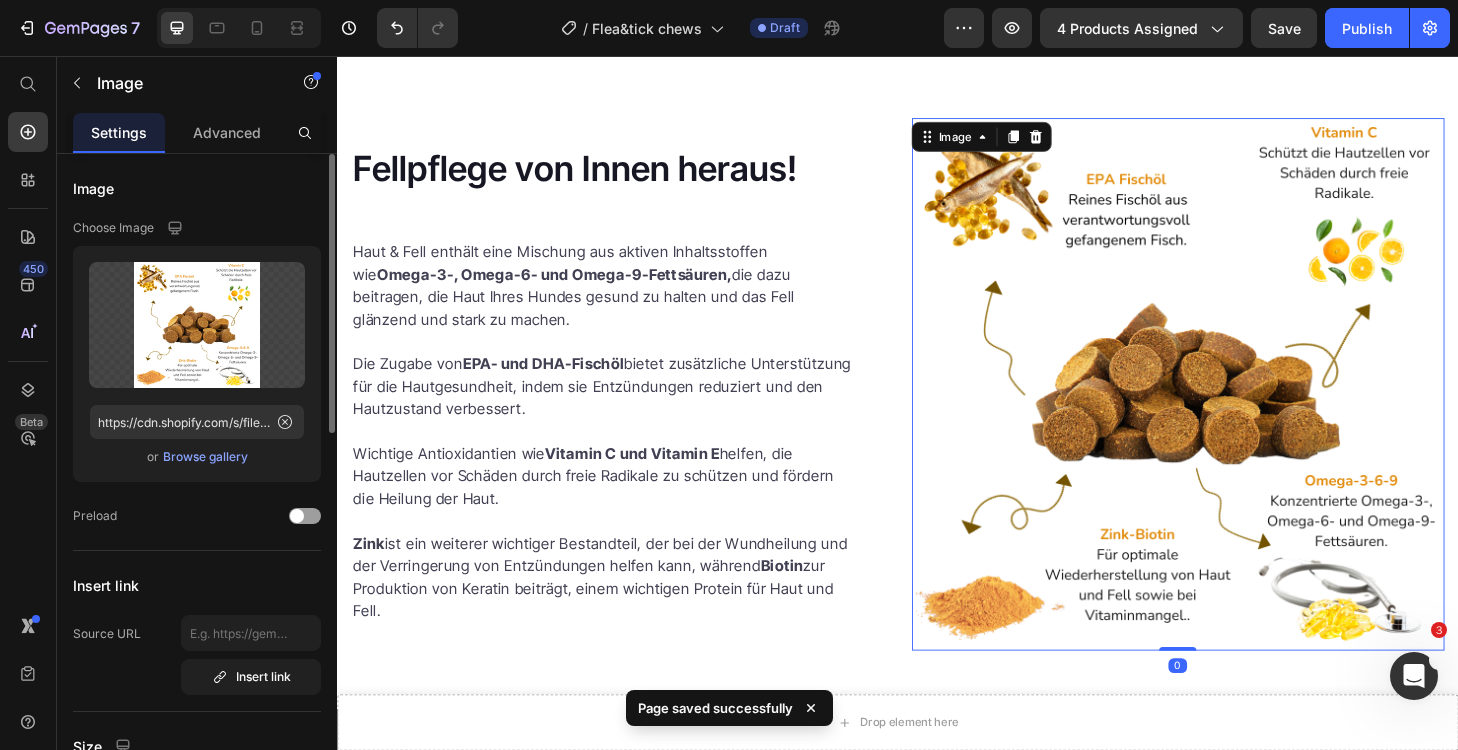 click on "Browse gallery" at bounding box center [205, 457] 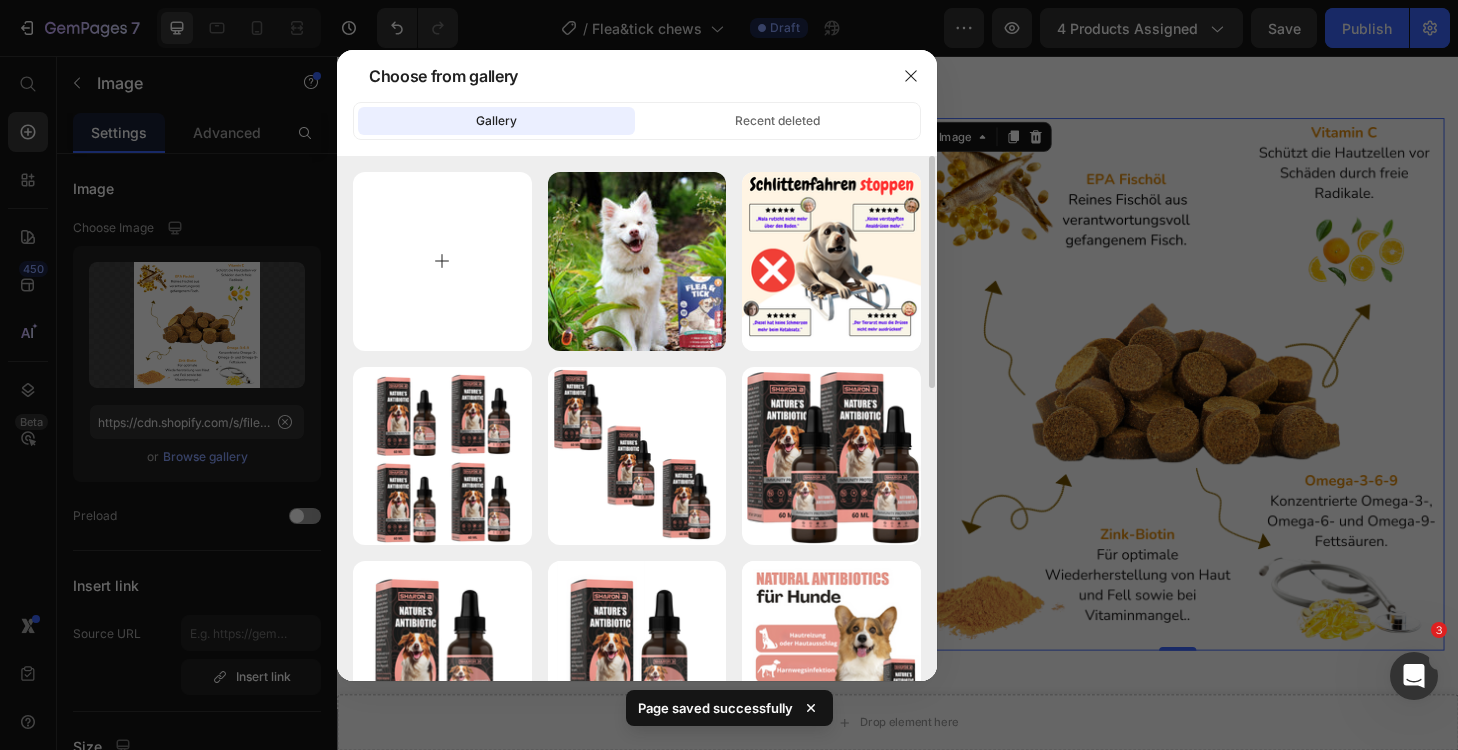click at bounding box center (442, 261) 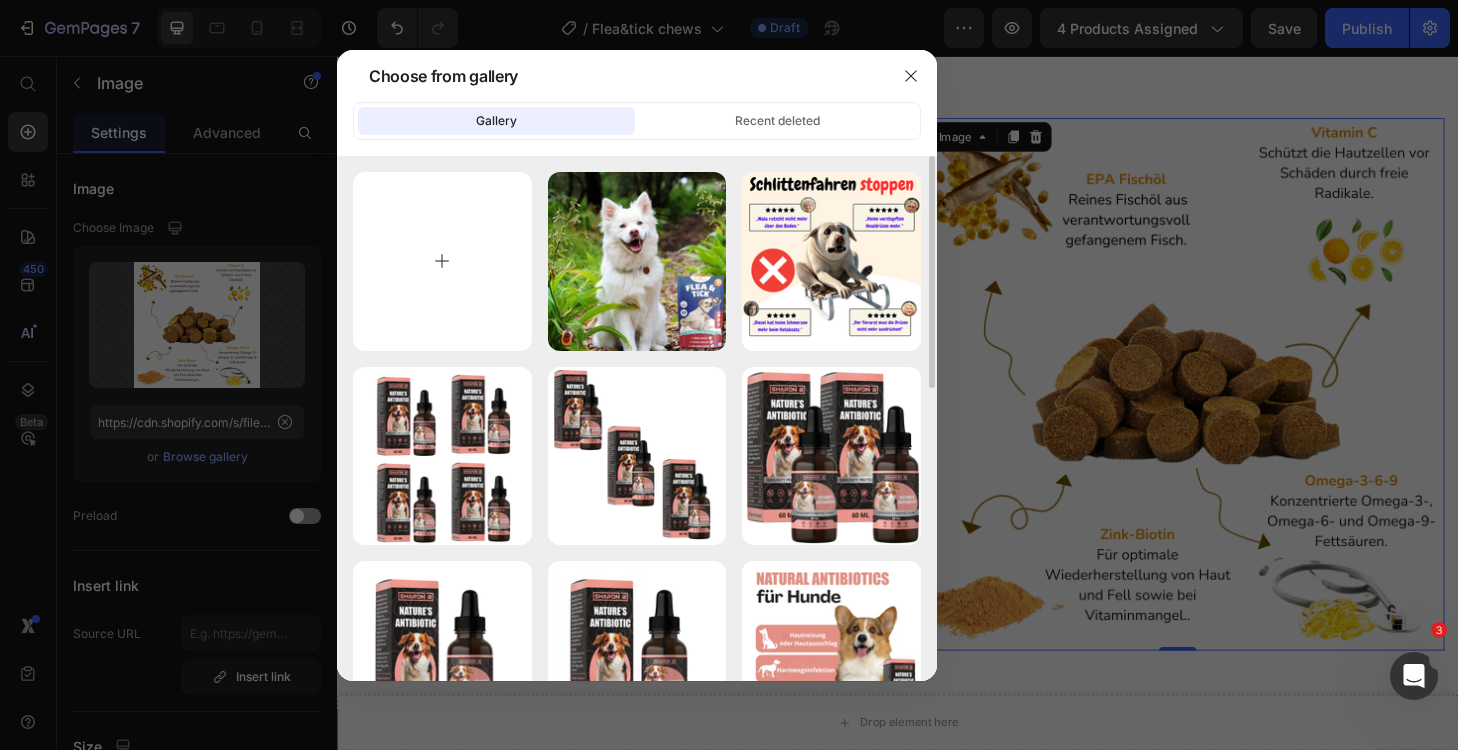 type on "C:\fakepath\[STRING]-[STRING].png.webp" 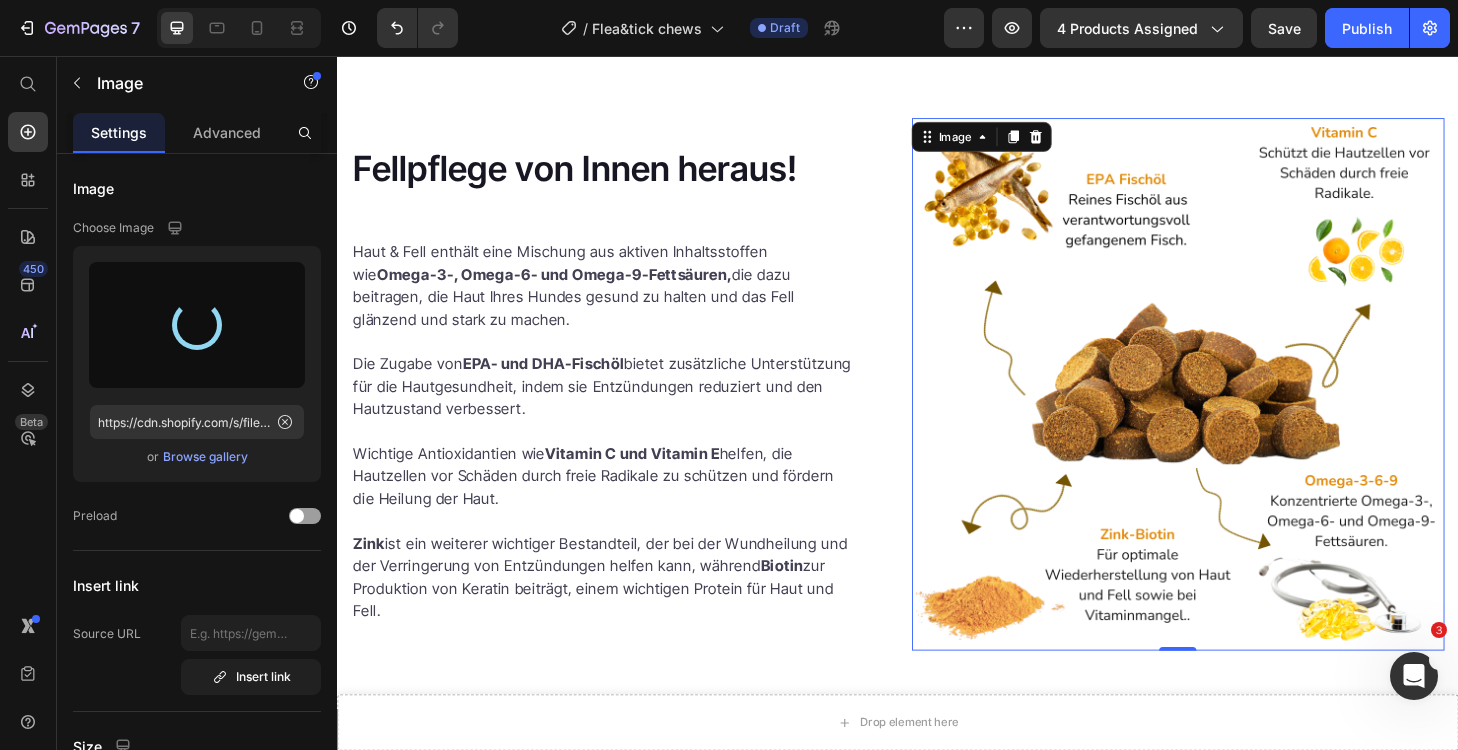 type on "https://cdn.shopify.com/s/files/1/0796/9338/1979/files/gempages_508408602688488554-01d90656-d600-42ad-9b63-2e3f7bde1200.webp" 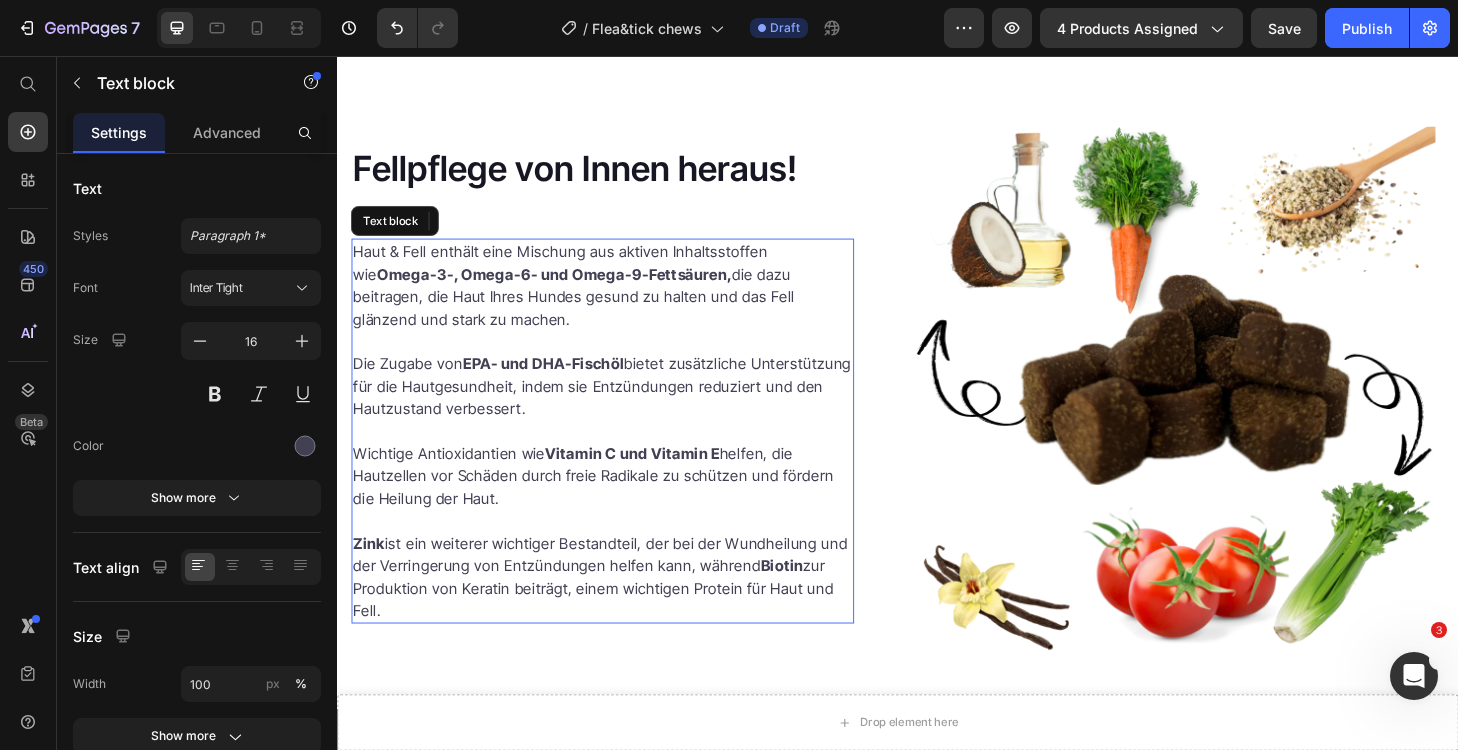 click on "Haut & Fell enthält eine Mischung aus aktiven Inhaltsstoffen wie  Omega-3-, Omega-6- und Omega-9-Fettsäuren,  die dazu beitragen, die Haut Ihres Hundes gesund zu halten und das Fell glänzend und stark zu machen." at bounding box center [621, 301] 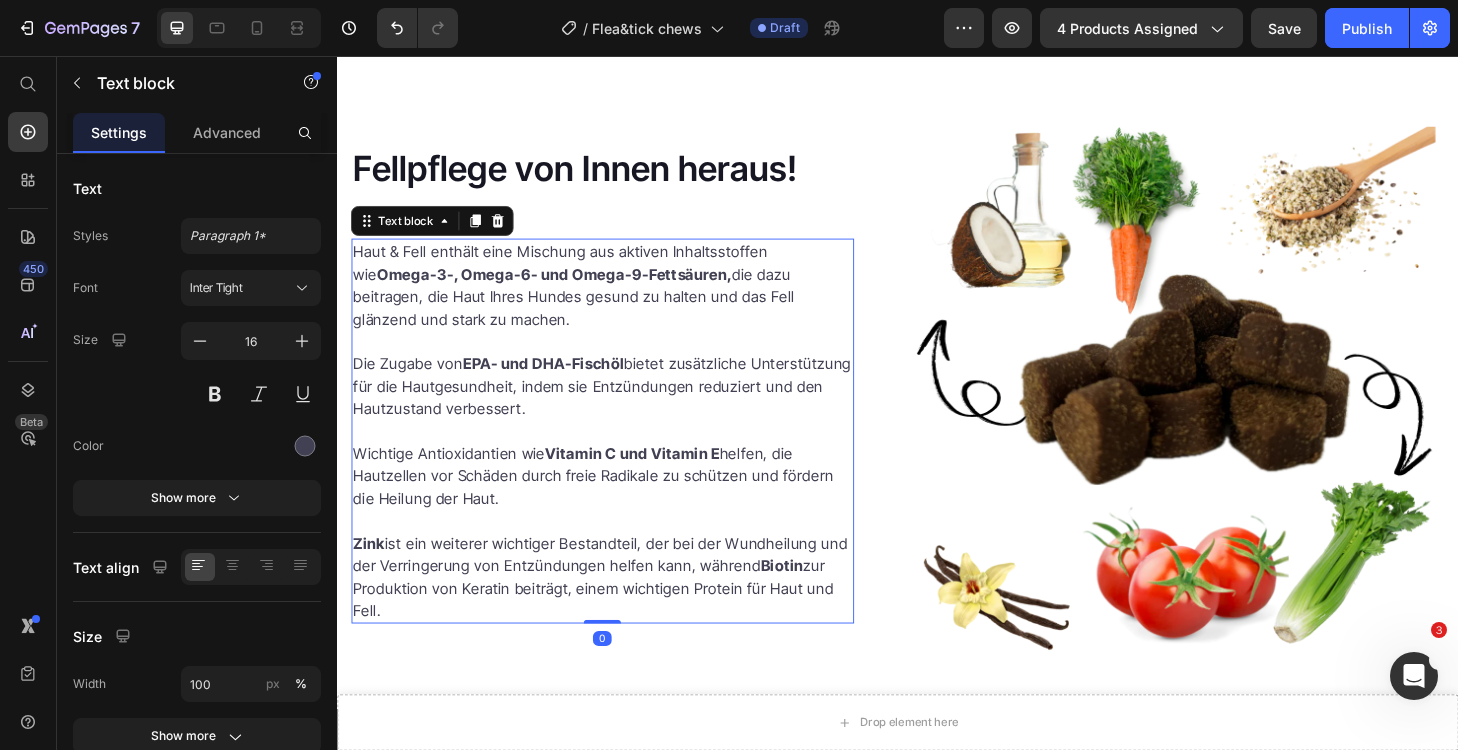 click on "EPA- und DHA-Fischöl" at bounding box center (557, 385) 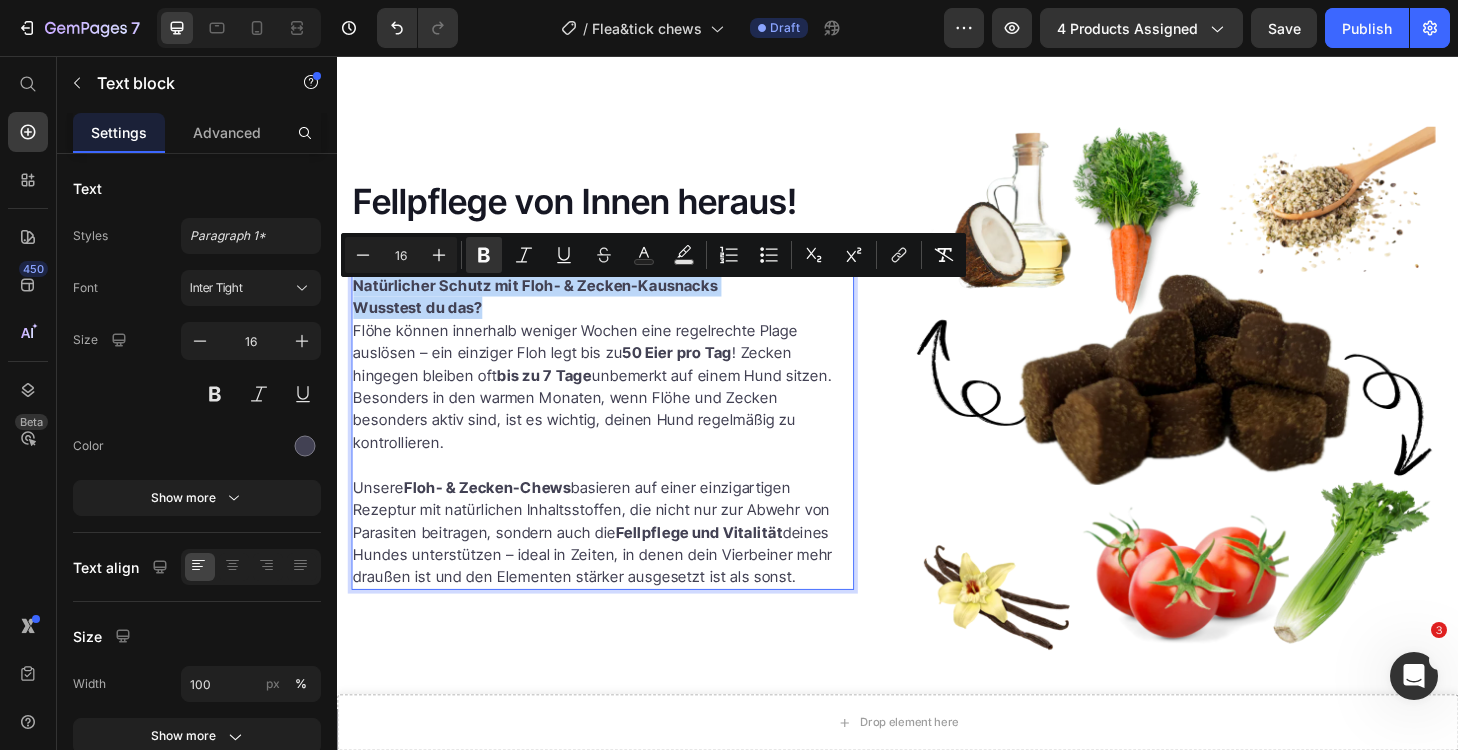 drag, startPoint x: 500, startPoint y: 331, endPoint x: 359, endPoint y: 305, distance: 143.37712 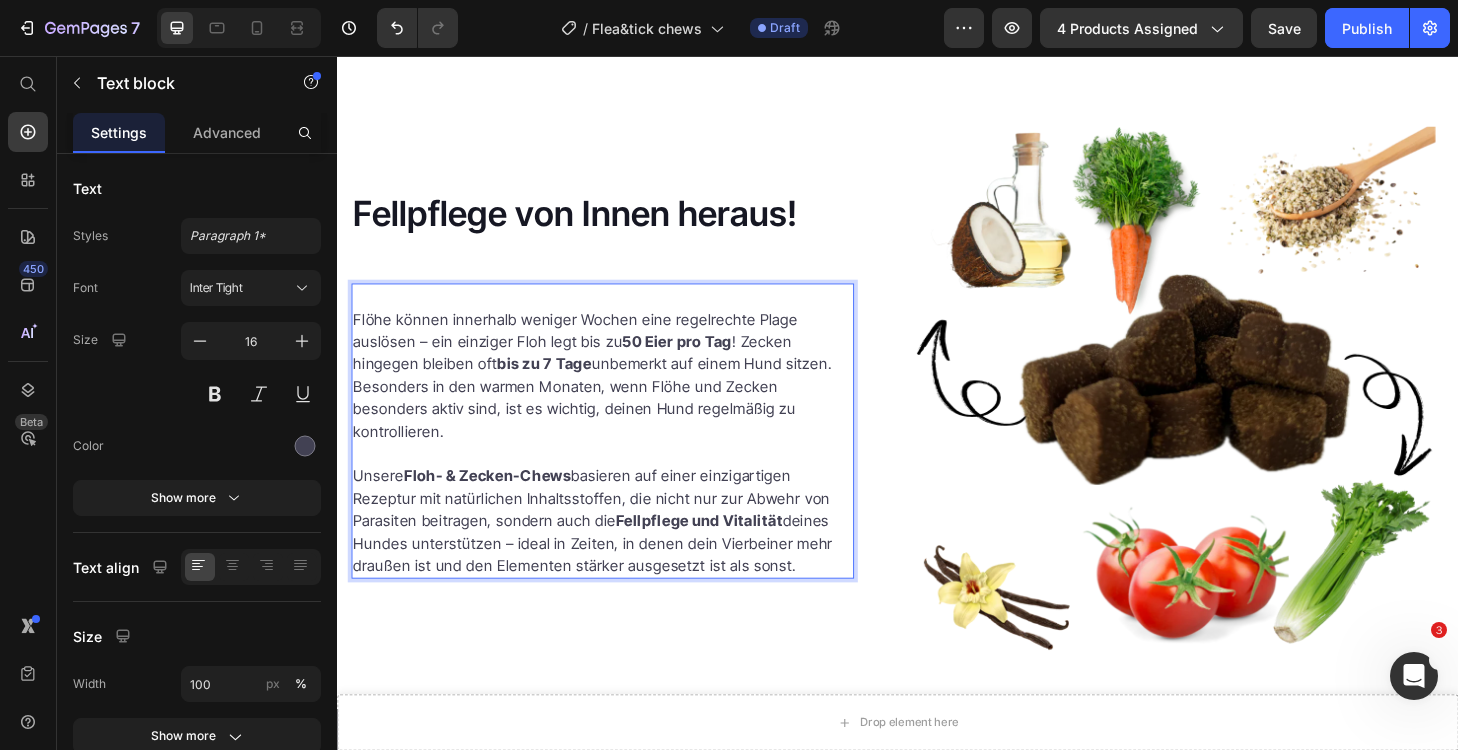 click on "Flöhe können innerhalb weniger Wochen eine regelrechte Plage auslösen – ein einziger Floh legt bis zu  [NUMBER] Eier pro Tag ! Zecken hingegen bleiben oft  bis zu [NUMBER] Tage  unbemerkt auf einem Hund sitzen. Besonders in den warmen Monaten, wenn Flöhe und Zecken besonders aktiv sind, ist es wichtig, deinen Hund regelmäßig zu kontrollieren. Unsere  Floh- & Zecken-Chews  basieren auf einer einzigartigen Rezeptur mit natürlichen Inhaltsstoffen, die nicht nur zur Abwehr von Parasiten beitragen, sondern auch die  Fellpflege und Vitalität  deines Hundes unterstützen – ideal in Zeiten, in denen dein Vierbeiner mehr draußen ist und den Elementen stärker ausgesetzt ist als sonst." at bounding box center (621, 457) 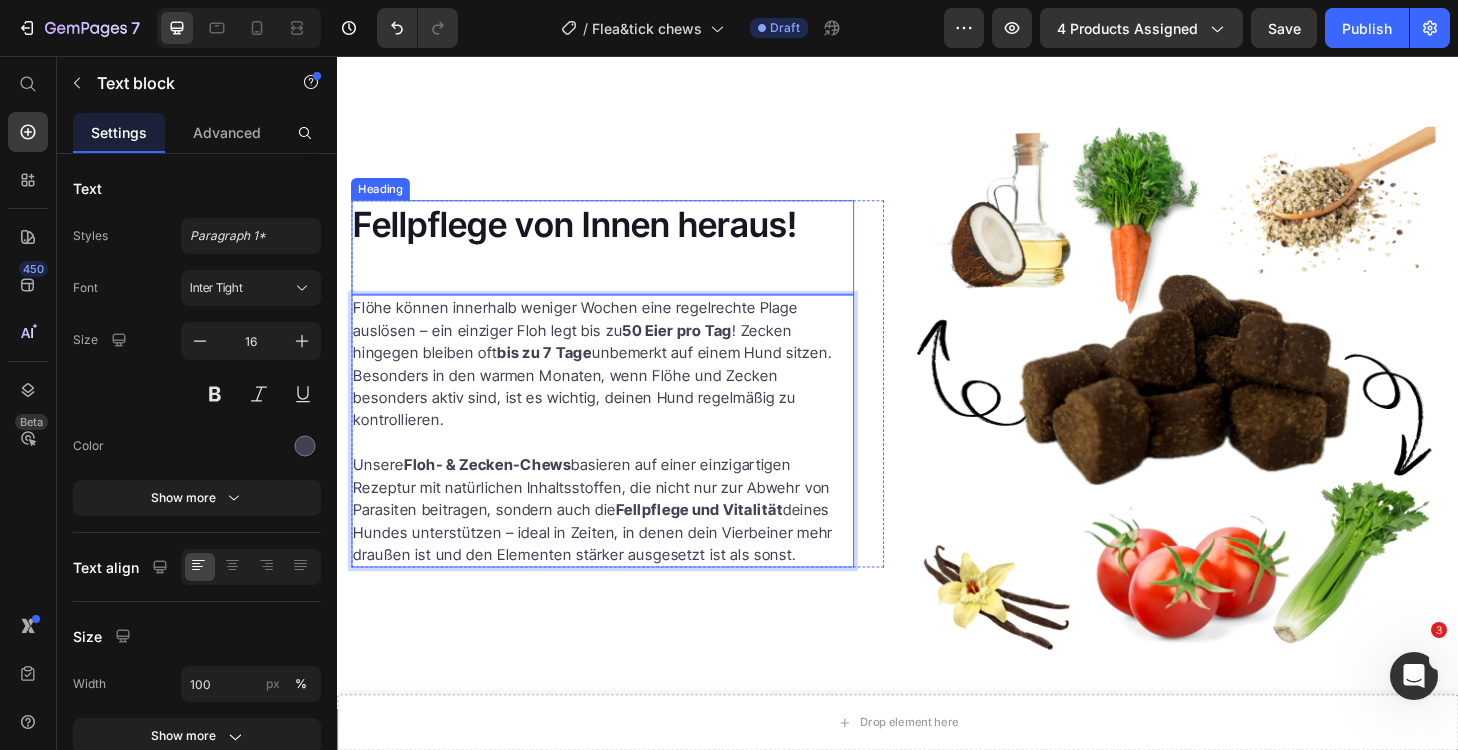 click on "Fellpflege von Innen heraus!" at bounding box center (621, 236) 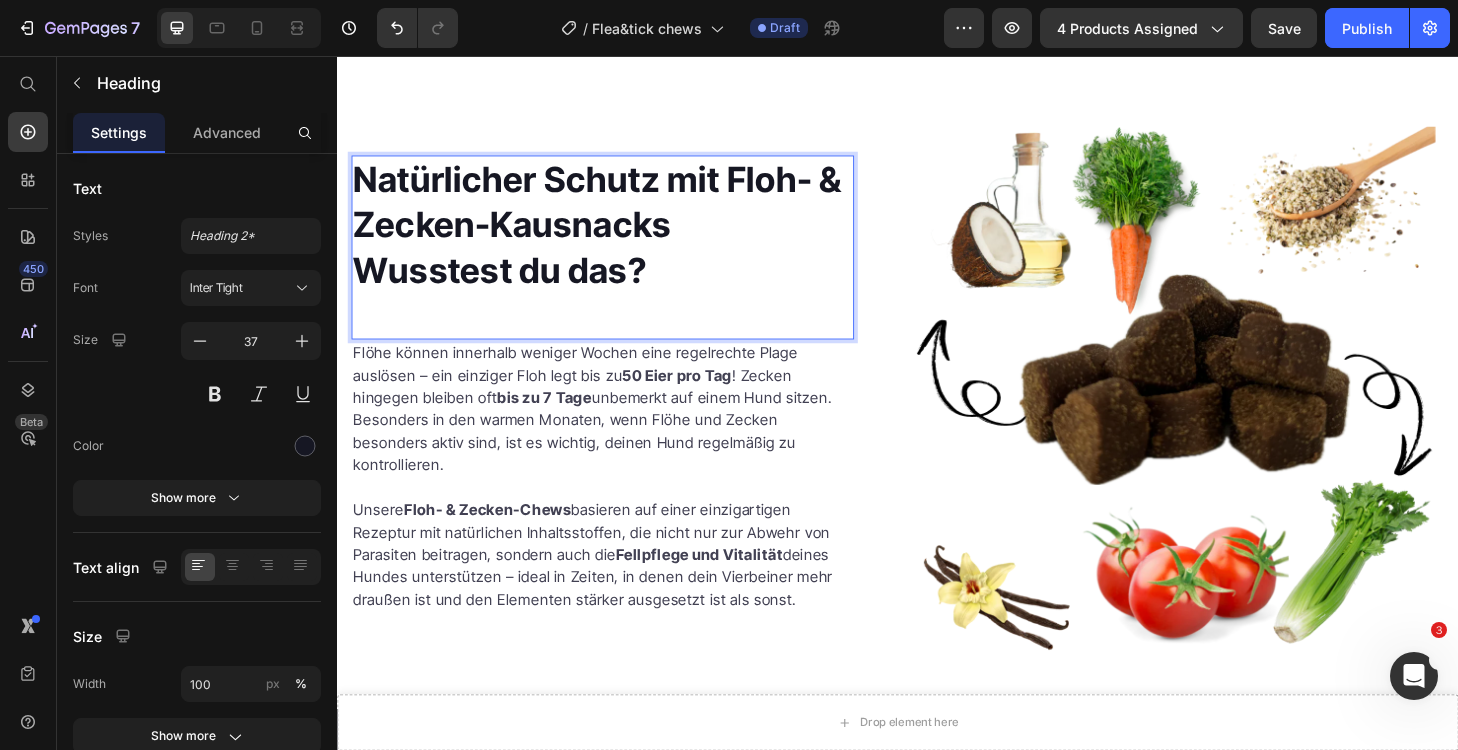 click on "Wusstest du das?" at bounding box center (511, 284) 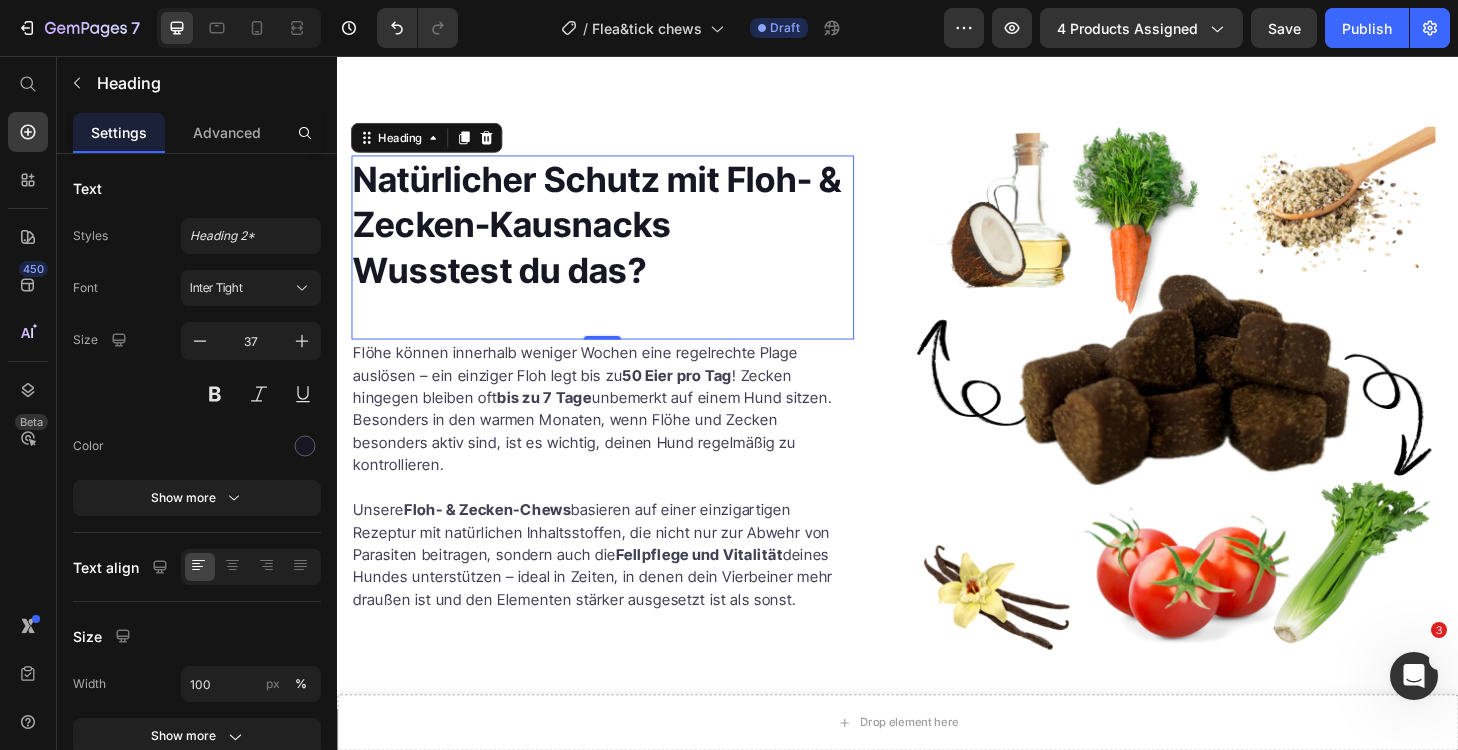 click on "Natürlicher Schutz mit Floh- & Zecken-Kausnacks Wusstest du das? Heading   0" at bounding box center [621, 260] 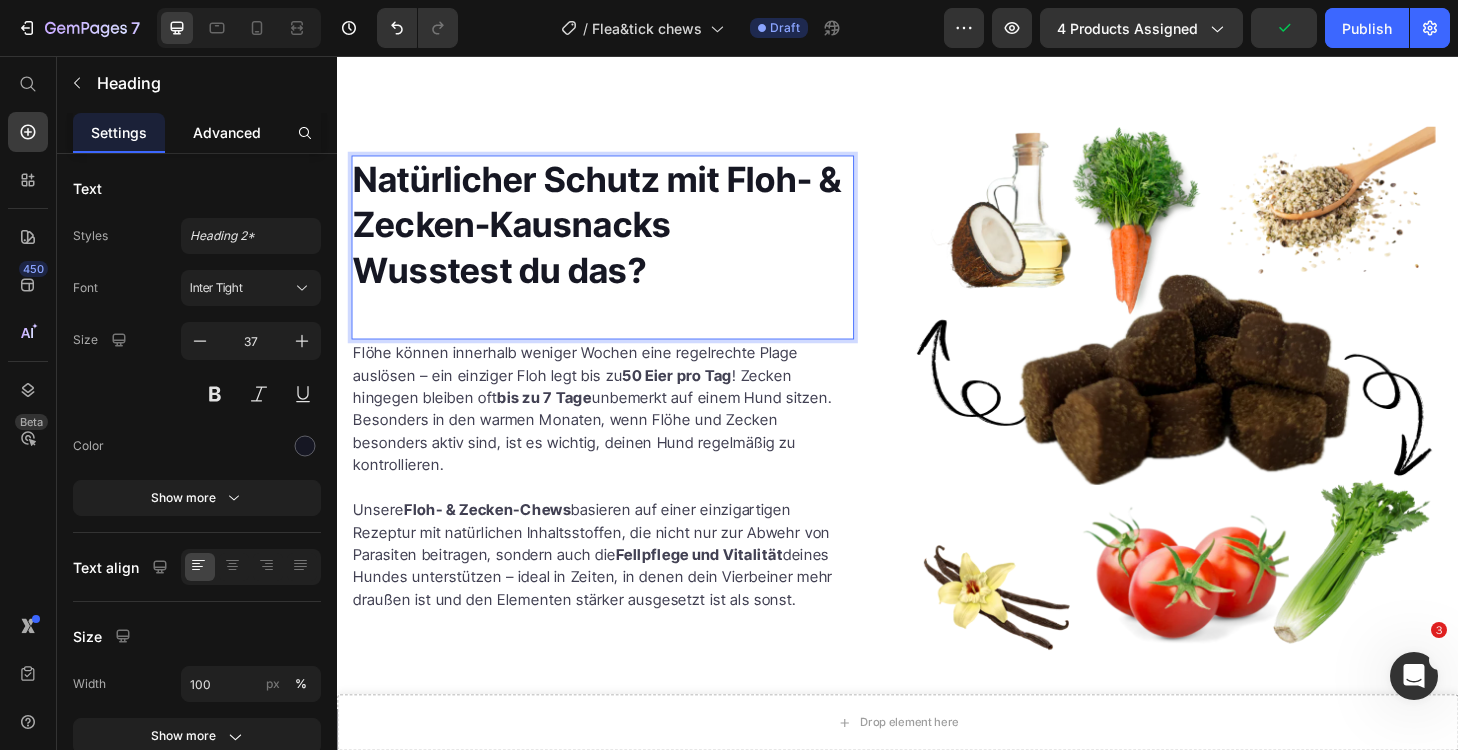 click on "Advanced" 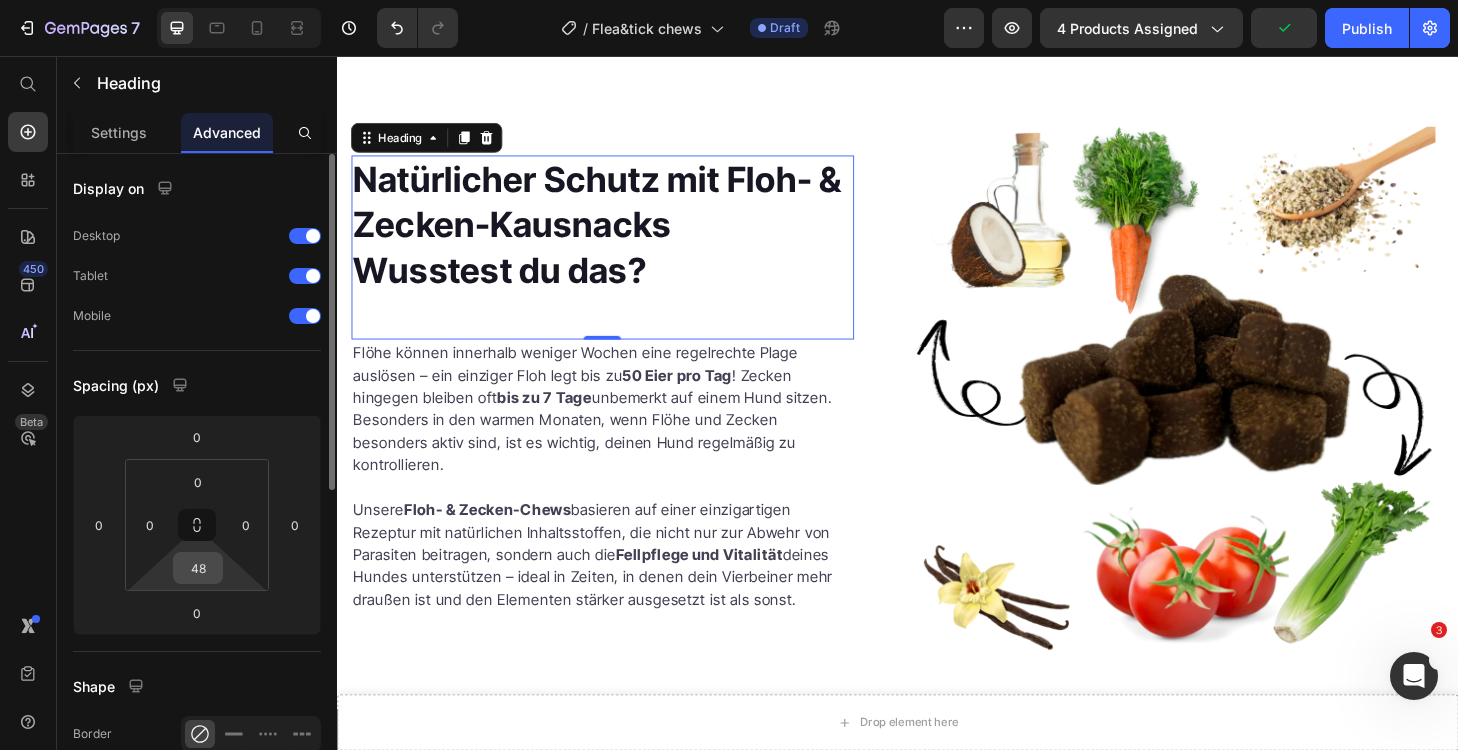 click on "48" at bounding box center [198, 568] 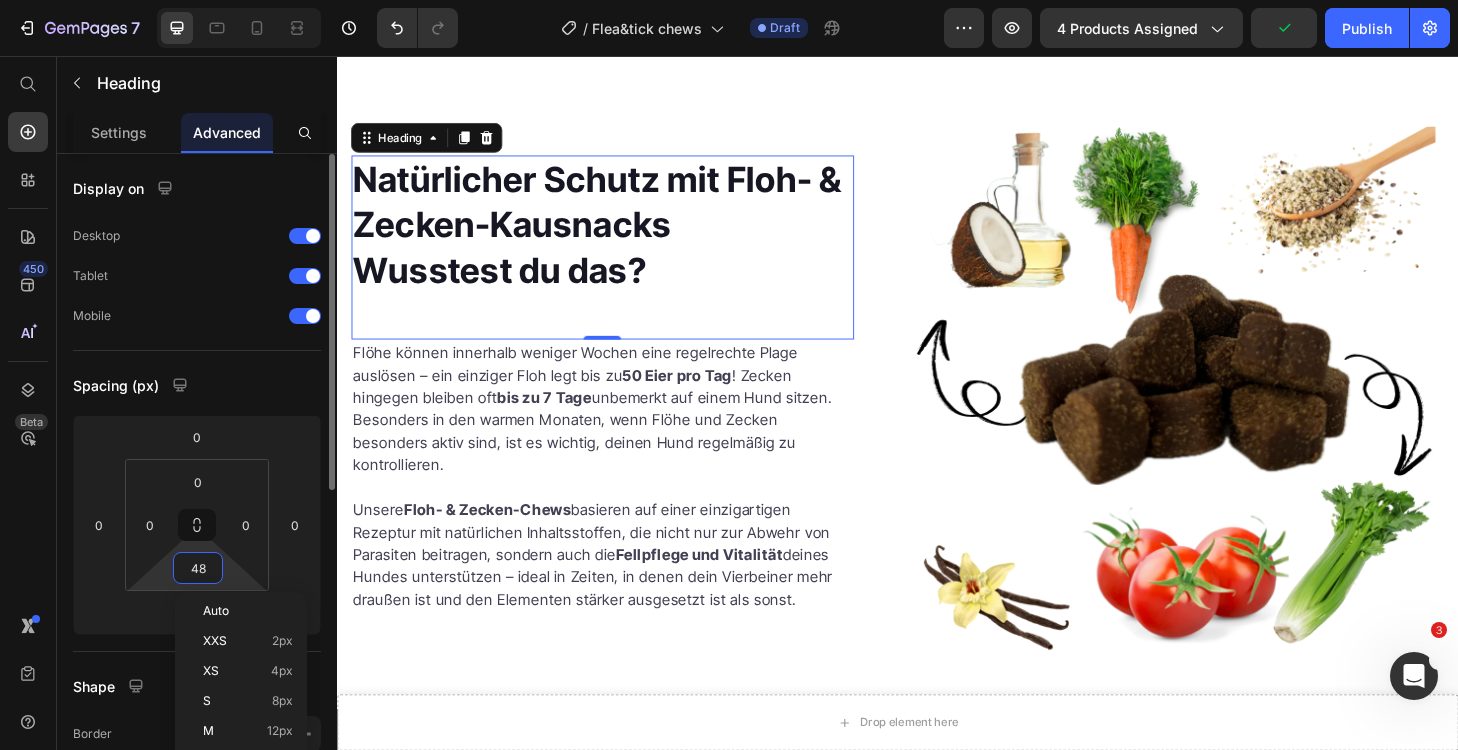 click on "48" at bounding box center [198, 568] 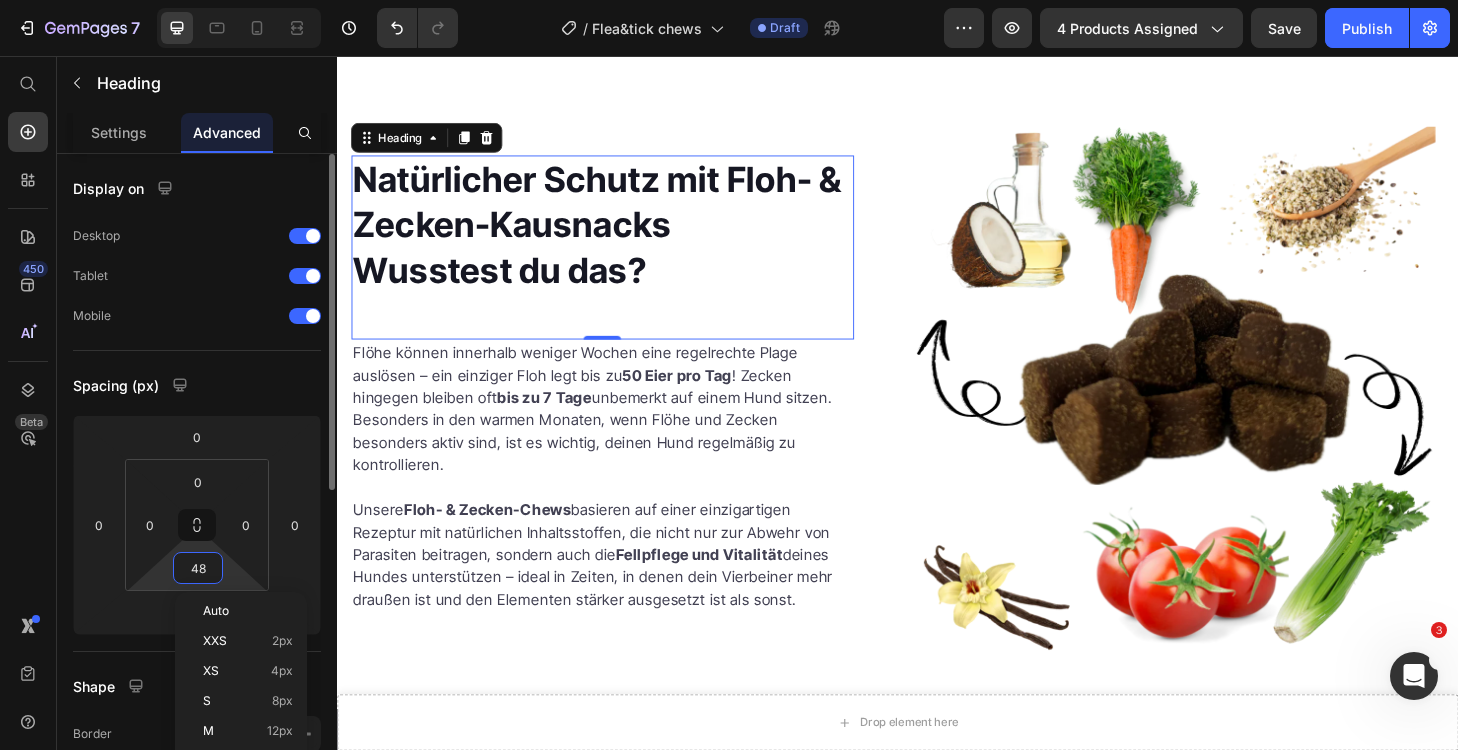 type on "0" 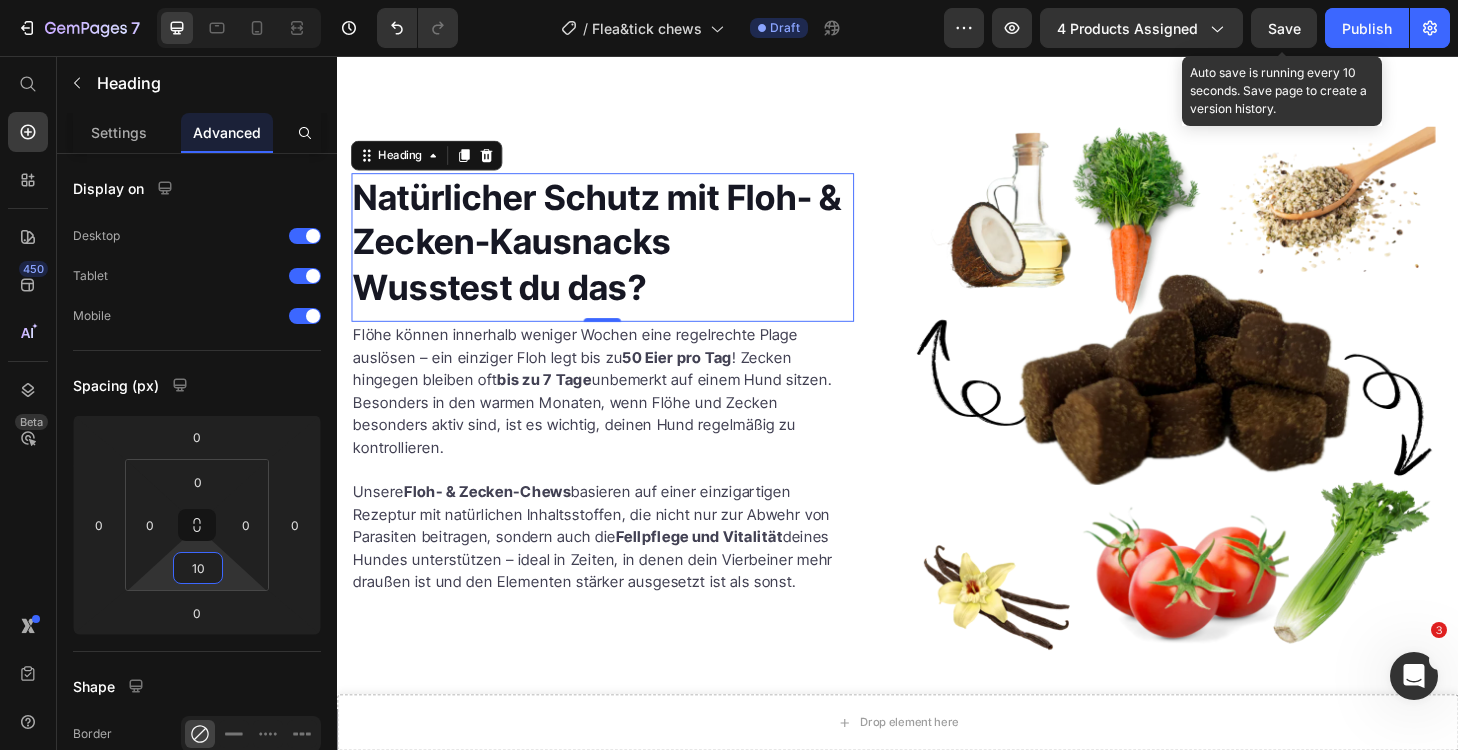 type on "10" 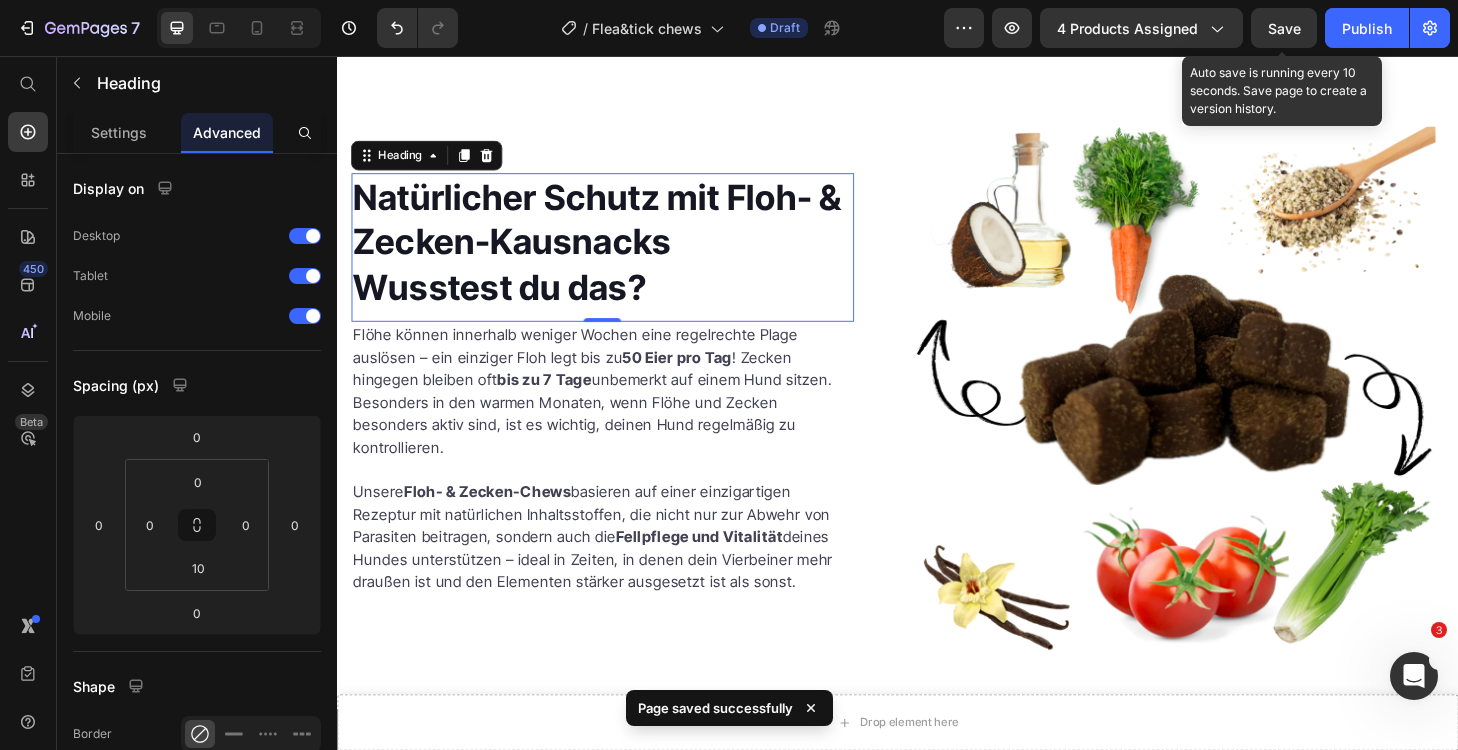 click on "Save" at bounding box center (1284, 28) 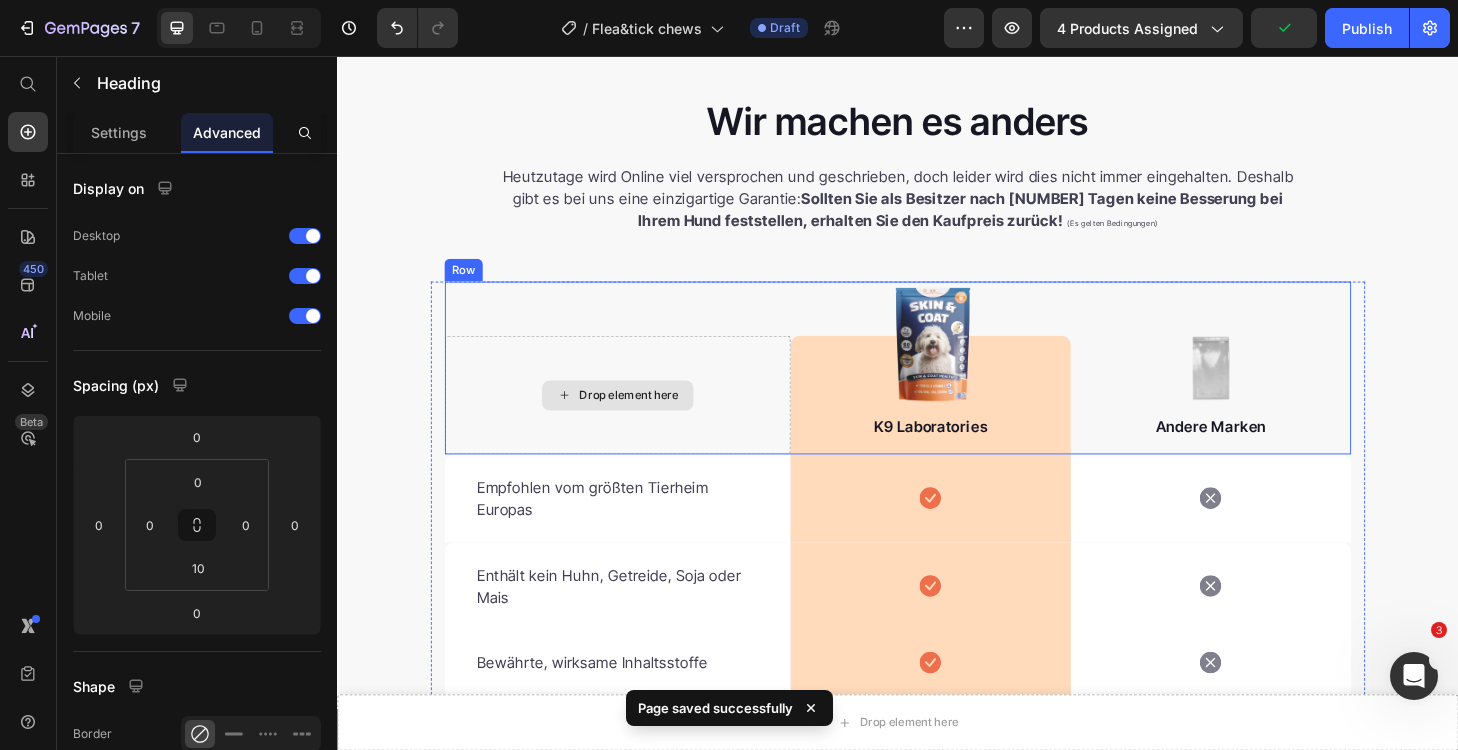 scroll, scrollTop: 4670, scrollLeft: 0, axis: vertical 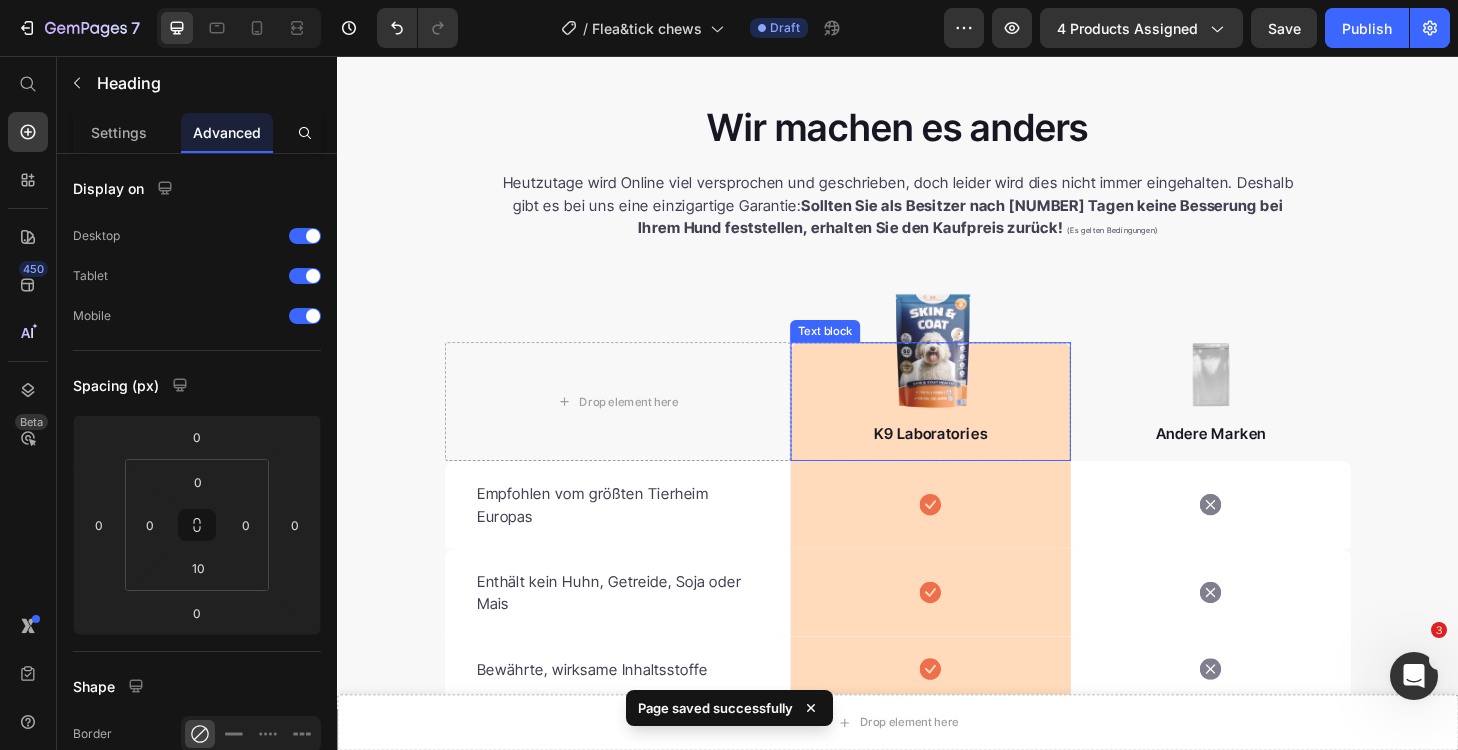 click on "K9 Laboratories Text block" at bounding box center [972, 425] 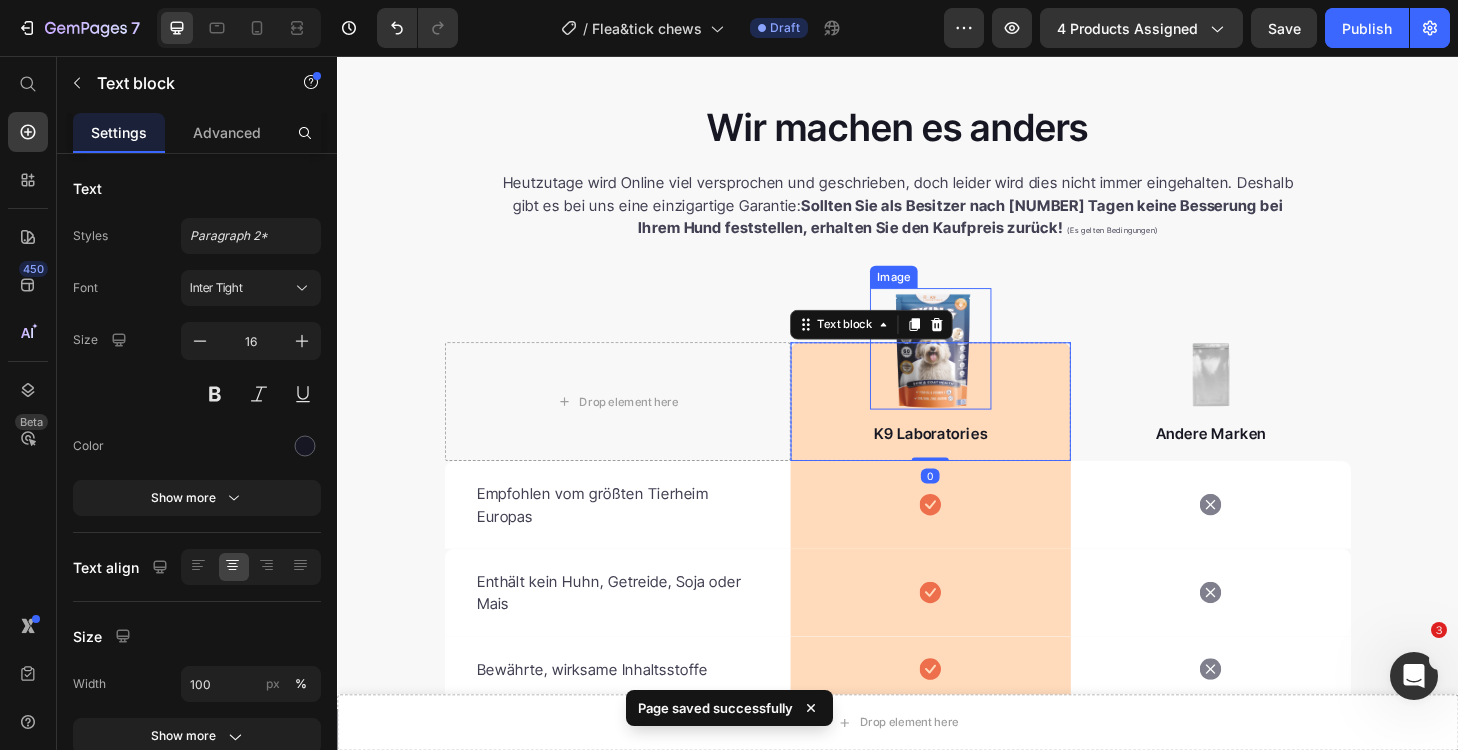 click at bounding box center [972, 369] 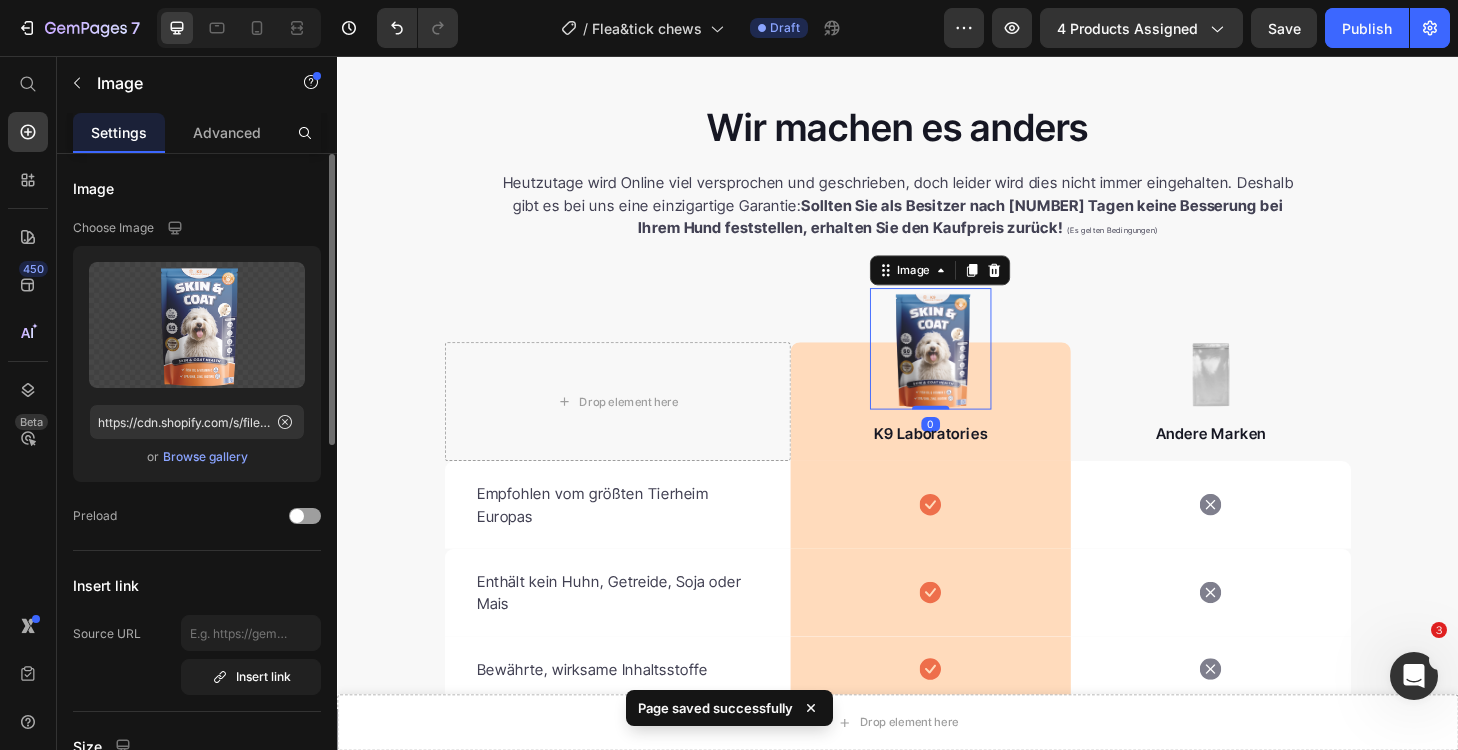 click on "Browse gallery" at bounding box center [205, 457] 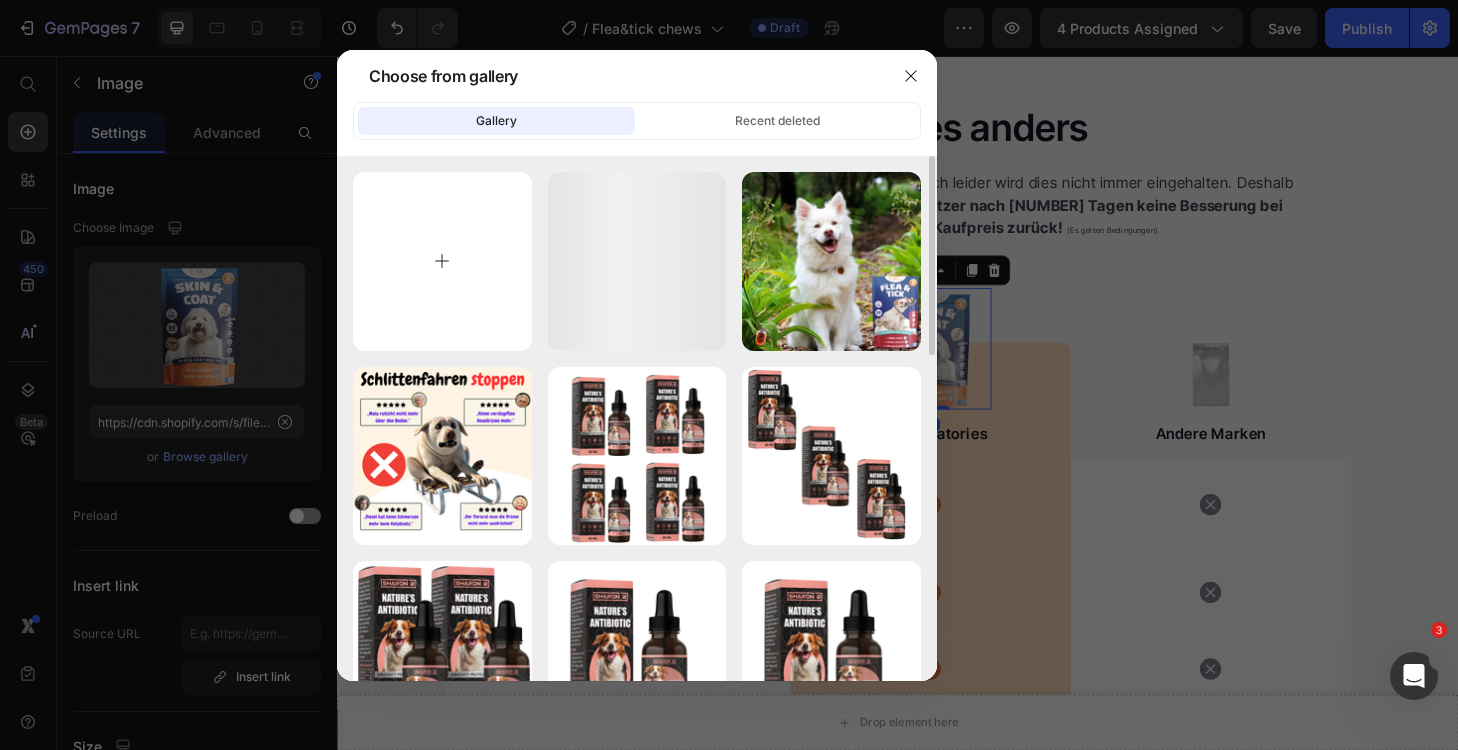 click at bounding box center [442, 261] 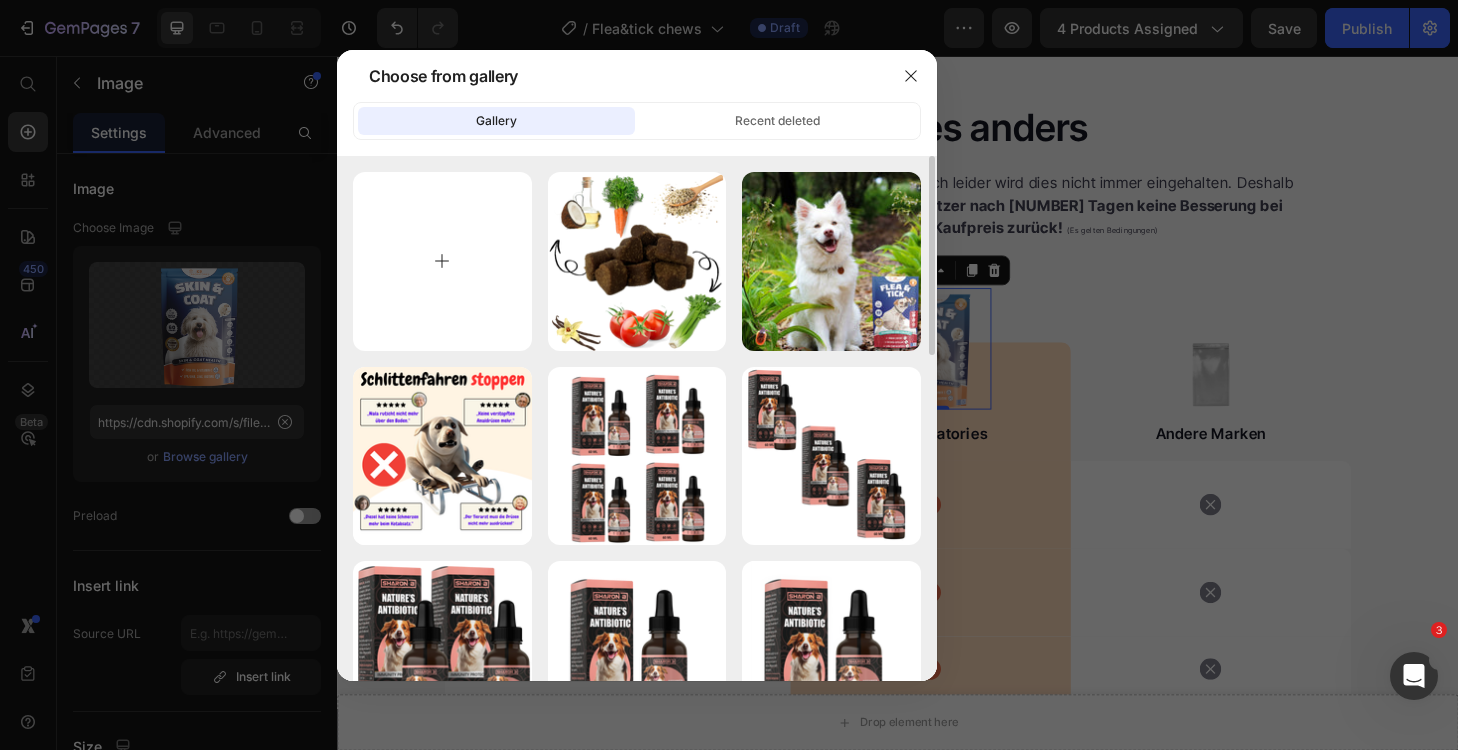 type on "C:\fakepath\[NUMBER]_[STRING].png.webp" 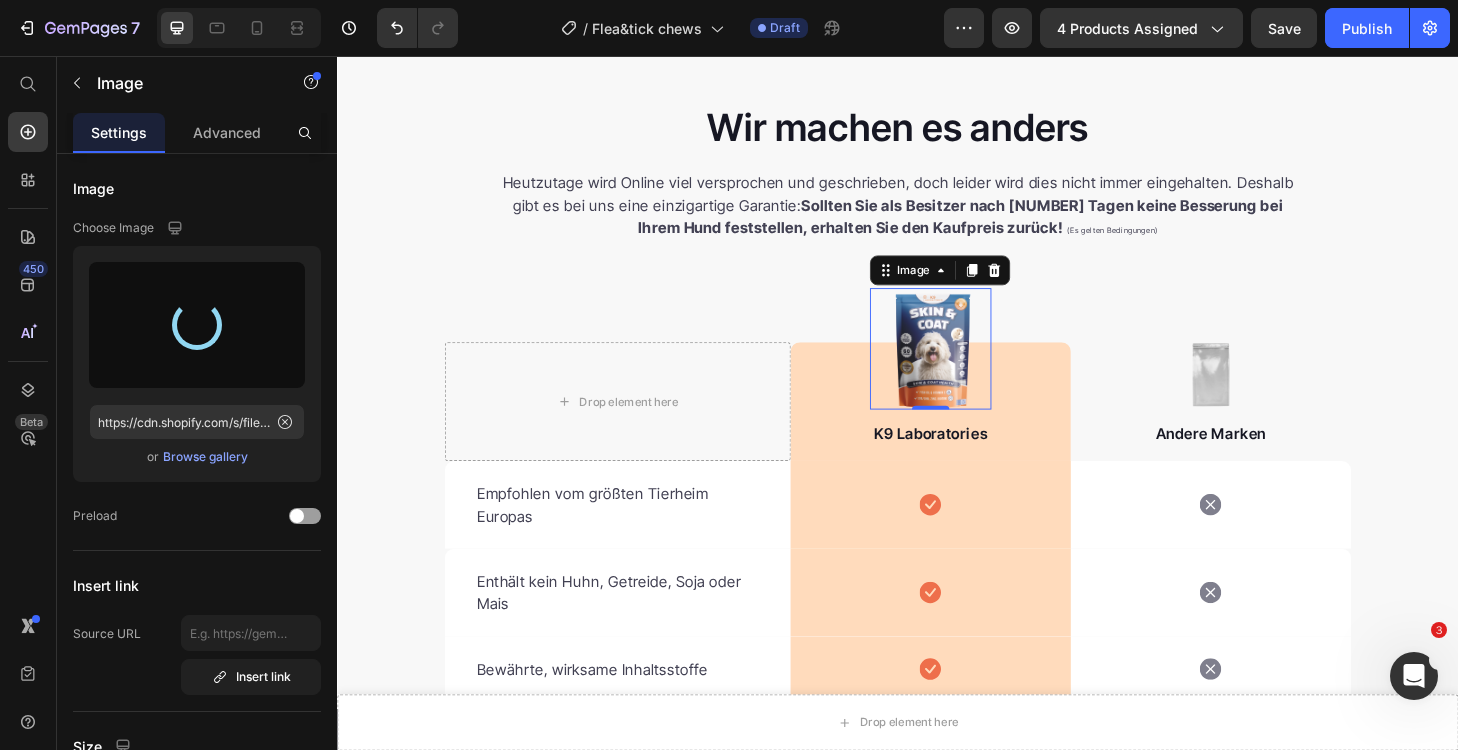 type on "https://cdn.shopify.com/s/files/1/0796/9338/1979/files/gempages_508408602688488554-d3c3d97d-2177-4c7e-b2cd-300fc5cdb6b7.webp" 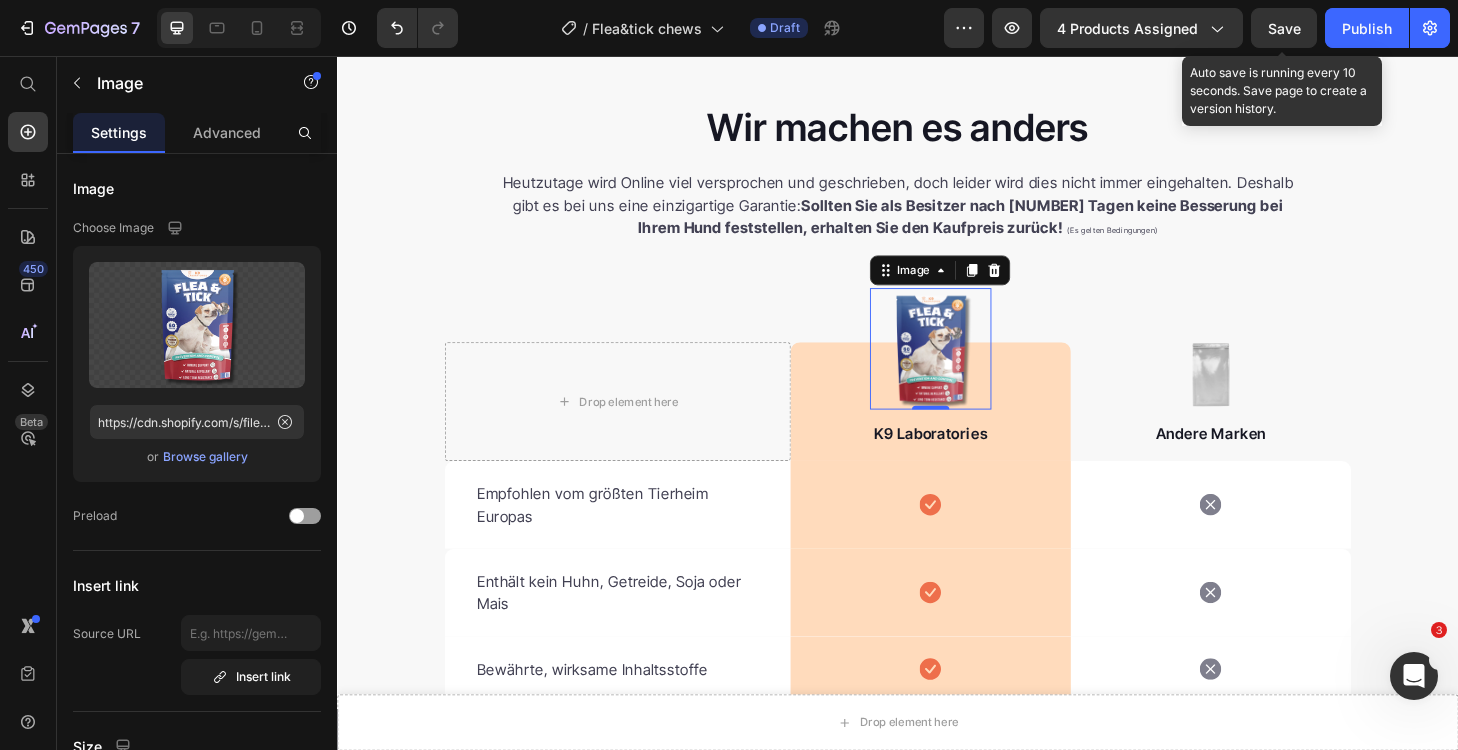 click on "Save" at bounding box center [1284, 28] 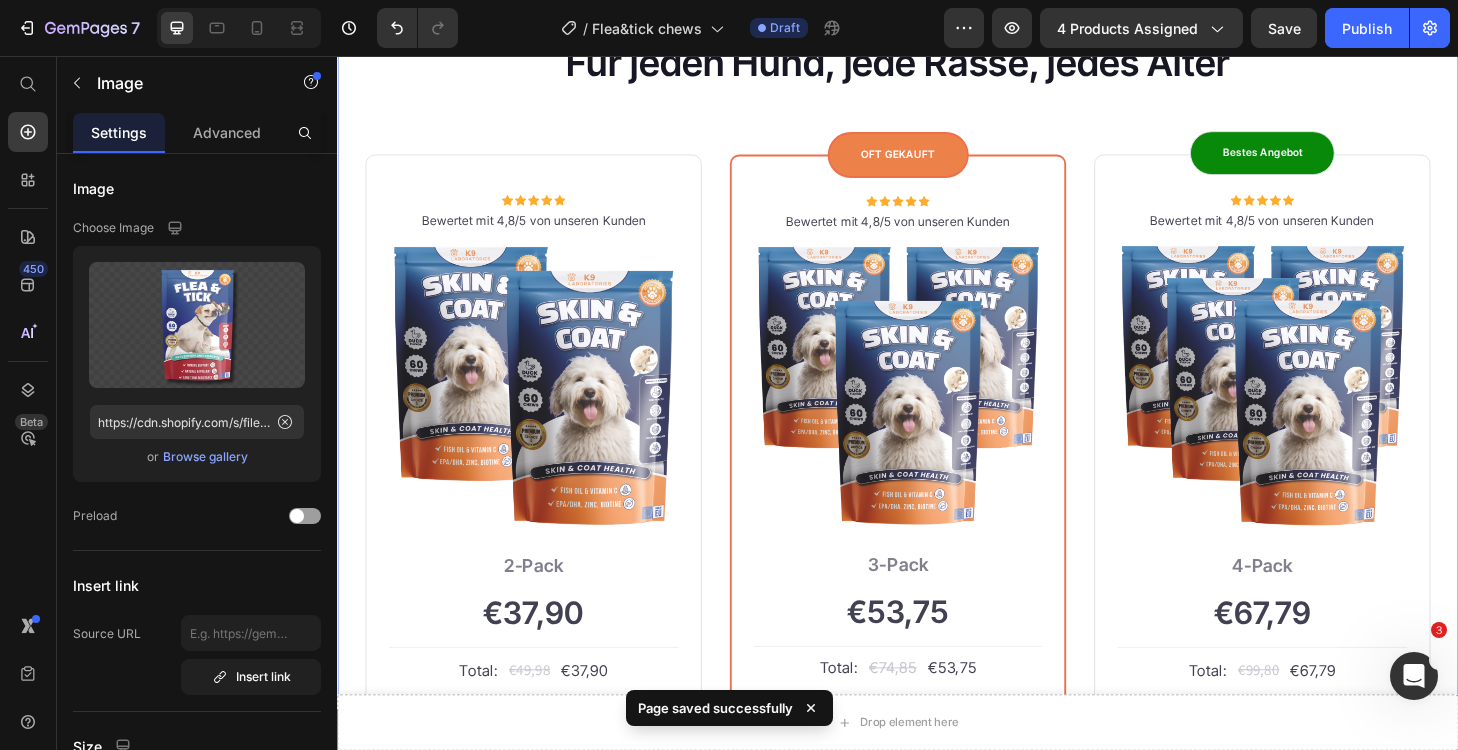scroll, scrollTop: 5930, scrollLeft: 0, axis: vertical 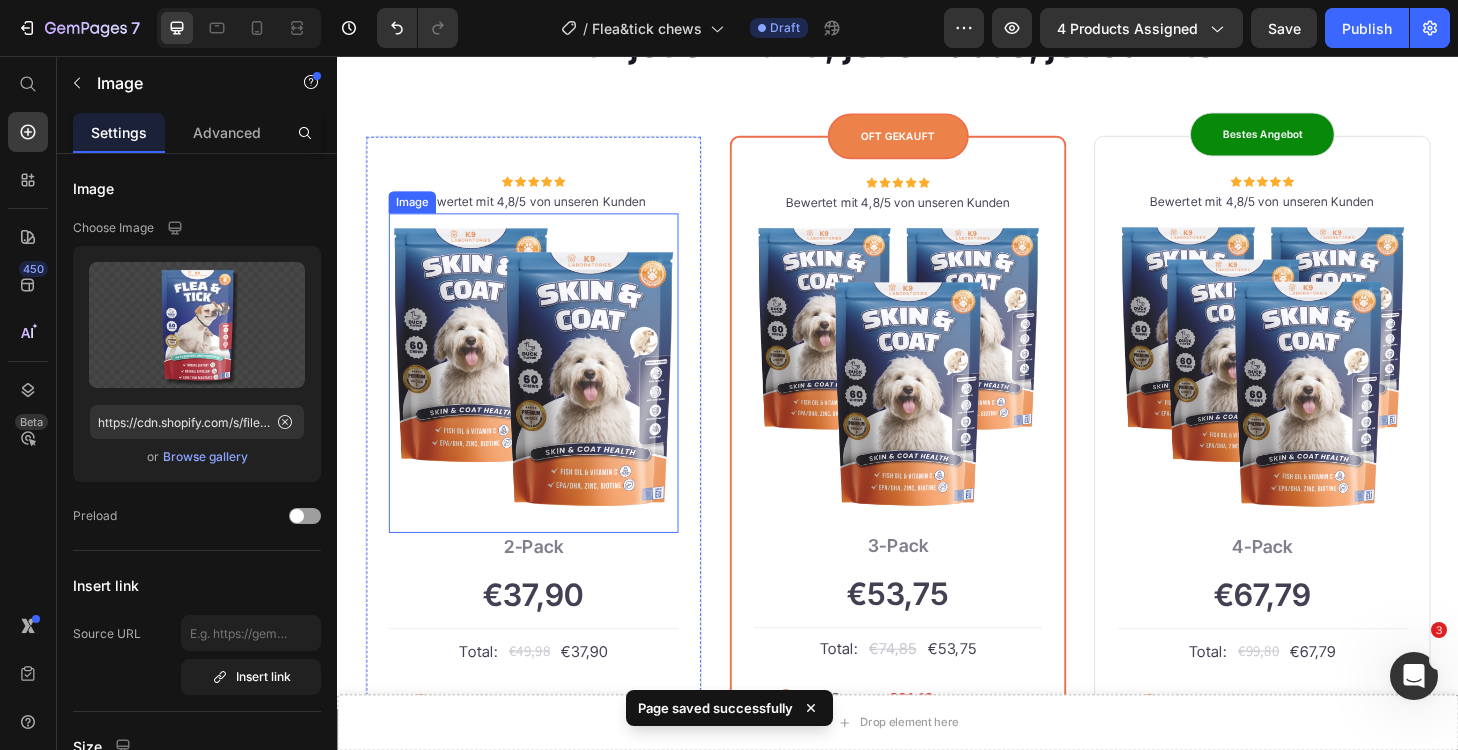 click at bounding box center (547, 395) 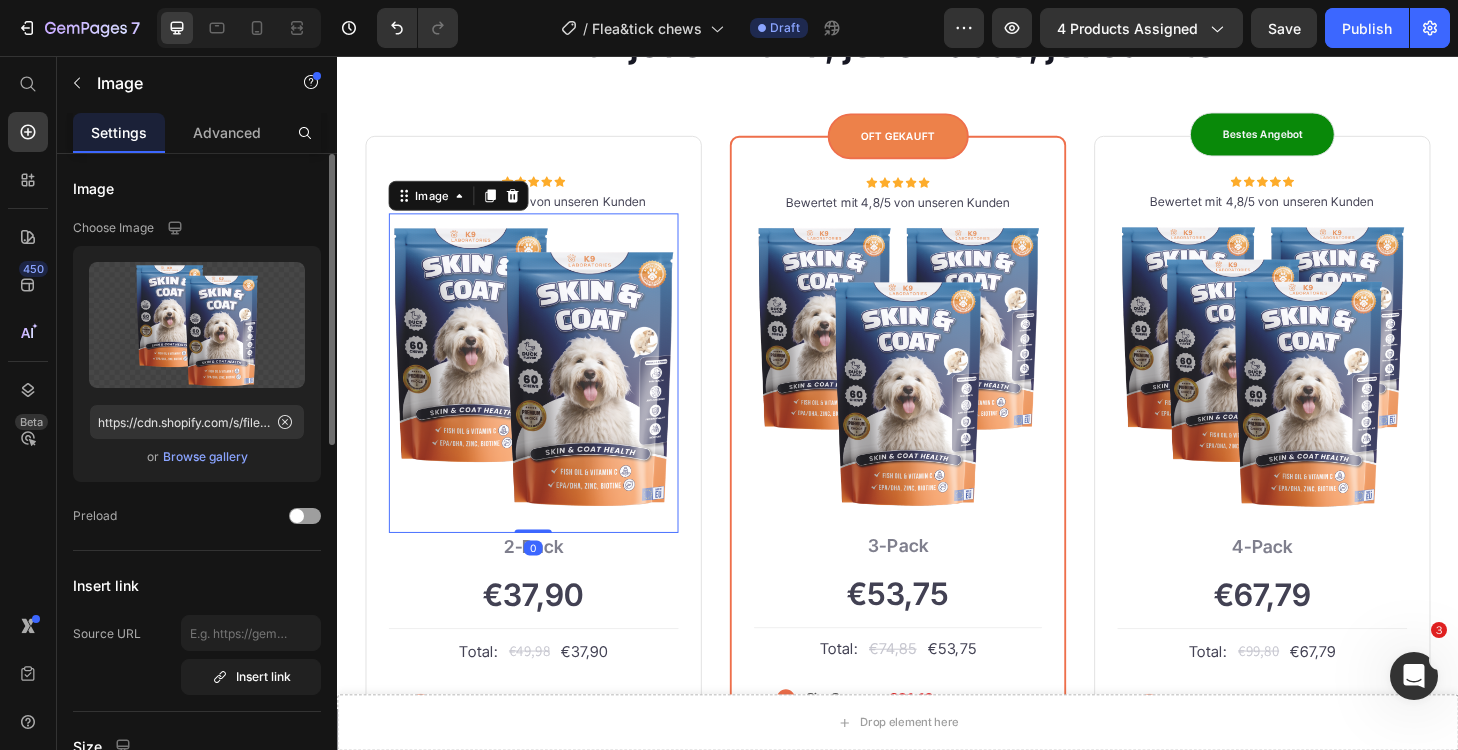 click on "Upload Image https://cdn.shopify.com/s/files/1/0796/9338/1979/files/gempages_508408602688488554-cccd51c3-be55-4cd4-ae09-8346d9255959.png?v=1720353912  or   Browse gallery" 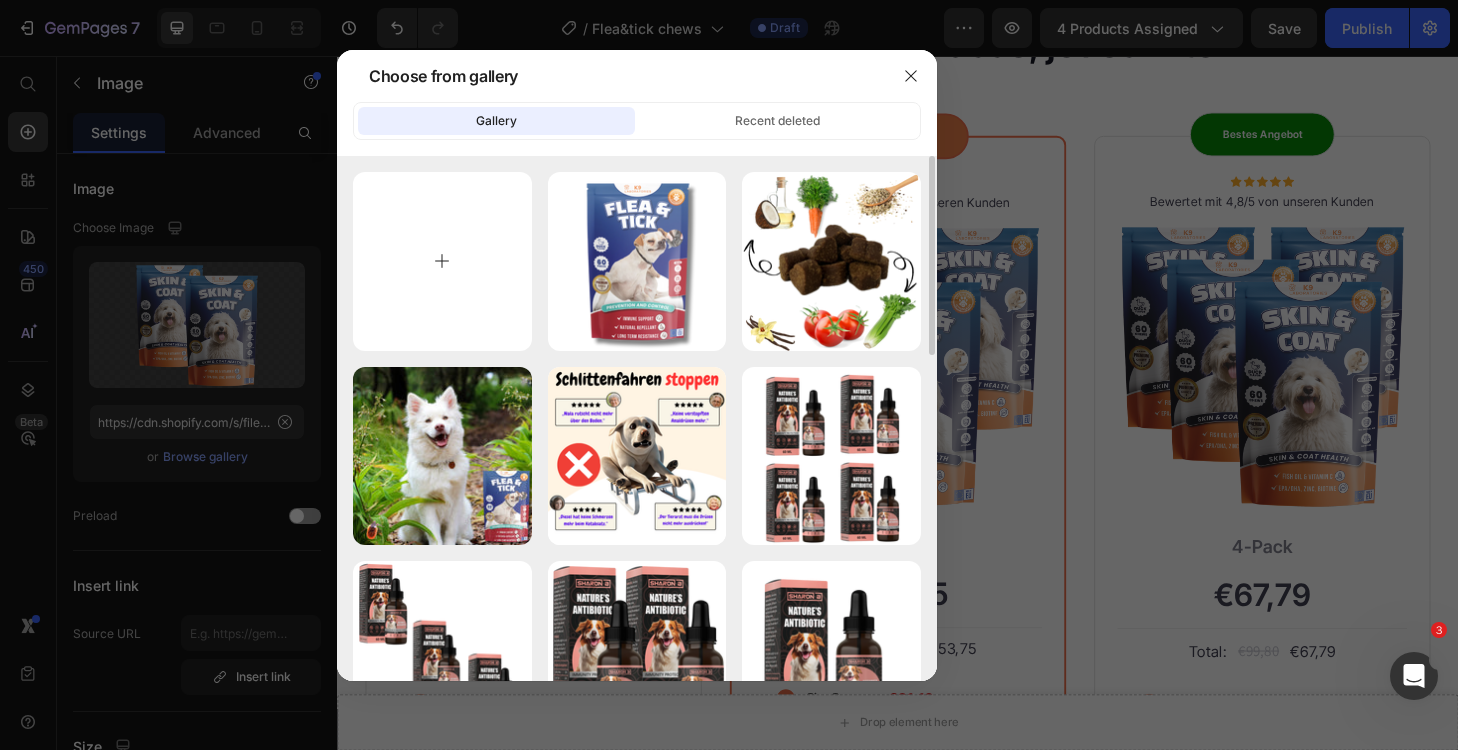 click at bounding box center (442, 261) 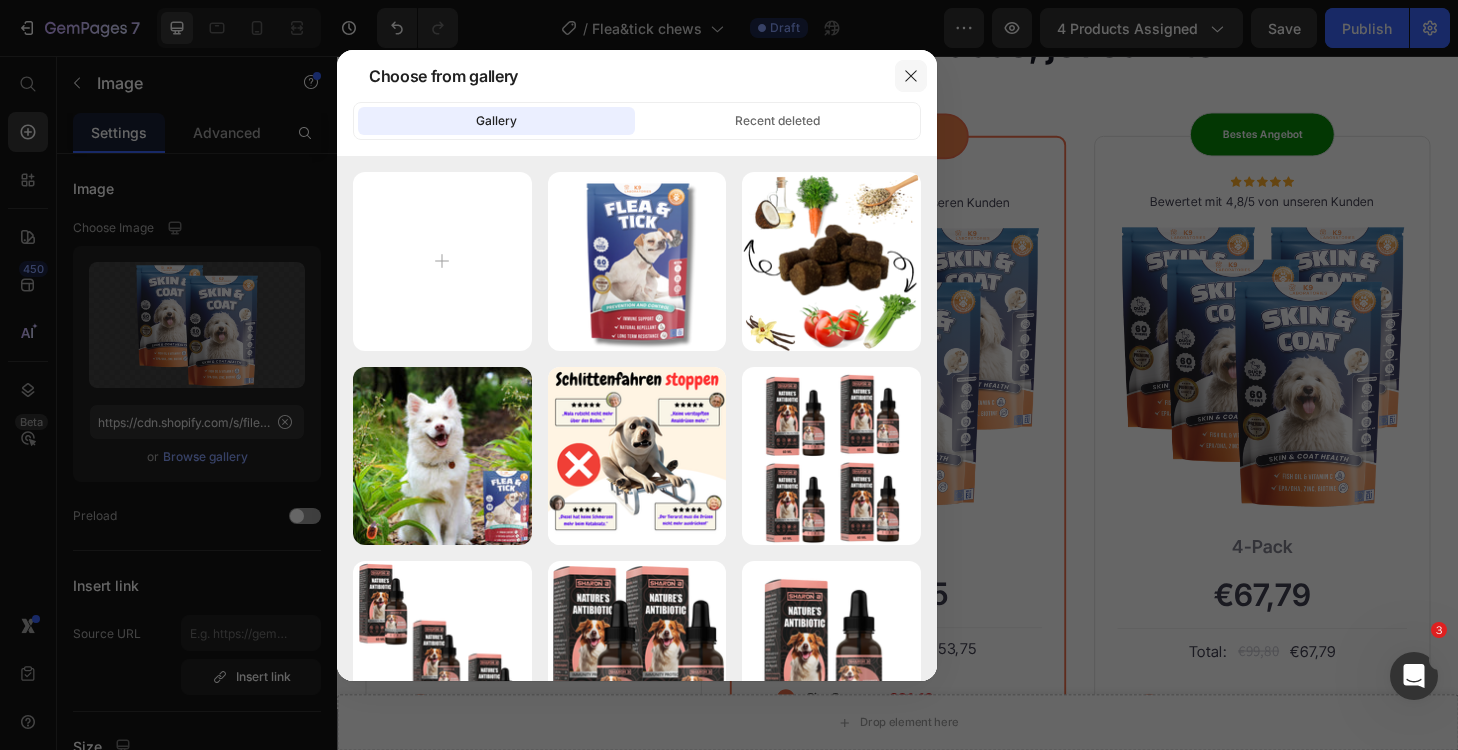 click 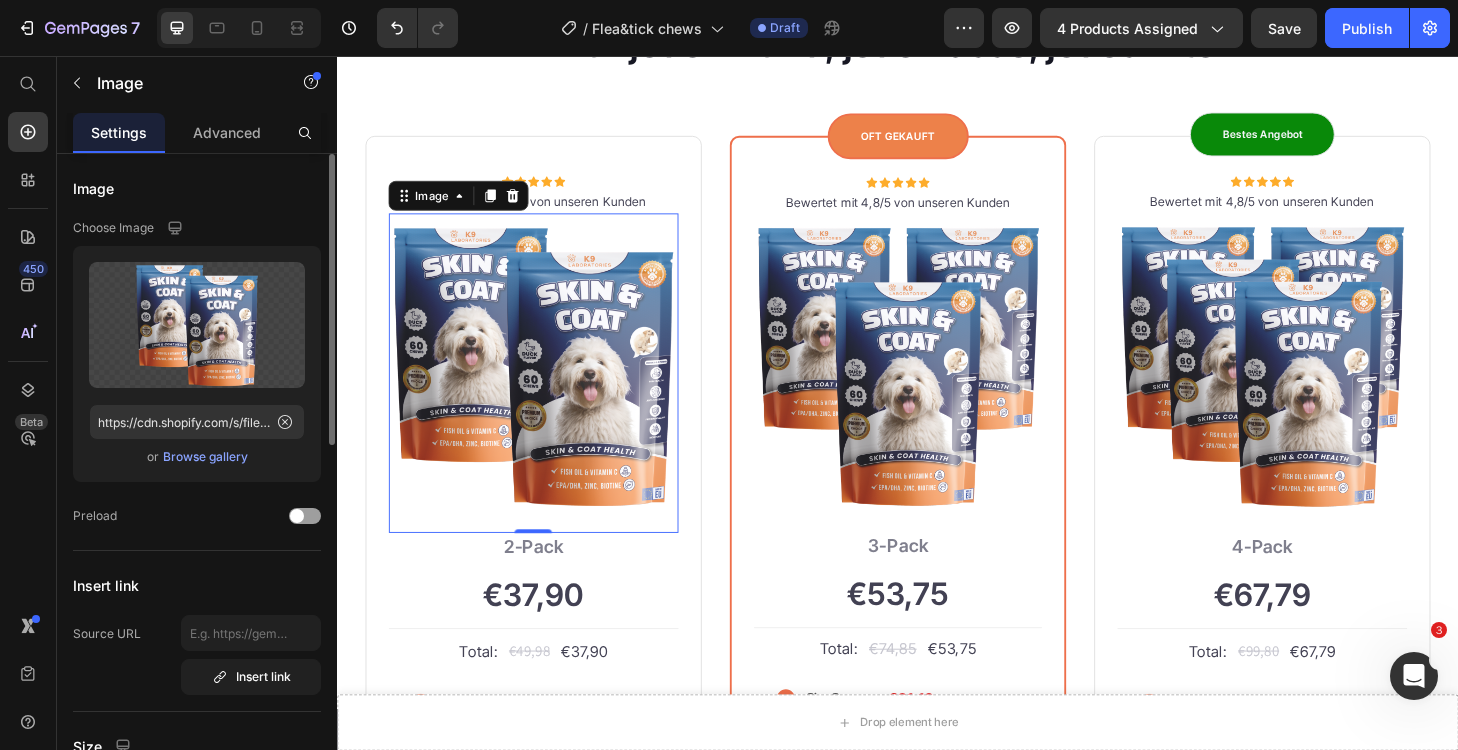 click on "Browse gallery" at bounding box center (205, 457) 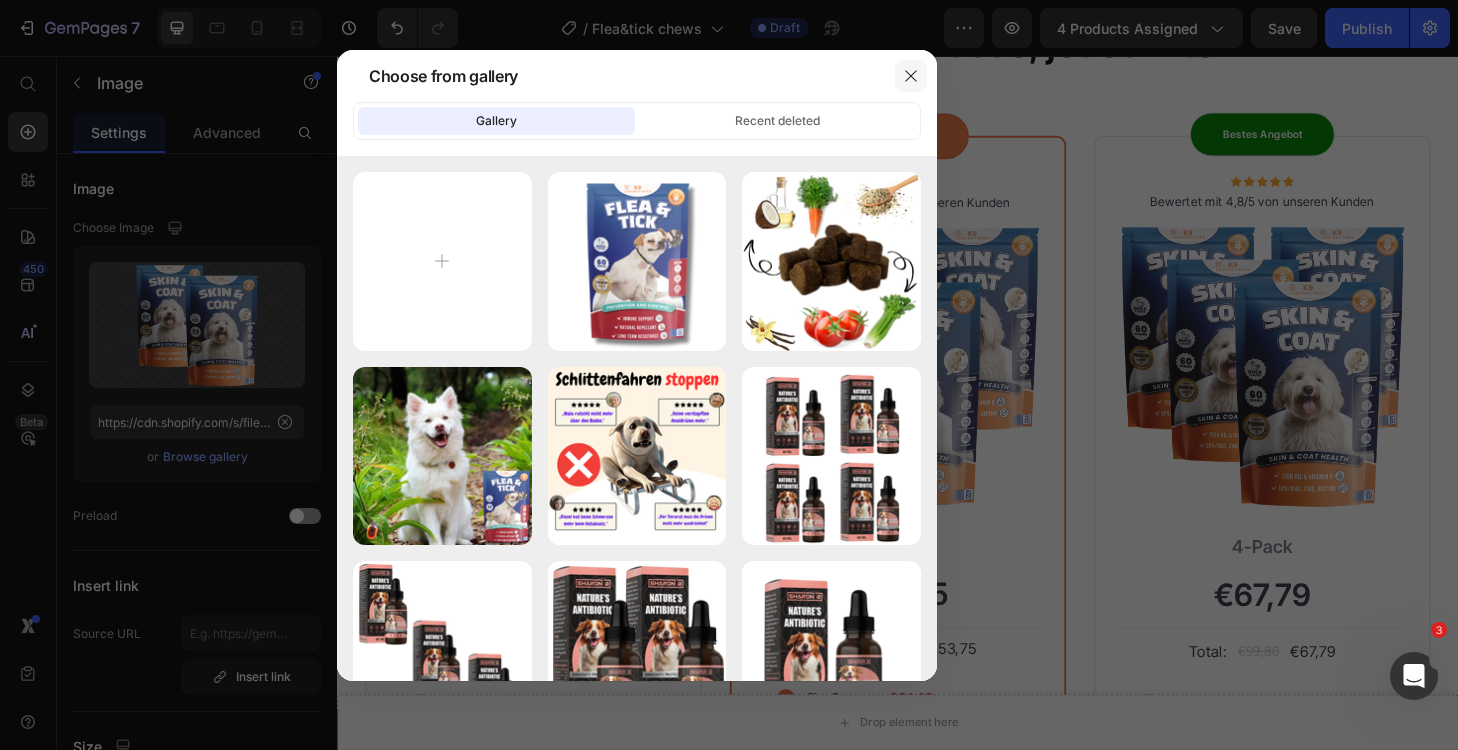 click 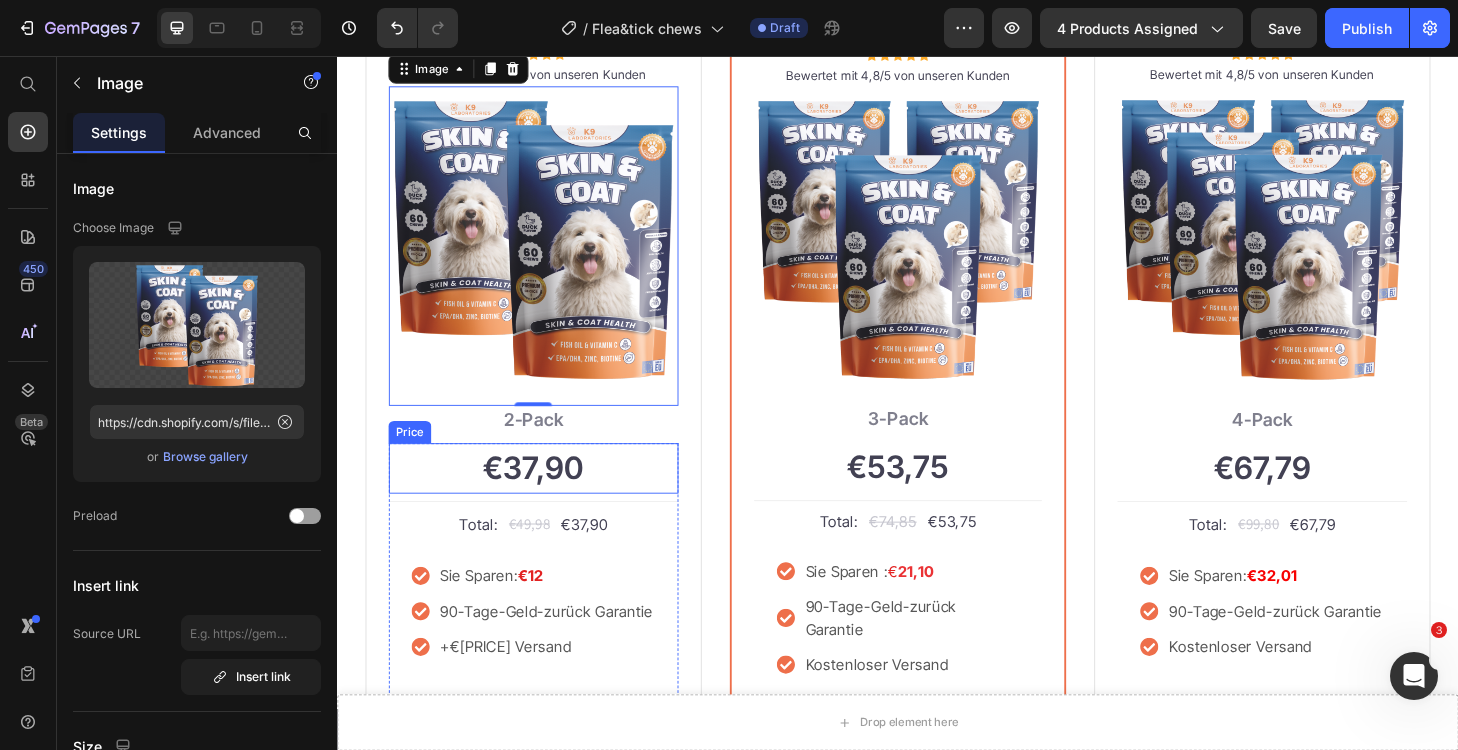 scroll, scrollTop: 5991, scrollLeft: 0, axis: vertical 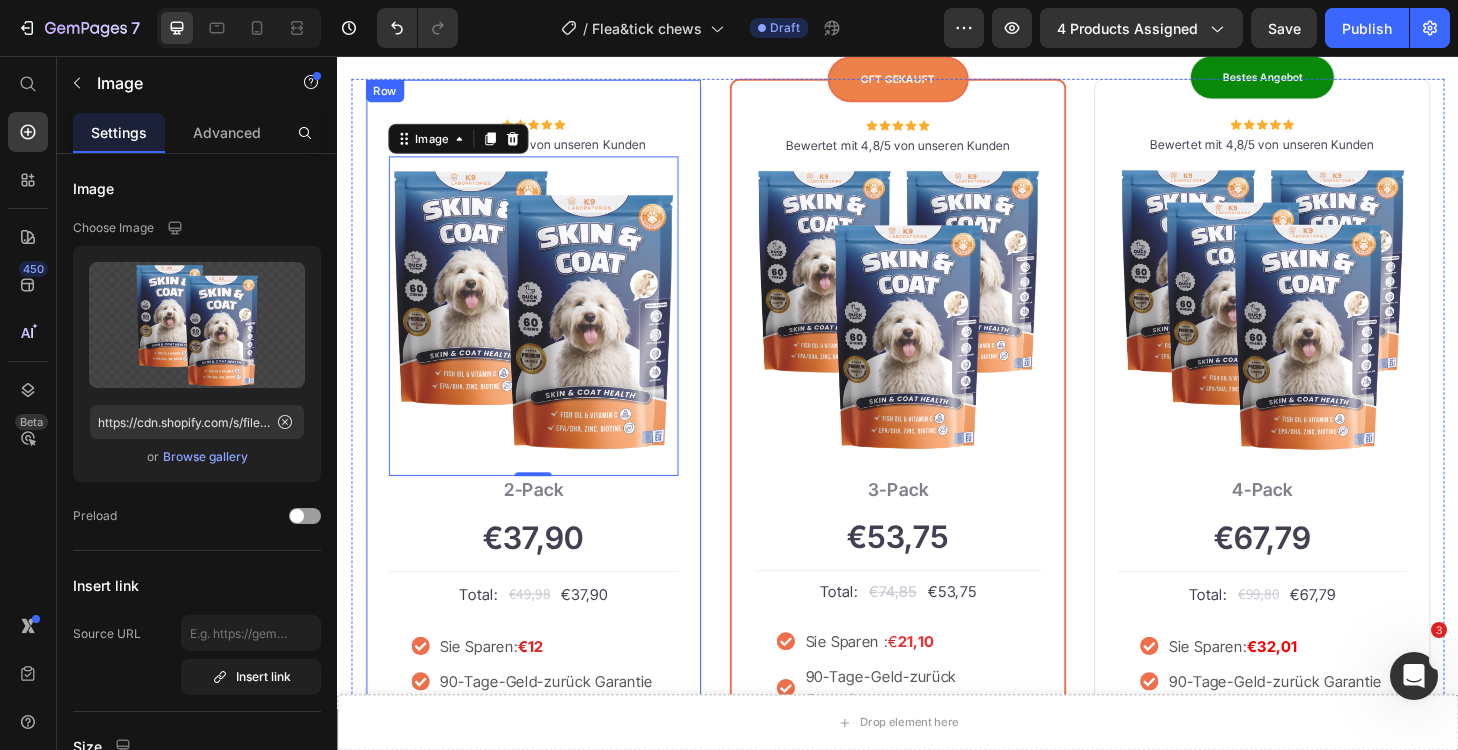 click on "Icon Icon Icon Icon Icon Icon List Hoz Bewertet mit 4,8/5 von unseren Kunden Text block Row Image   0 2-Pack Text block €37,90 Price                Title Line Total: Text block €49,98 Price €37,90 Price Row Sie Sparen:  €12 90-Tage-Geld-zurück Garantie +€5,99 Versand Item list This product has only default variant Product Variants & Swatches in den Warenkorb Product Cart Button Image Product Row" at bounding box center (547, 537) 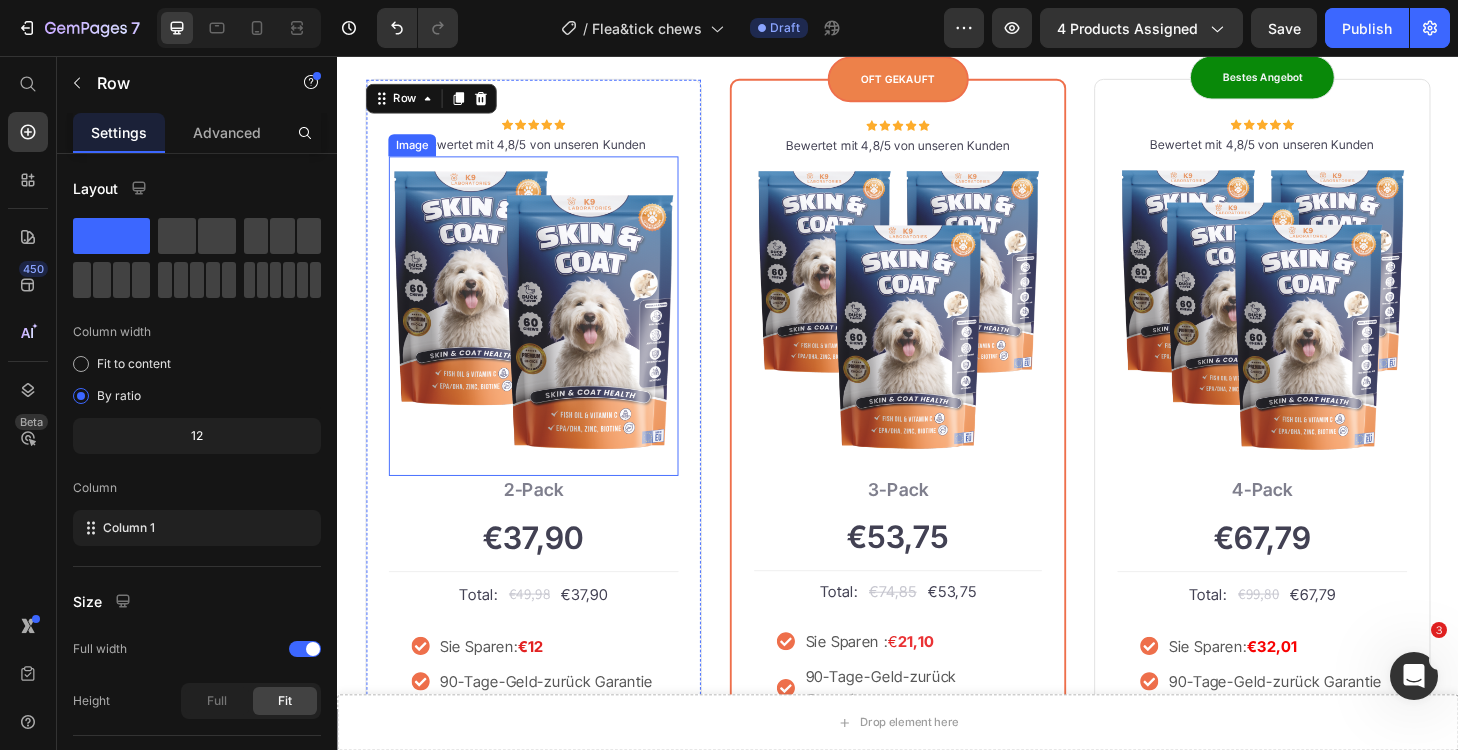 click at bounding box center (547, 334) 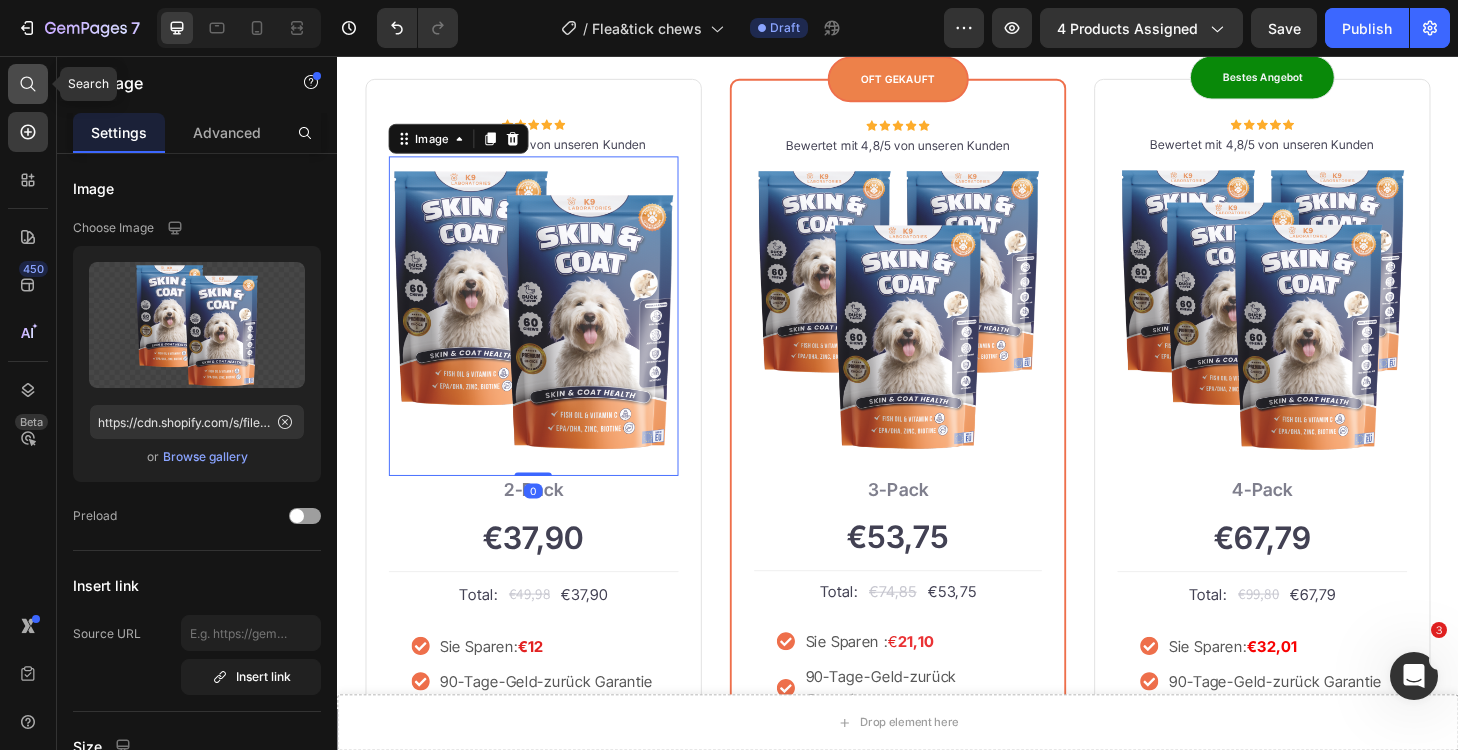 click 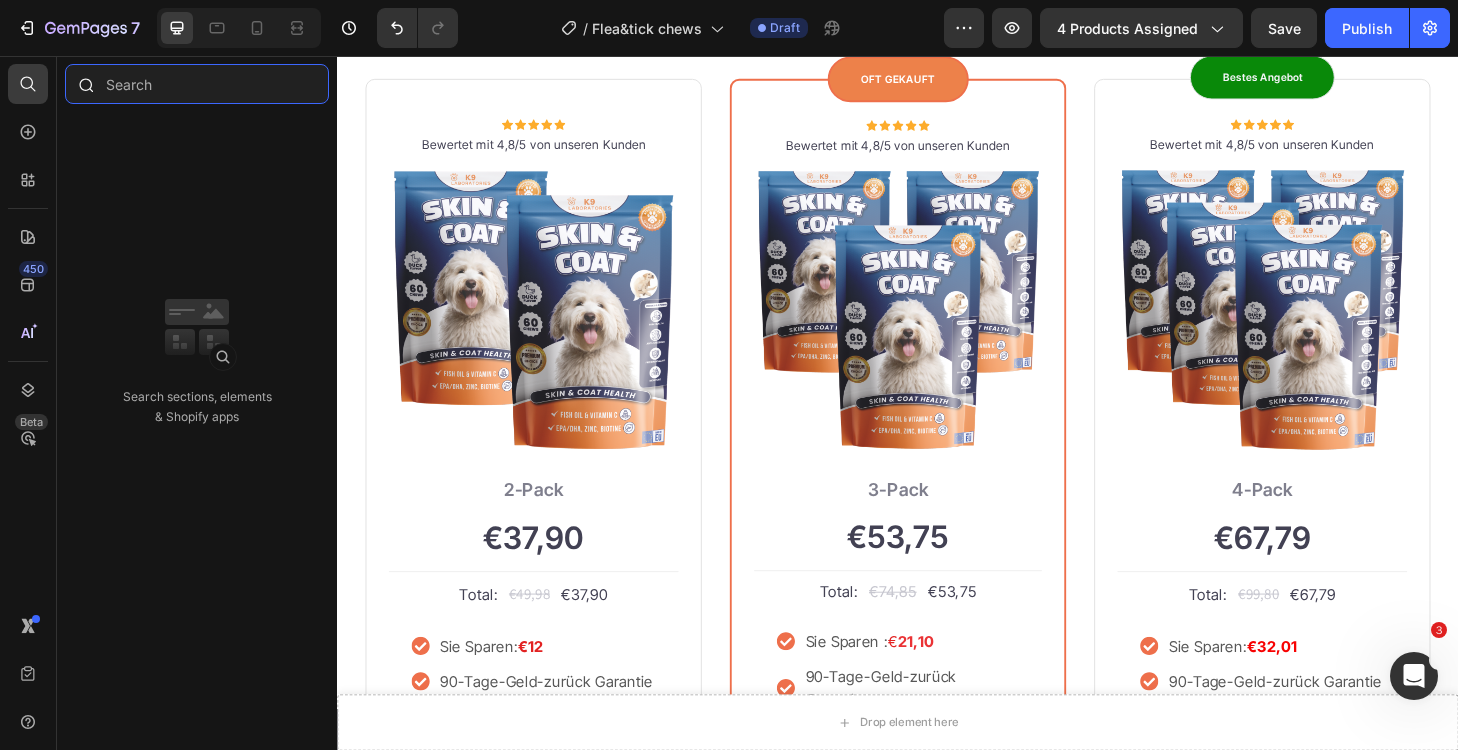 click at bounding box center [197, 84] 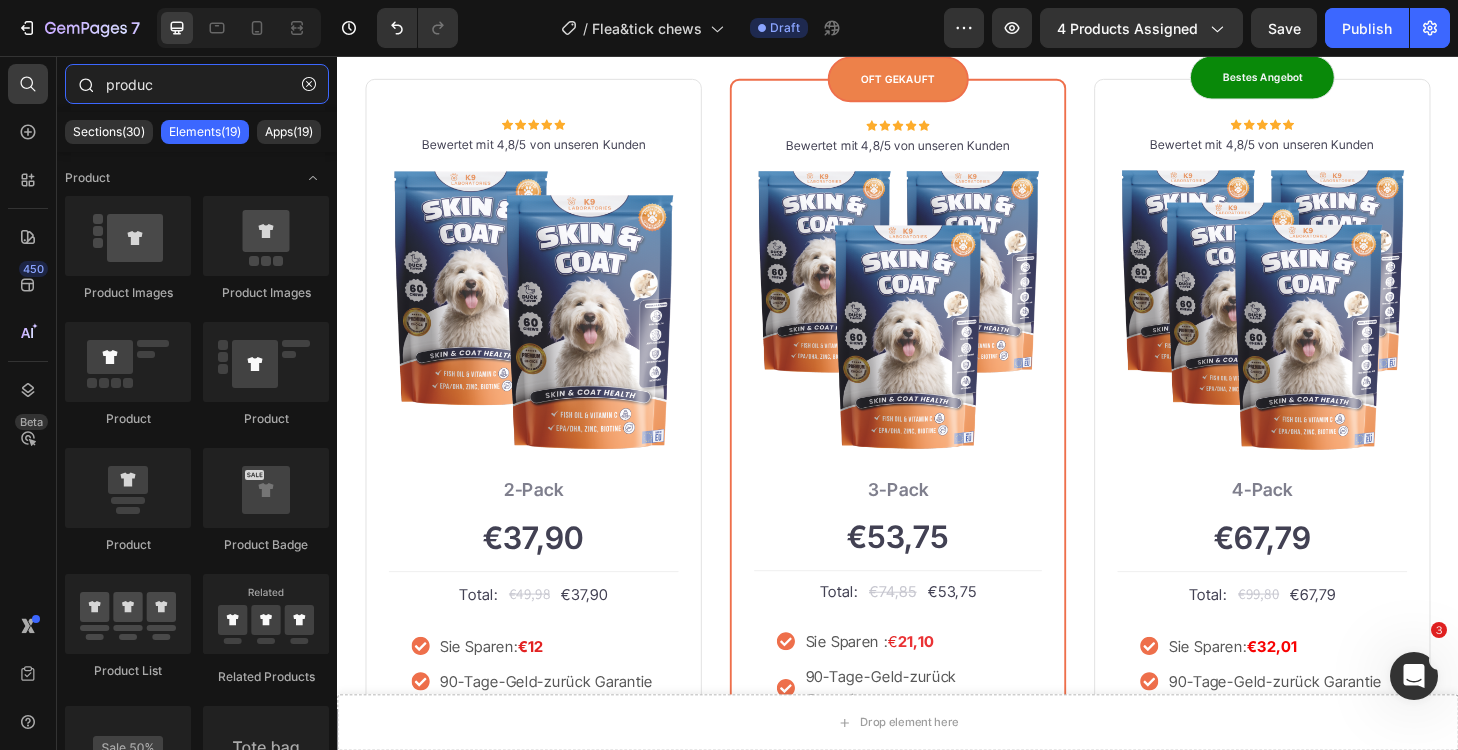 type on "product" 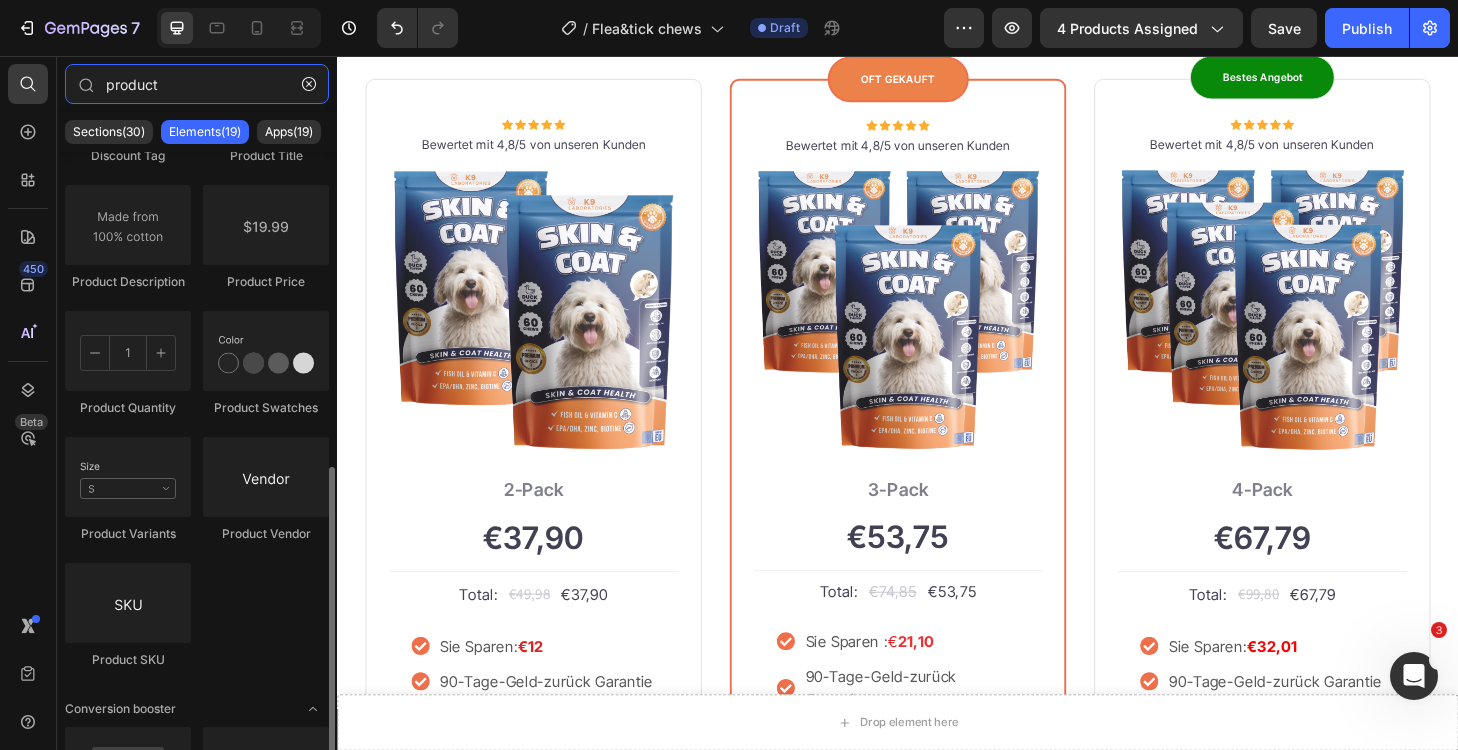scroll, scrollTop: 760, scrollLeft: 0, axis: vertical 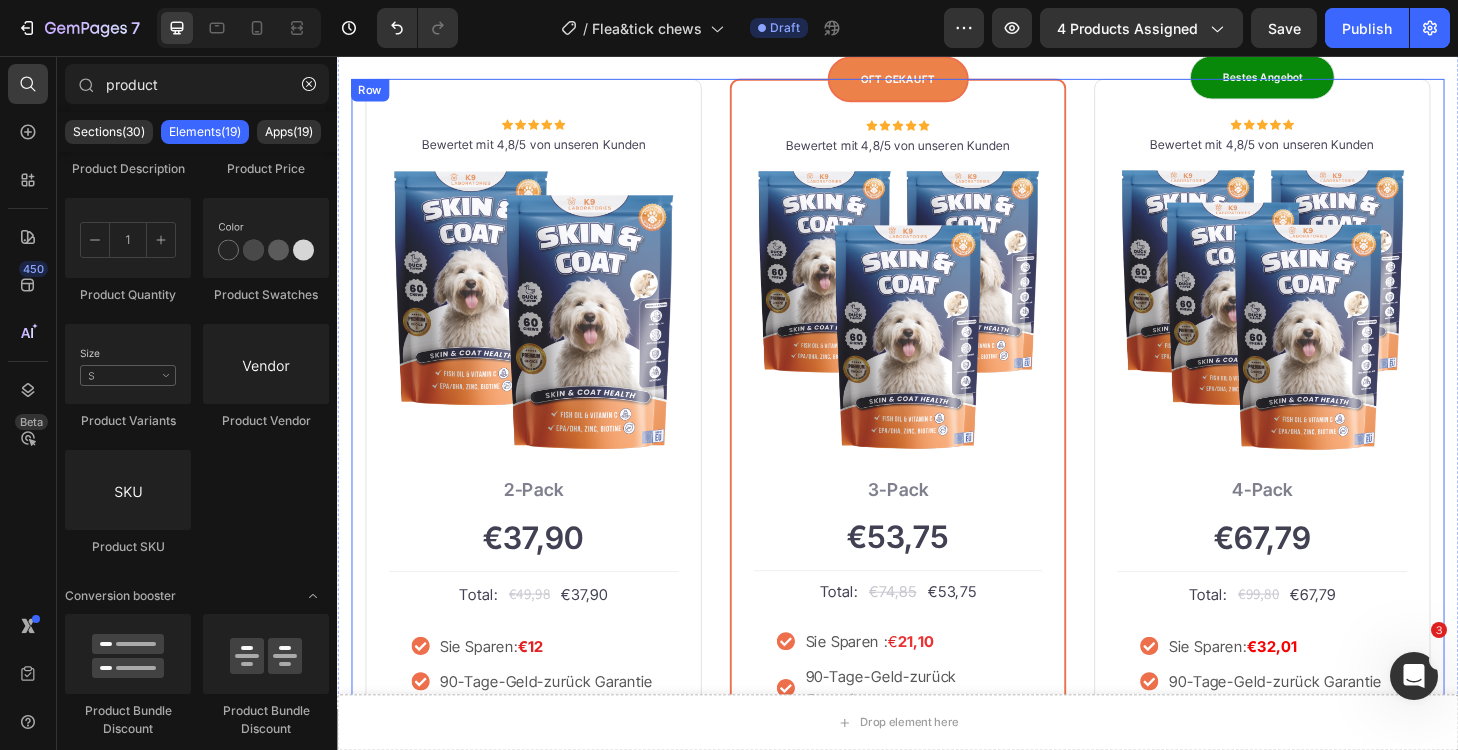 click on "Icon Icon Icon Icon Icon Icon List Hoz Bewertet mit 4,8/5 von unseren Kunden Text block Row Image 2-Pack Text block €37,90 Price                Title Line Total: Text block €49,98 Price €37,90 Price Row Sie Sparen:  €12 90-Tage-Geld-zurück Garantie +€5,99 Versand Item list This product has only default variant Product Variants & Swatches in den Warenkorb Product Cart Button Image Product Row OFT GEKAUFT Text block Row Icon Icon Icon Icon Icon Icon List Hoz Bewertet mit 4,8/5 von unseren Kunden Text block Row Image 3-Pack Text block €53,75 Price                Title Line Total: Text block €74,85 Price €53,75 Price Row Sie Sparen :  € 21,10 90-Tage-Geld-zurück Garantie Kostenloser Versand Item list This product has only default variant Product Variants & Swatches in den Warenkorb Product Cart Button Image Product Row Bestes Angebot Text block Row Icon Icon Icon Icon Icon Icon List Hoz Bewertet mit 4,8/5 von unseren Kunden Text block Row Image 4-Pack Text block €67,79 Price" at bounding box center [937, 547] 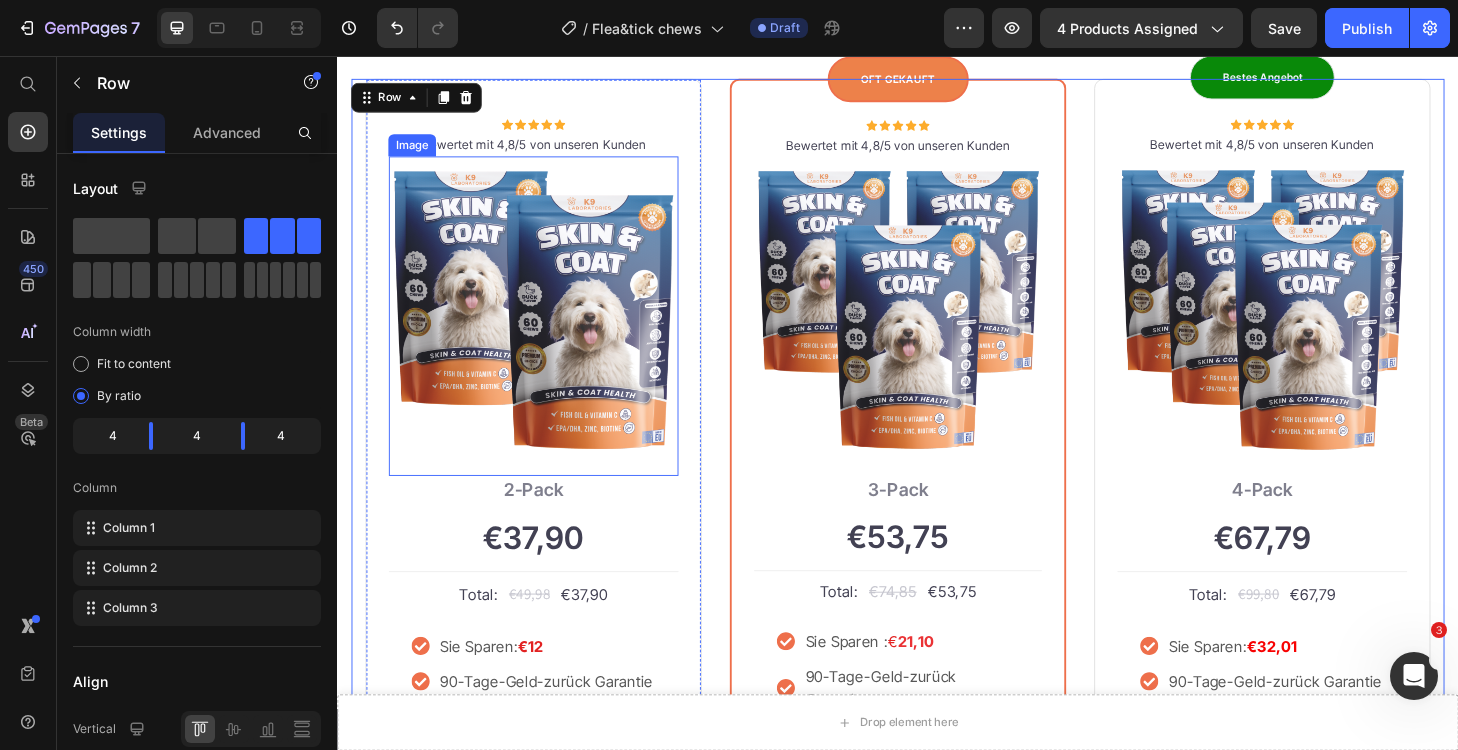 click at bounding box center (547, 334) 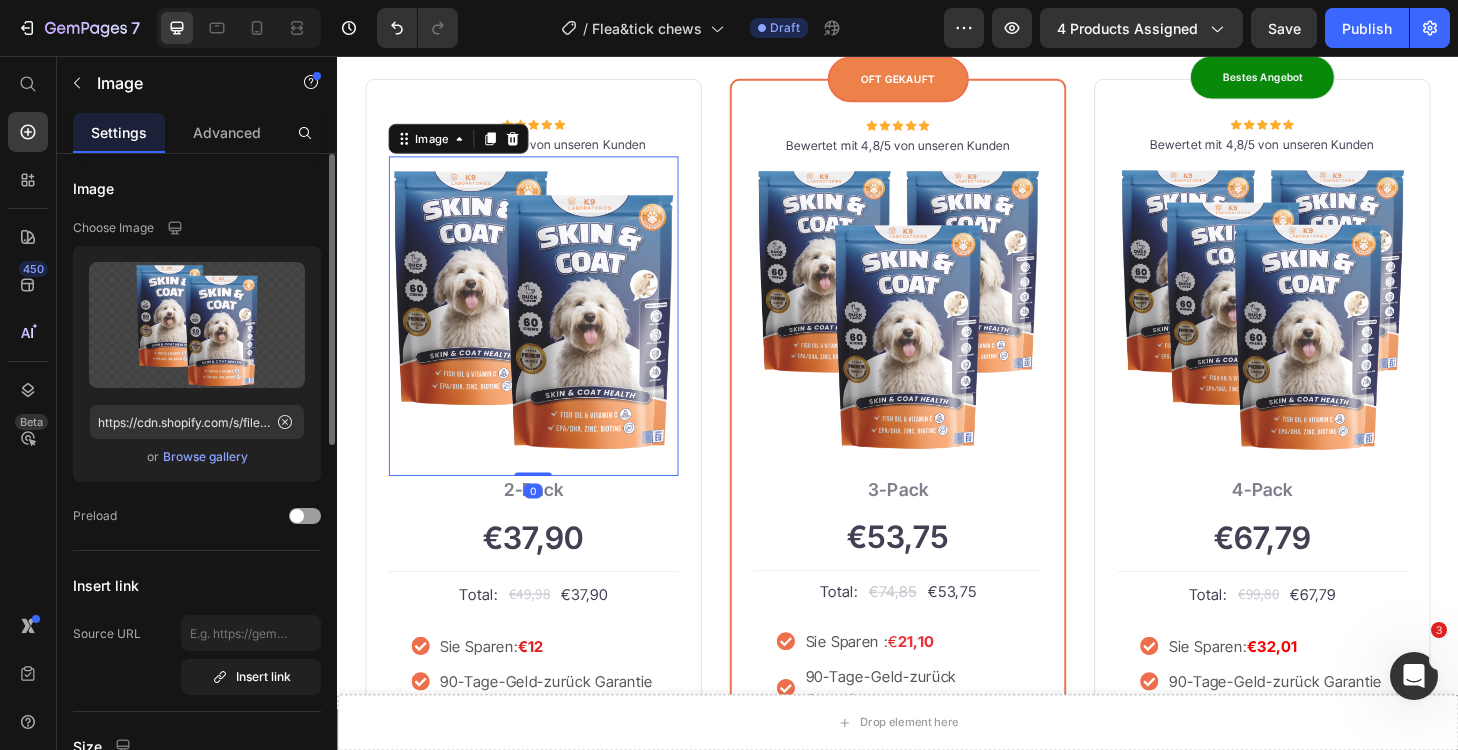 click on "Browse gallery" at bounding box center (205, 457) 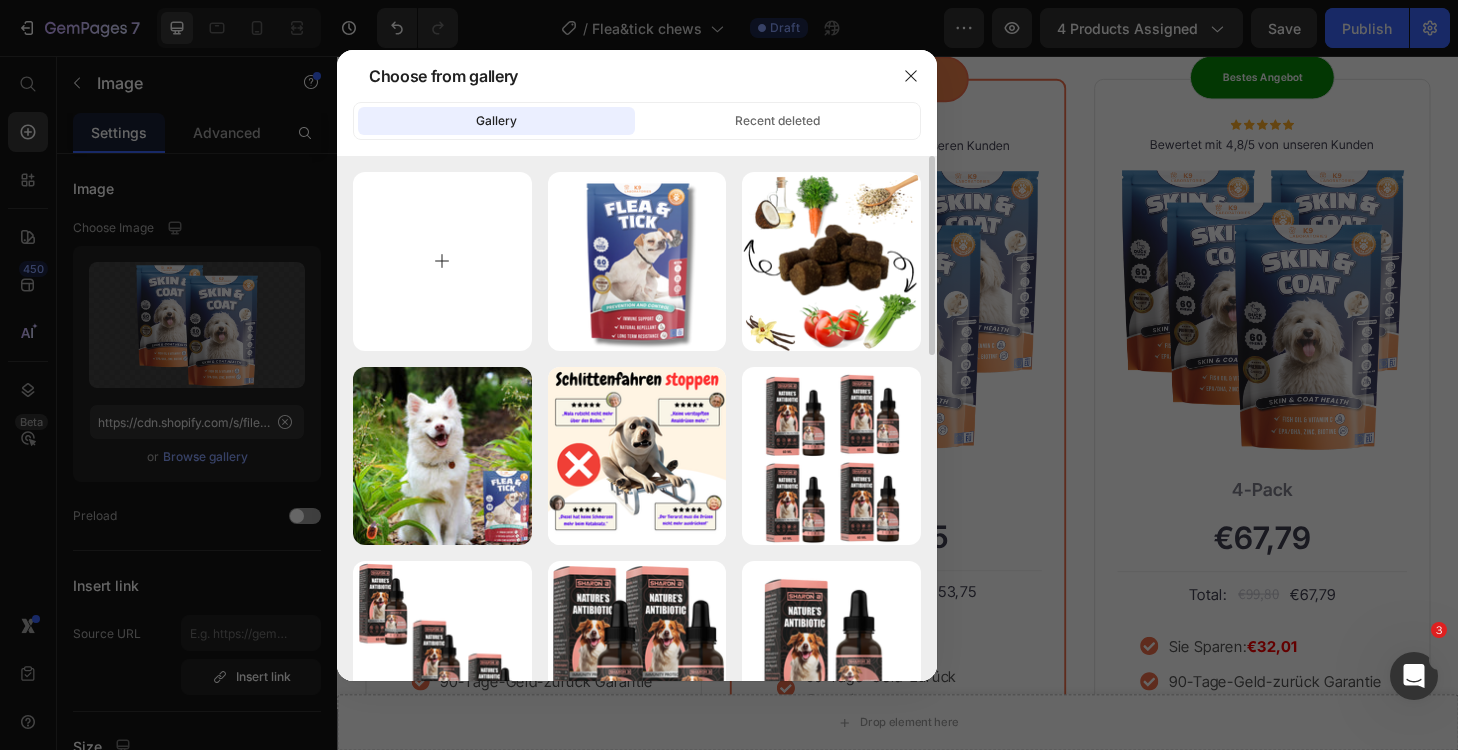 click at bounding box center [442, 261] 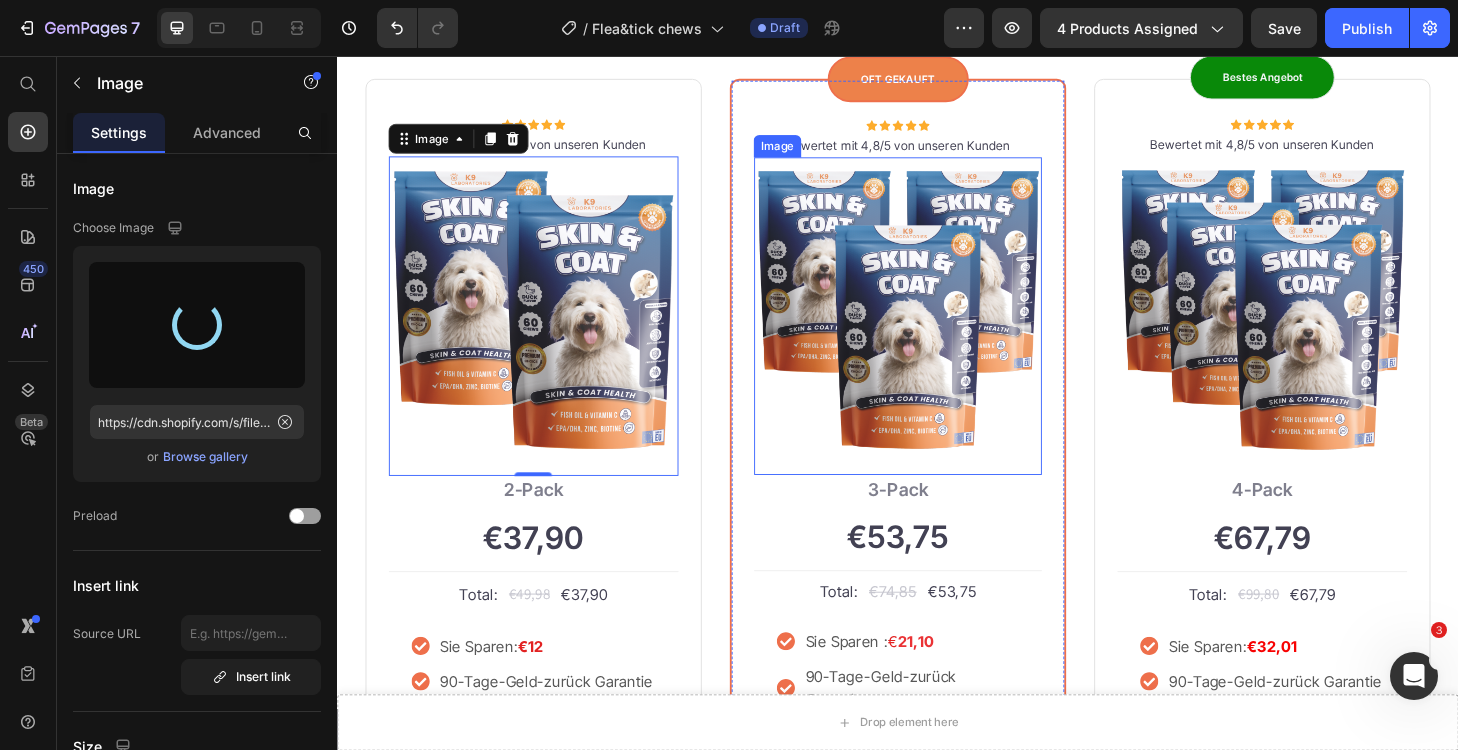 type on "https://cdn.shopify.com/s/files/1/0796/9338/1979/files/gempages_508408602688488554-374b6e6e-05c0-47c1-937a-416fed22ae80.webp" 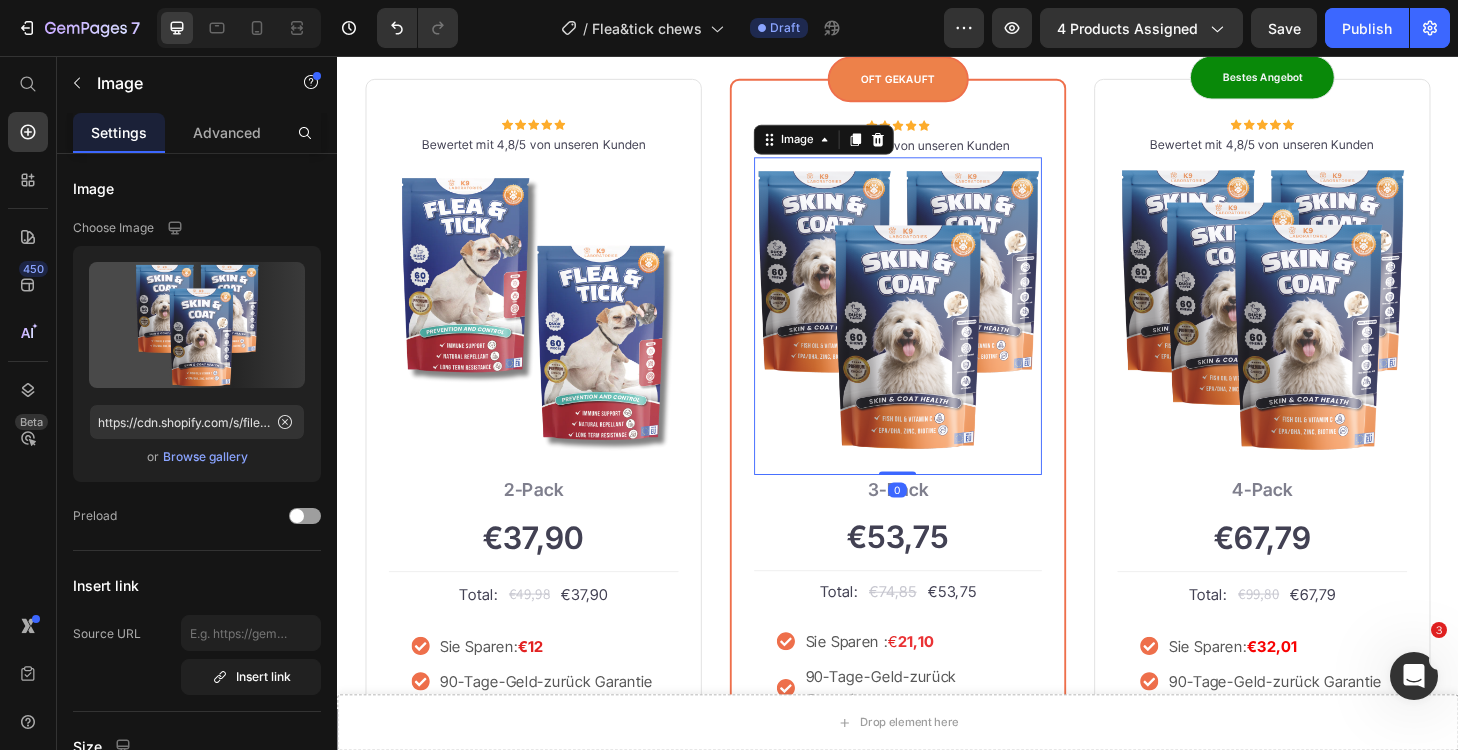 click at bounding box center [937, 334] 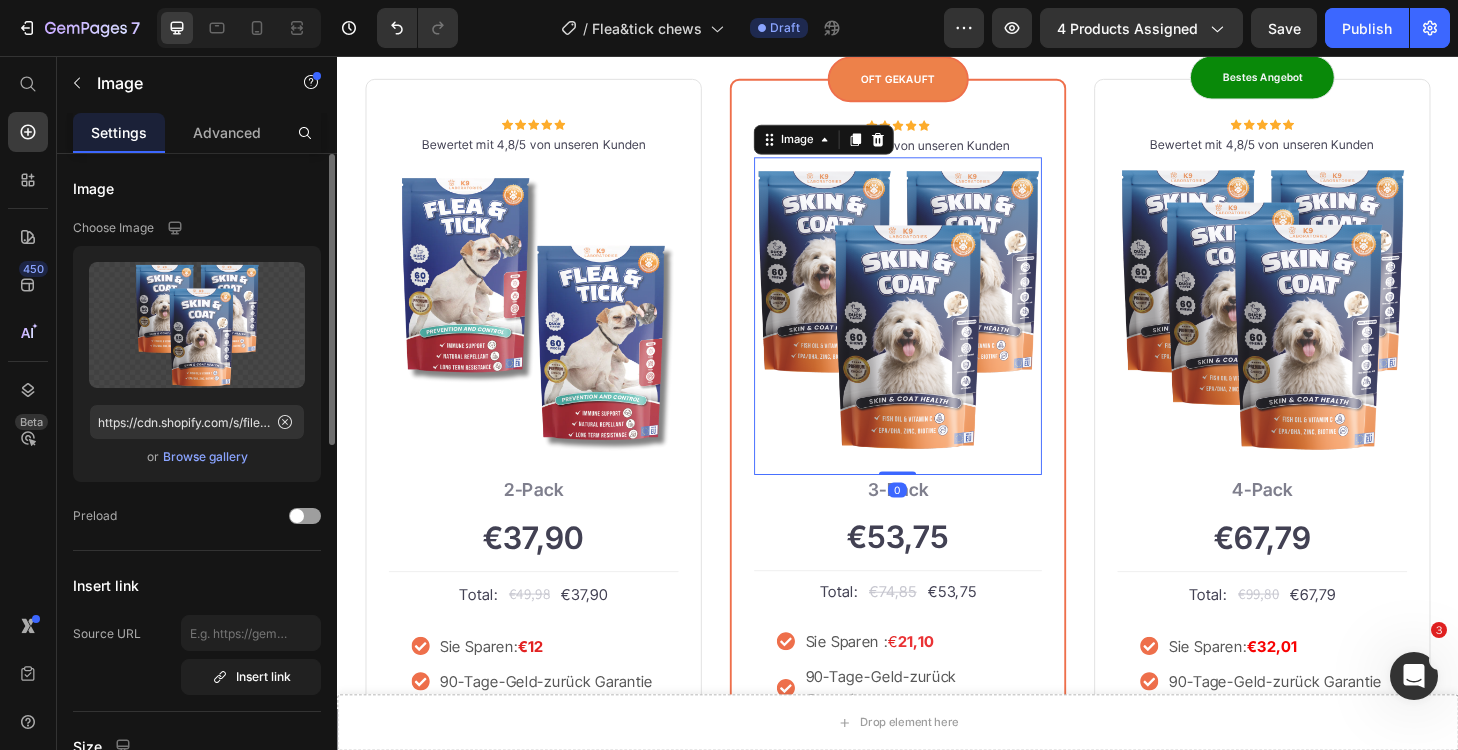 click on "Browse gallery" at bounding box center [205, 457] 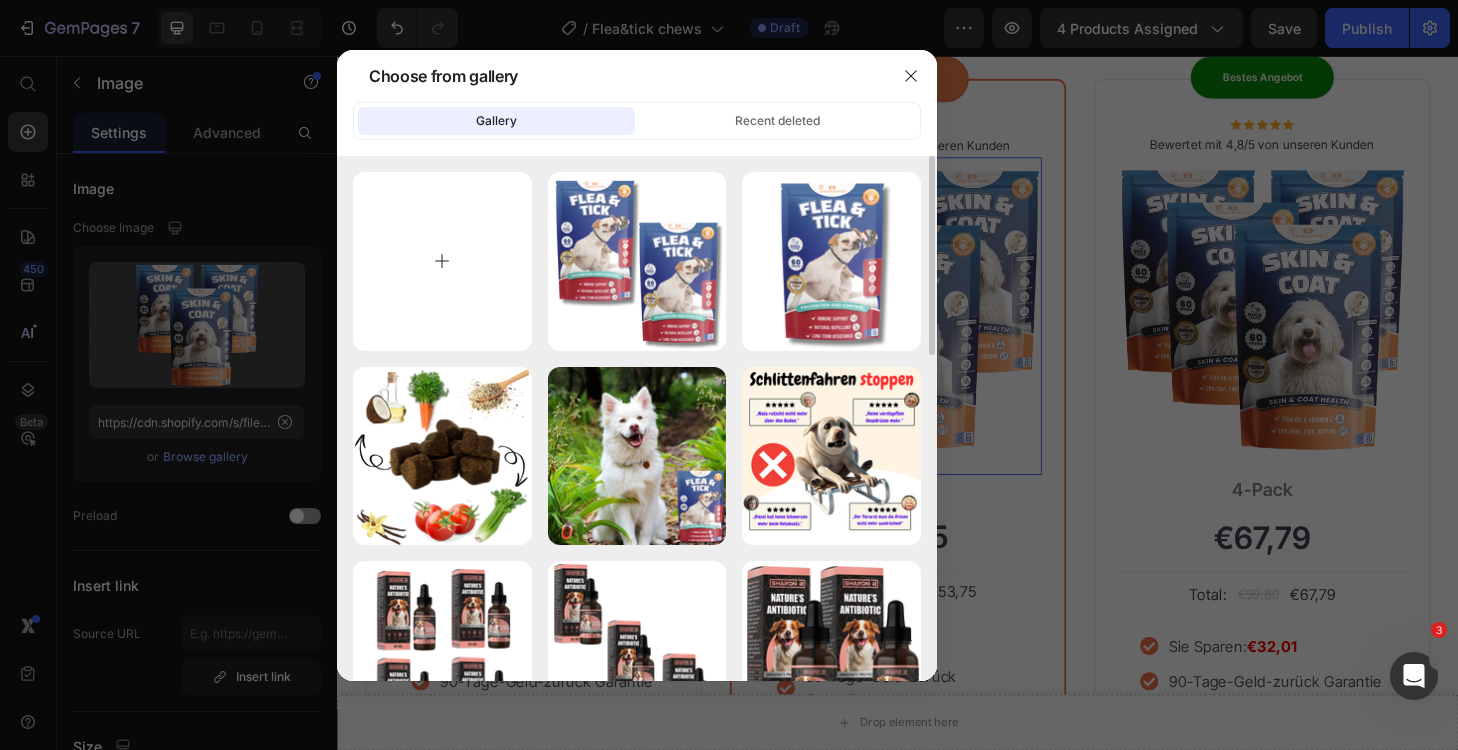 click at bounding box center (442, 261) 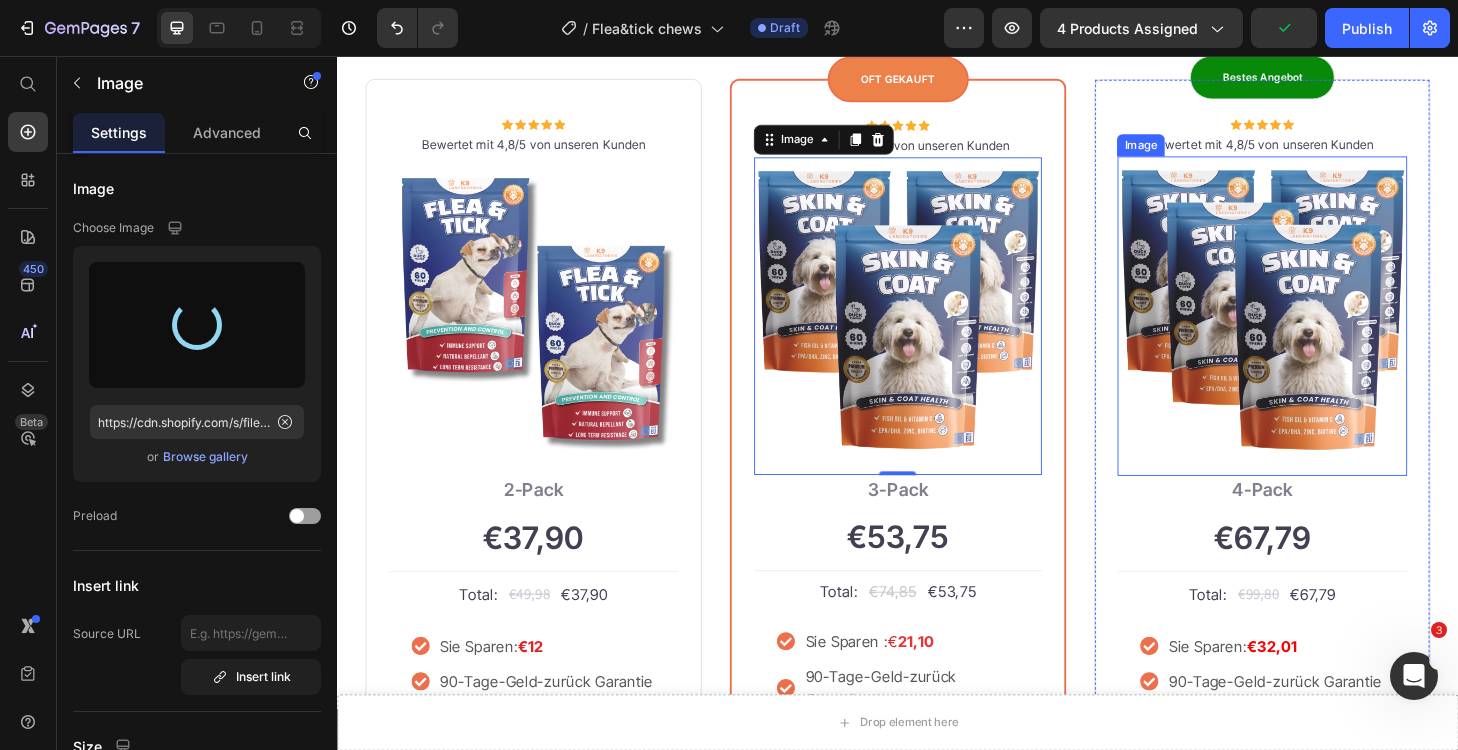 type on "https://cdn.shopify.com/s/files/1/0796/9338/1979/files/gempages_508408602688488554-aad5fe52-7d65-433f-98e7-82bec8406626.webp" 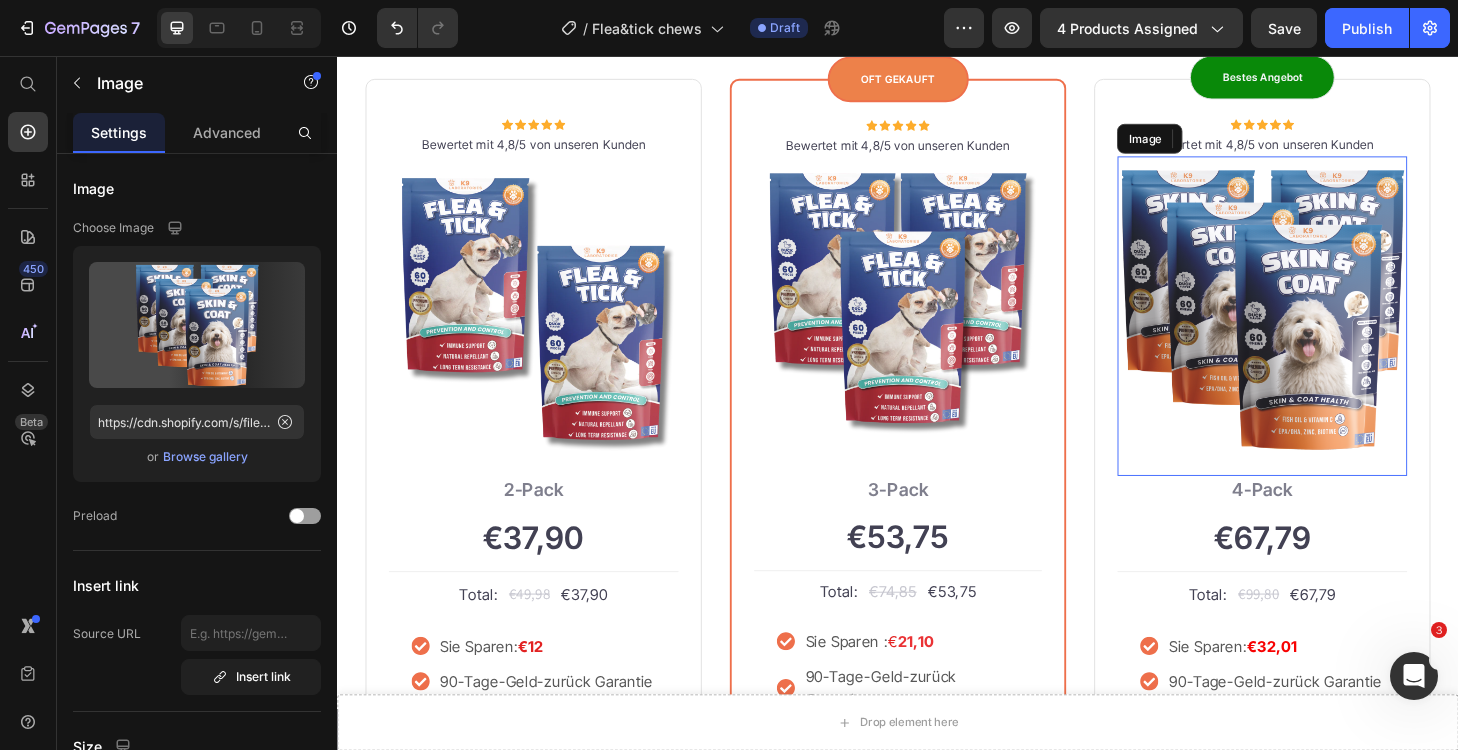 click at bounding box center [1327, 334] 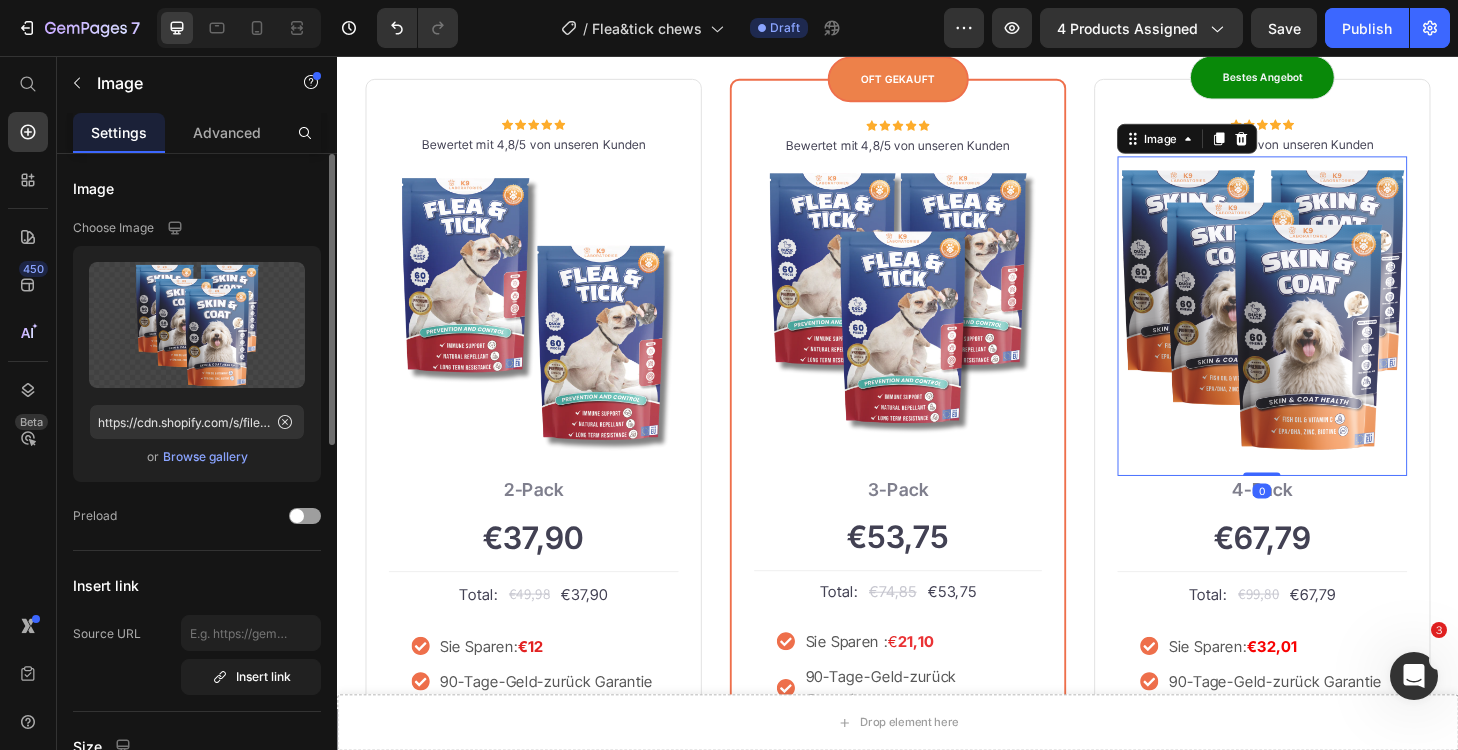 click on "Browse gallery" at bounding box center (205, 457) 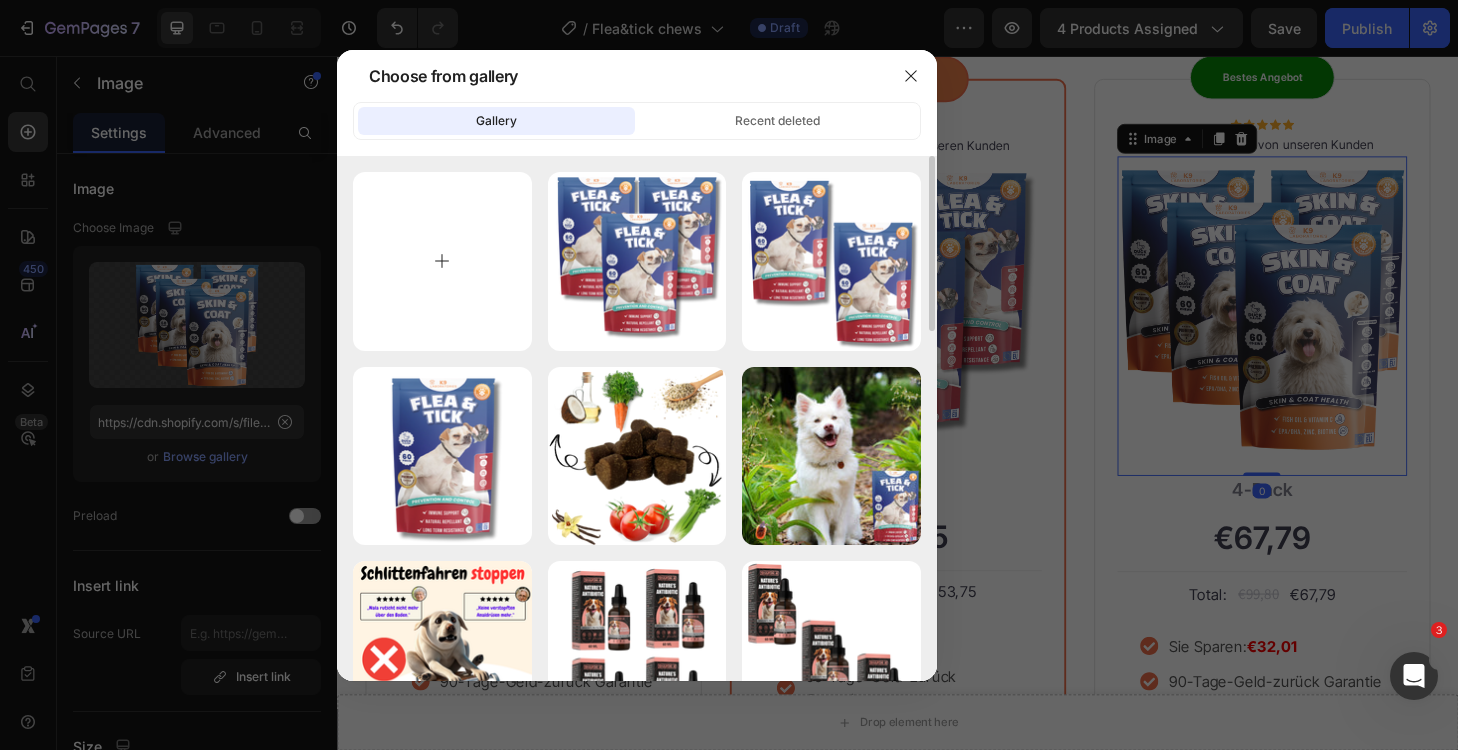 click at bounding box center (442, 261) 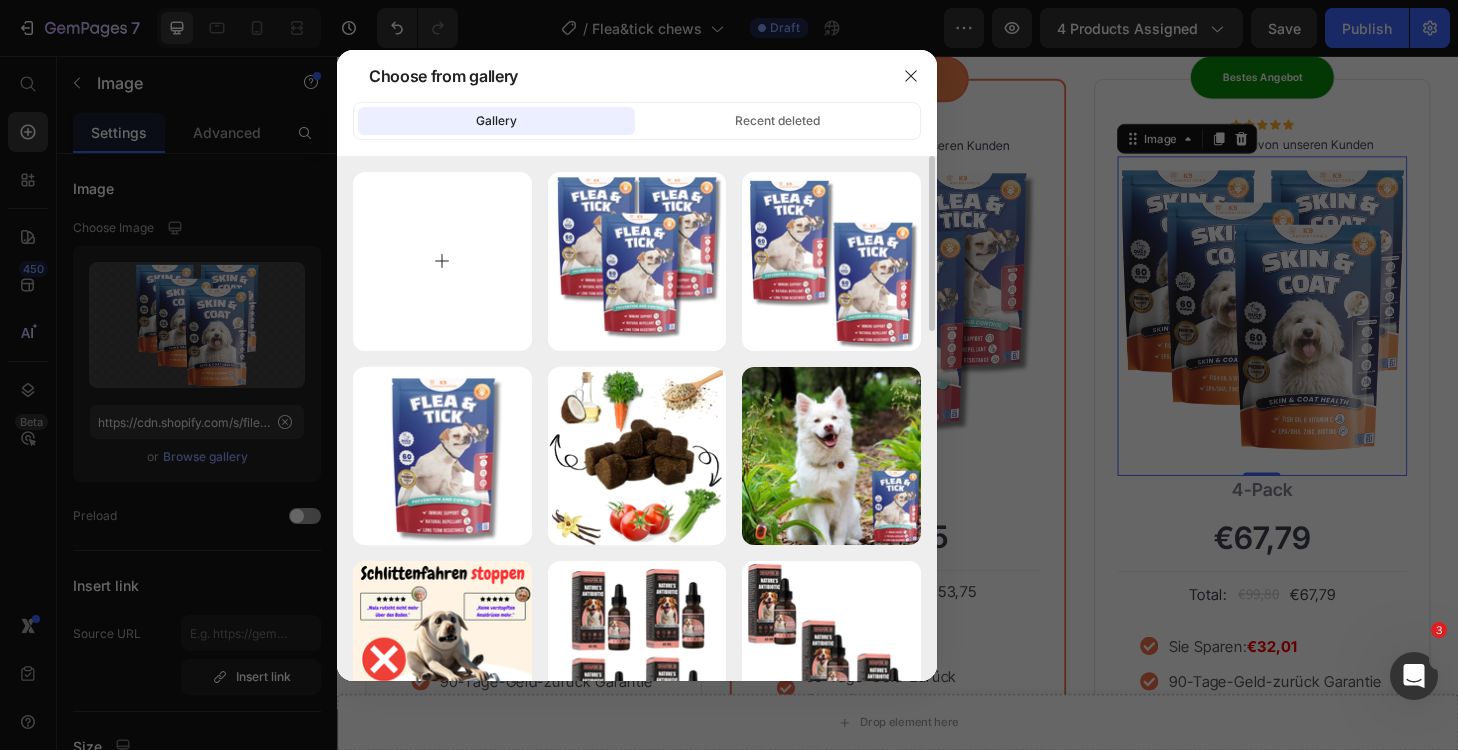 type on "C:\fakepath\[NUMBER]_[STRING].png.webp" 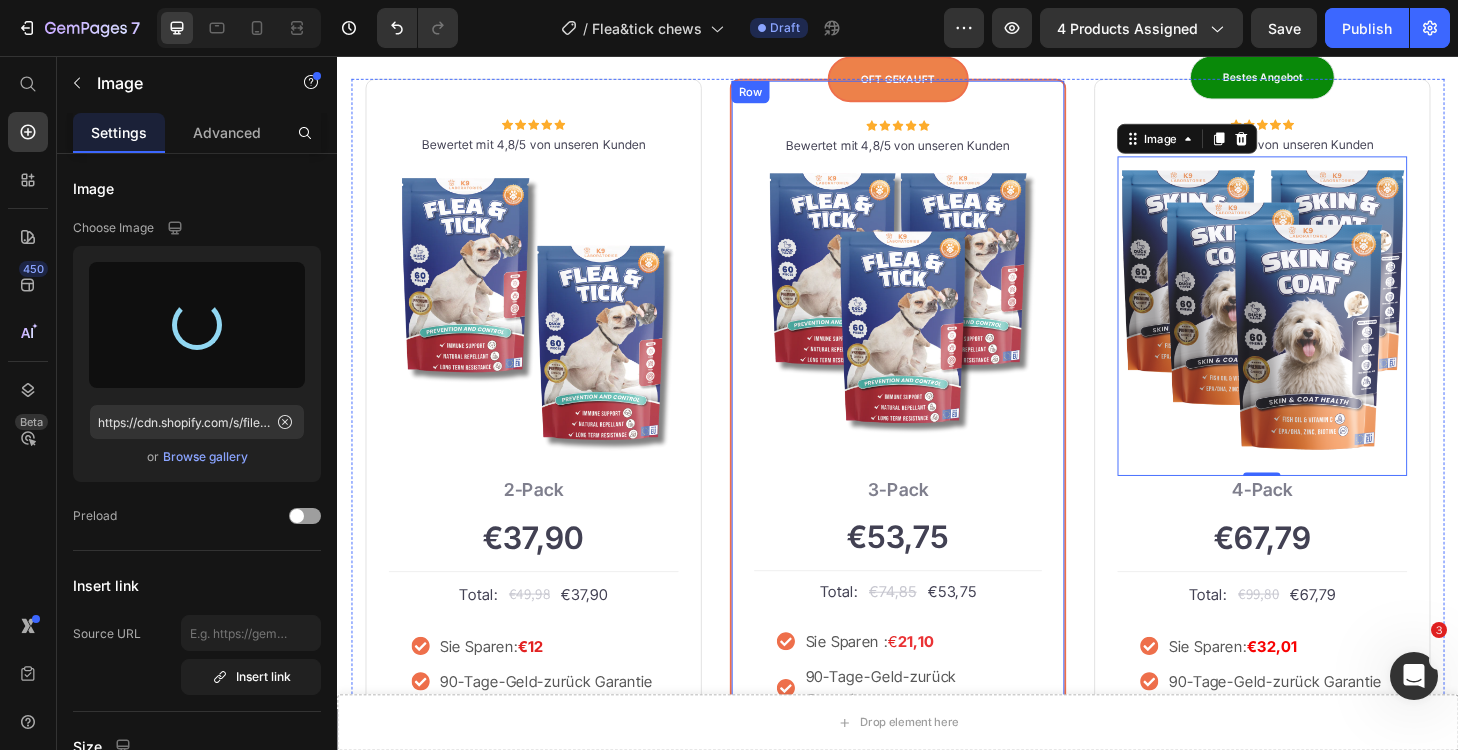 type on "https://cdn.shopify.com/s/files/1/0796/9338/1979/files/[STRING].webp" 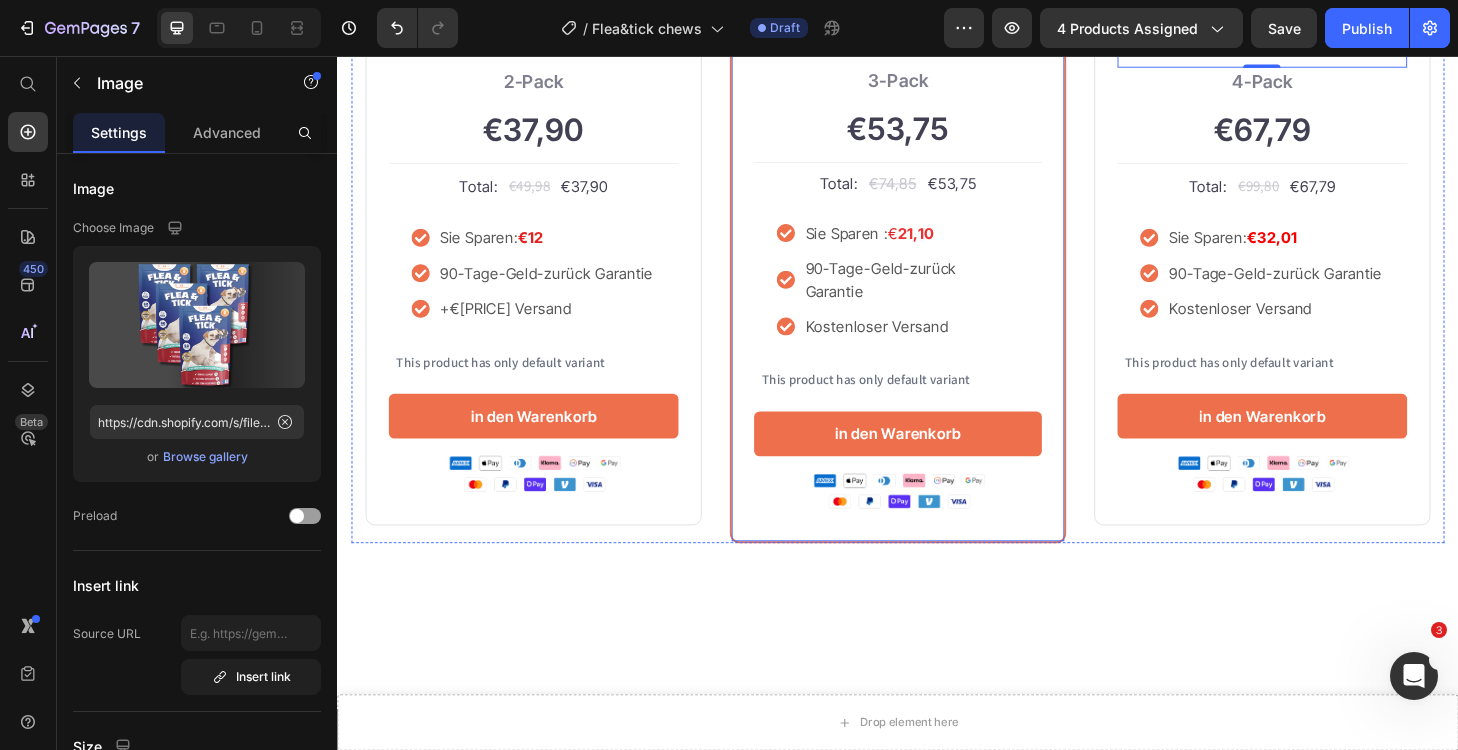 scroll, scrollTop: 6443, scrollLeft: 0, axis: vertical 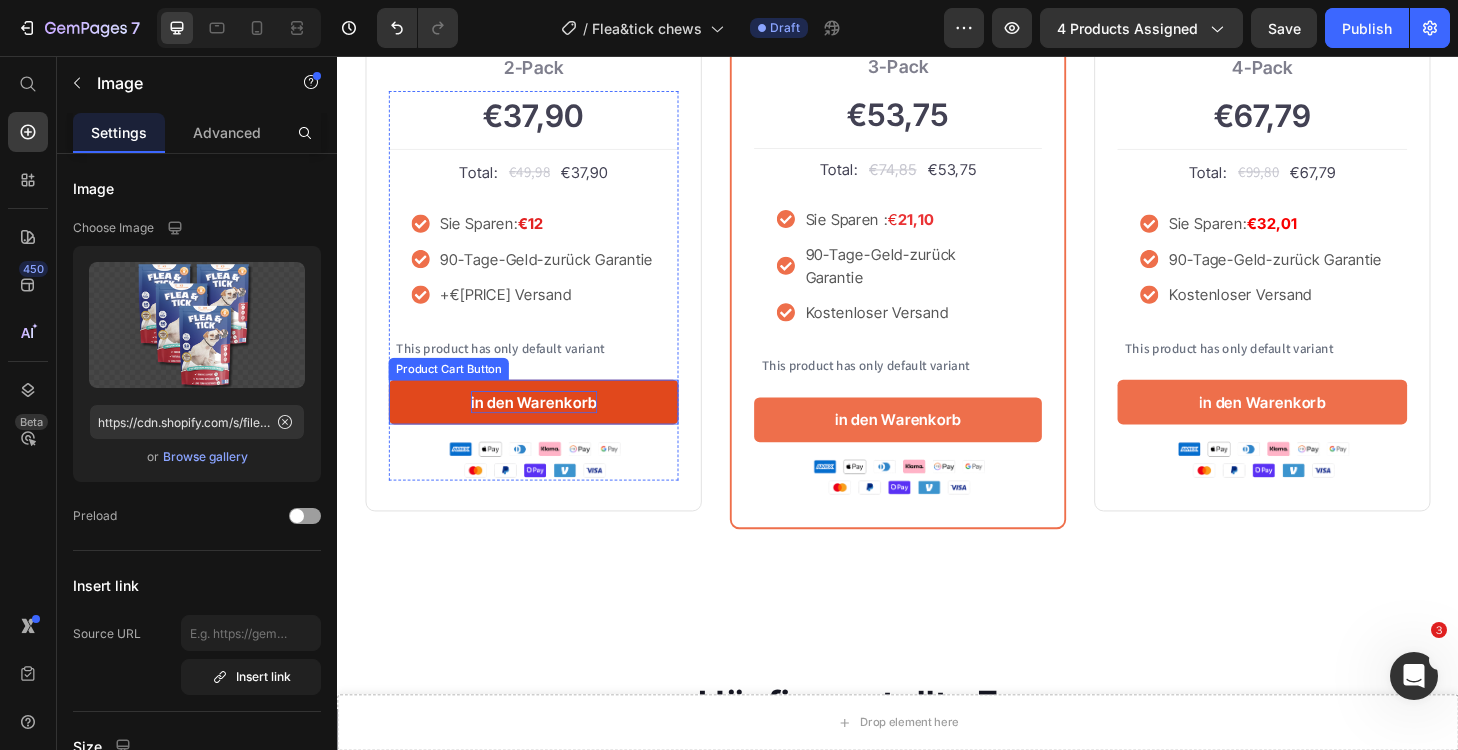 click on "in den Warenkorb" at bounding box center (547, 426) 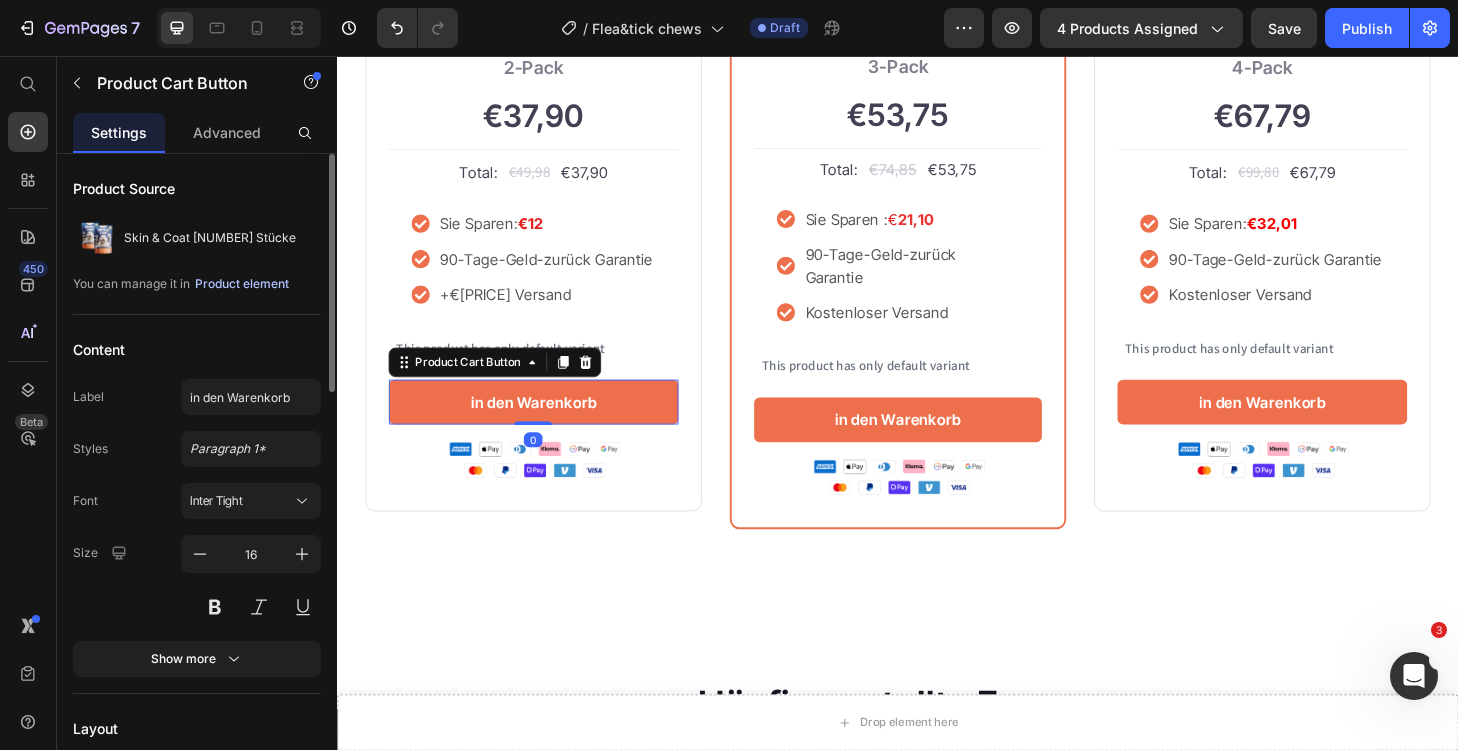 click on "Product element" at bounding box center (242, 284) 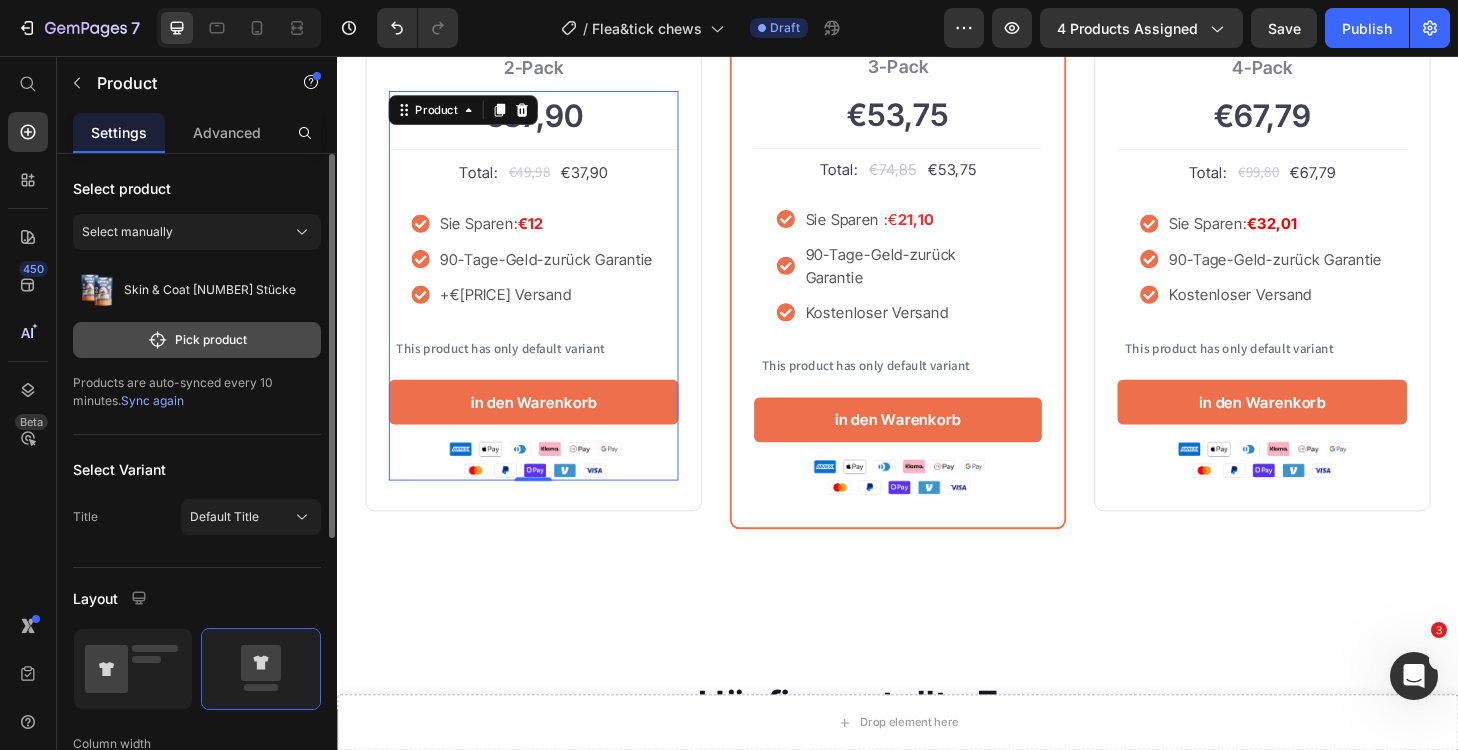 click on "Pick product" at bounding box center (197, 340) 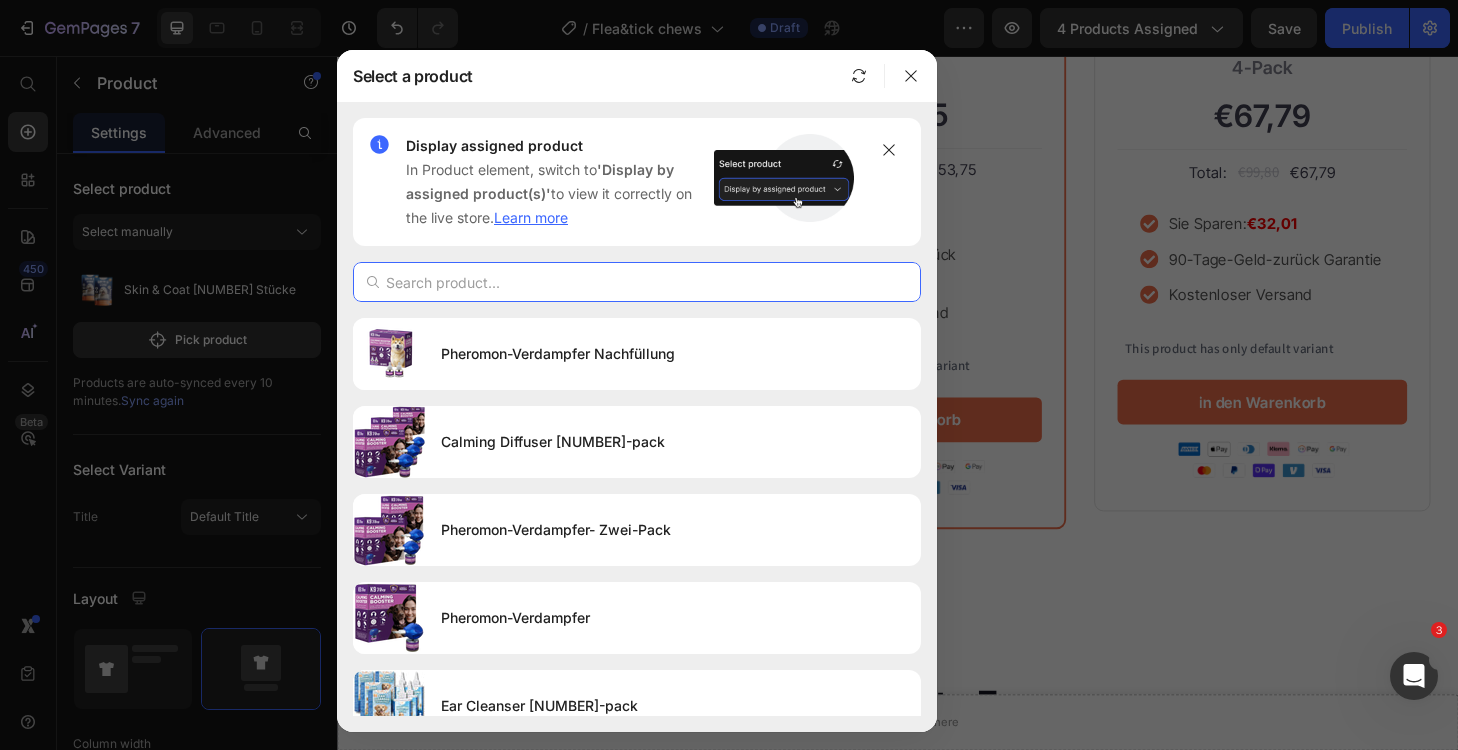 click at bounding box center [637, 282] 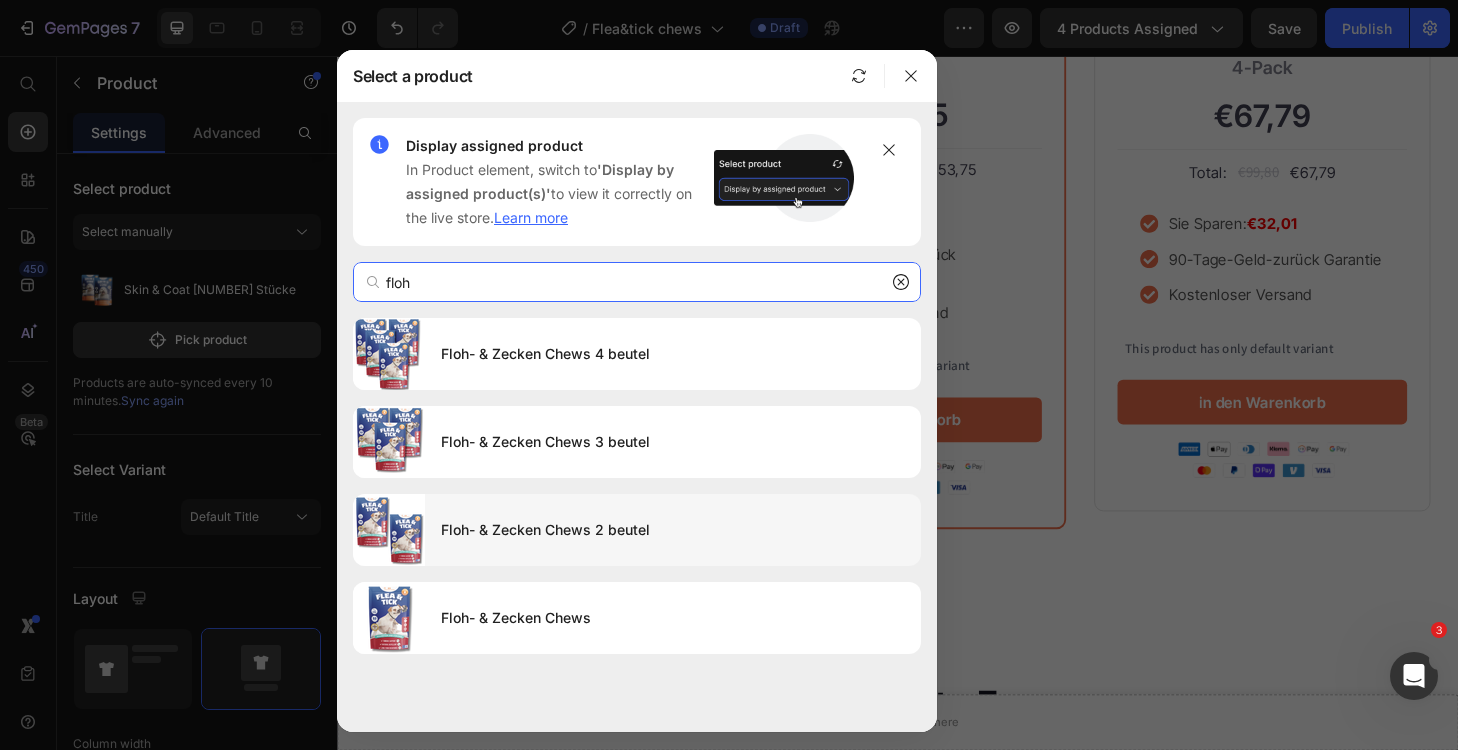 type on "floh" 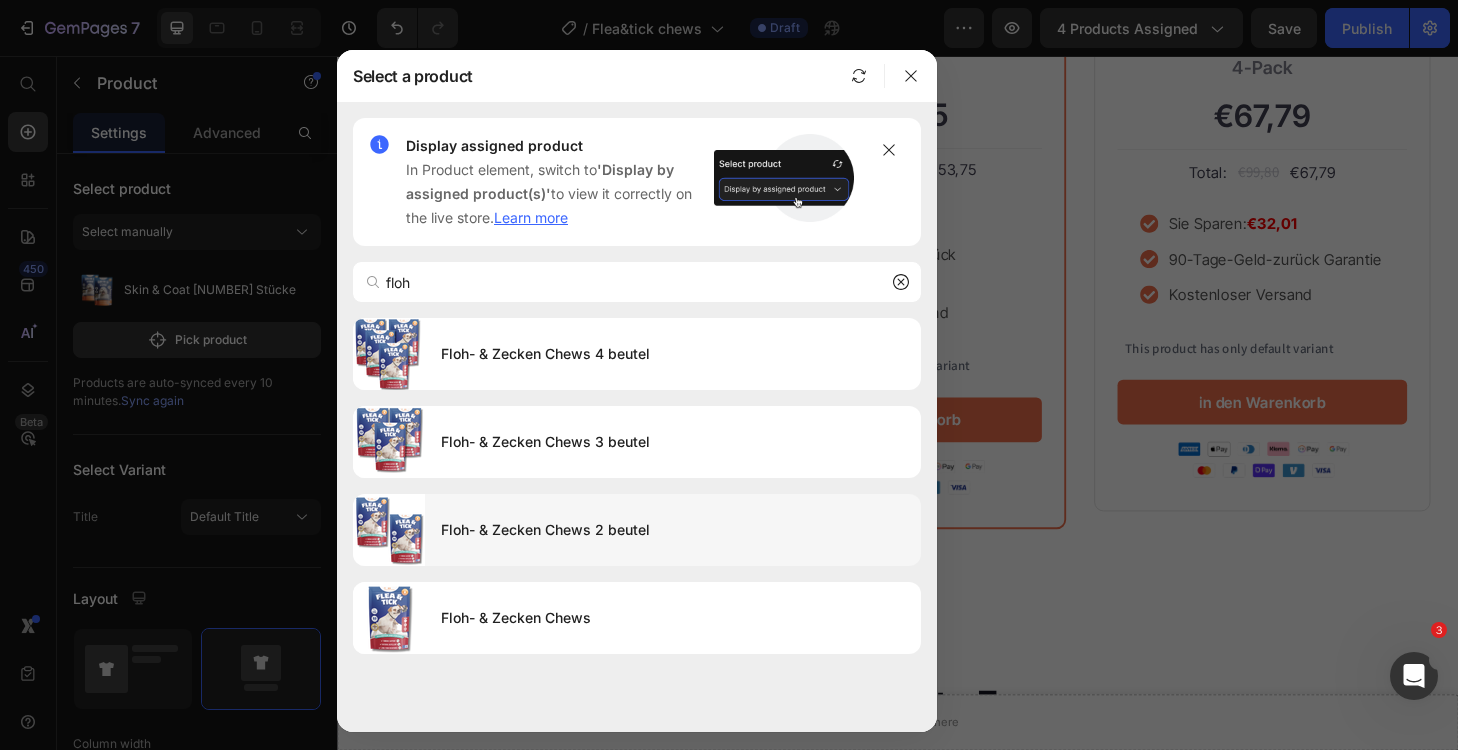click on "Floh- & Zecken Chews 2 beutel" at bounding box center (673, 530) 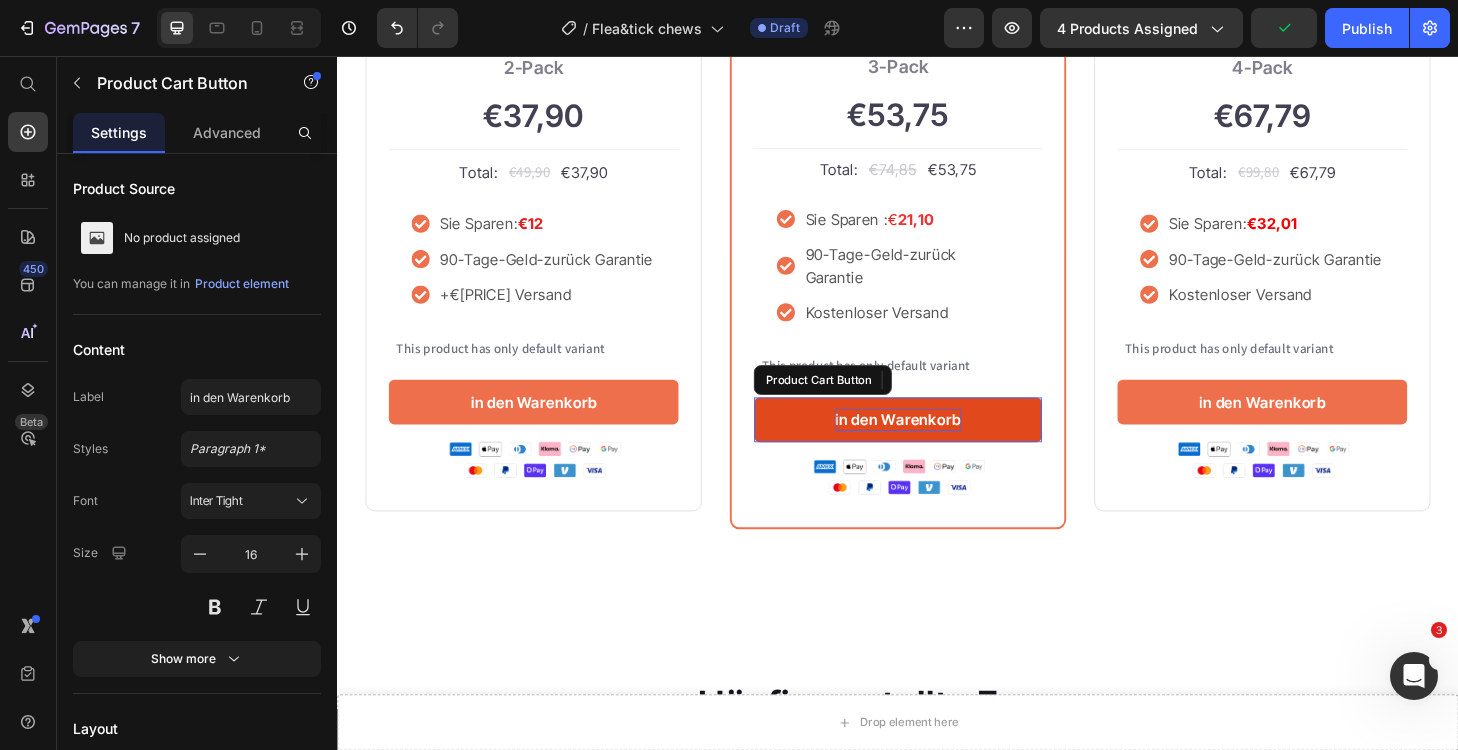 click on "in den Warenkorb" at bounding box center [937, 445] 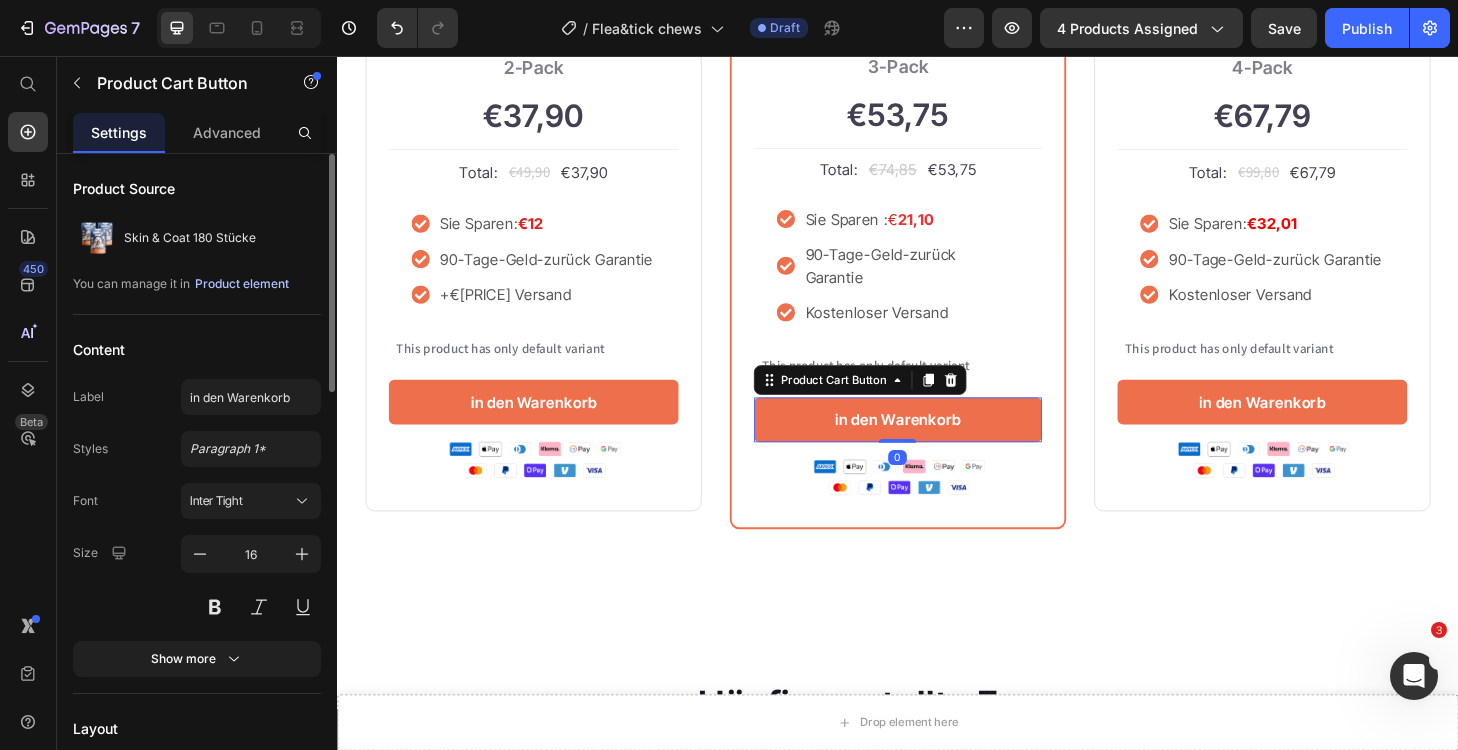 click on "Product element" at bounding box center (242, 284) 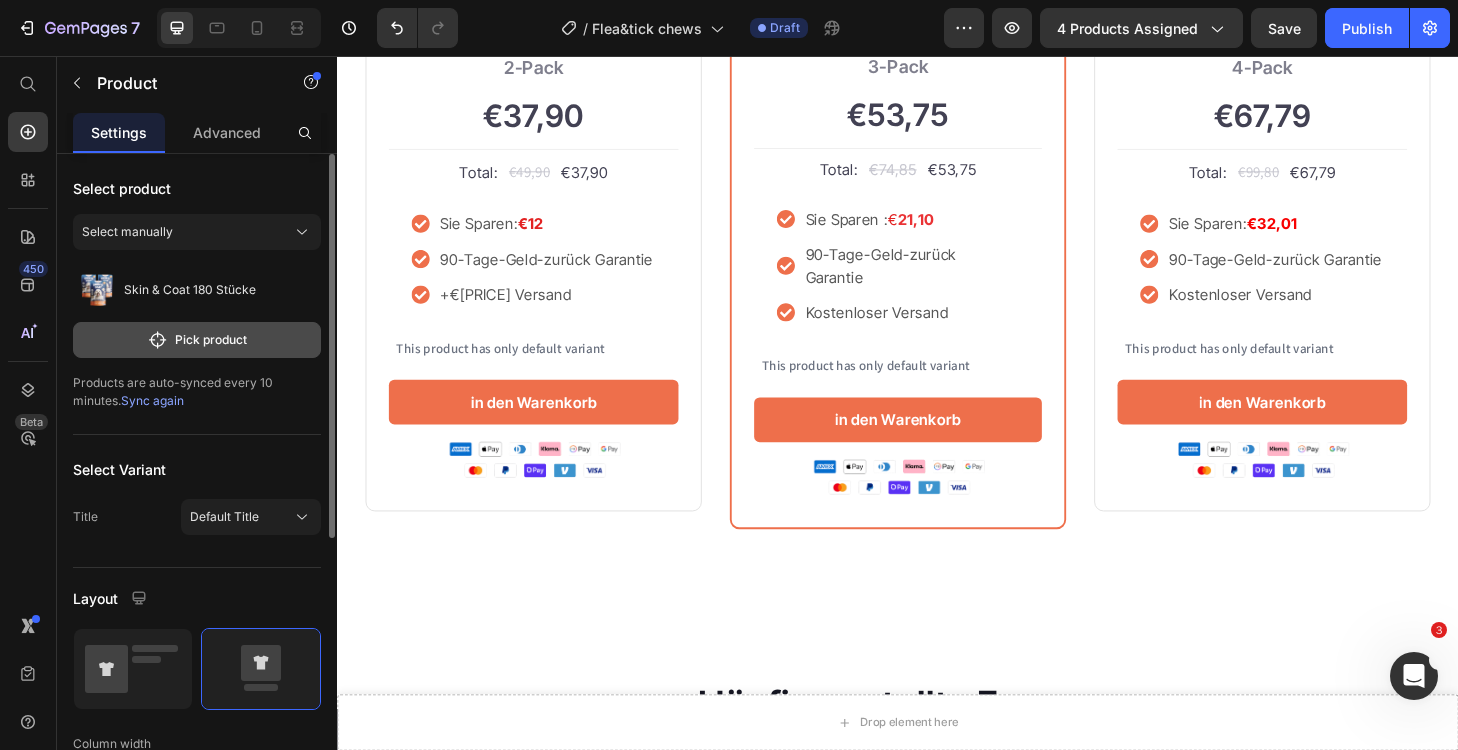 click on "Pick product" at bounding box center [197, 340] 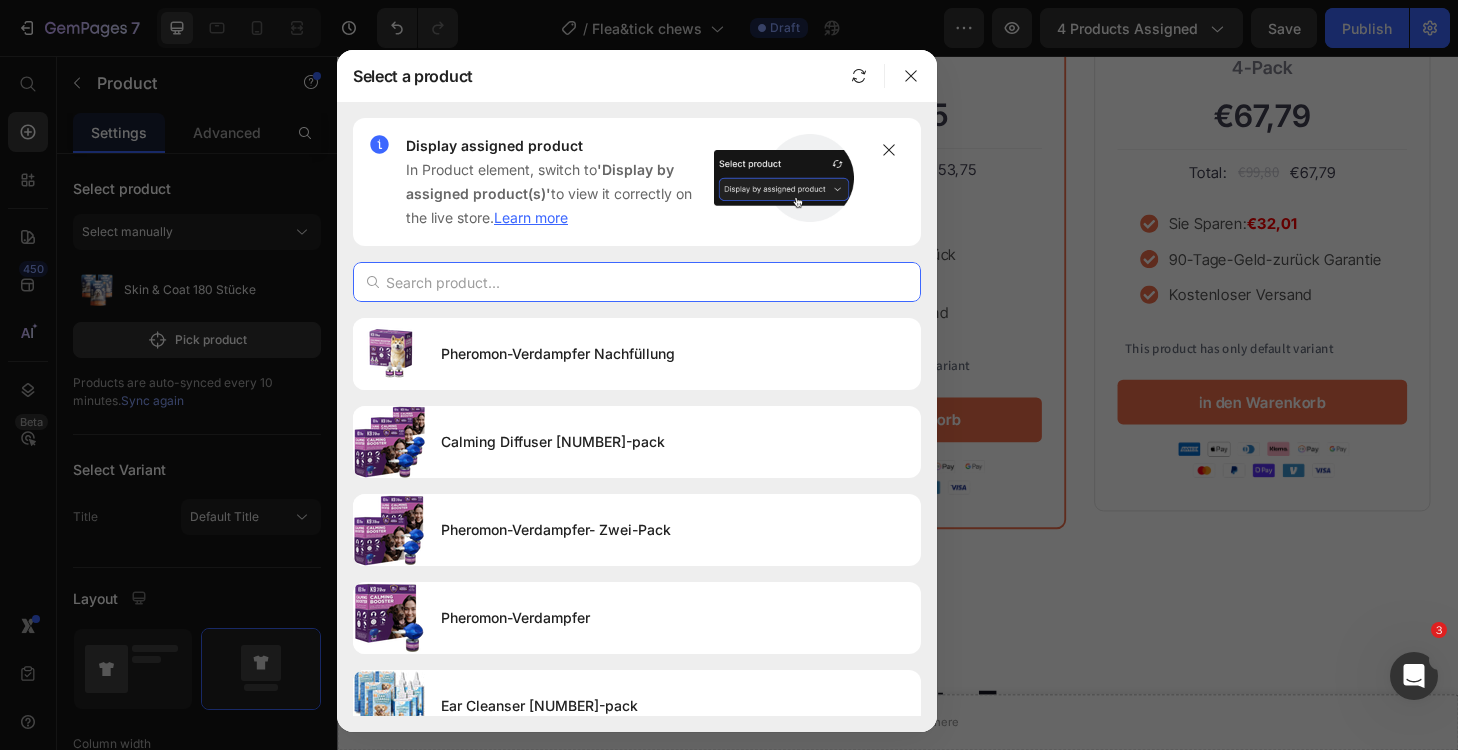 click at bounding box center [637, 282] 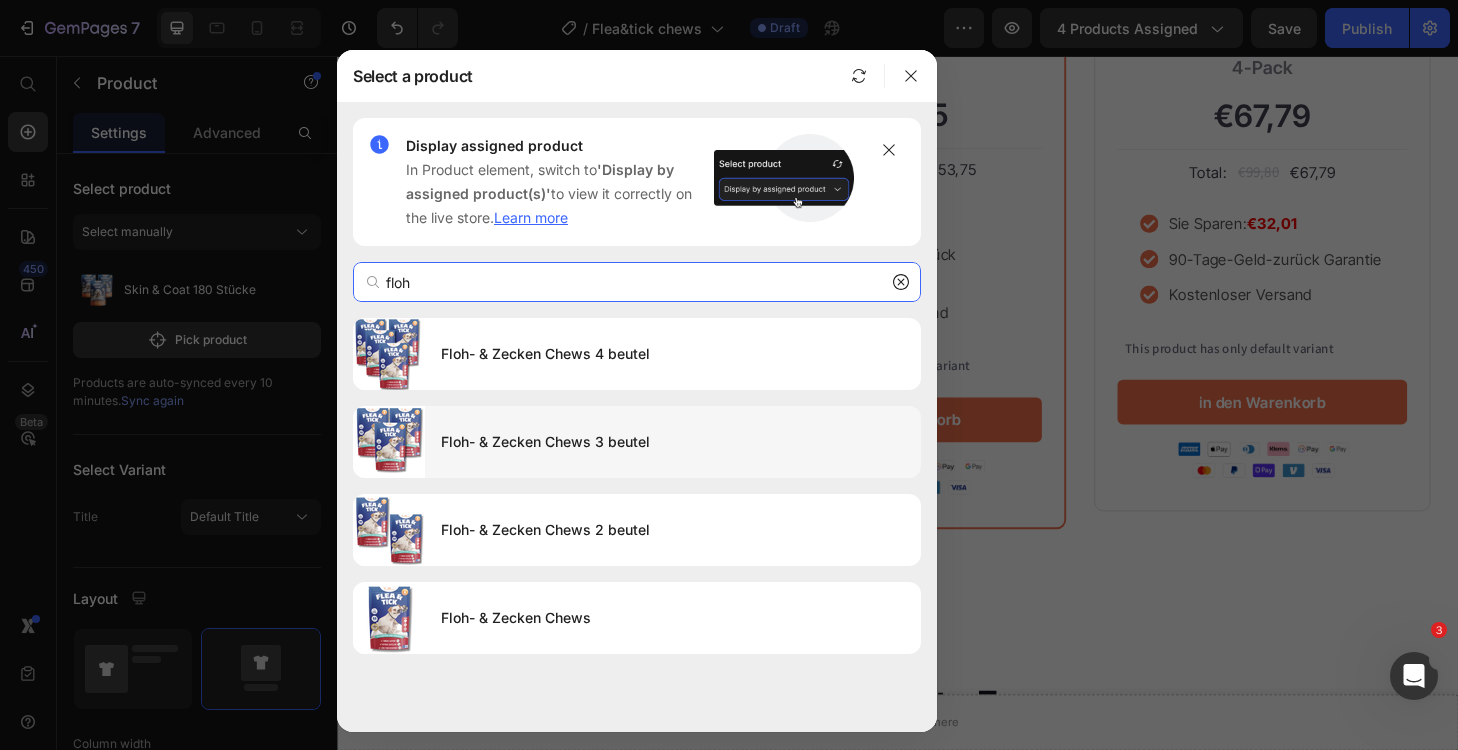 type on "floh" 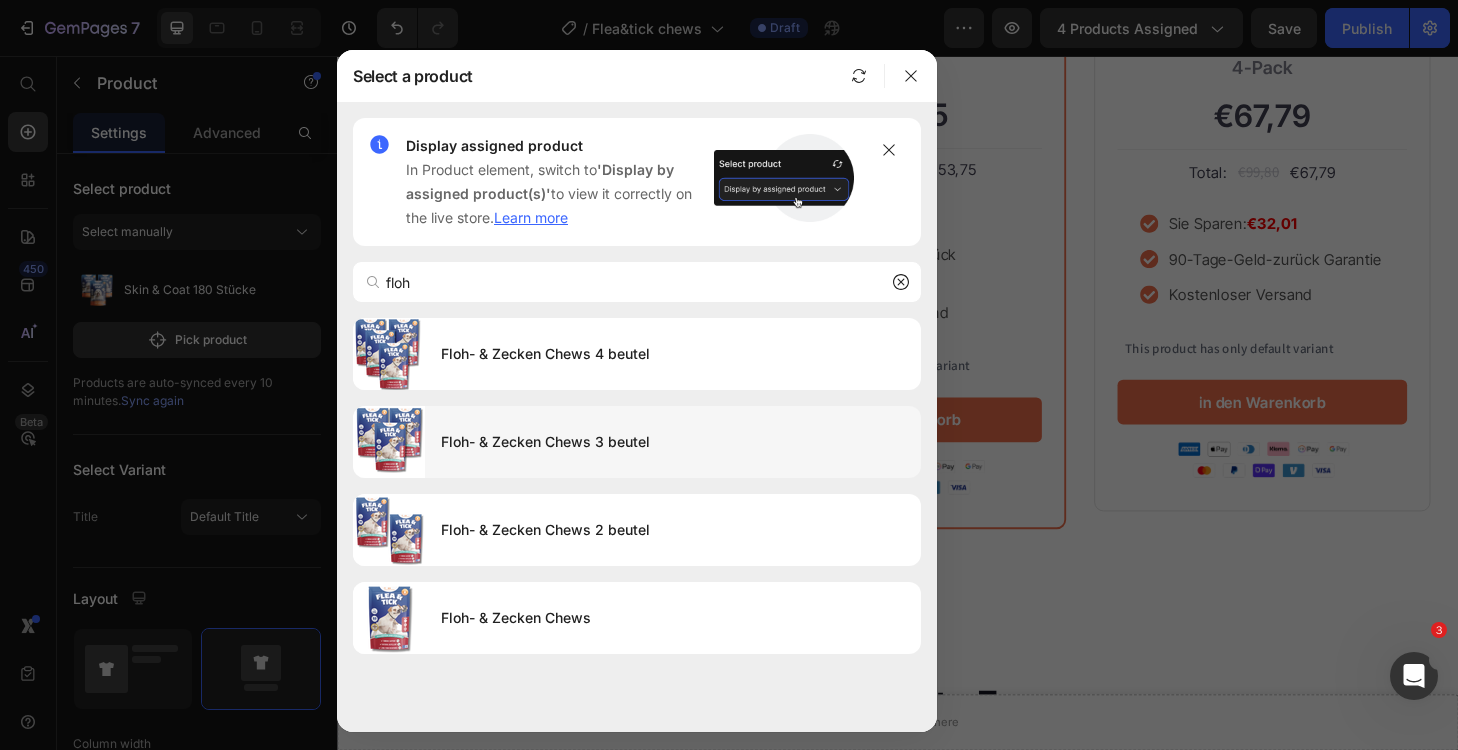 click on "Floh- & Zecken Chews 3 beutel" at bounding box center (673, 442) 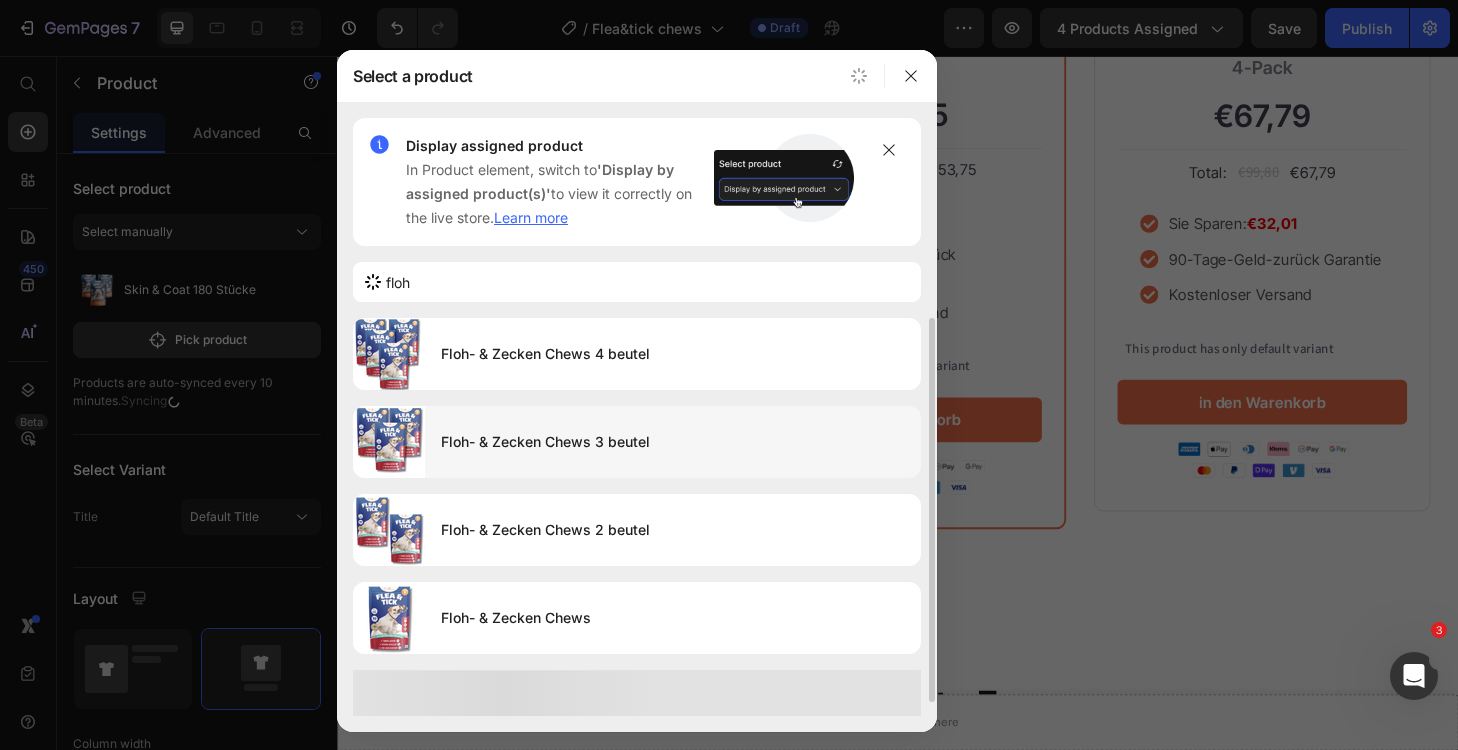 type 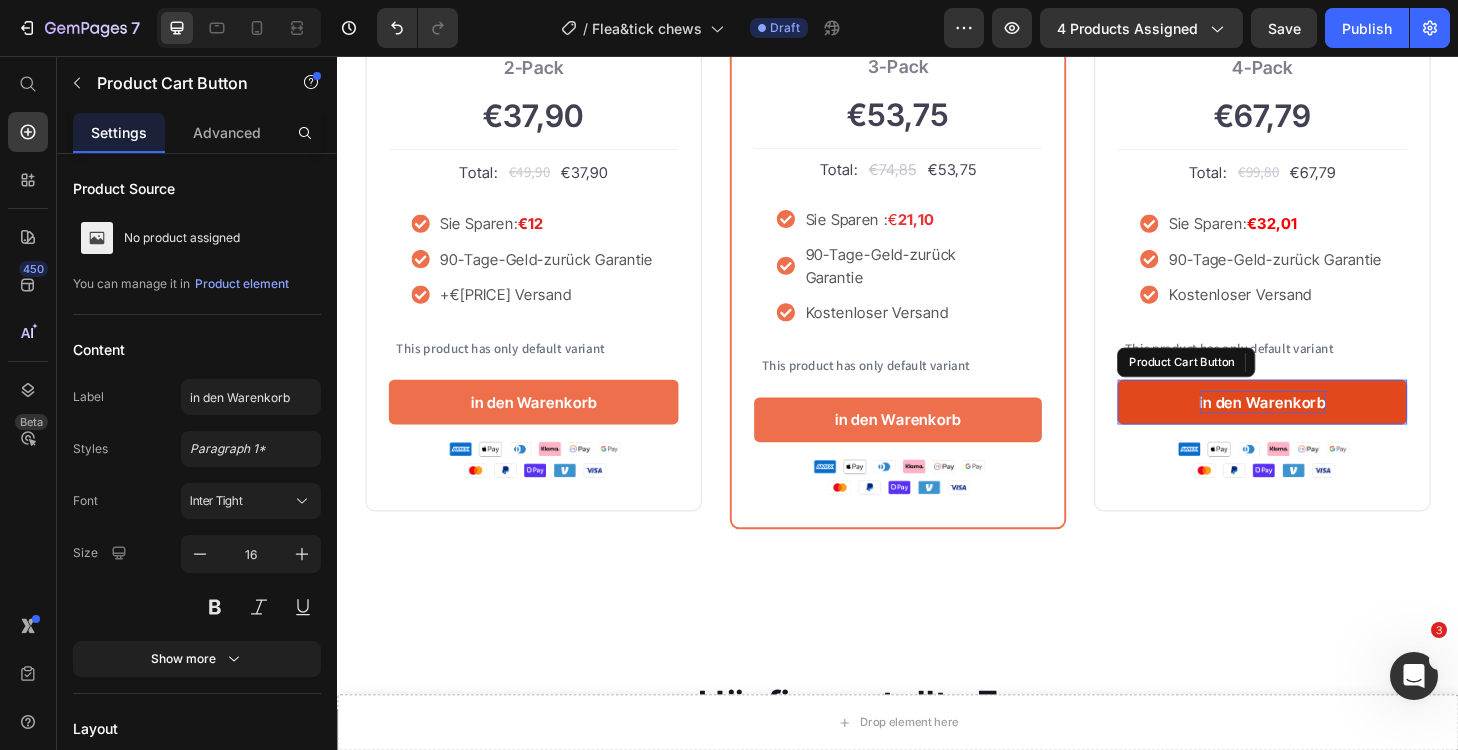 click on "in den Warenkorb" at bounding box center (1327, 426) 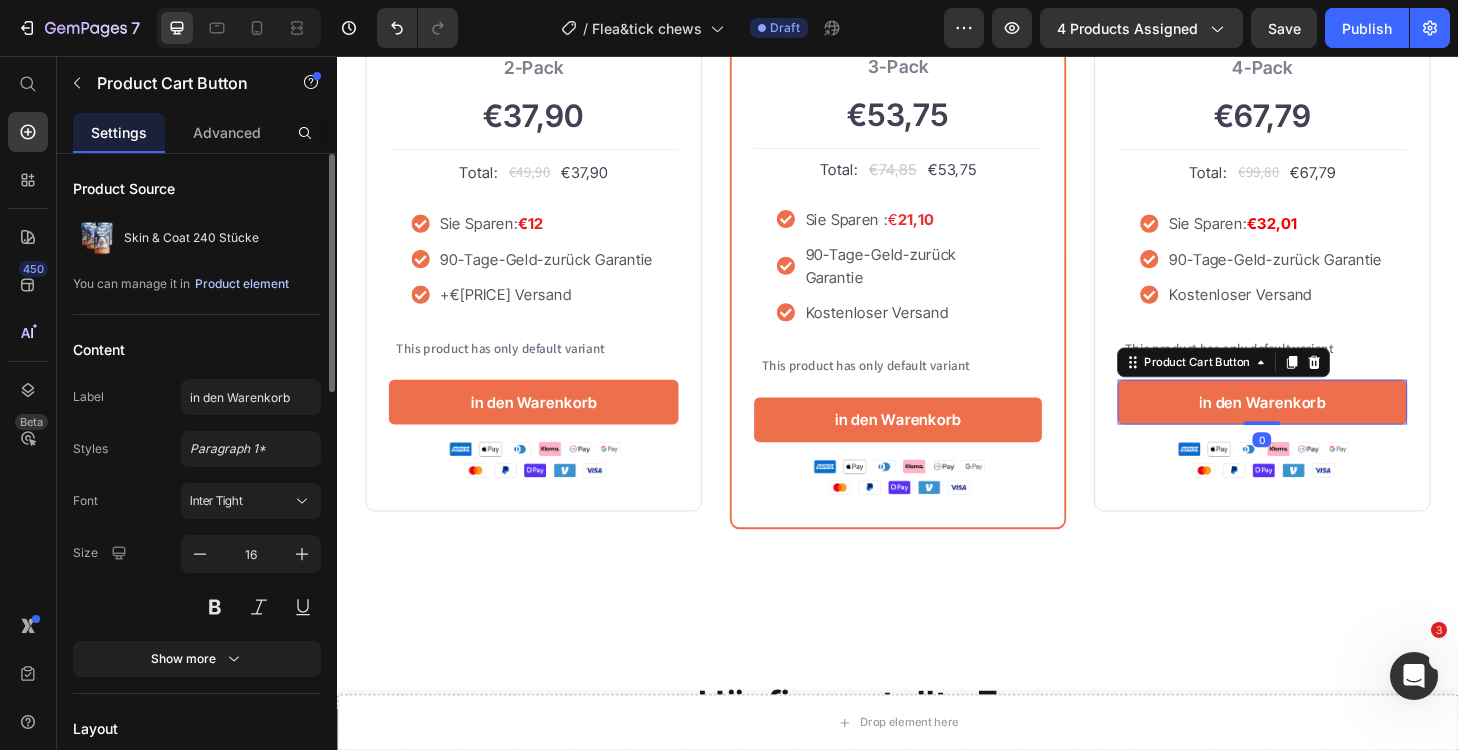 click on "Product element" at bounding box center (242, 284) 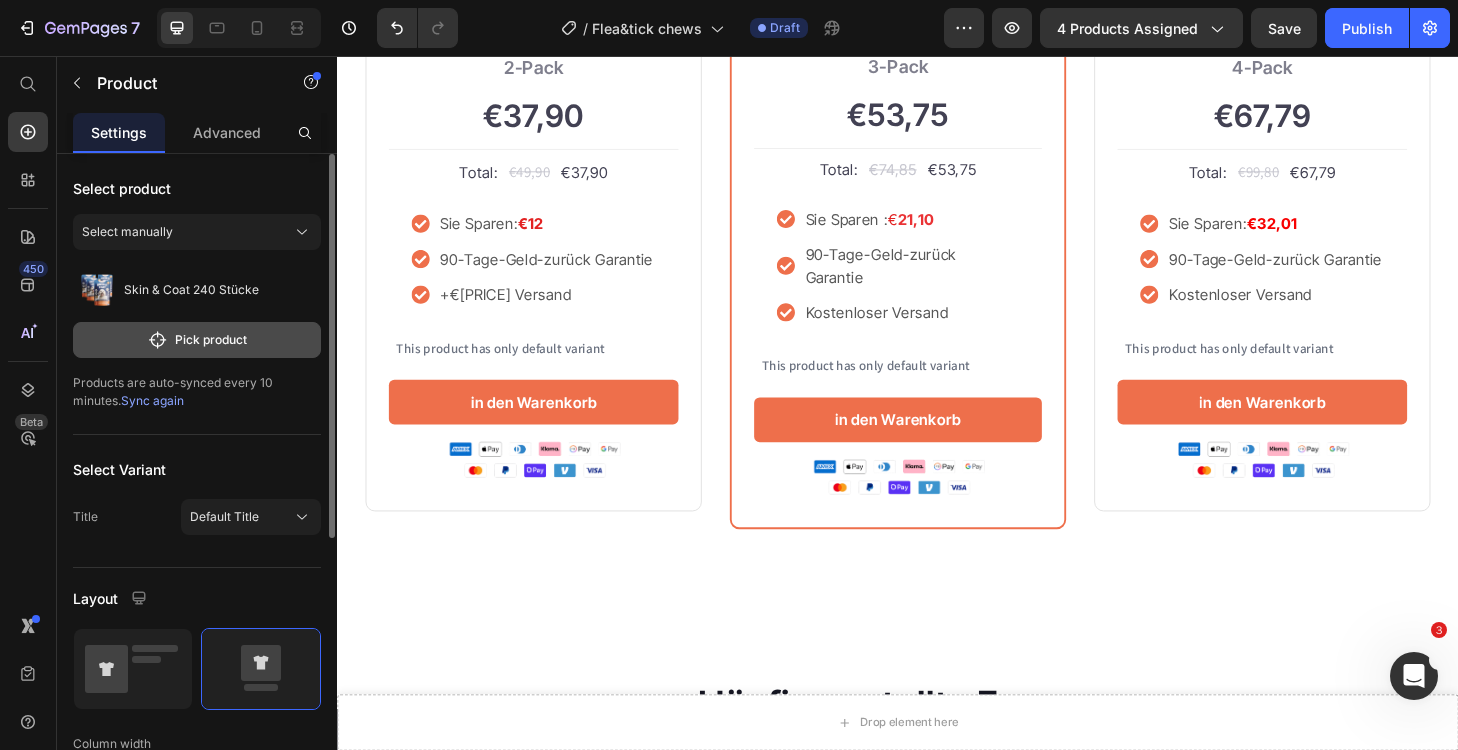 click on "Pick product" at bounding box center [197, 340] 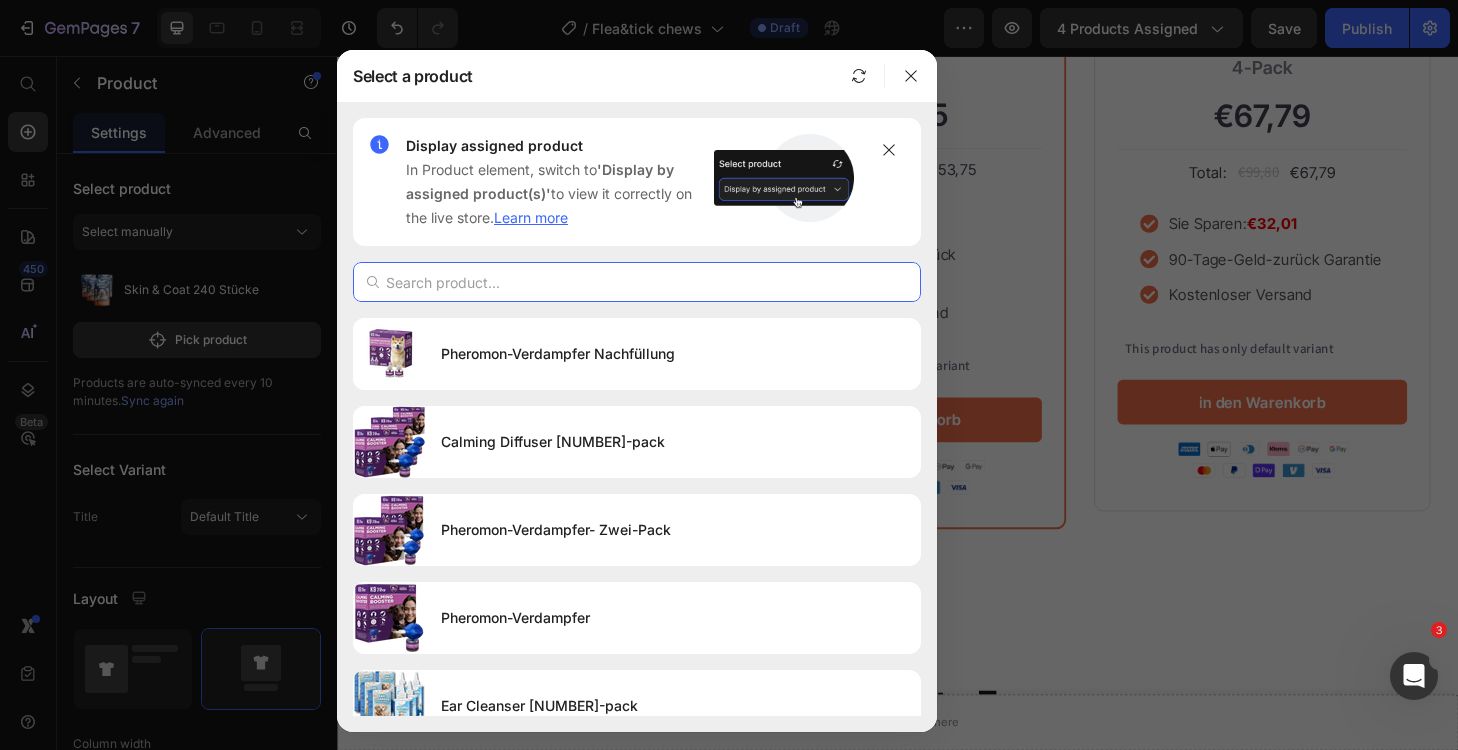 click at bounding box center (637, 282) 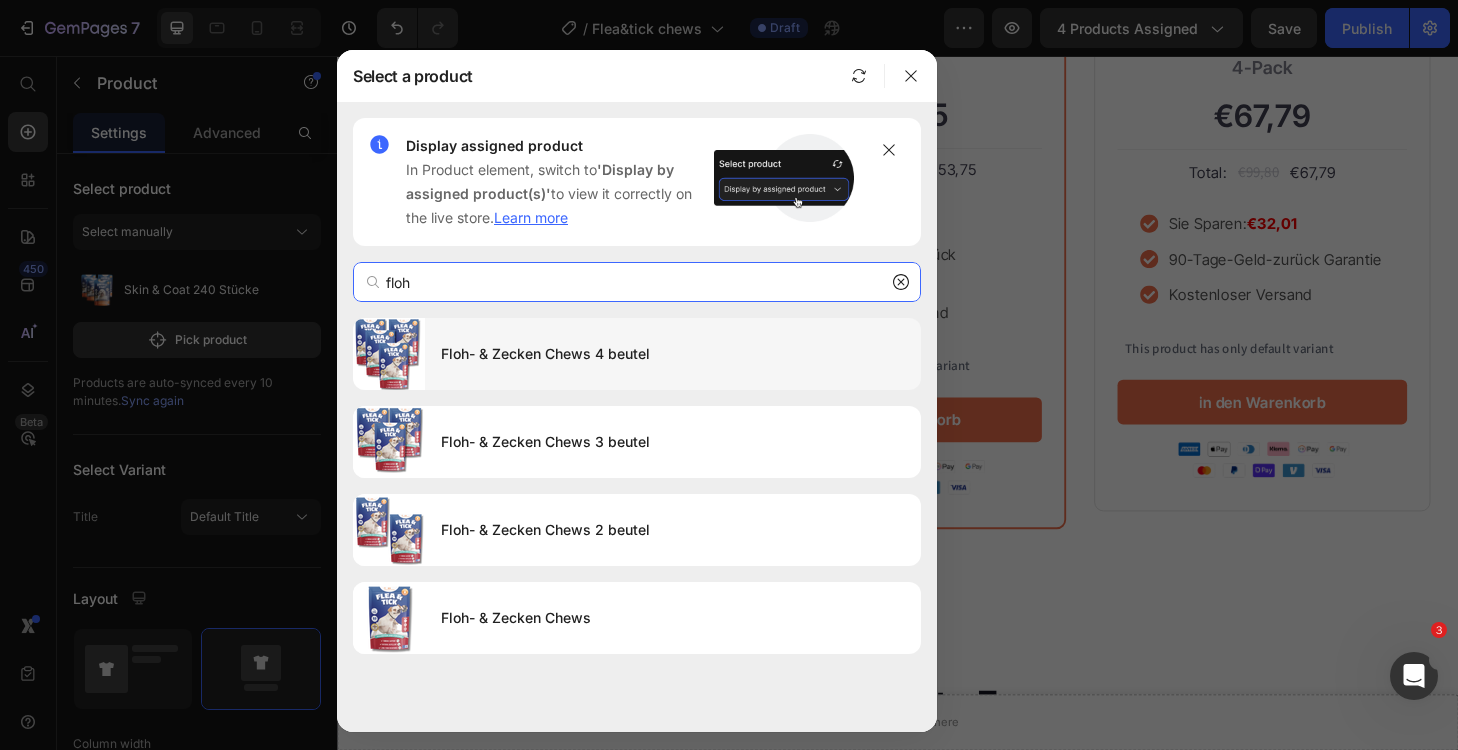 type on "floh" 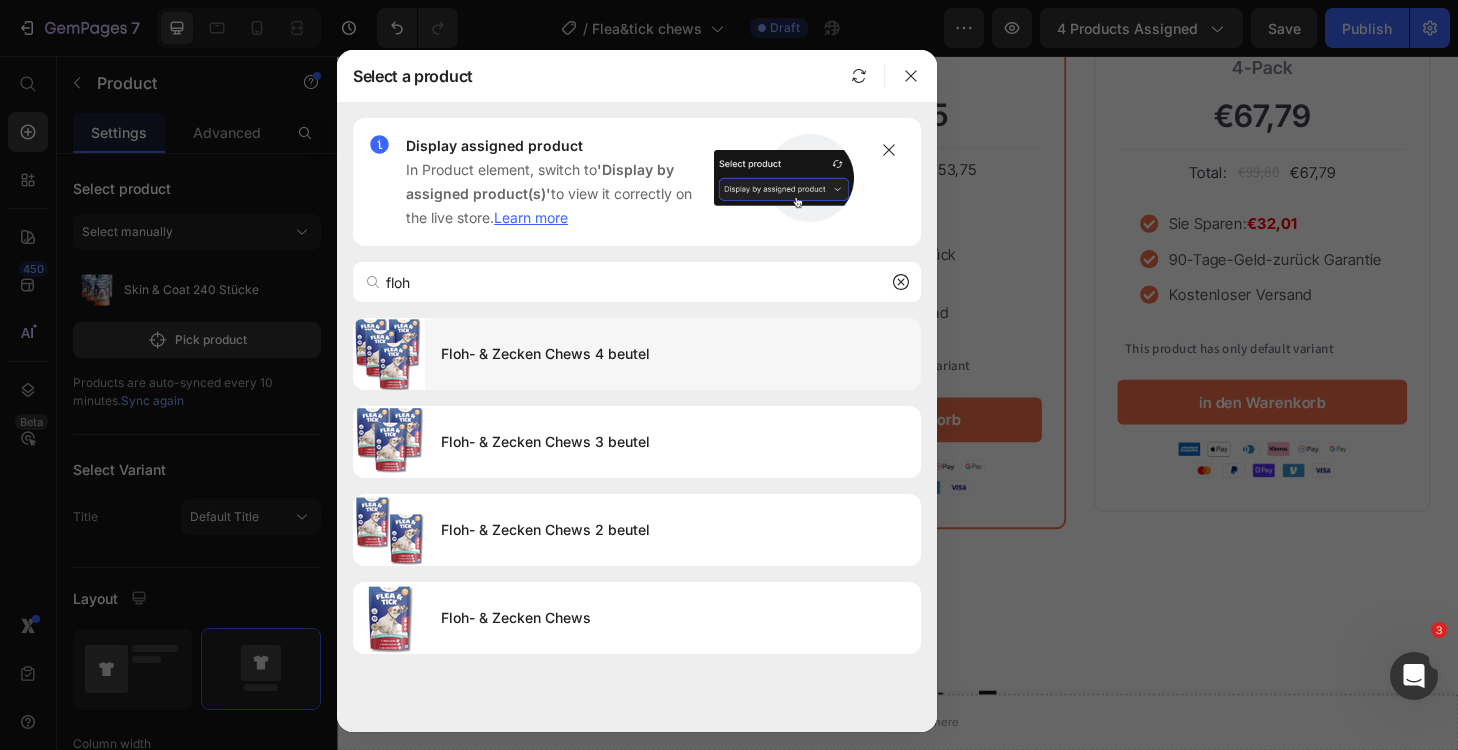 click on "Floh- & Zecken Chews 4 beutel" at bounding box center (673, 354) 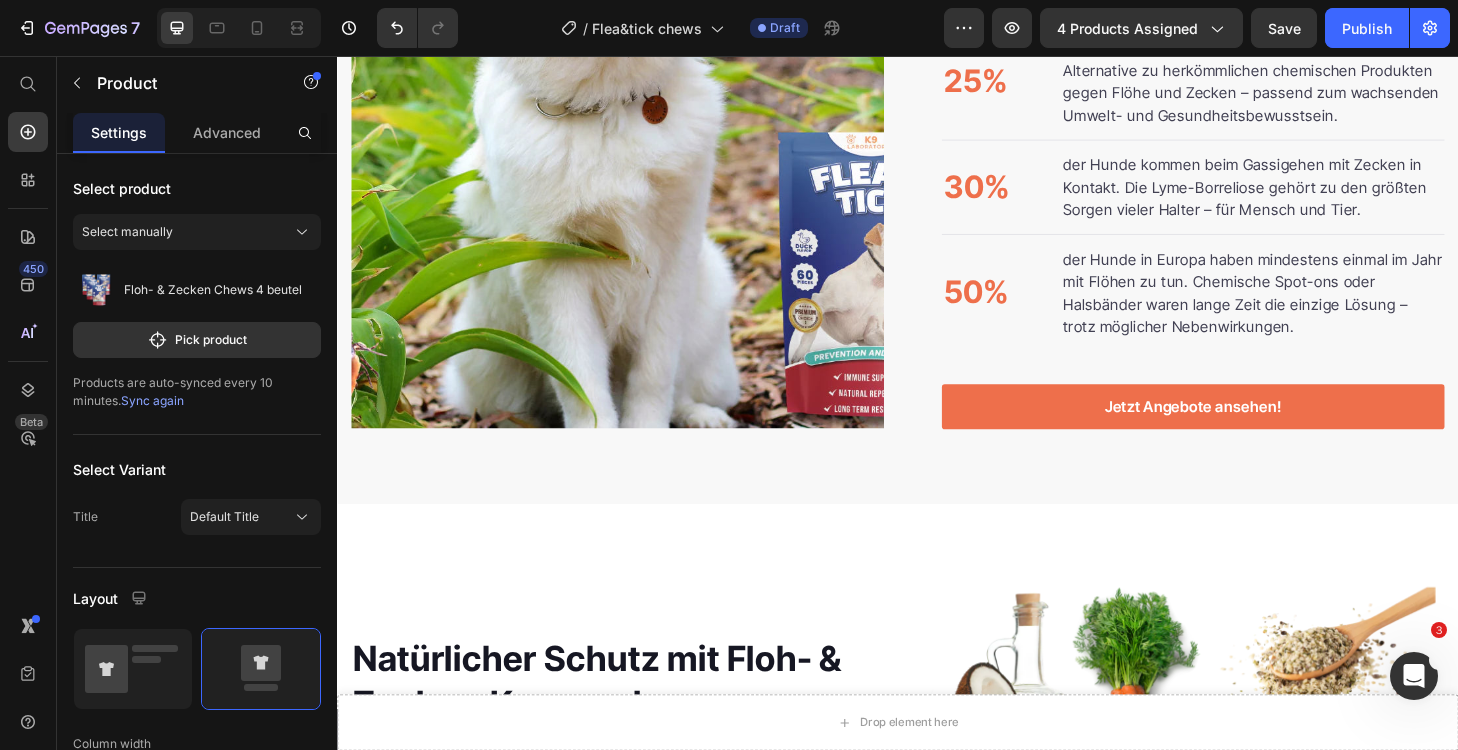 scroll, scrollTop: 1845, scrollLeft: 0, axis: vertical 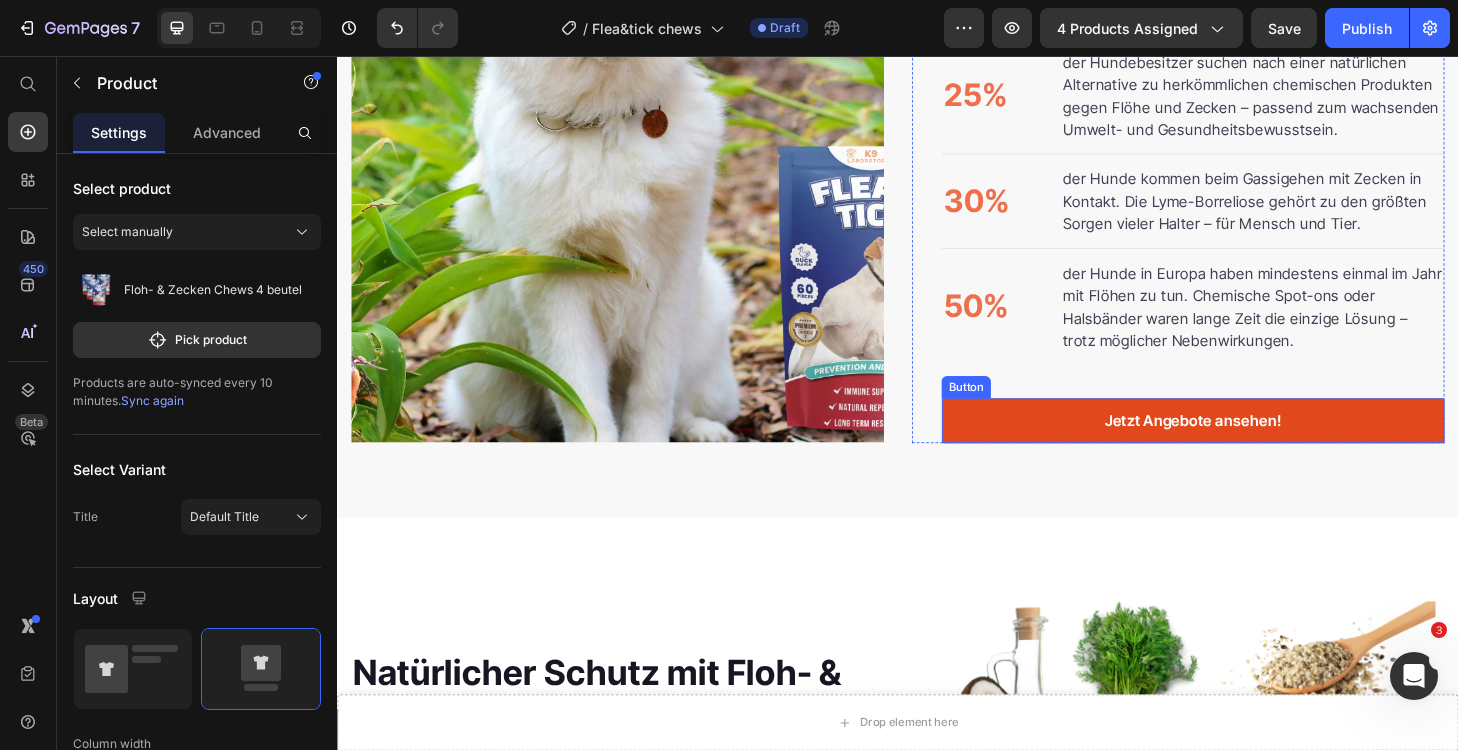 click on "Jetzt Angebote ansehen!" at bounding box center [1253, 446] 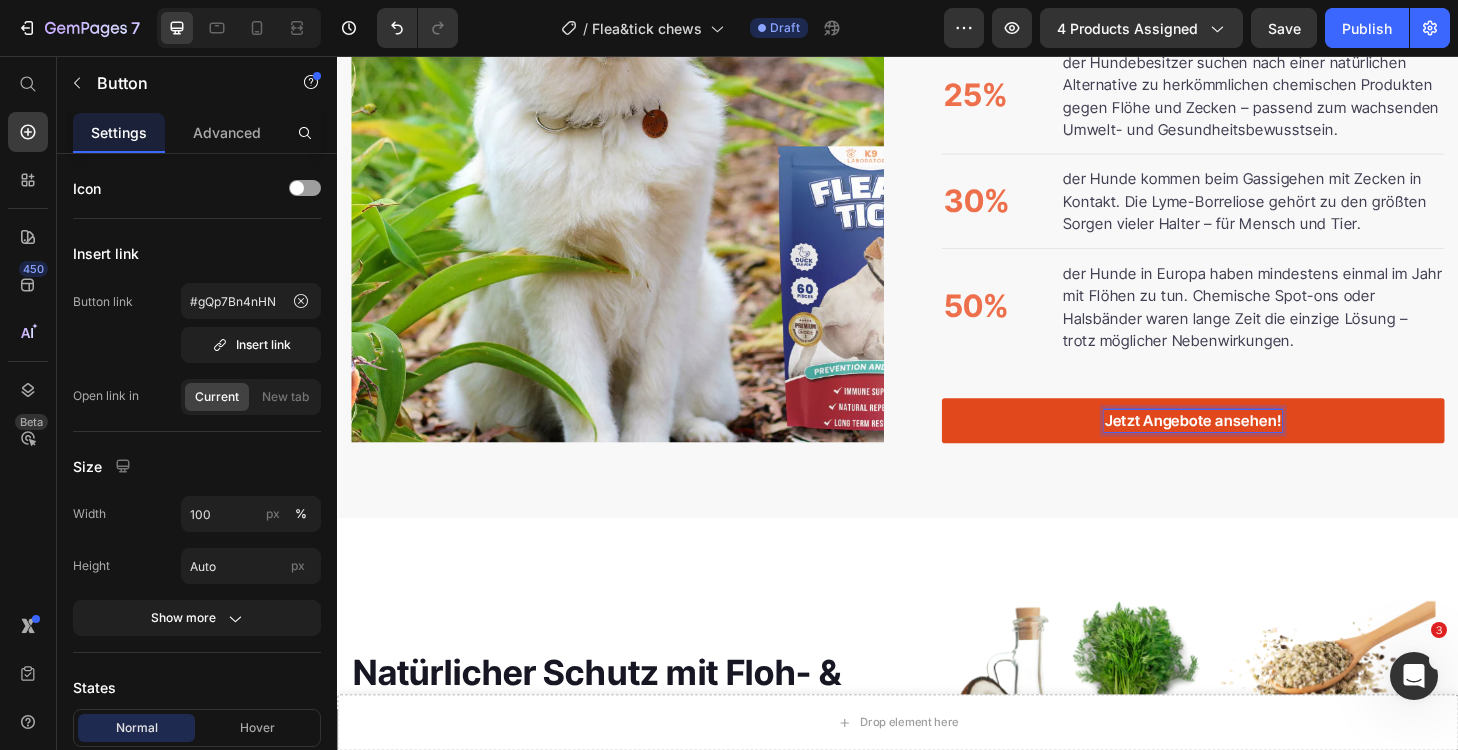 click on "Jetzt Angebote ansehen!" at bounding box center [1253, 446] 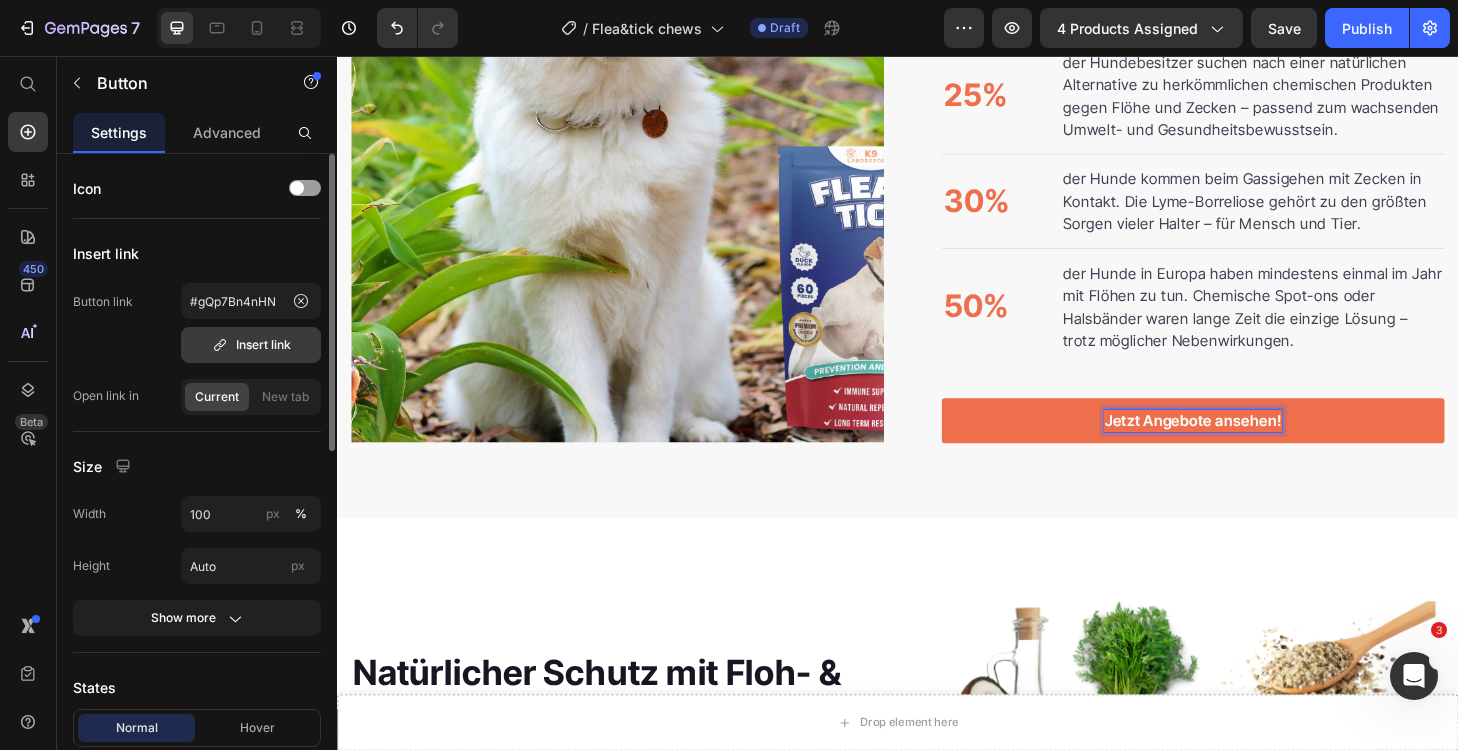 click on "Insert link" at bounding box center (251, 345) 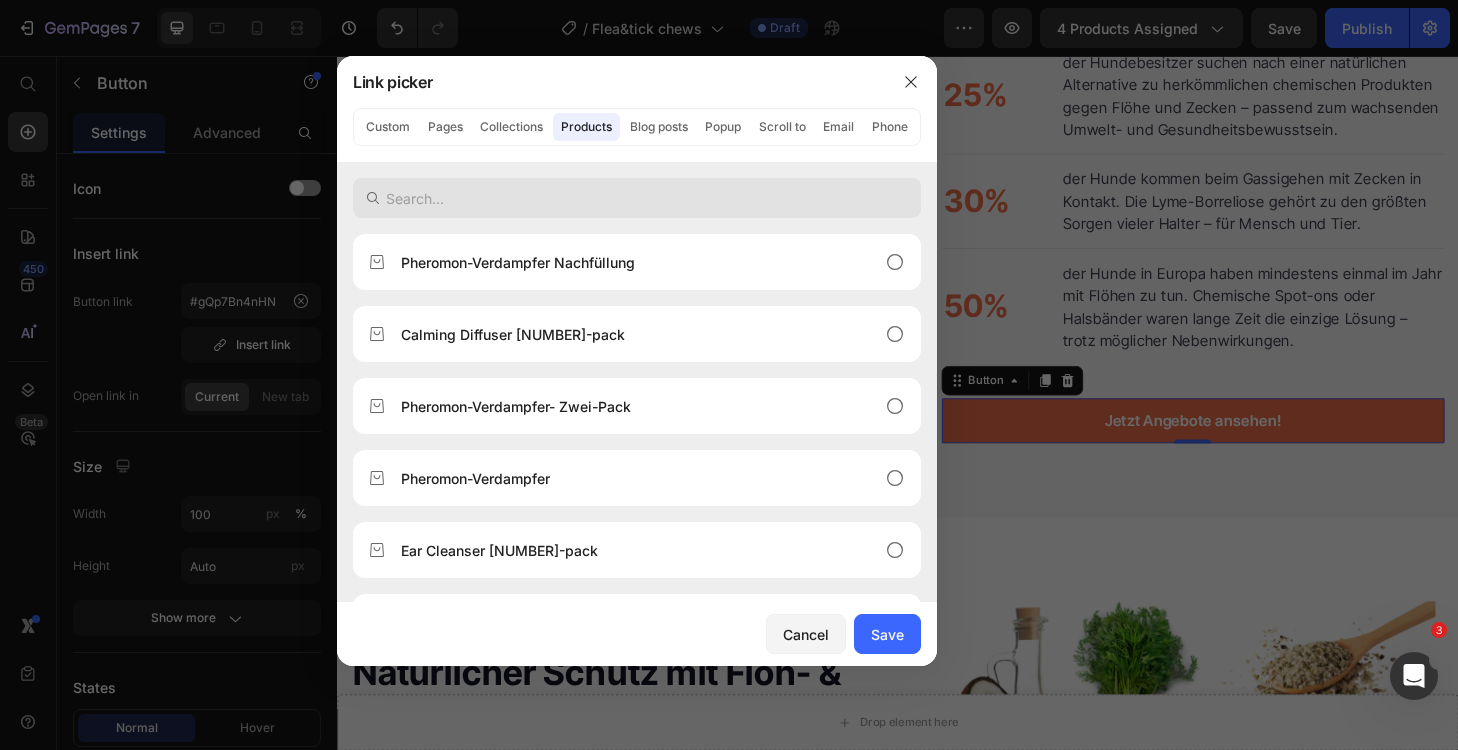 click at bounding box center (637, 198) 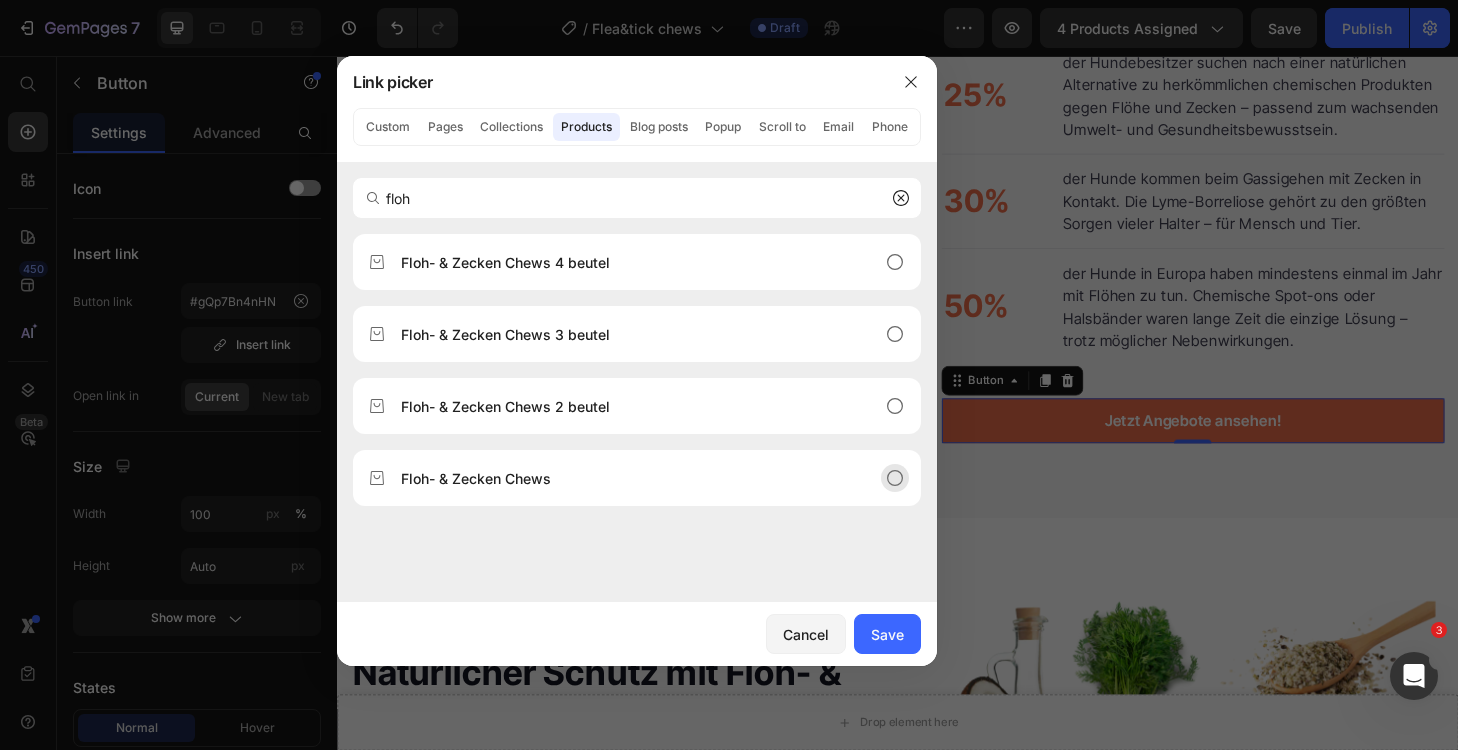 type on "floh" 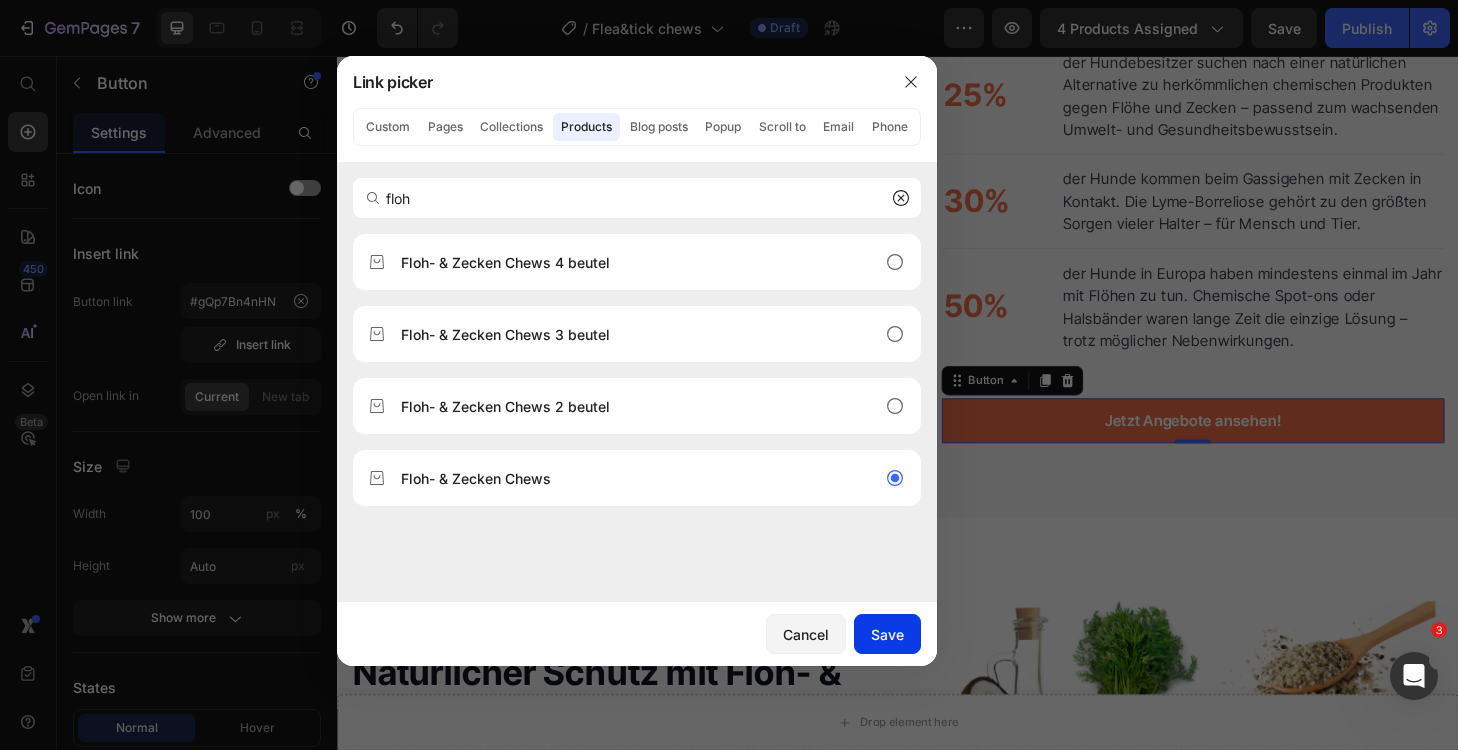 click on "Save" at bounding box center (887, 634) 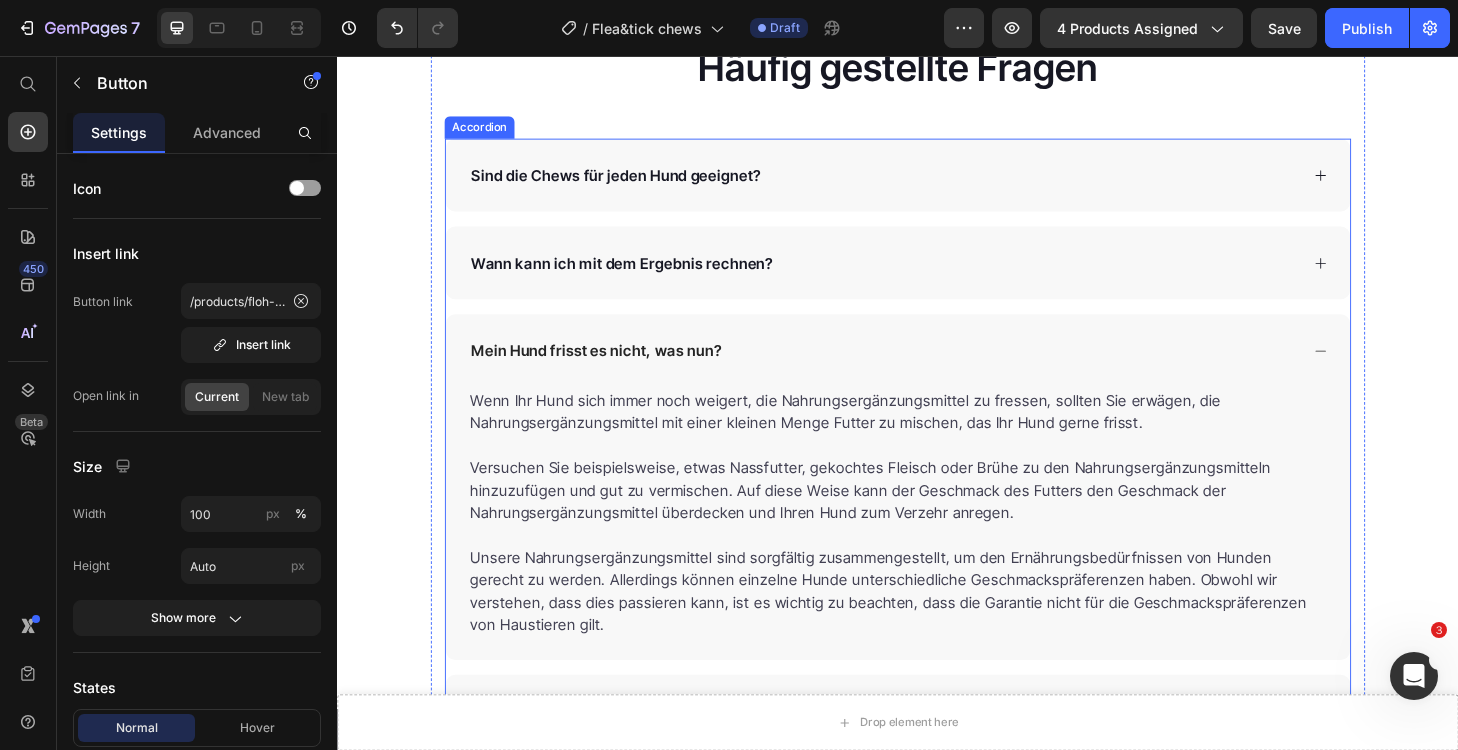 scroll, scrollTop: 5565, scrollLeft: 0, axis: vertical 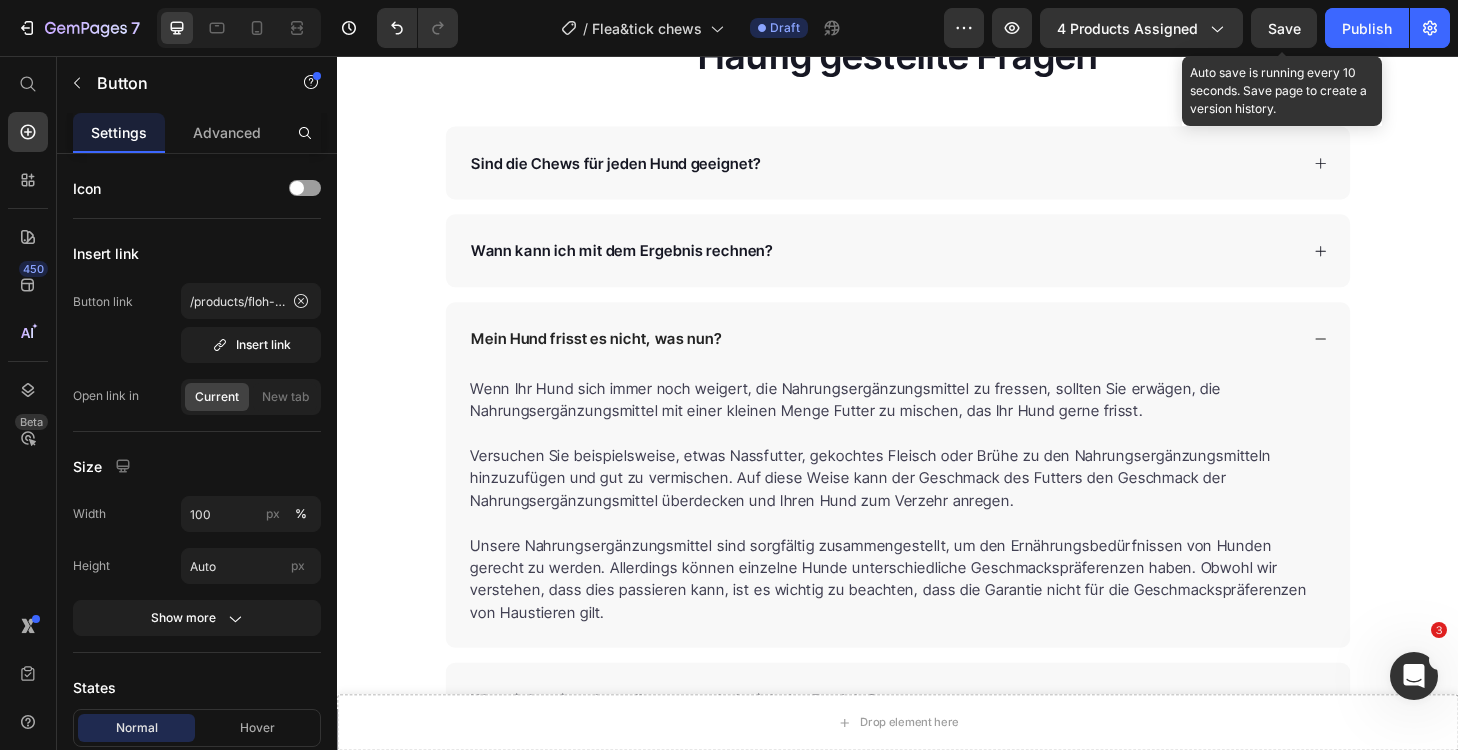 click on "Save" at bounding box center (1284, 28) 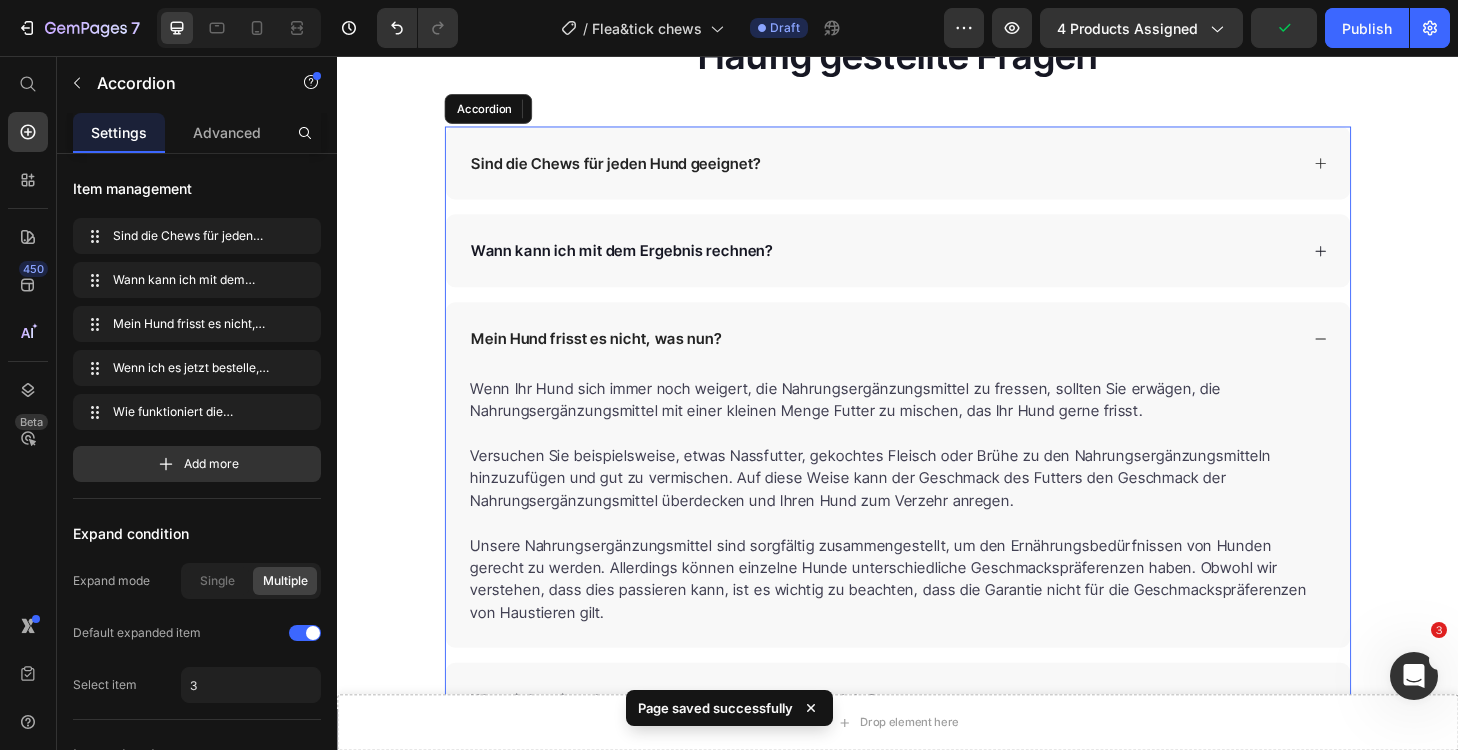 click on "Sind die Chews für jeden Hund geeignet?" at bounding box center (921, 170) 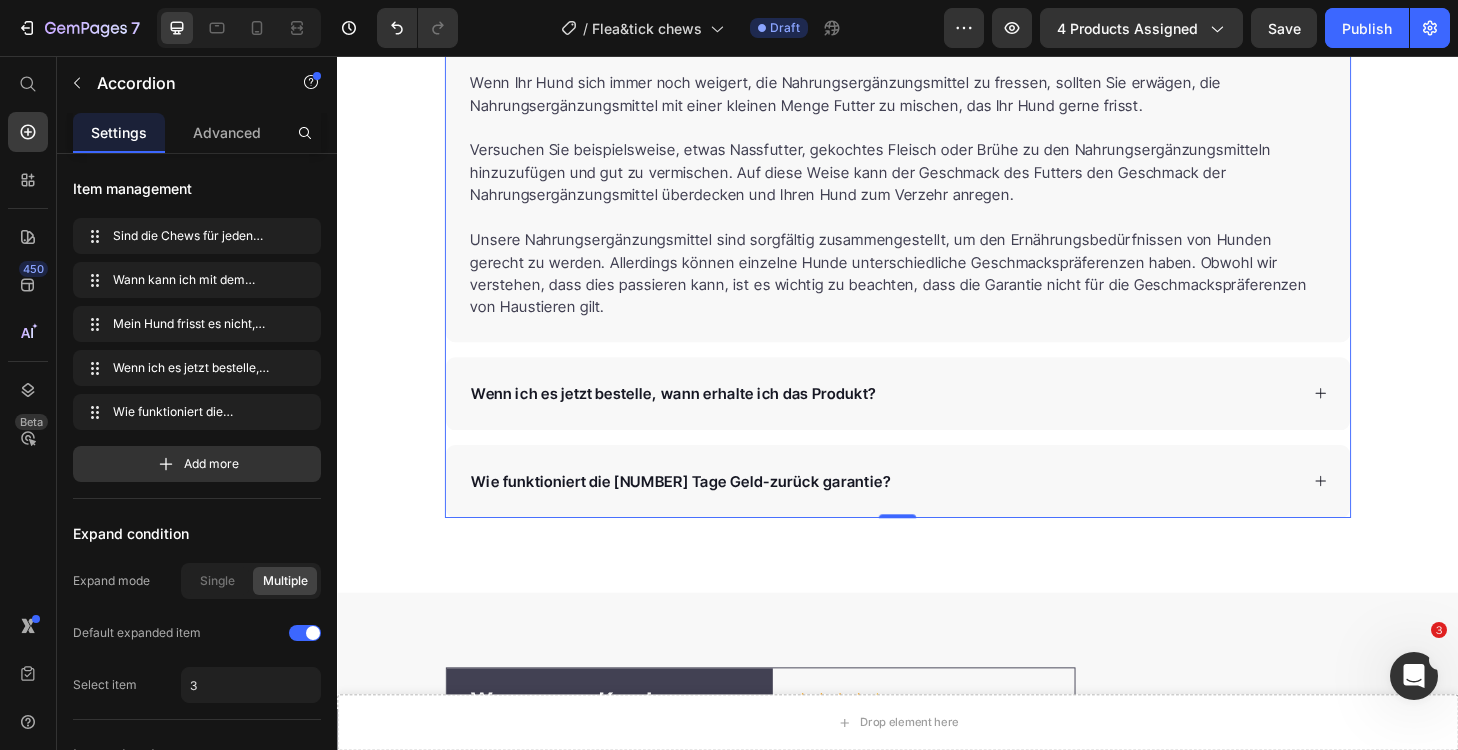 scroll, scrollTop: 5999, scrollLeft: 0, axis: vertical 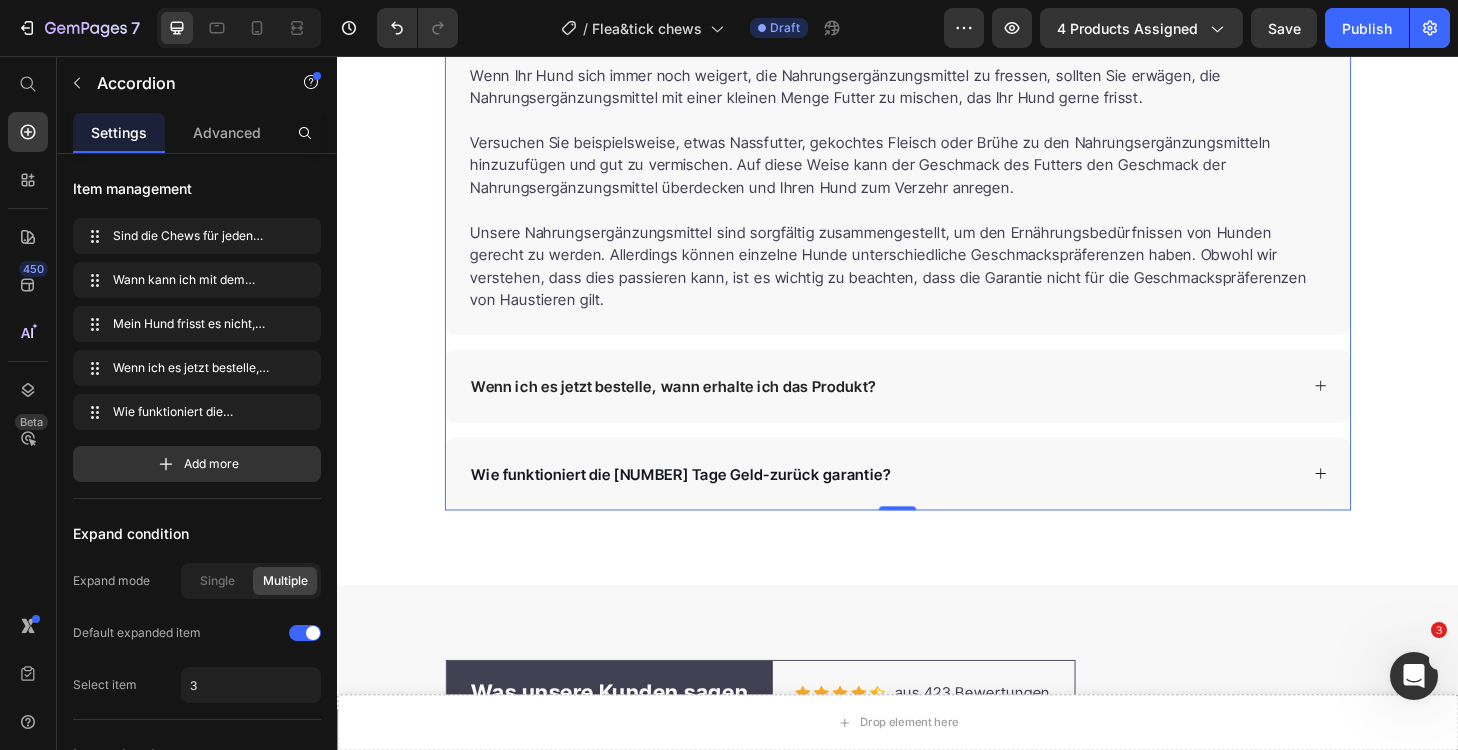 click on "Wenn ich es jetzt bestelle, wann erhalte ich das Produkt?" at bounding box center (921, 409) 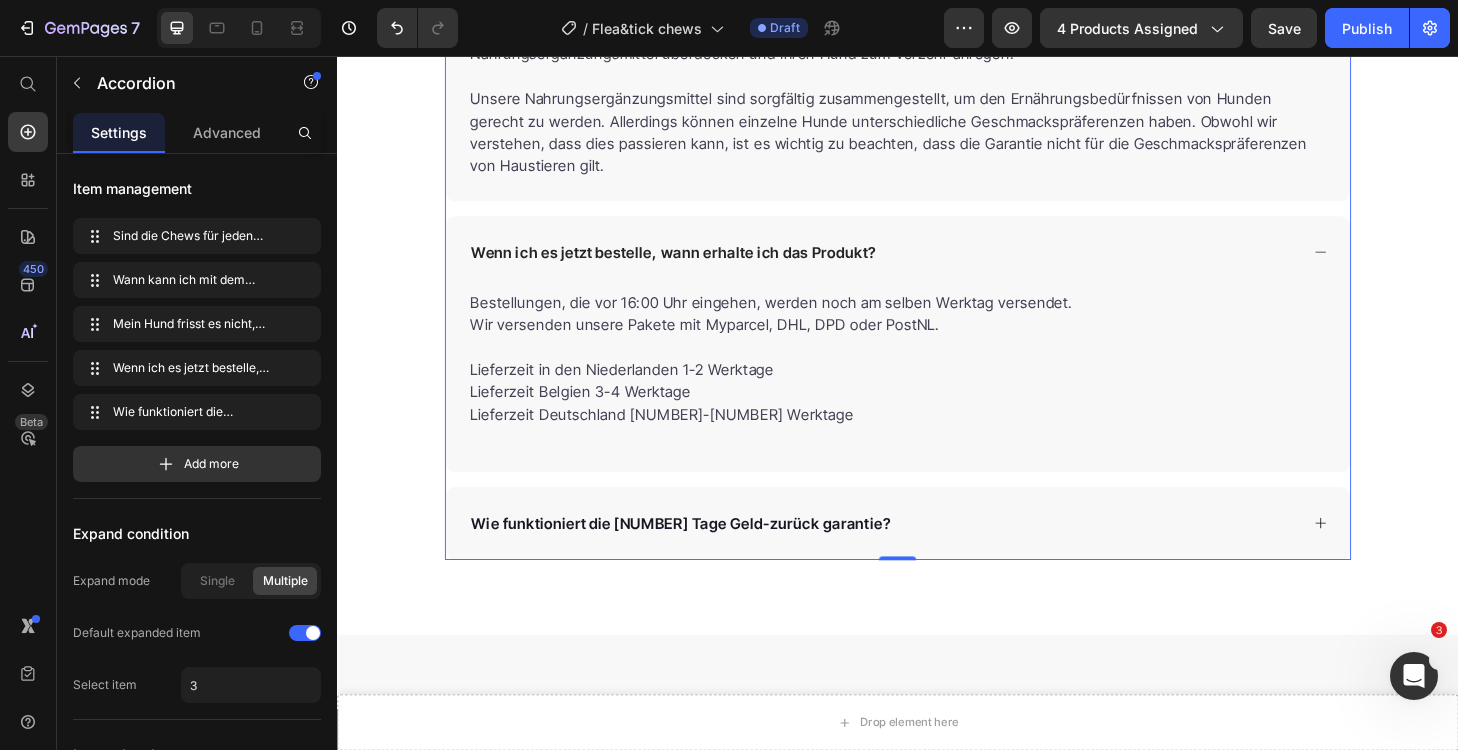 scroll, scrollTop: 6208, scrollLeft: 0, axis: vertical 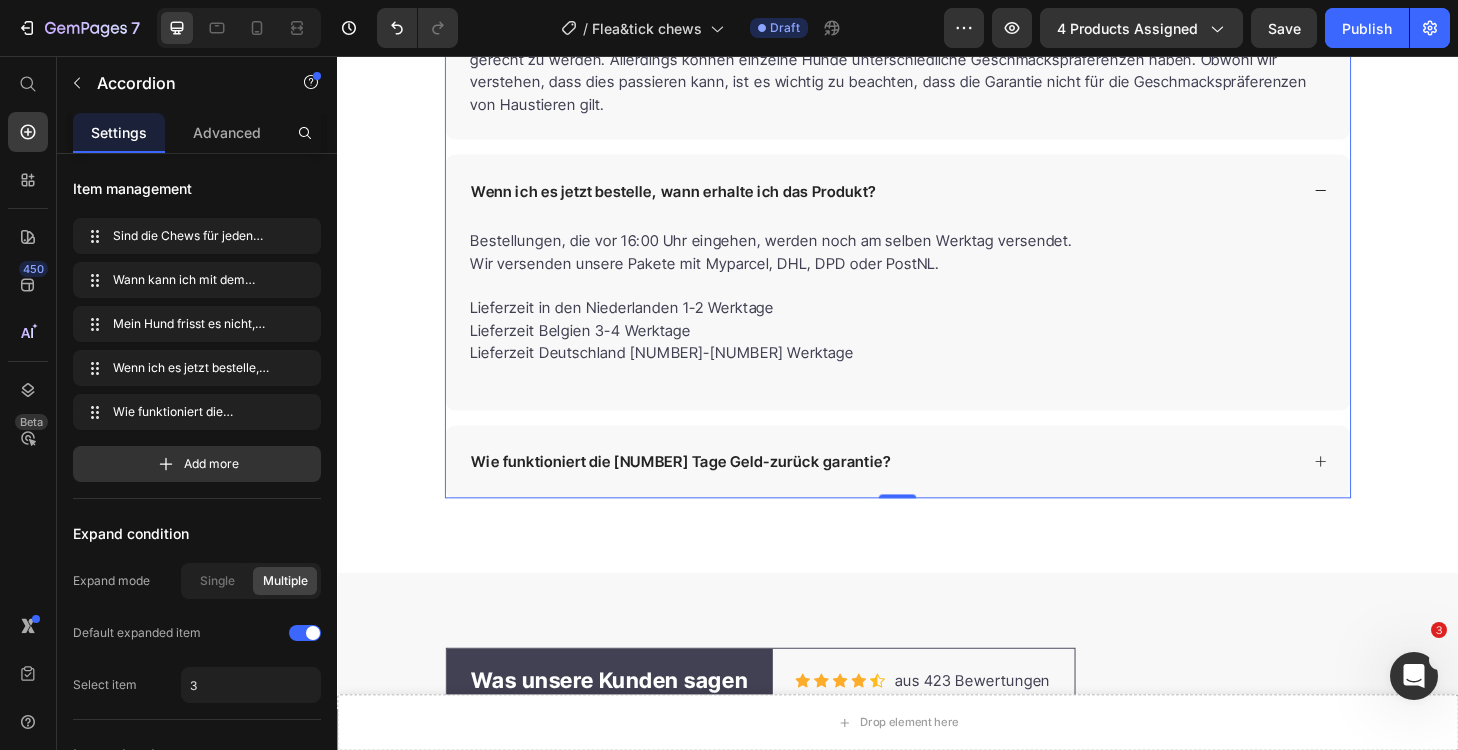 click on "Wie funktioniert die [NUMBER] Tage Geld-zurück garantie?" at bounding box center (921, 490) 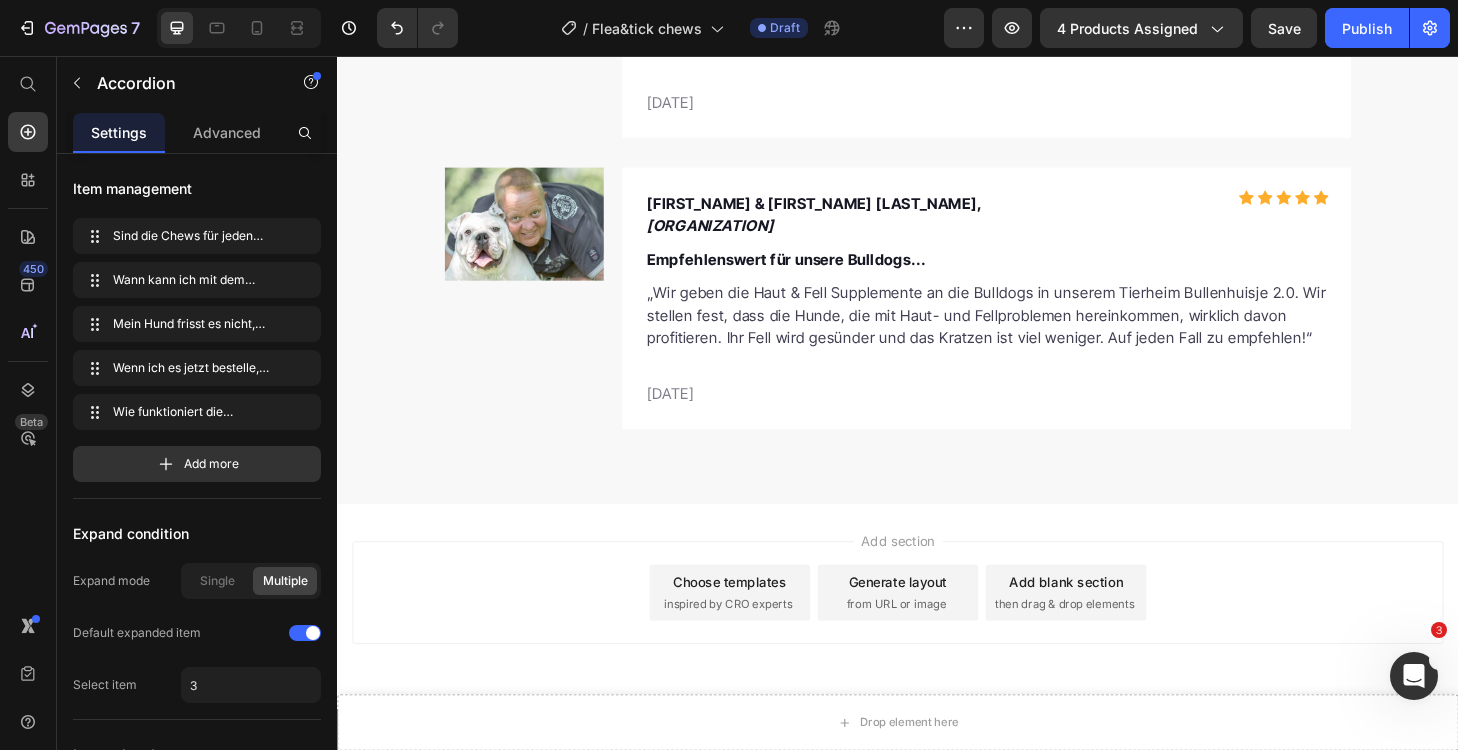 scroll, scrollTop: 8544, scrollLeft: 0, axis: vertical 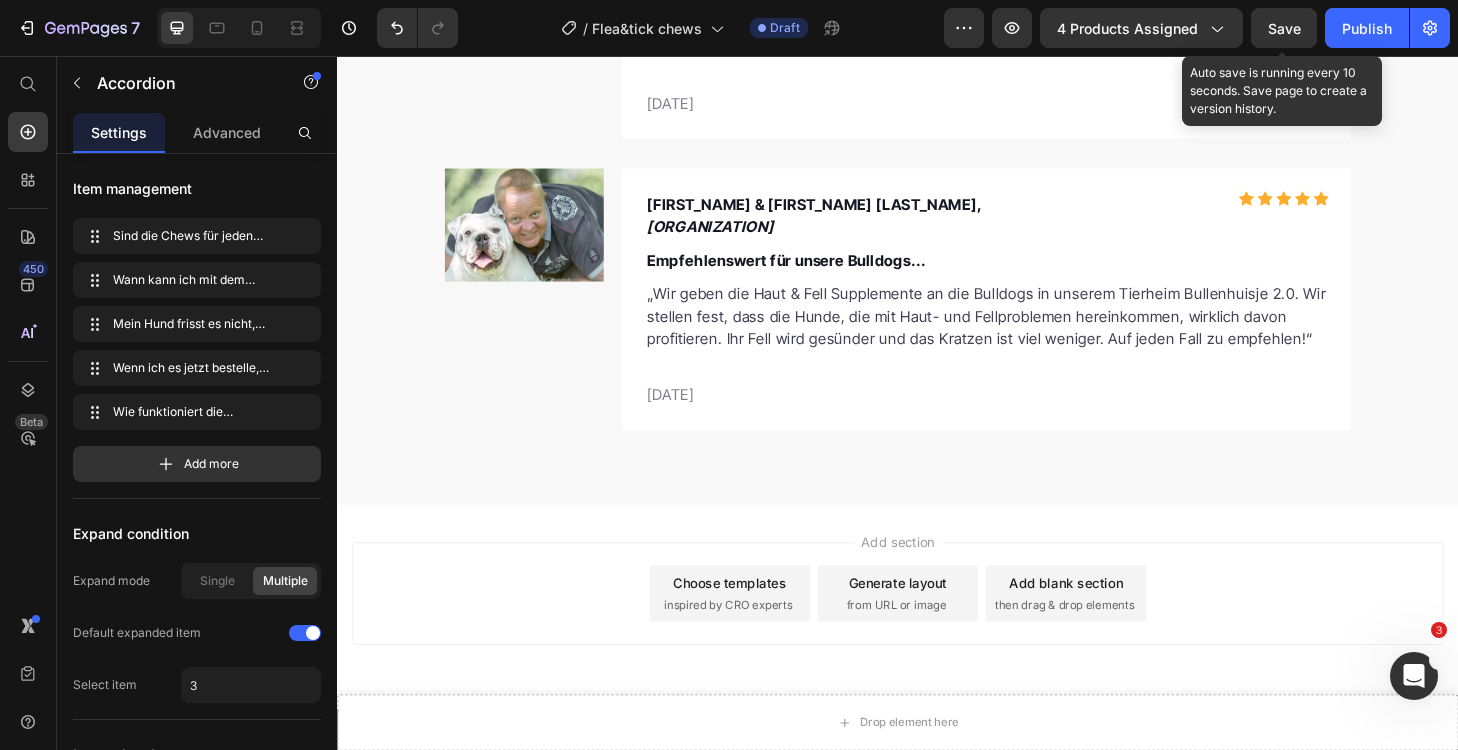 click on "Save" 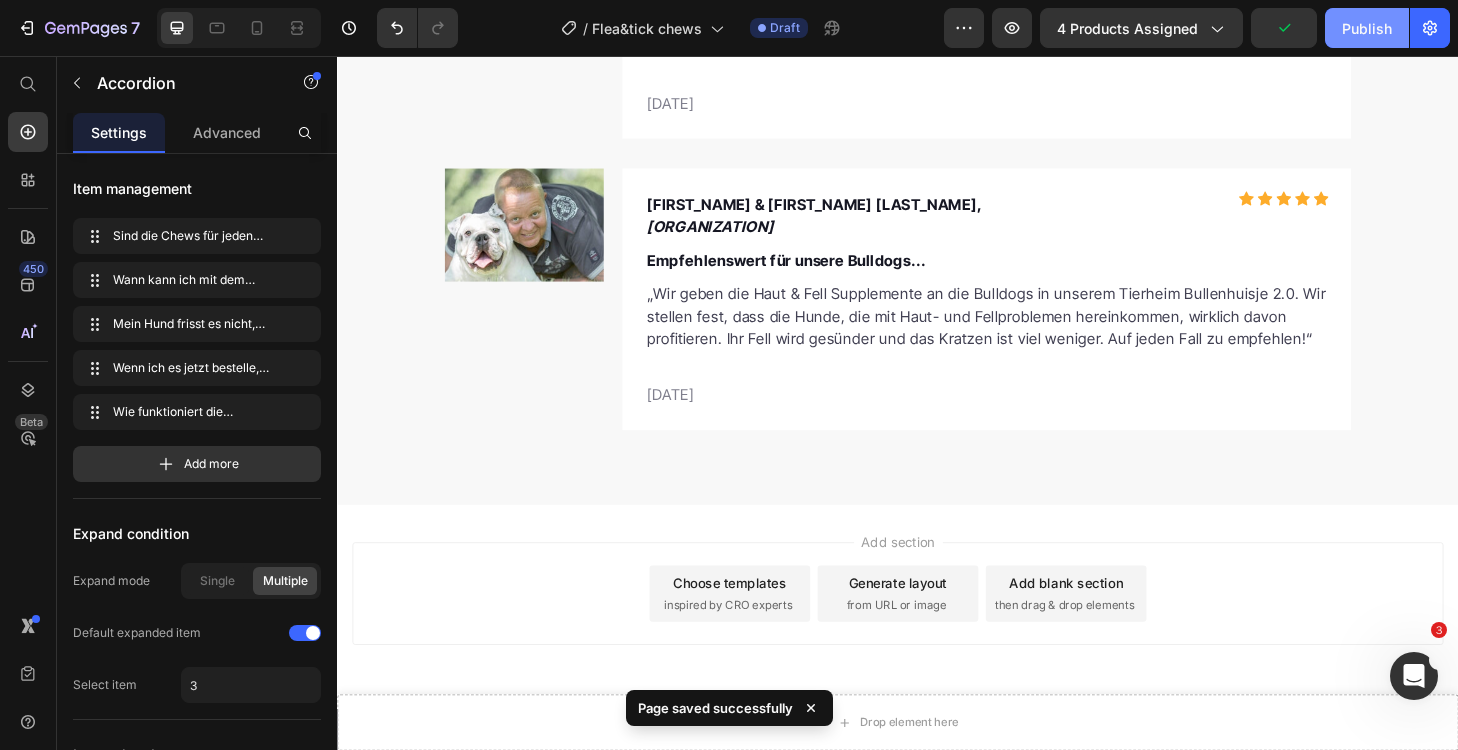 click on "Publish" at bounding box center [1367, 28] 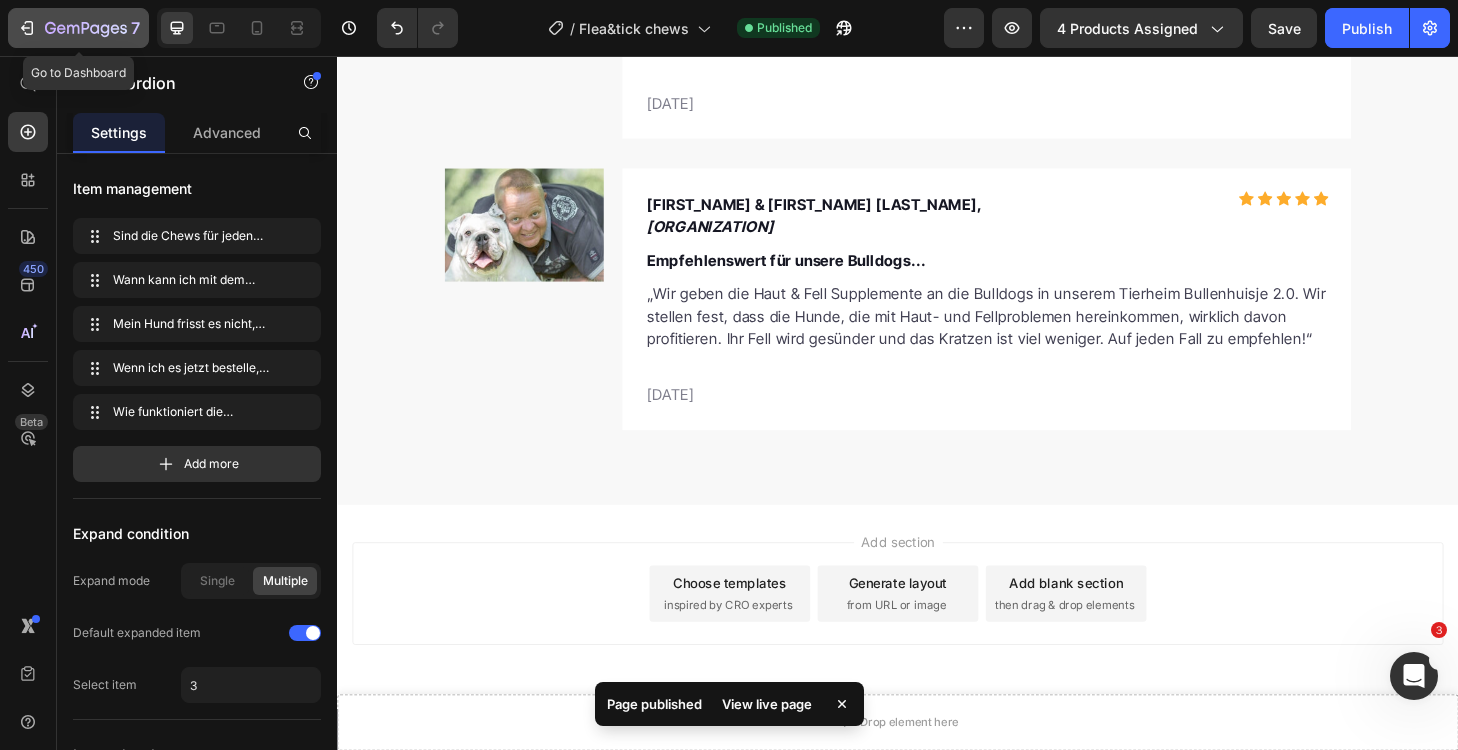 click 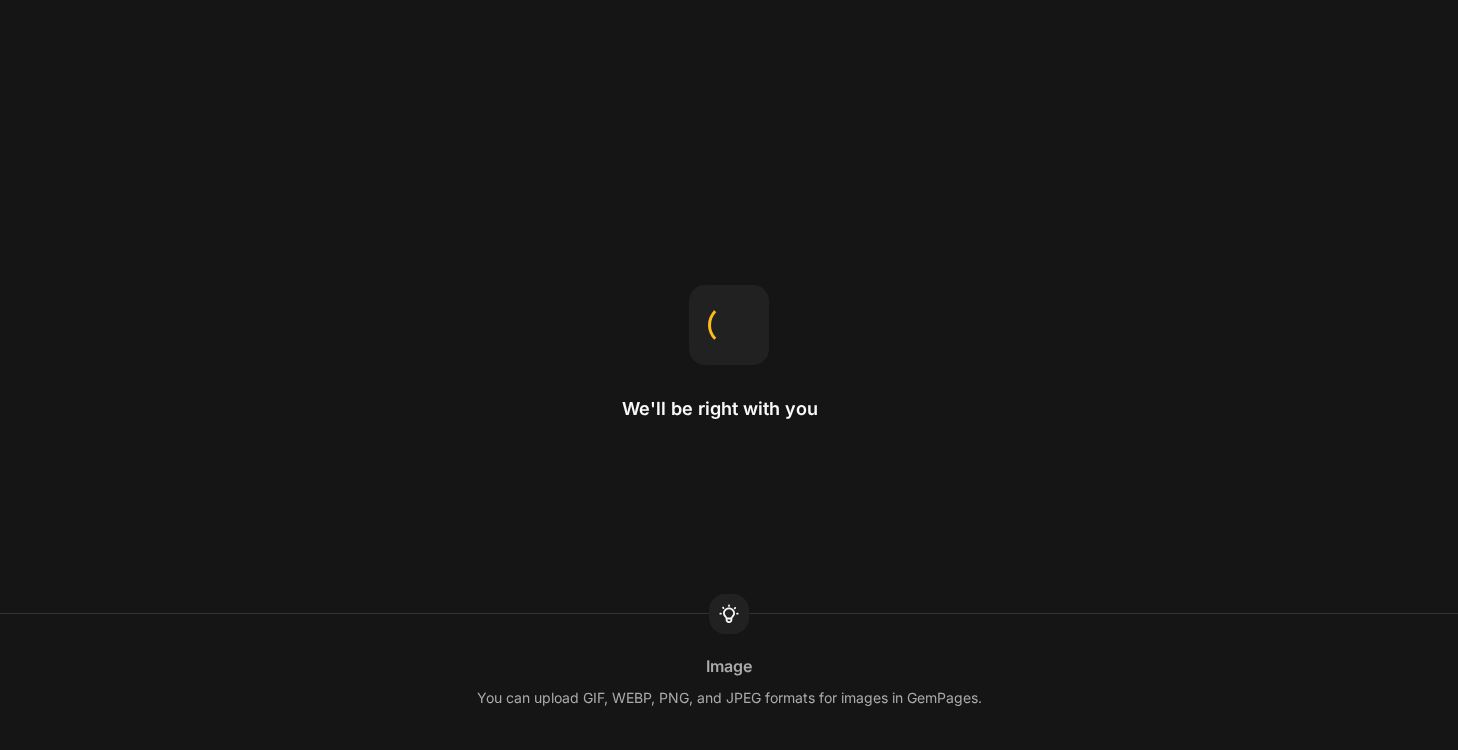 scroll, scrollTop: 0, scrollLeft: 0, axis: both 